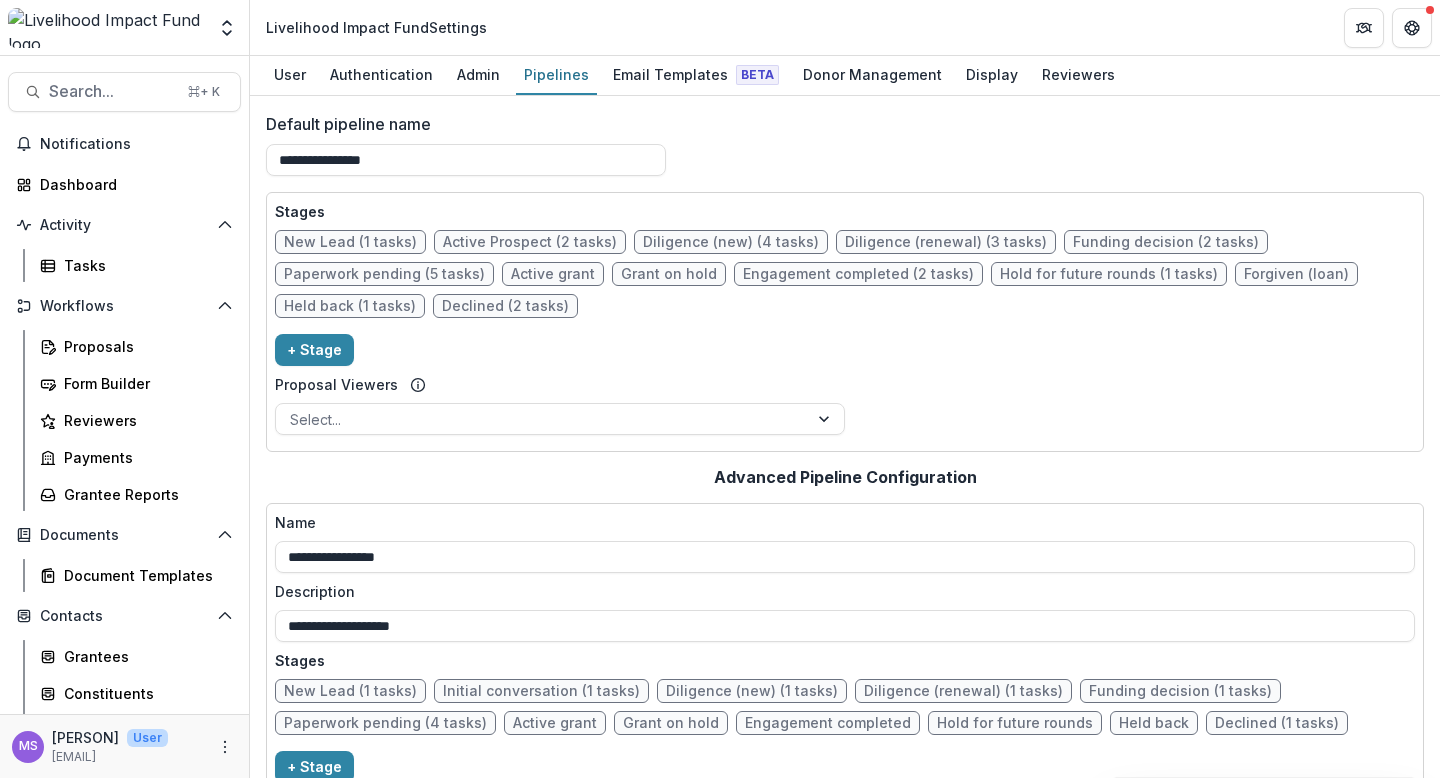 scroll, scrollTop: 0, scrollLeft: 0, axis: both 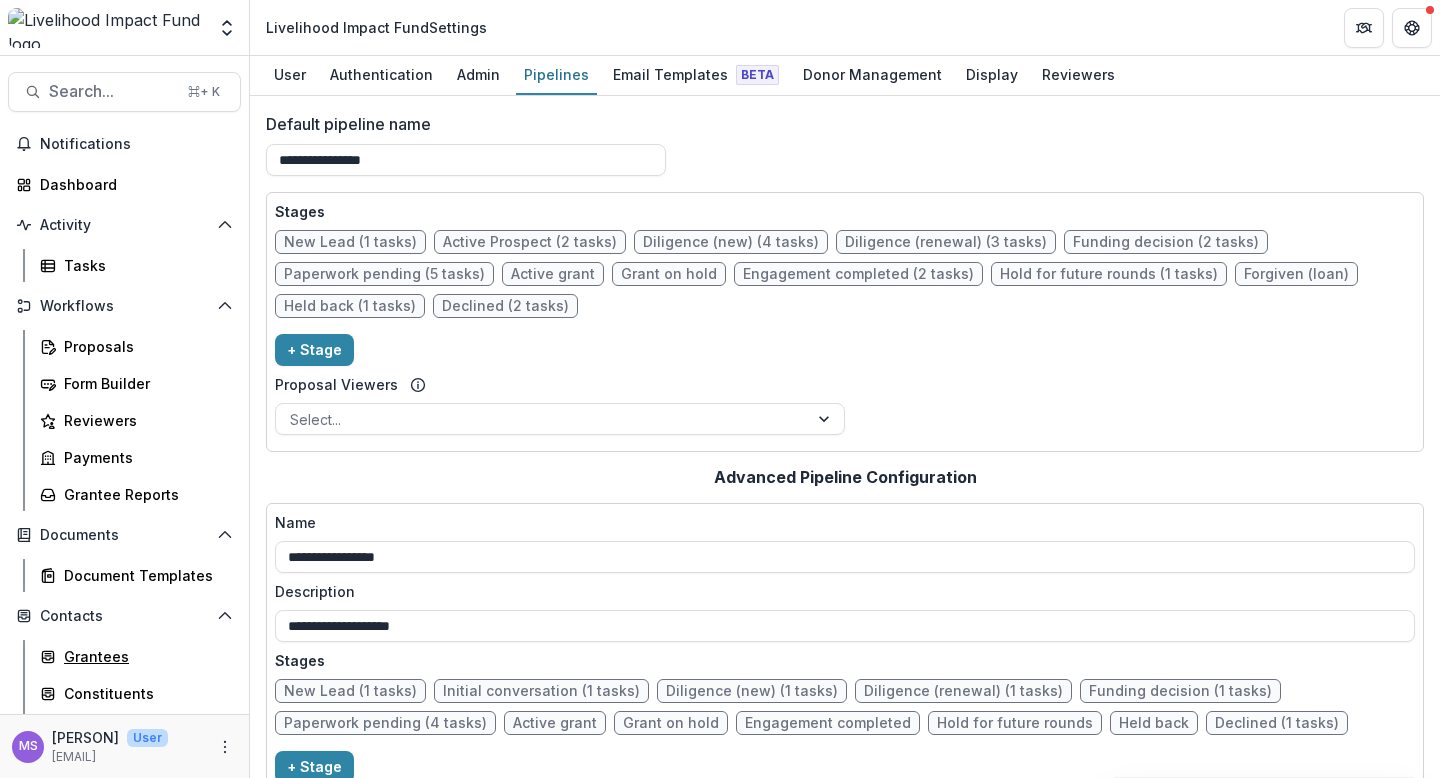 click on "Grantees" at bounding box center (144, 656) 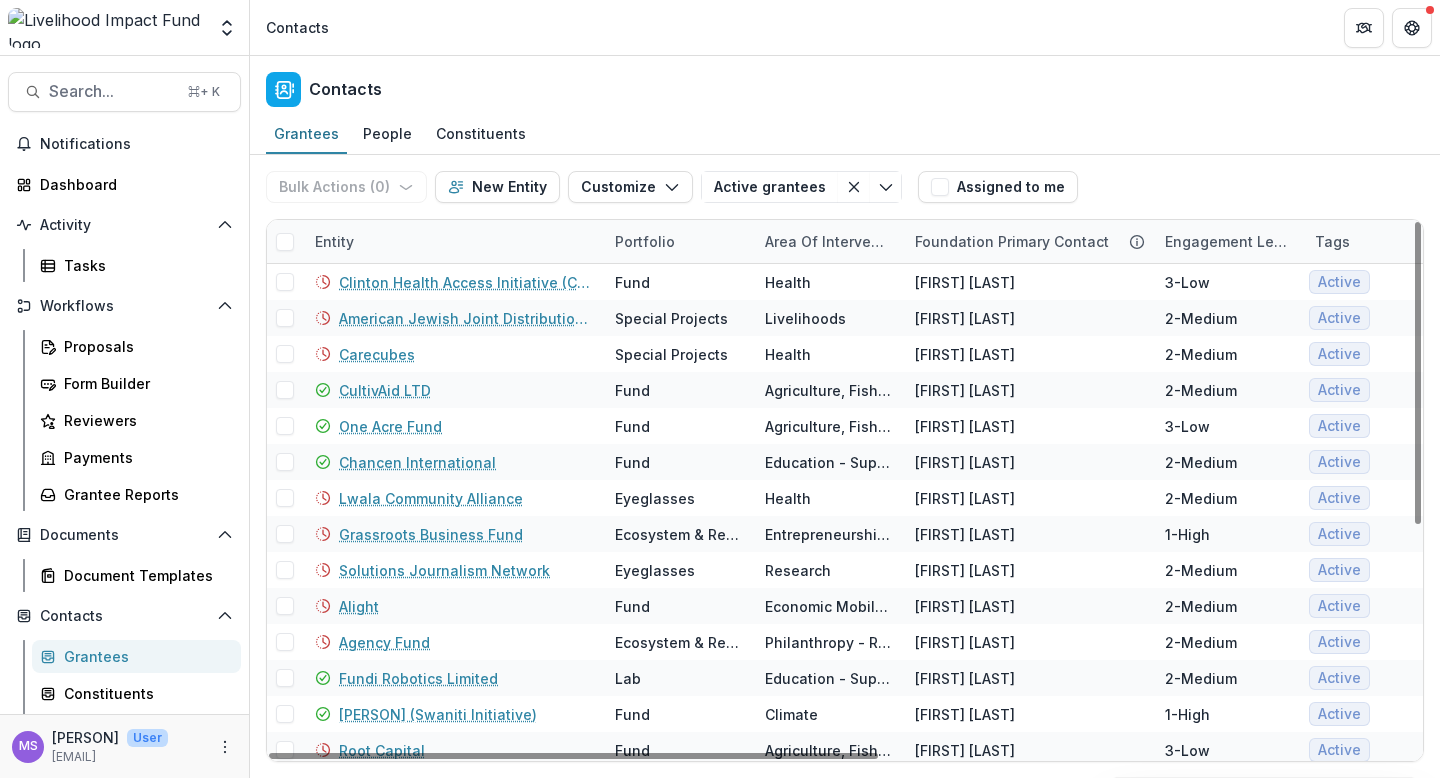 click on "Entity" at bounding box center (453, 241) 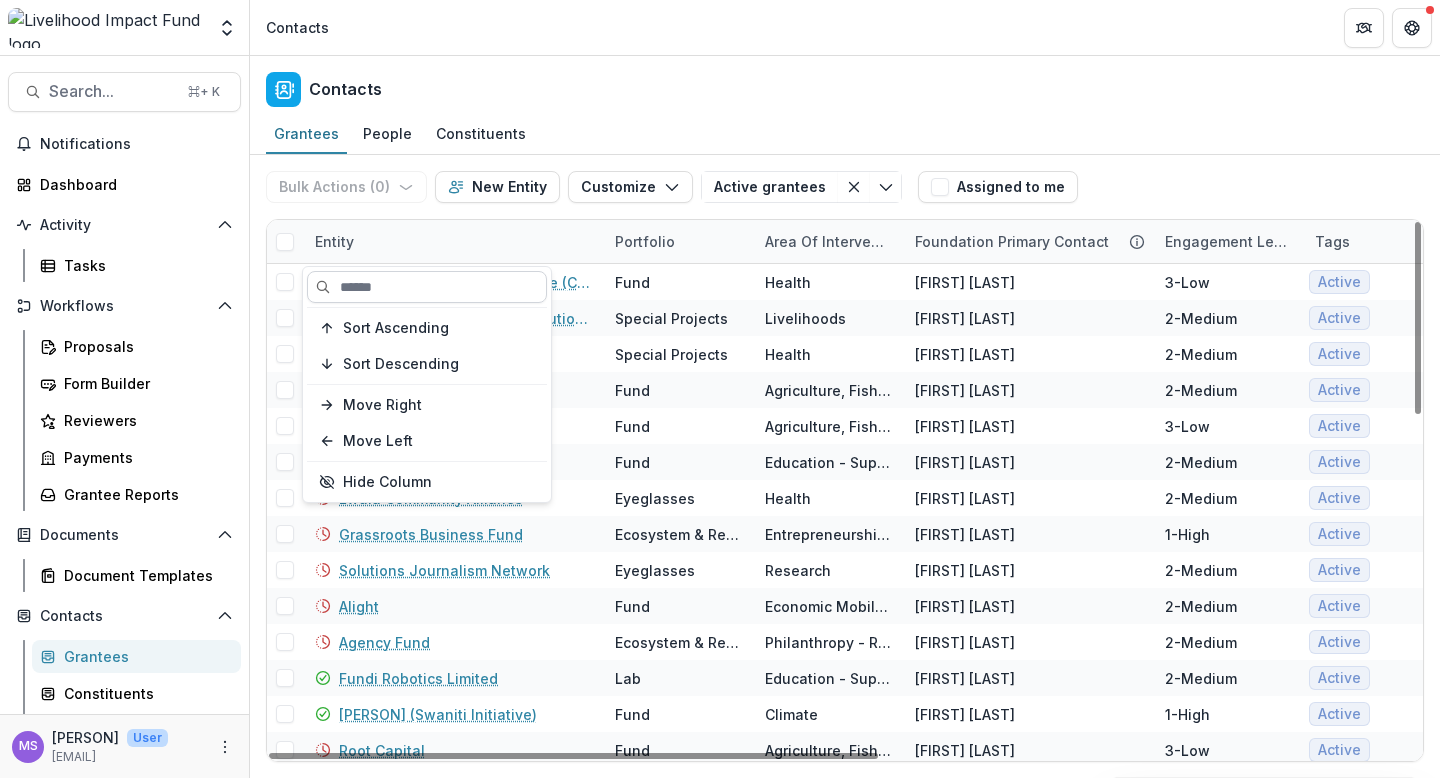 click at bounding box center (427, 287) 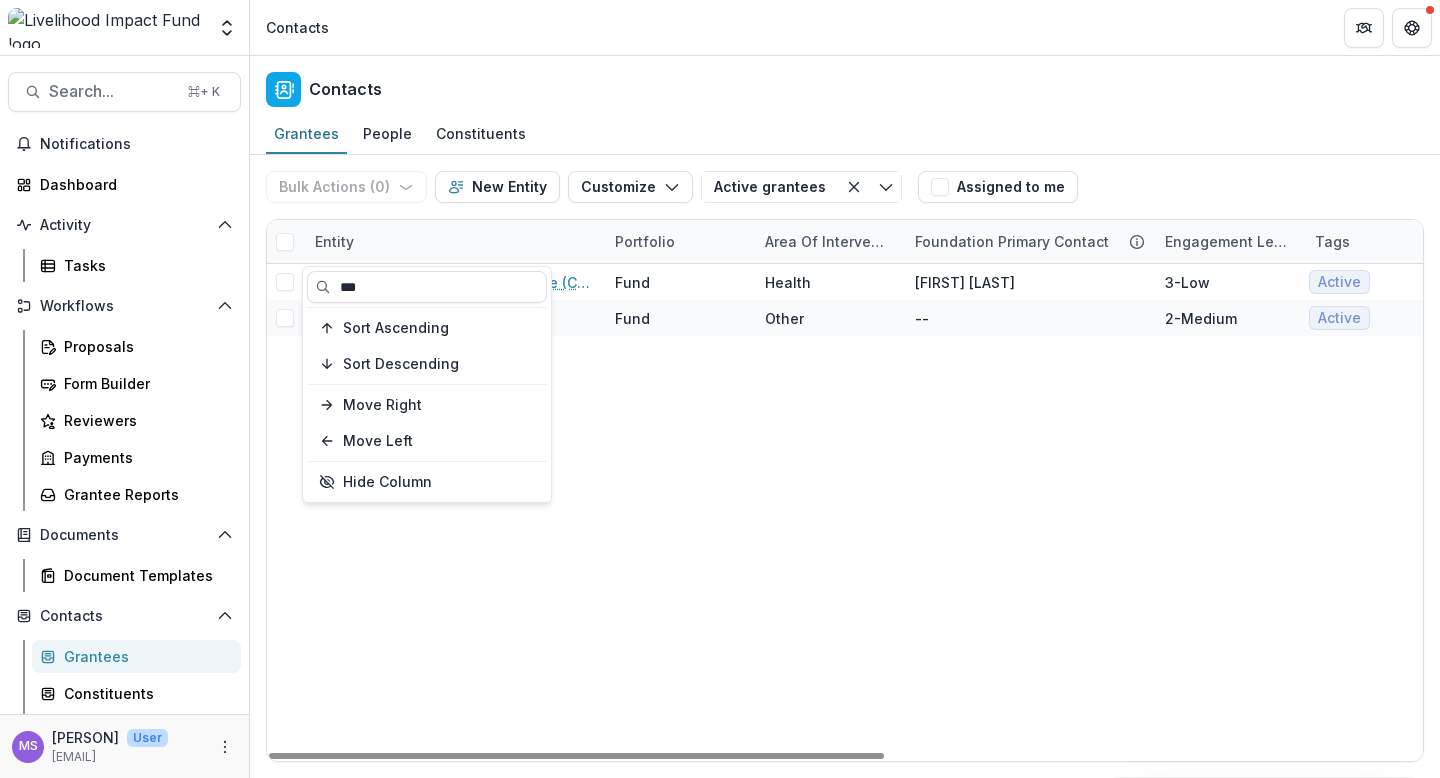 type on "***" 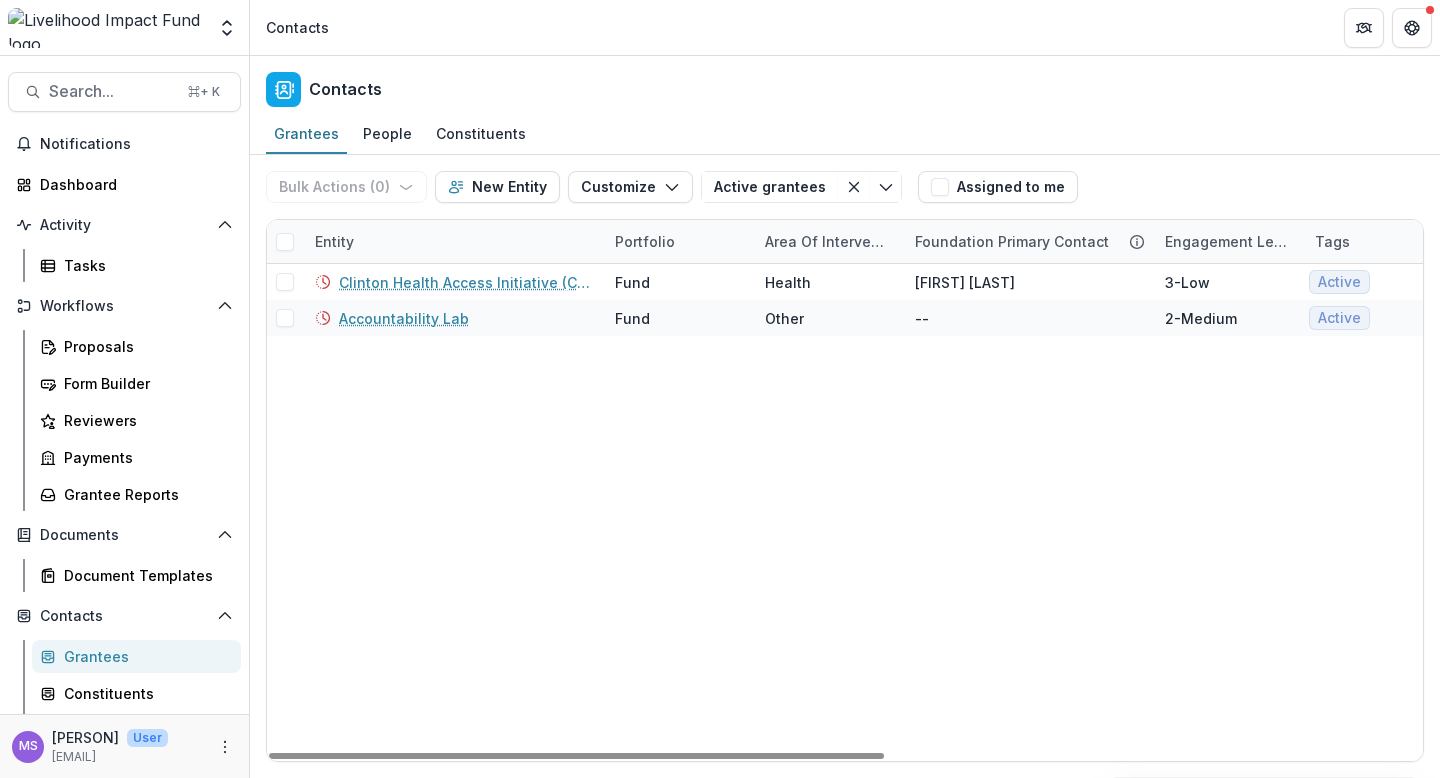 click on "Clinton Health Access Initiative (CHAI) Fund Health [FIRST] [LAST] 3-Low Active Active Grantee Previous Grantee Active Applicant Previous Applicant $[NUMBER] Global Other [PERSON] Accountability Lab Fund Other -- 2-Medium Active Active Grantee $[NUMBER] Global [PERSON]" at bounding box center [1350, 512] 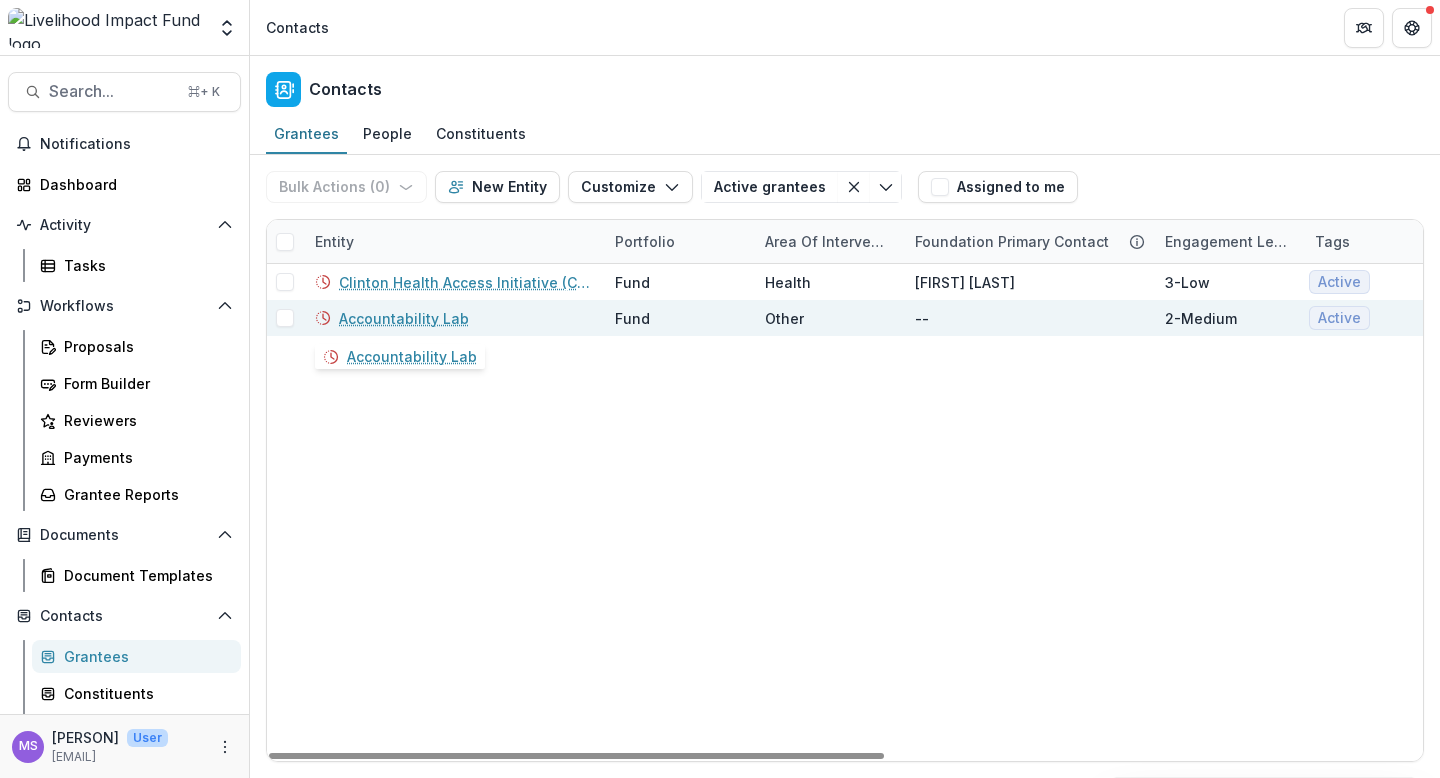 click on "Accountability Lab" at bounding box center [404, 318] 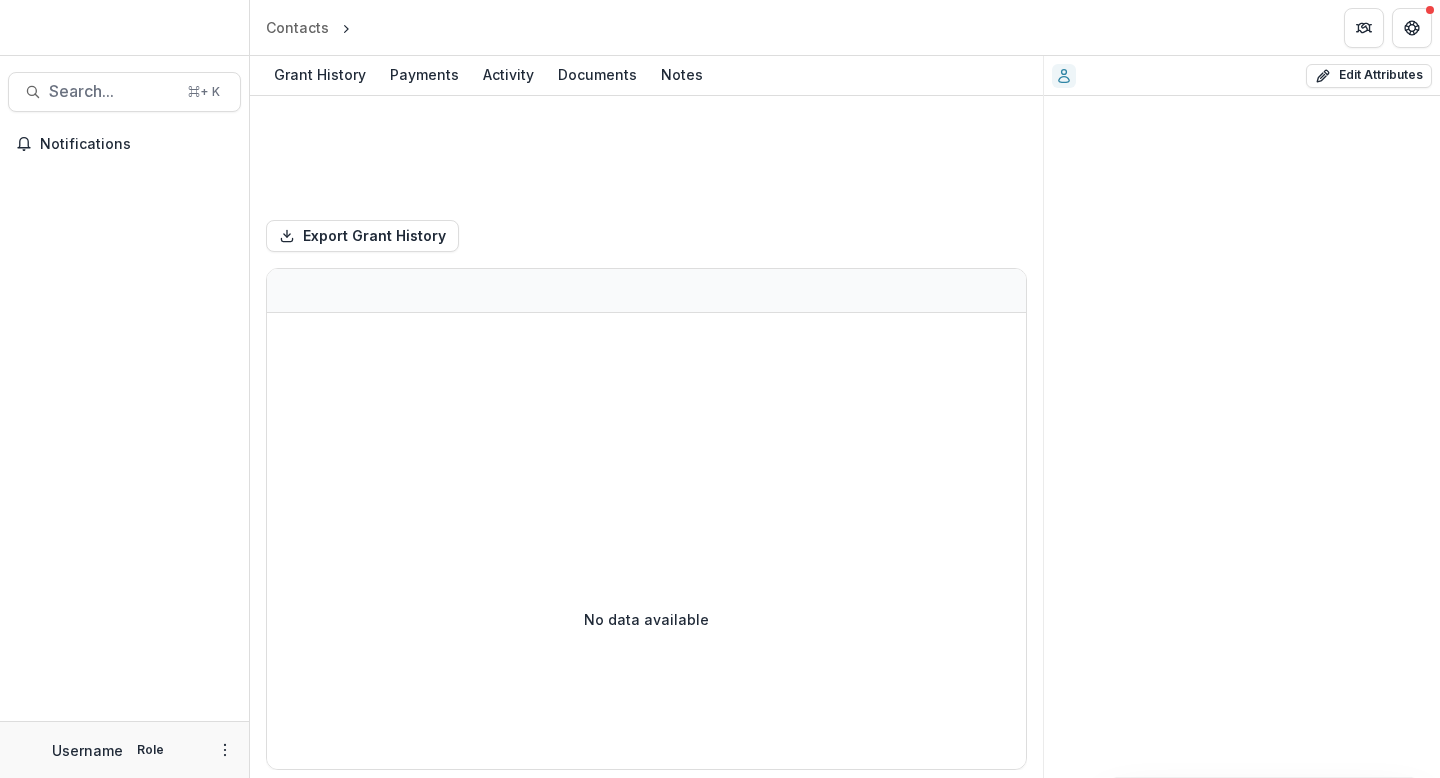 scroll, scrollTop: 0, scrollLeft: 0, axis: both 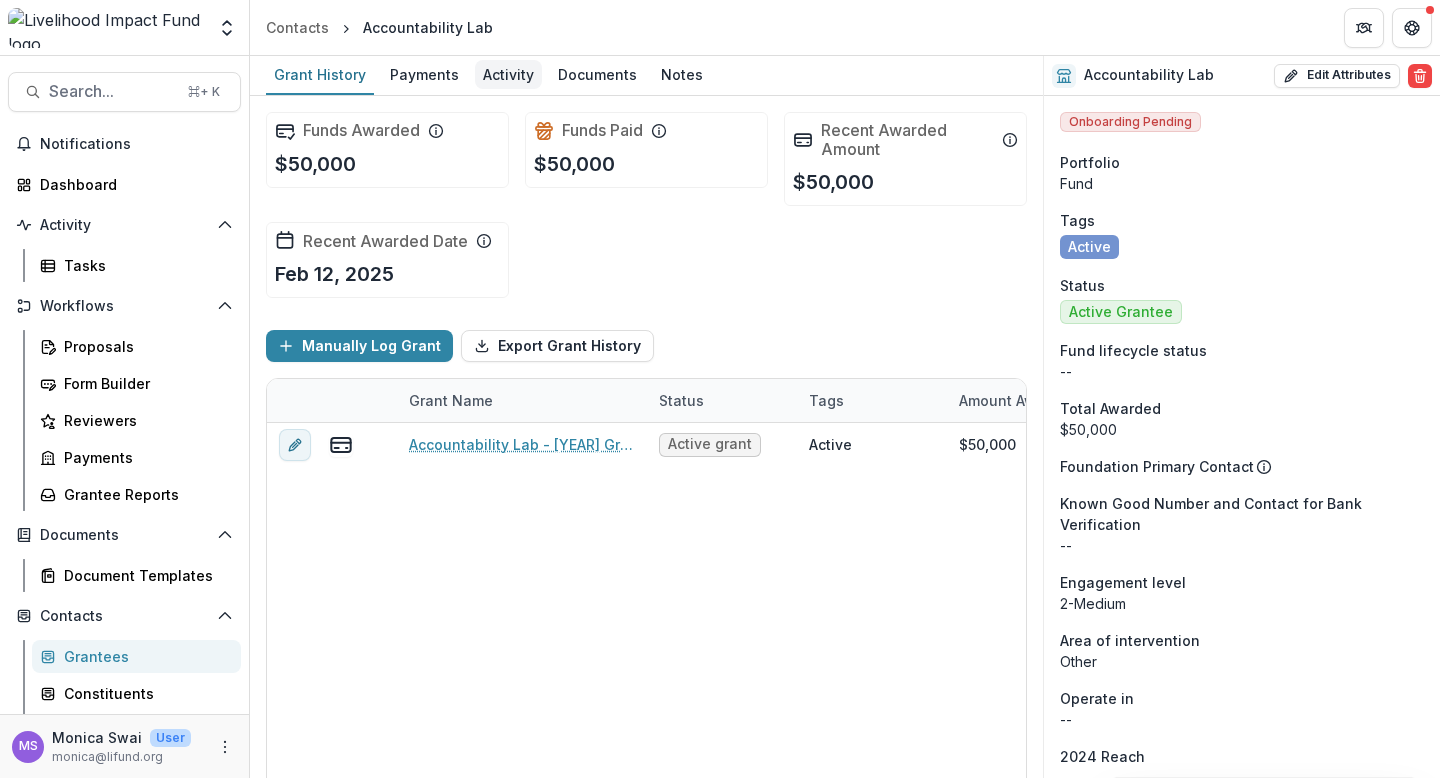 click on "Activity" at bounding box center [508, 74] 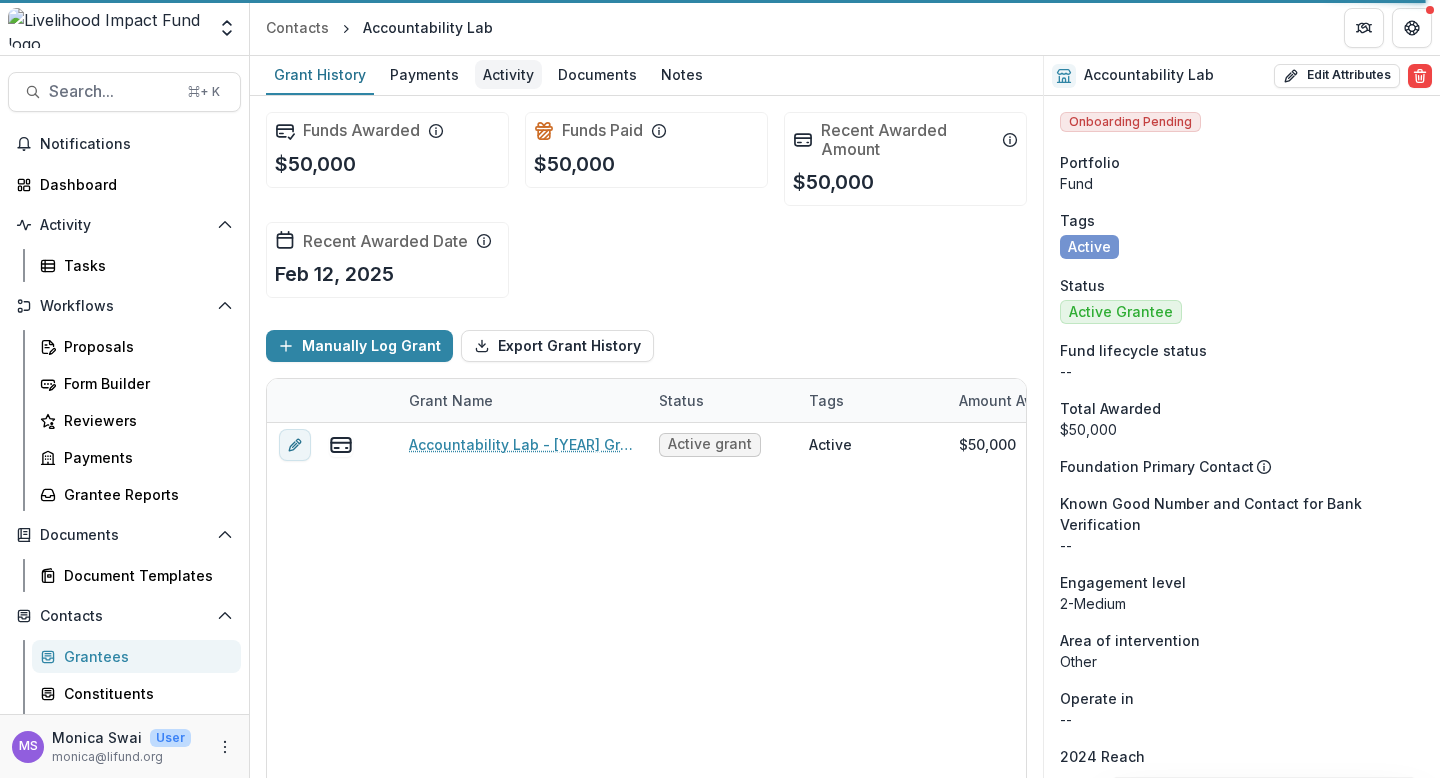 click on "Activity" at bounding box center (508, 74) 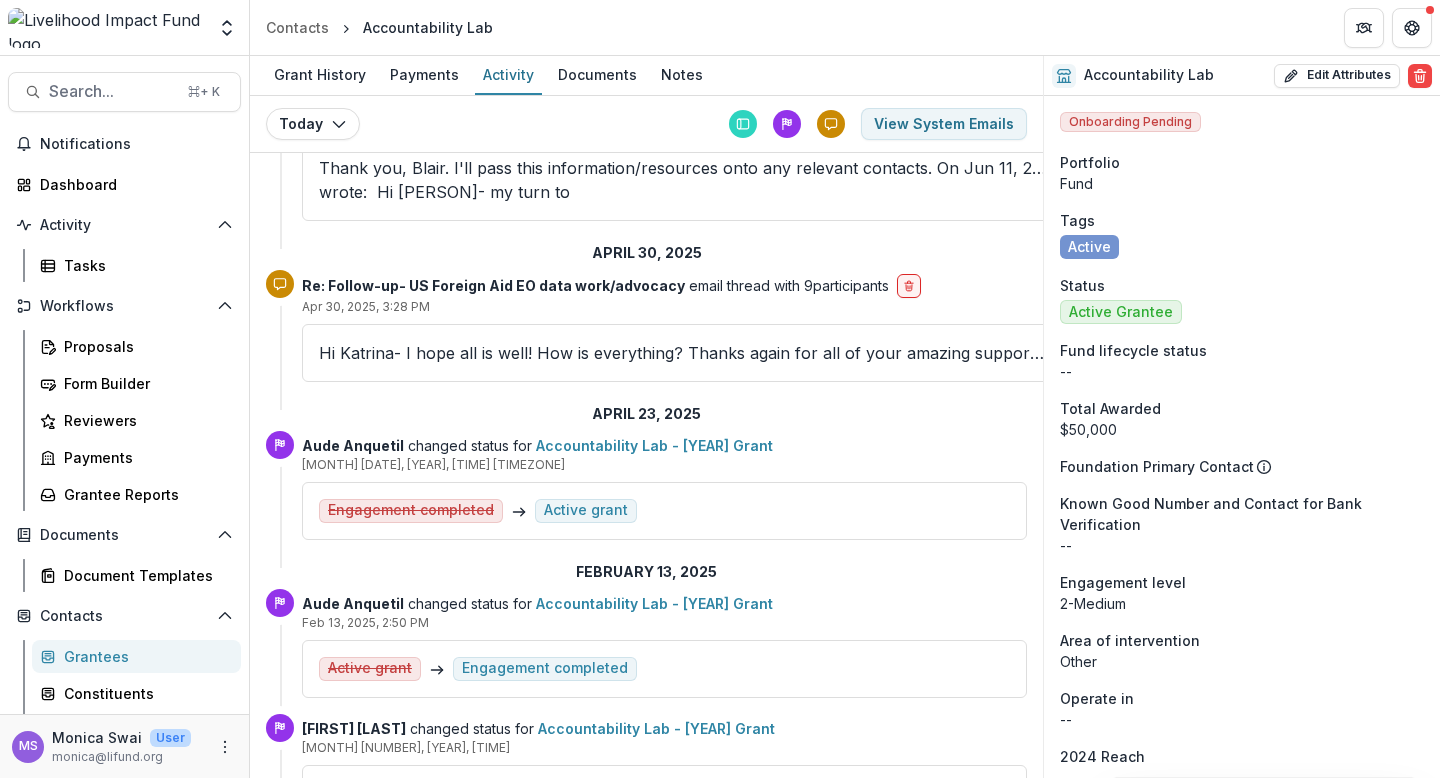 scroll, scrollTop: 998, scrollLeft: 0, axis: vertical 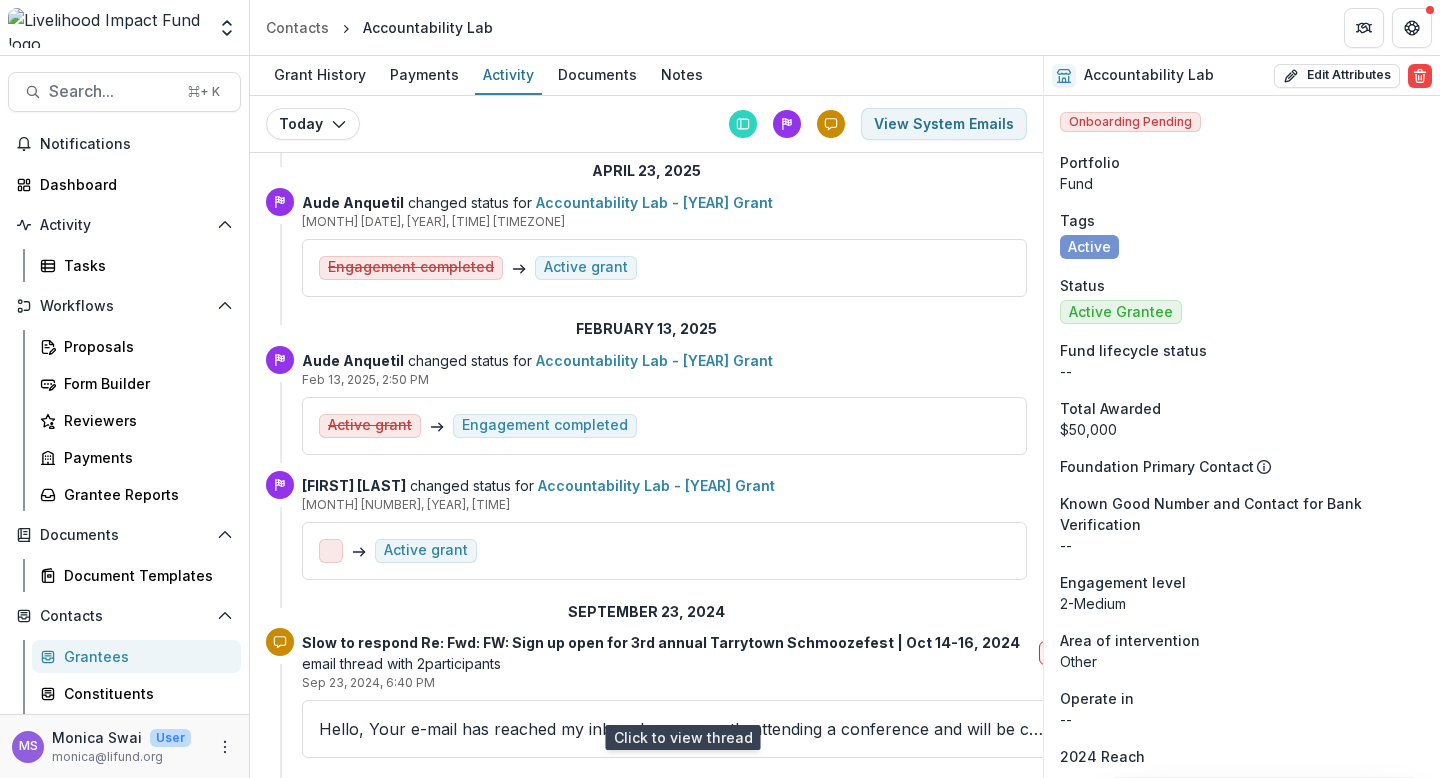 click on "Hello, Your e-mail has reached my inbox. I am currently attending a conference and will be checking emails intermittently. If this is an urgent matter, please text me at [PHONE]. Sincerely," at bounding box center [682, 729] 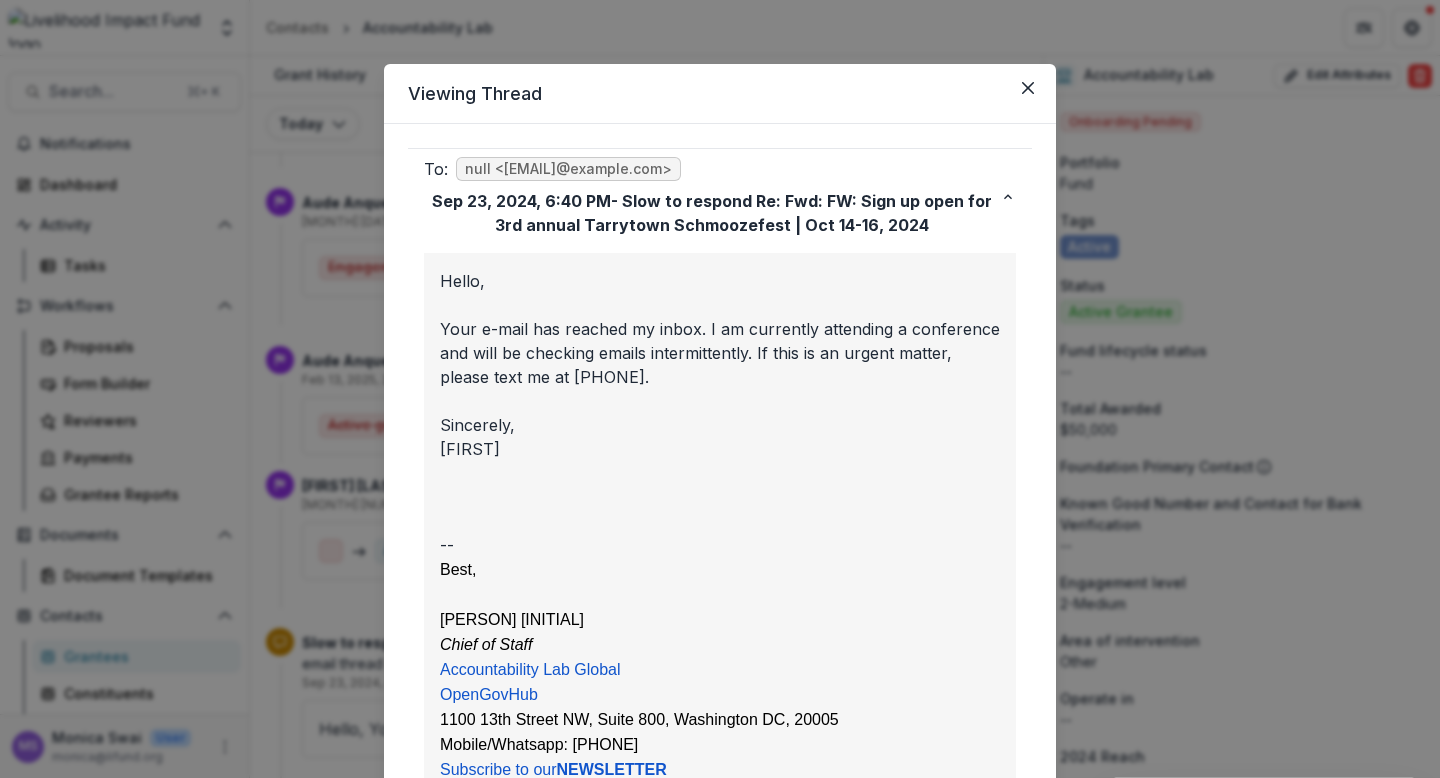 scroll, scrollTop: 233, scrollLeft: 0, axis: vertical 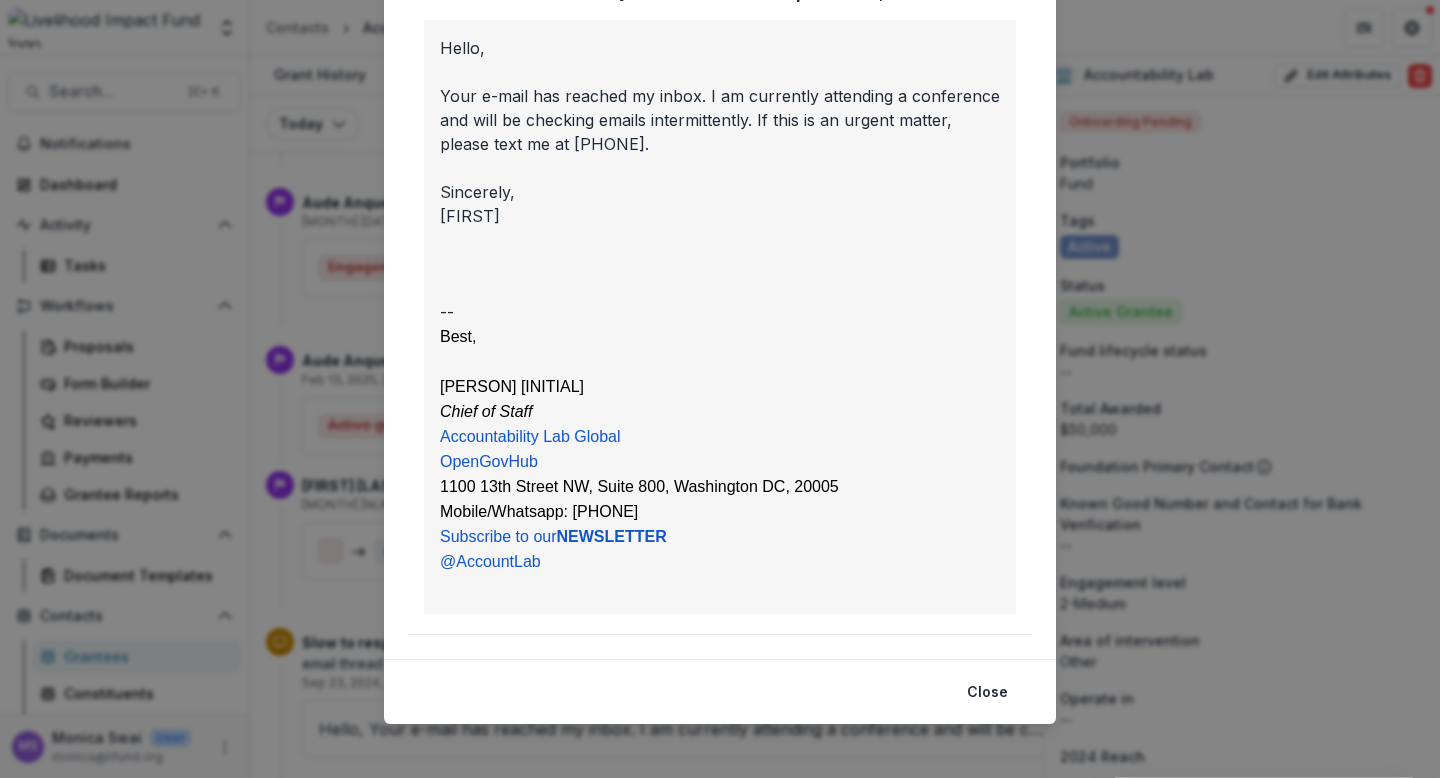 click on "Viewing Thread To:  null <[EMAIL]> [DATE], [TIME]  -   Slow to respond Re: Fwd: Sign up open for 3rd annual Tarrytown Schmoozefest | Oct 14-16, [YEAR] Hello, Your e-mail has reached my inbox. I am currently attending a conference and will be checking emails intermittently. If this is an urgent matter, please text me at [PHONE].  Sincerely,  [FIRST]  --  Best,  [FIRST] [LAST] Chief of Staff Accountability Lab Global OpenGovHub 1100 13th Street NW, Suite 800, Washington DC, 20005 Mobile/Whatsapp: [PHONE] Subscribe to our  N EWSLETTER @AccountLab
Close" at bounding box center [720, 389] 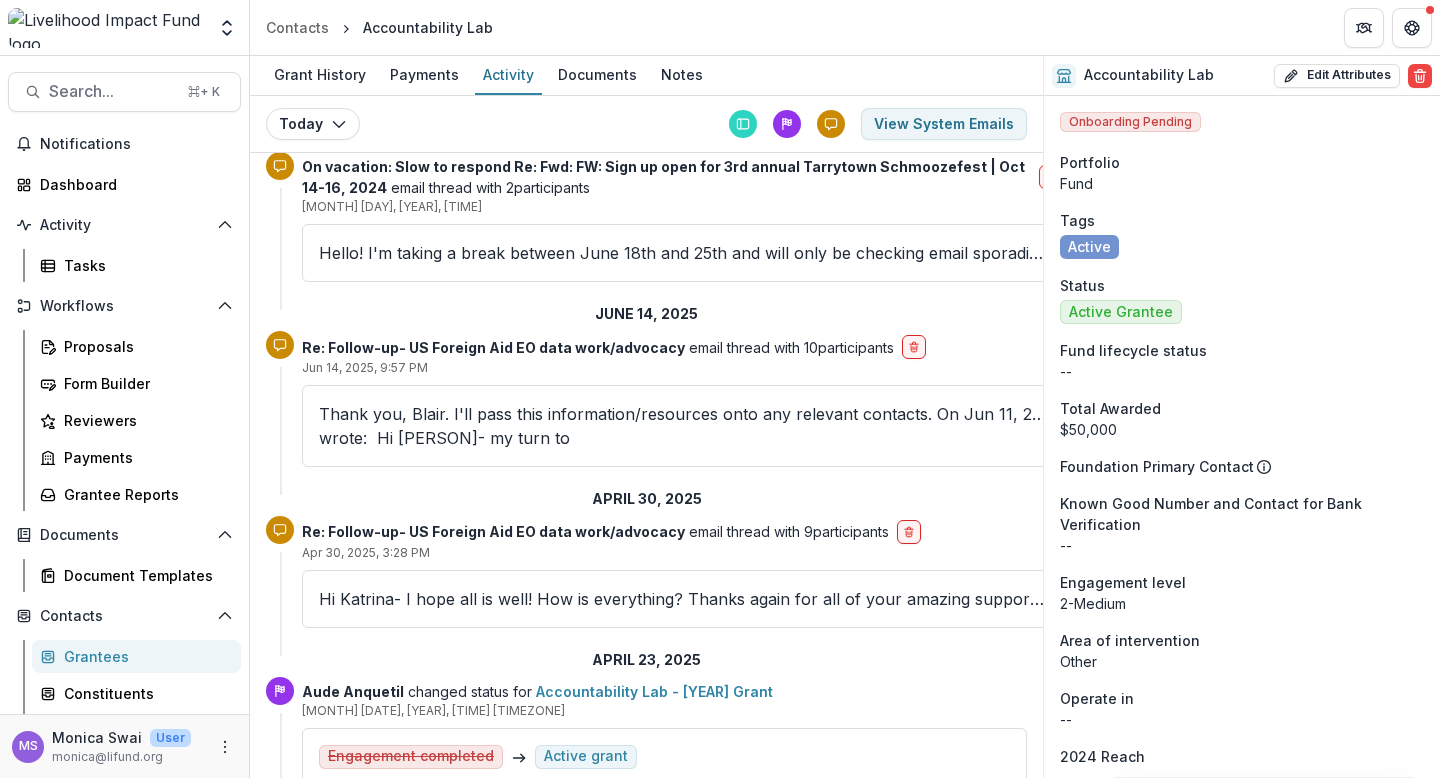 scroll, scrollTop: 452, scrollLeft: 0, axis: vertical 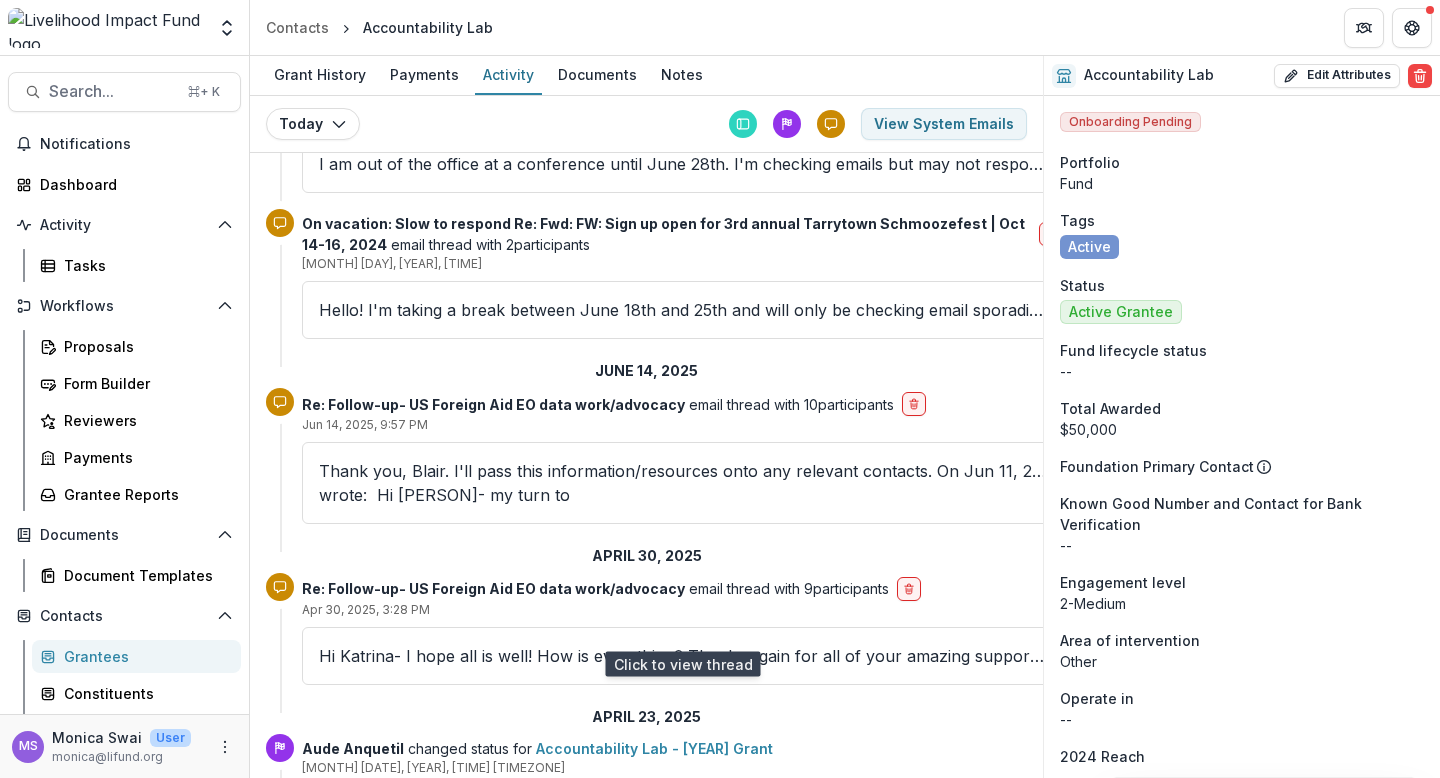 click on "Hi Katrina- I hope all is well! How is everything? Thanks again for all of your amazing support for the field at this tricky time. I'd love to check in and update you both on the data work and the" at bounding box center [682, 656] 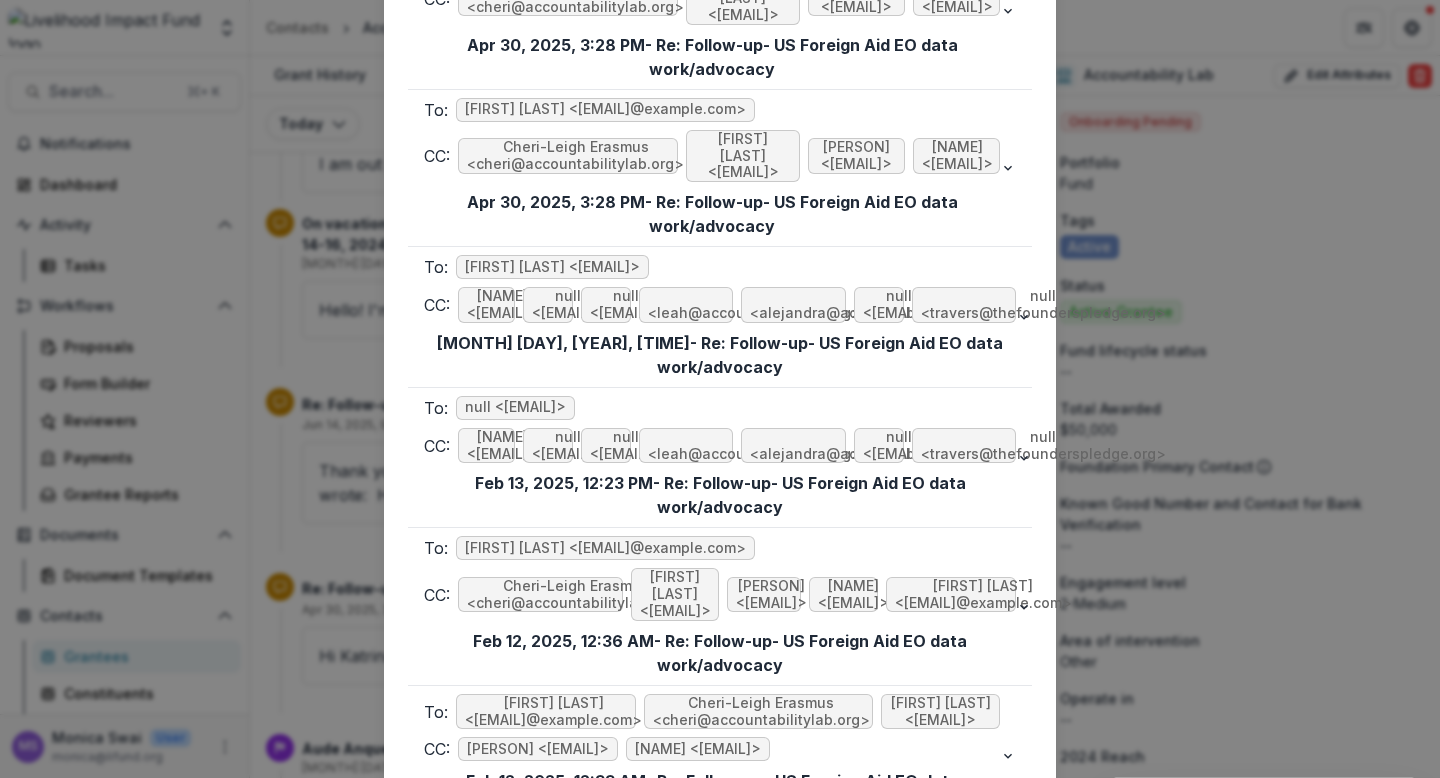scroll, scrollTop: 1900, scrollLeft: 0, axis: vertical 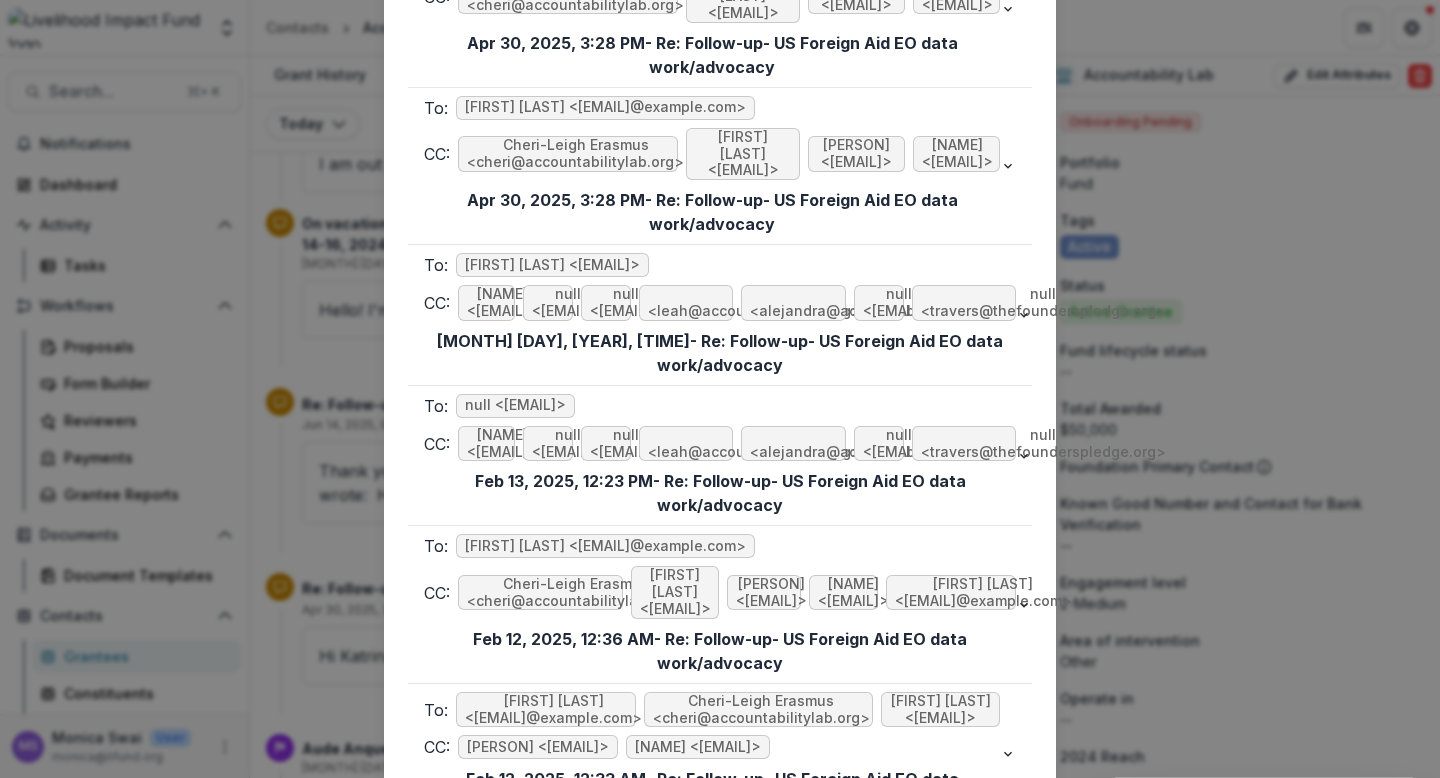 click on "Viewing Thread To: Katrina Ngo <katrina@lifund.org> CC: Cheri-Leigh Erasmus <cheri@accountabilitylab.org> Leah Shearman <leah@accountabilitylab.org> Aude Anquetil <aude@lifund.org> Miriam Mwangi <miriam@lifund.org> Apr 30, 2025, 3:28 PM - Re: Follow-up- US Foreign Aid EO data work/advocacy AL - Merger Exploration Summary.pdf Hi Katrina- I hope all is well! How is everything? Thanks again for all of your amazing support for the field at this tricky time. I'd love to check in and update you both on the data work and the mergers/partnerships hub we've now set up in response to some of that data that is sadly proving quite popular (1 pager attached too). I'd also be very interested to hear what you are seeing/hearing these days on all this. Perhaps we can find time for a 30 minute catch up at some point soon? Best, Blair On Tue, Feb 11, 2025 at 4:34 PM Katrina Ngo < katrina@lifund.org > wrote: Hi Blair, Cheri-Leigh, and Leah - Warm regards, Katrina On Wed, Feb 5, 2025 at 2:22 PM Blair Glencorse <" at bounding box center (720, 389) 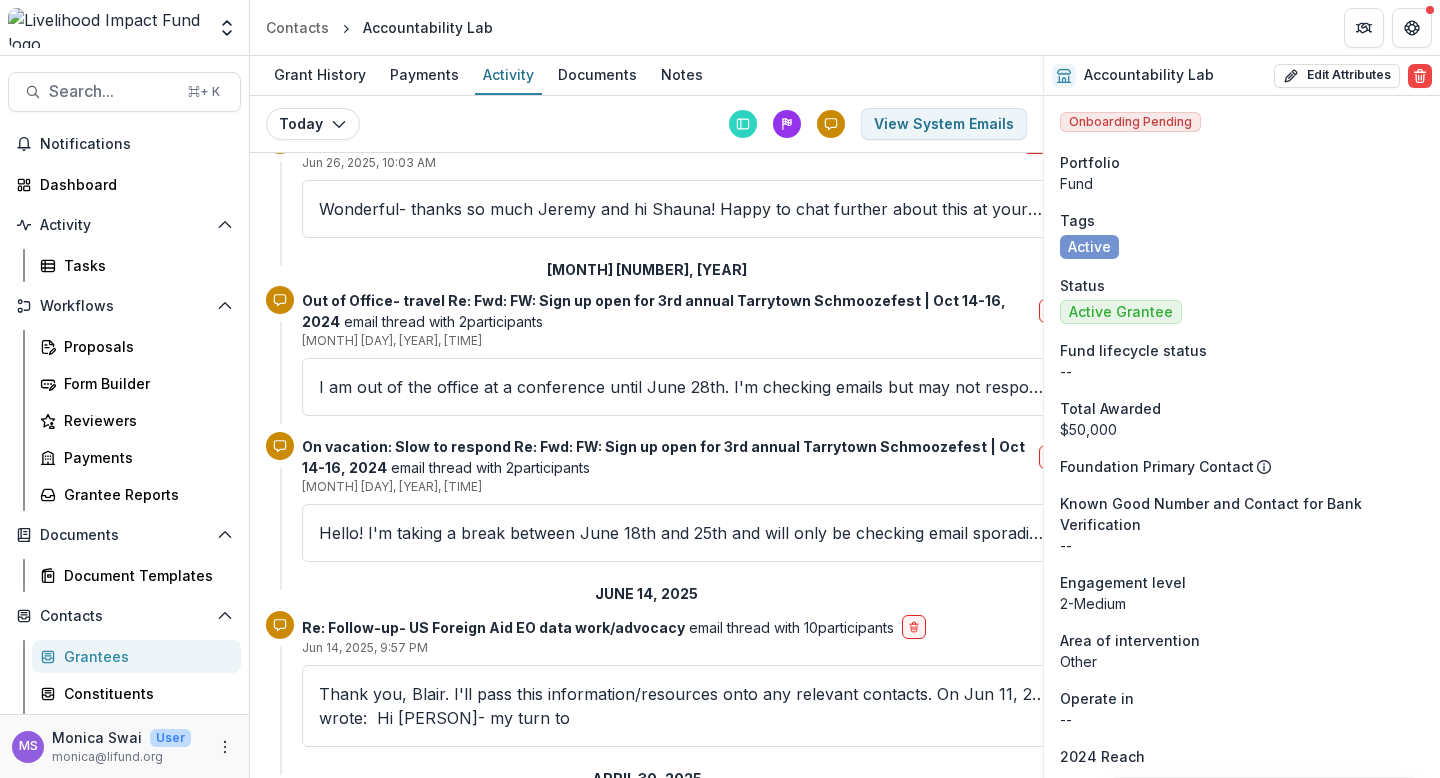 scroll, scrollTop: 0, scrollLeft: 0, axis: both 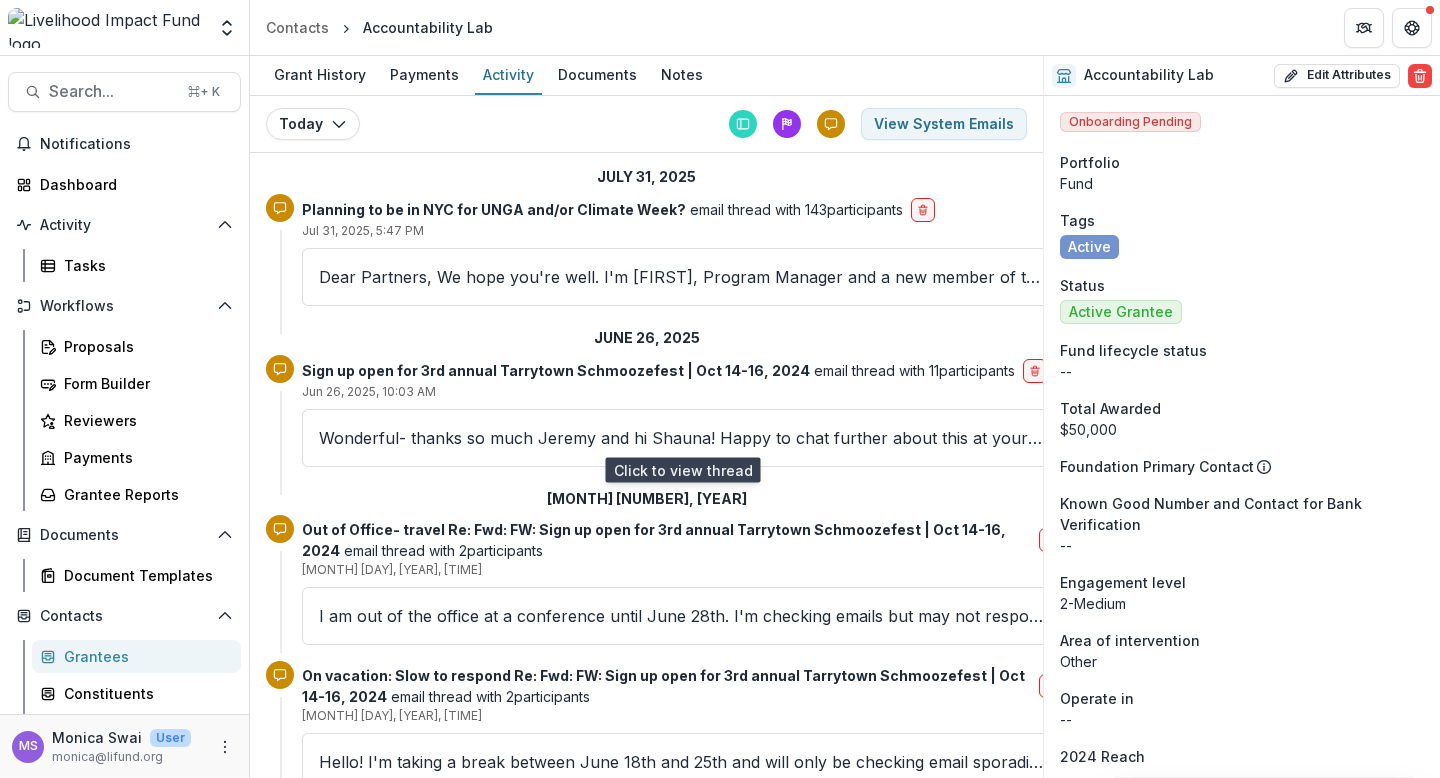 click on "Wonderful- thanks so much Jeremy and hi Shauna! Happy to chat further about this at your convenience and looking forward to it. Best, Blair Blair Glencorse Co-CEO Accountability Lab Global Whatsapp: [PHONE]" at bounding box center [682, 438] 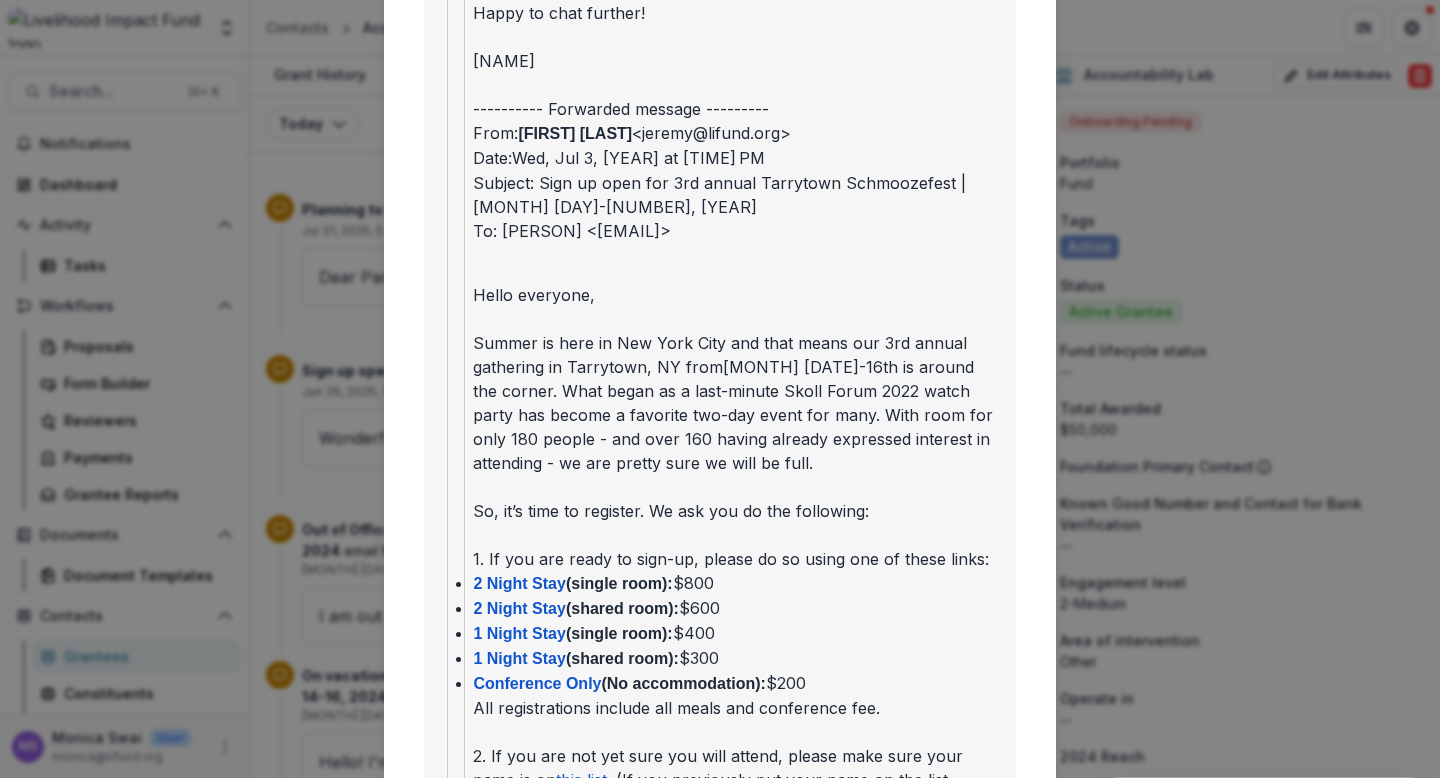 scroll, scrollTop: 1574, scrollLeft: 0, axis: vertical 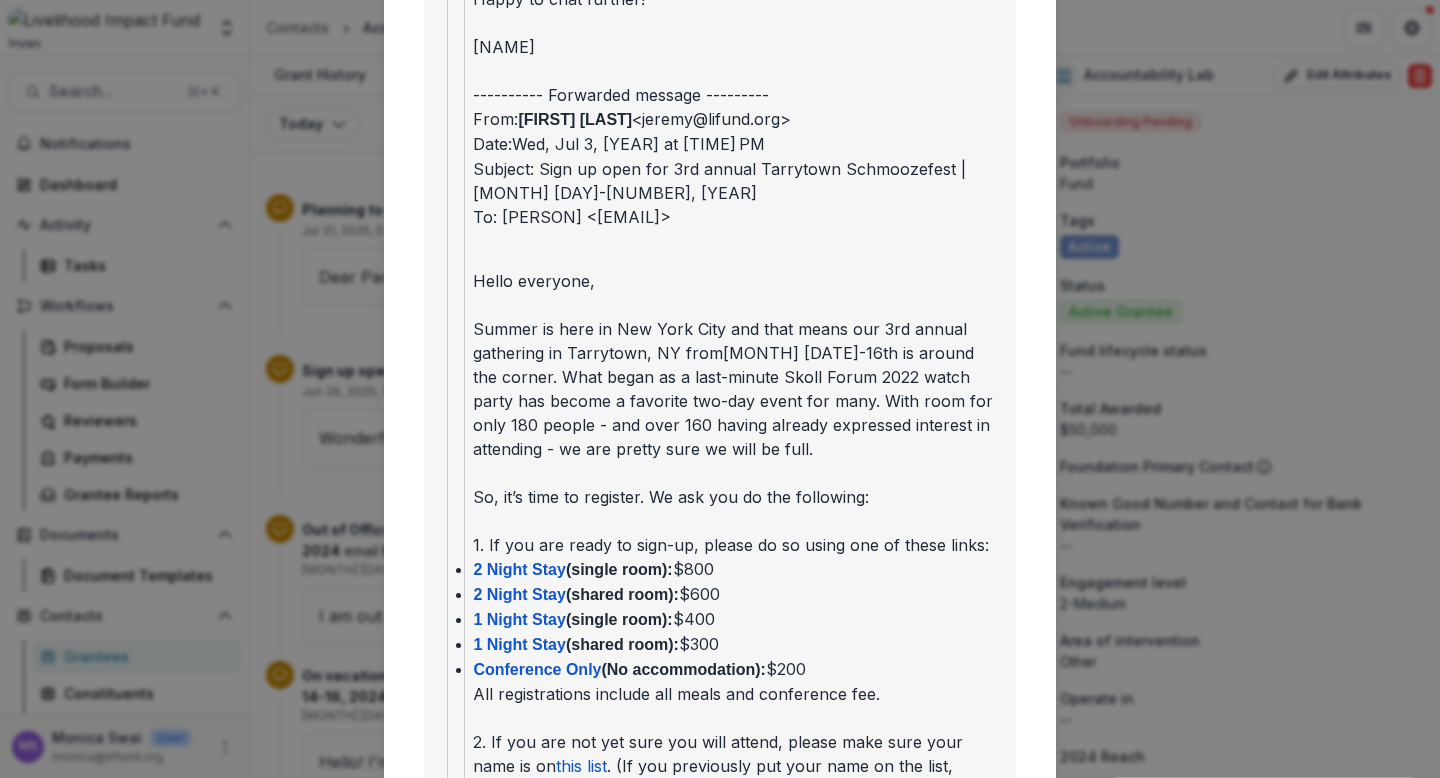 click on "Viewing Thread To: [PERSON] <[EMAIL]@example.com> CC: [PERSON] <[EMAIL]@example.com> [PERSON] <[EMAIL]@example.com> [PERSON] <[EMAIL]@example.com> [DATE], [TIME] [TIMEZONE] - Re: Fwd: FW: Sign up open for 3rd annual [CITY] Schmoozefest | [DATE]-[DATE], [YEAR] Wonderful- thanks so much [PERSON] and hi [PERSON]! Happy to chat further about this at your convenience and looking forward to it. Best, [PERSON] [PERSON] [LAST] Accountability Lab Global Whatsapp: [PHONE] Sign up to our newsletter! @accountlab On [DAY], [DATE] [YEAR], [TIME] [TIMEZONE] [PERSON] < [EMAIL]@example.com > wrote: Thanks for reaching out! Yes, we are getting organized for this year. [PERSON] is coordinating the content so will look forward to discussing it with you. Best, [PERSON] [PERSON] [LAST], Livelihood Impact Fund [EMAIL]@example.com [PHONE] The mission of the Livelihood Impact Fund is to meaningfully and durably improve the lives of the global poor." at bounding box center [720, 389] 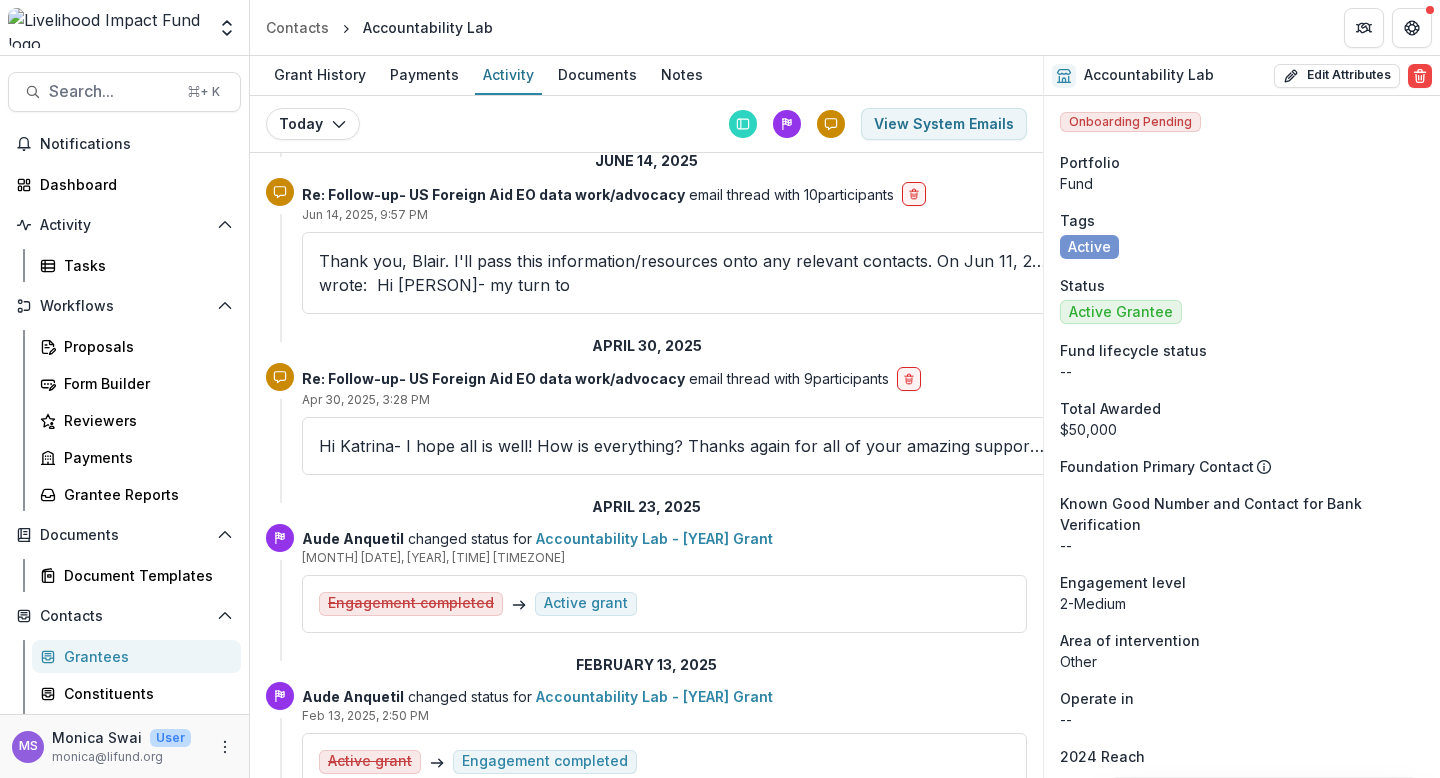 scroll, scrollTop: 624, scrollLeft: 0, axis: vertical 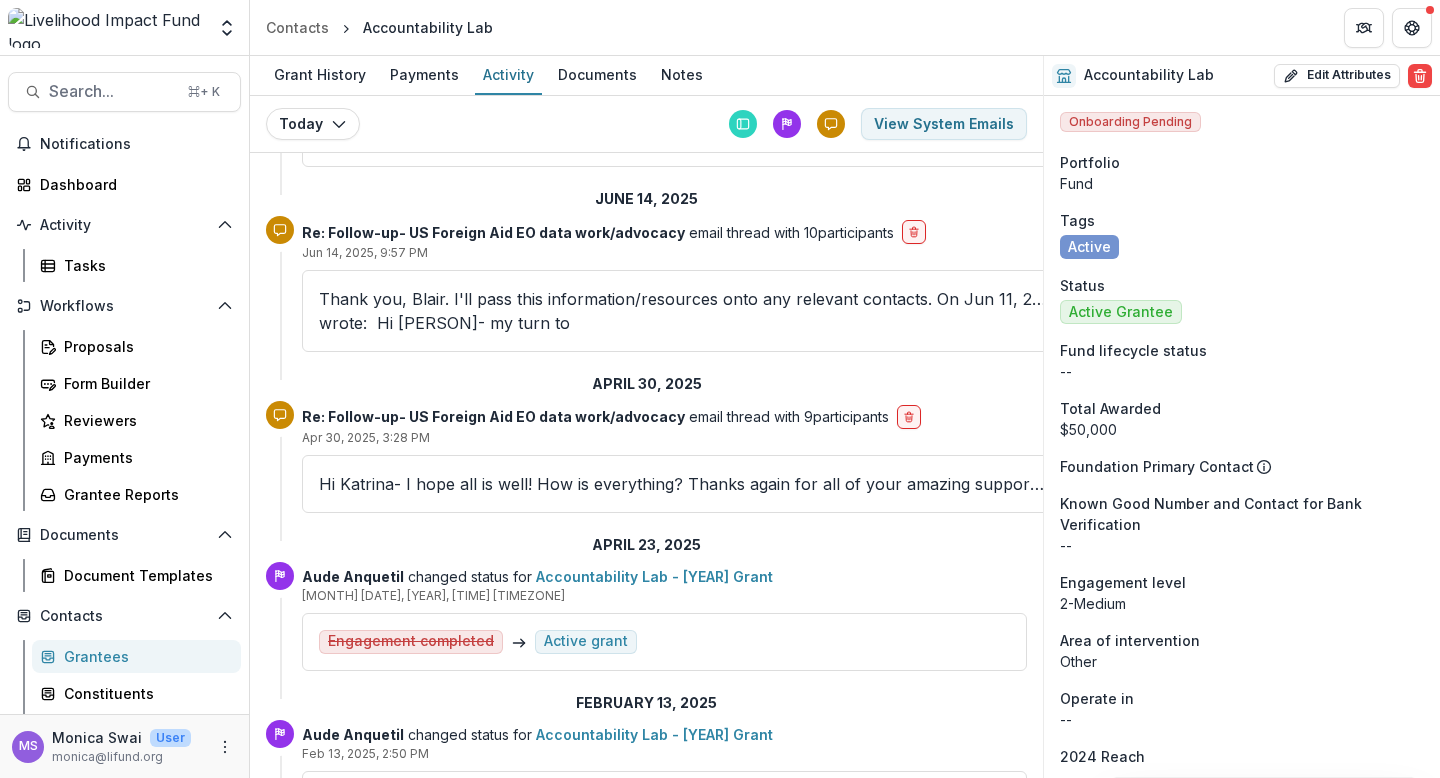 click on "Hi Katrina- I hope all is well! How is everything? Thanks again for all of your amazing support for the field at this tricky time. I'd love to check in and update you both on the data work and the" at bounding box center [682, 484] 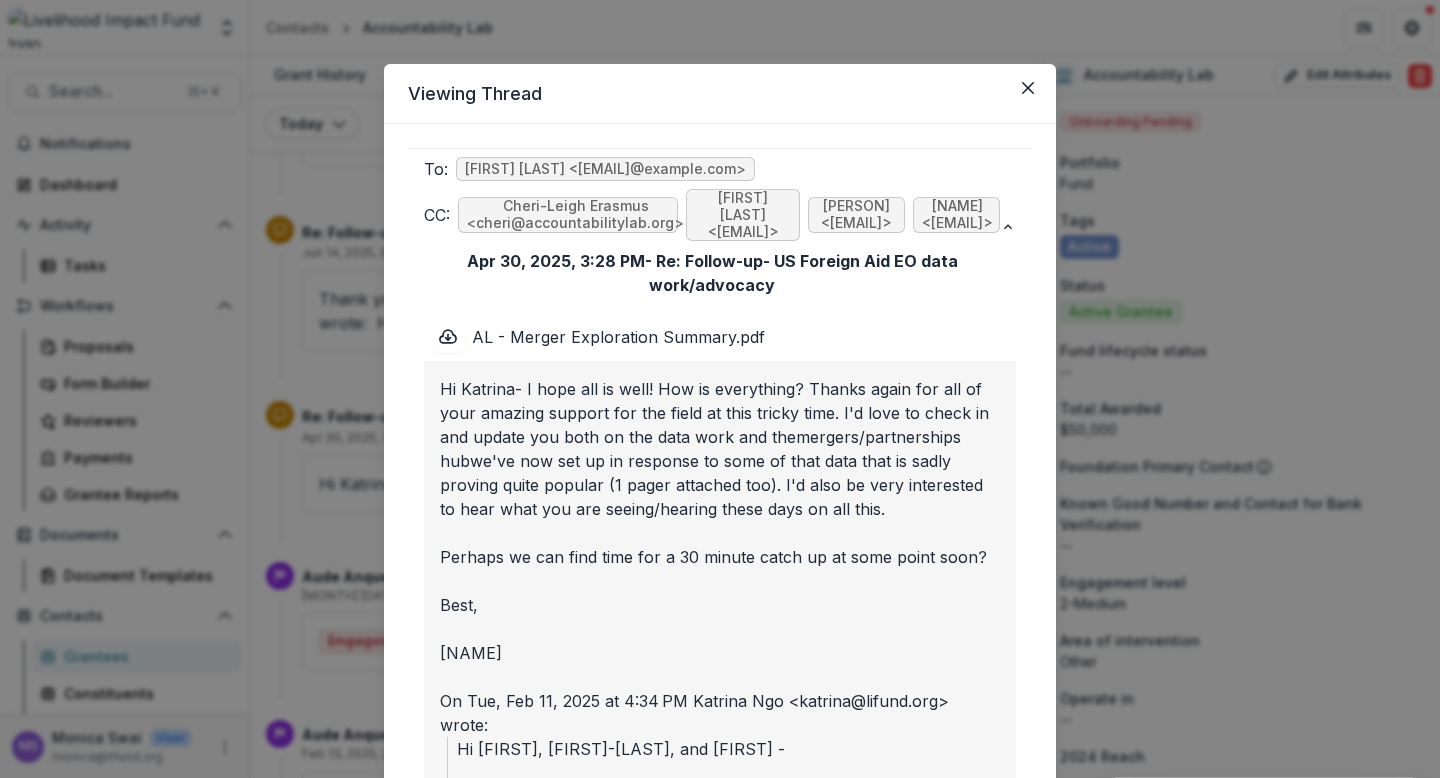 click on "Viewing Thread To: Katrina Ngo <katrina@lifund.org> CC: Cheri-Leigh Erasmus <cheri@accountabilitylab.org> Leah Shearman <leah@accountabilitylab.org> Aude Anquetil <aude@lifund.org> Miriam Mwangi <miriam@lifund.org> Apr 30, 2025, 3:28 PM - Re: Follow-up- US Foreign Aid EO data work/advocacy AL - Merger Exploration Summary.pdf Hi Katrina- I hope all is well! How is everything? Thanks again for all of your amazing support for the field at this tricky time. I'd love to check in and update you both on the data work and the mergers/partnerships hub we've now set up in response to some of that data that is sadly proving quite popular (1 pager attached too). I'd also be very interested to hear what you are seeing/hearing these days on all this. Perhaps we can find time for a 30 minute catch up at some point soon? Best, Blair On Tue, Feb 11, 2025 at 4:34 PM Katrina Ngo < katrina@lifund.org > wrote: Hi Blair, Cheri-Leigh, and Leah - Warm regards, Katrina On Wed, Feb 5, 2025 at 2:22 PM Blair Glencorse <" at bounding box center [720, 389] 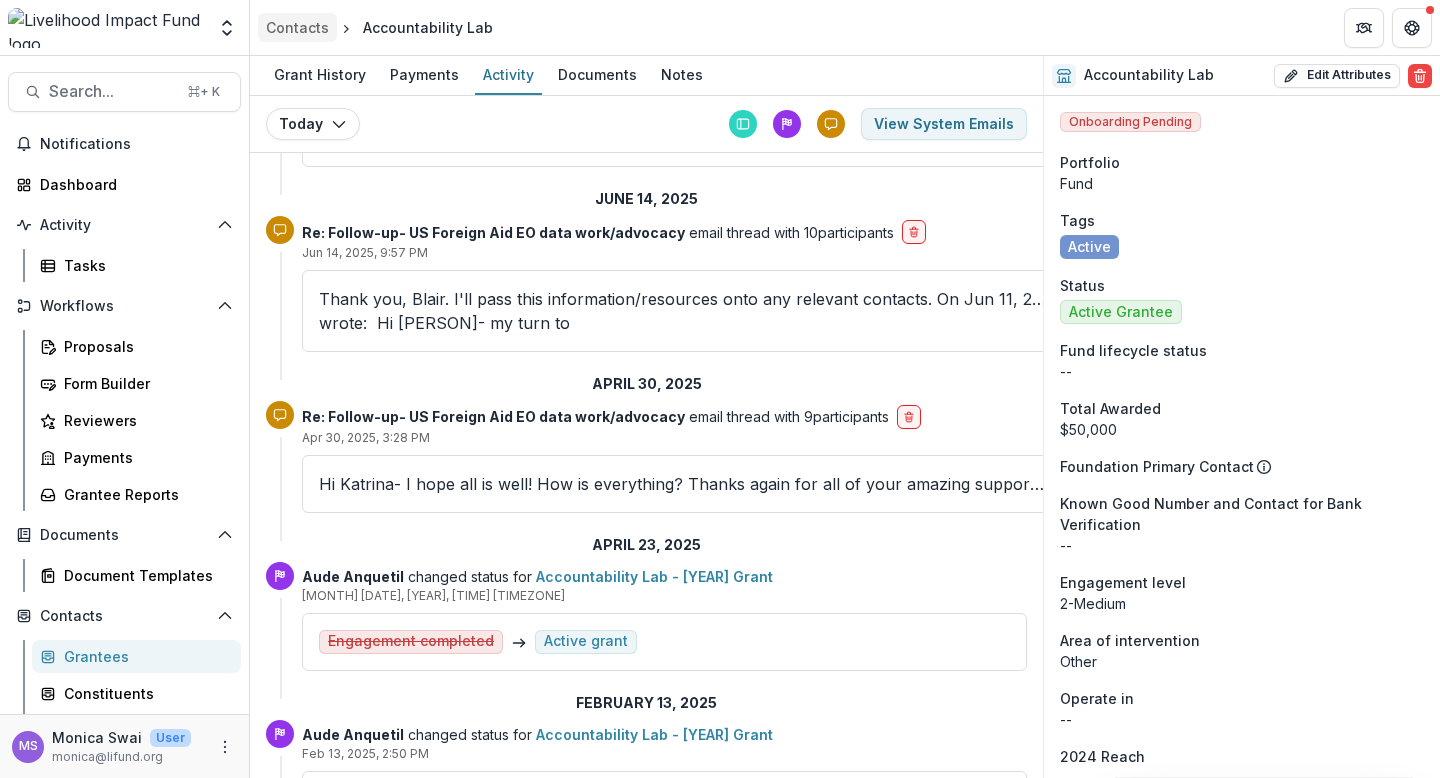 click on "Contacts" at bounding box center (297, 27) 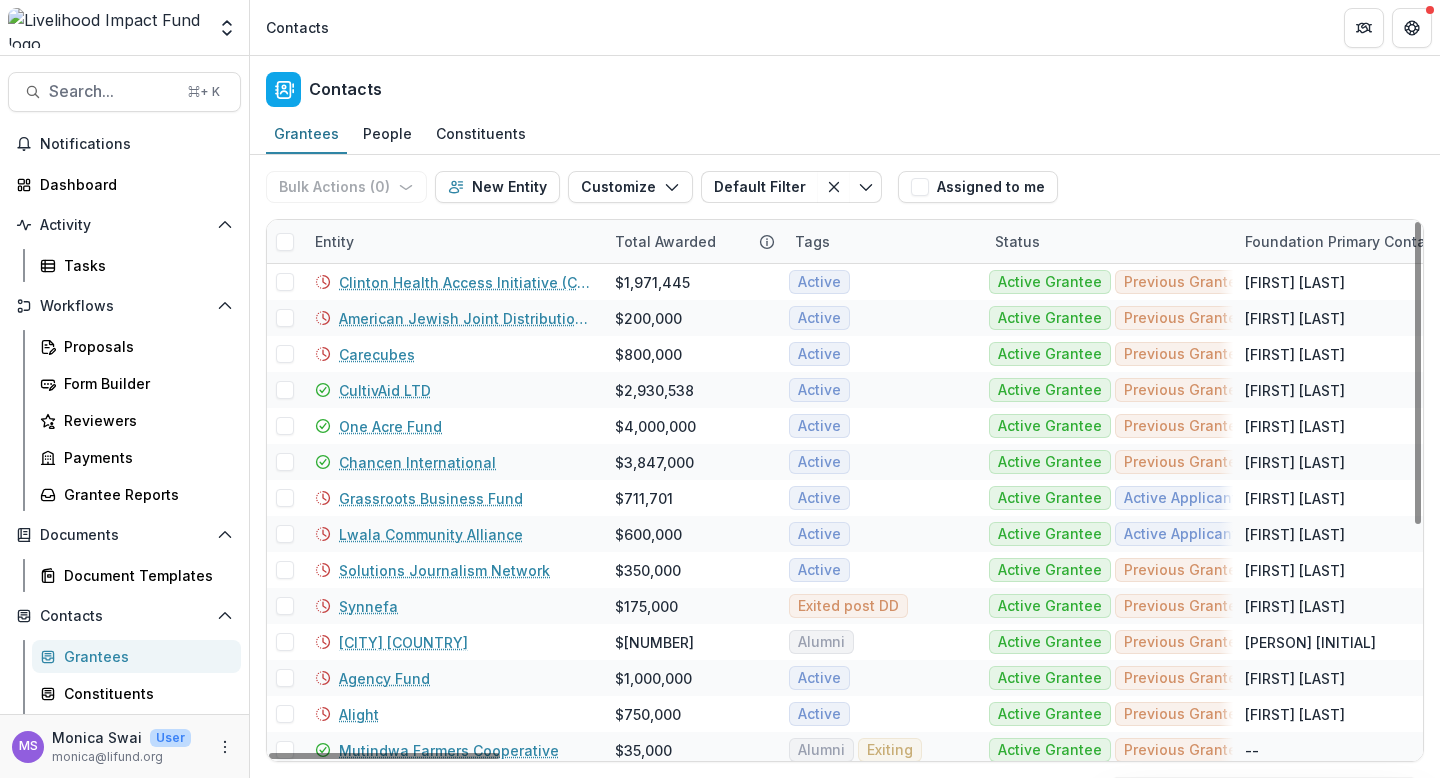 click on "Entity" at bounding box center [453, 241] 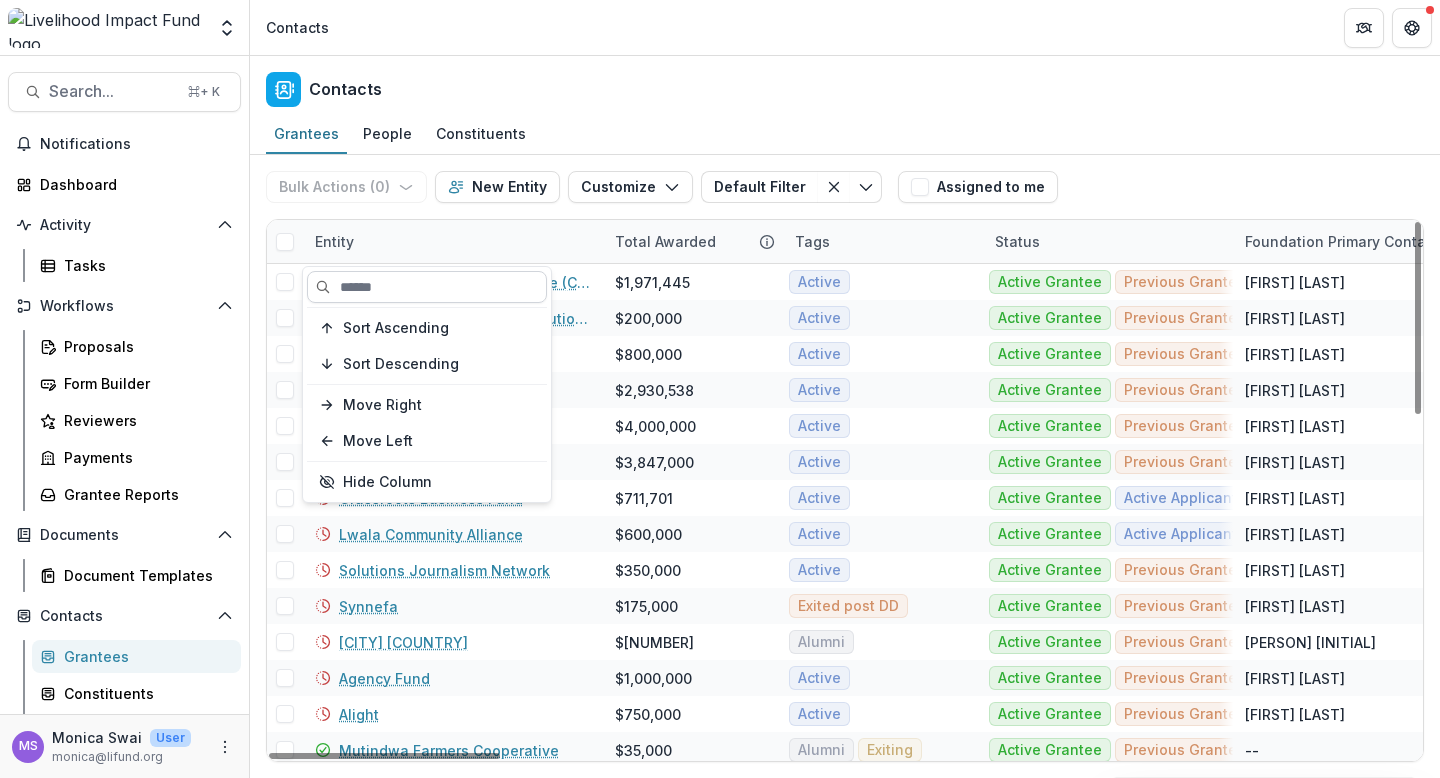 click at bounding box center (427, 287) 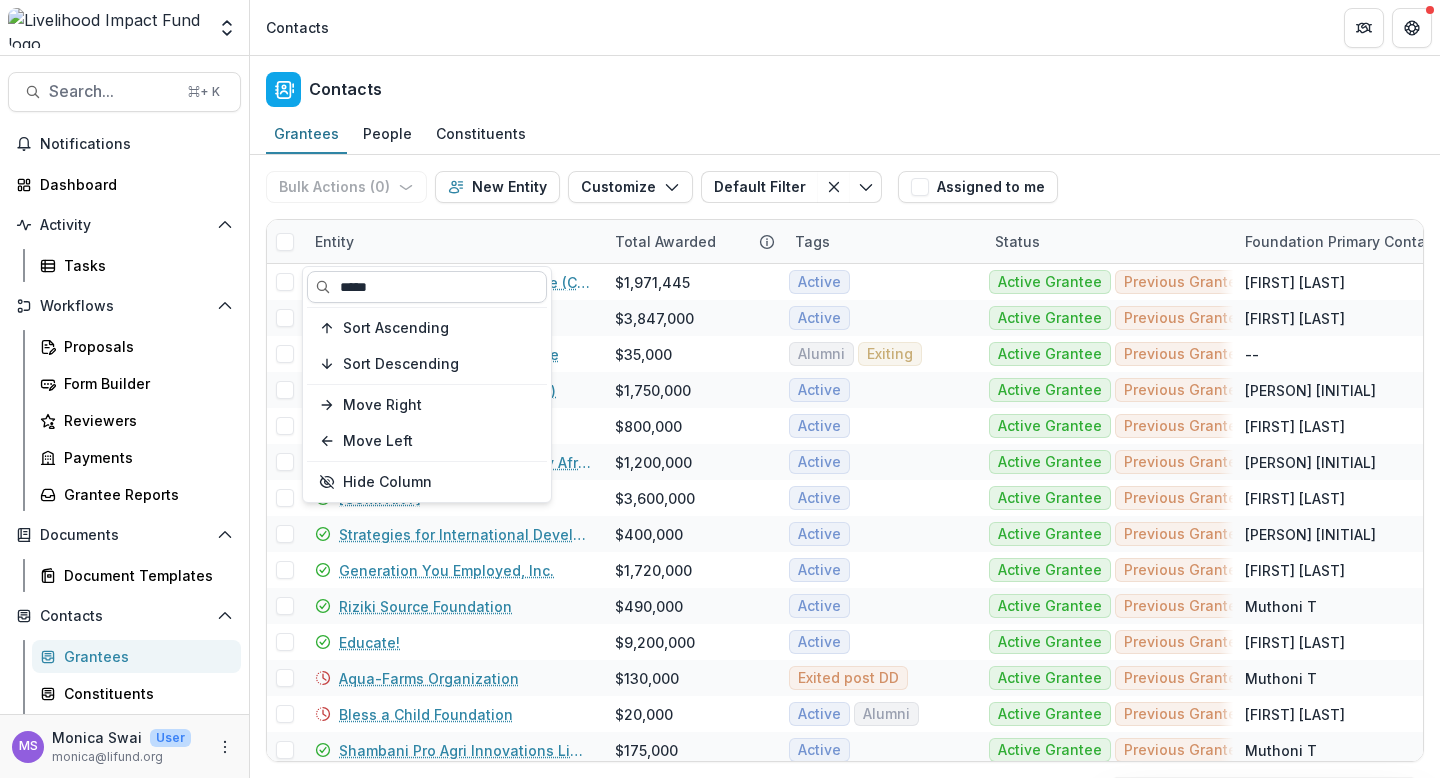 type on "*****" 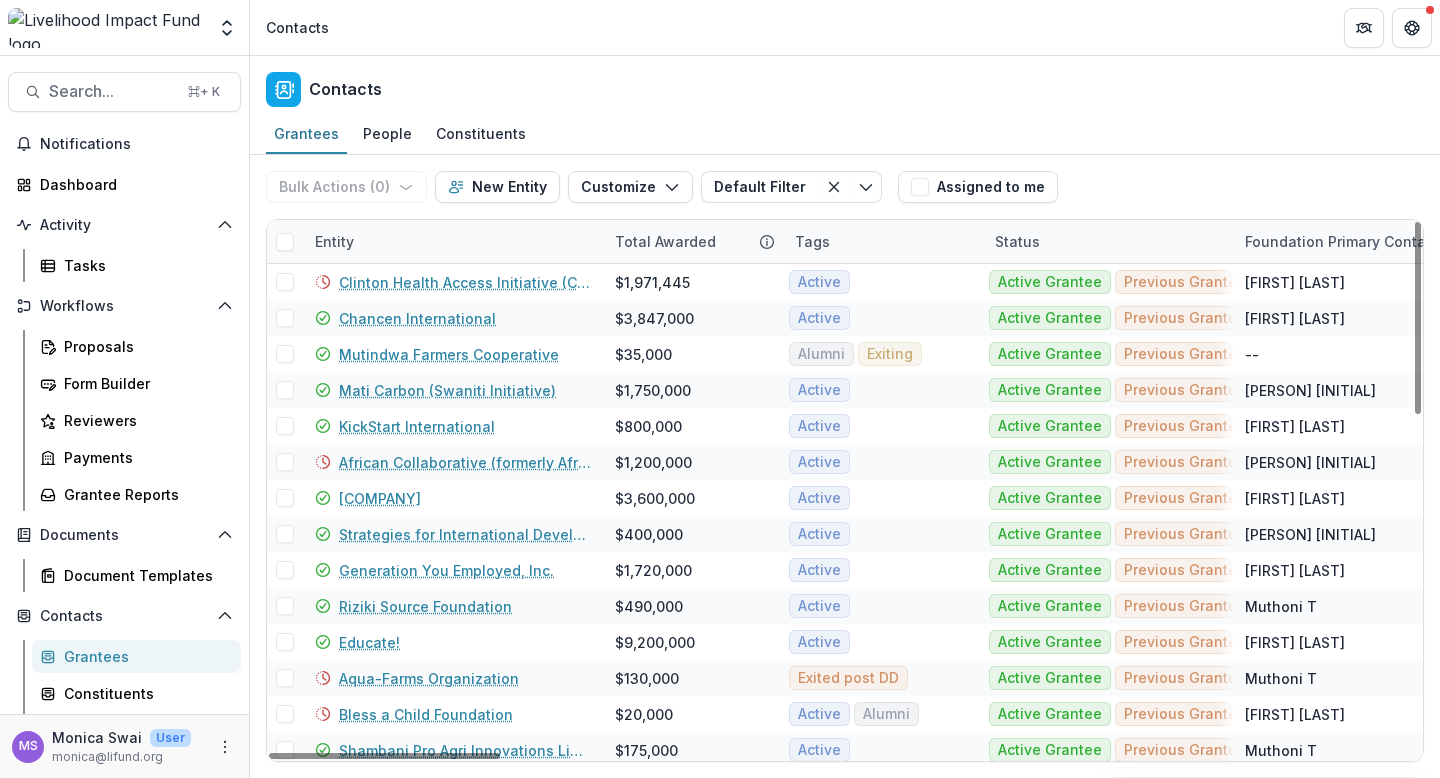 click on "Entity" at bounding box center [453, 241] 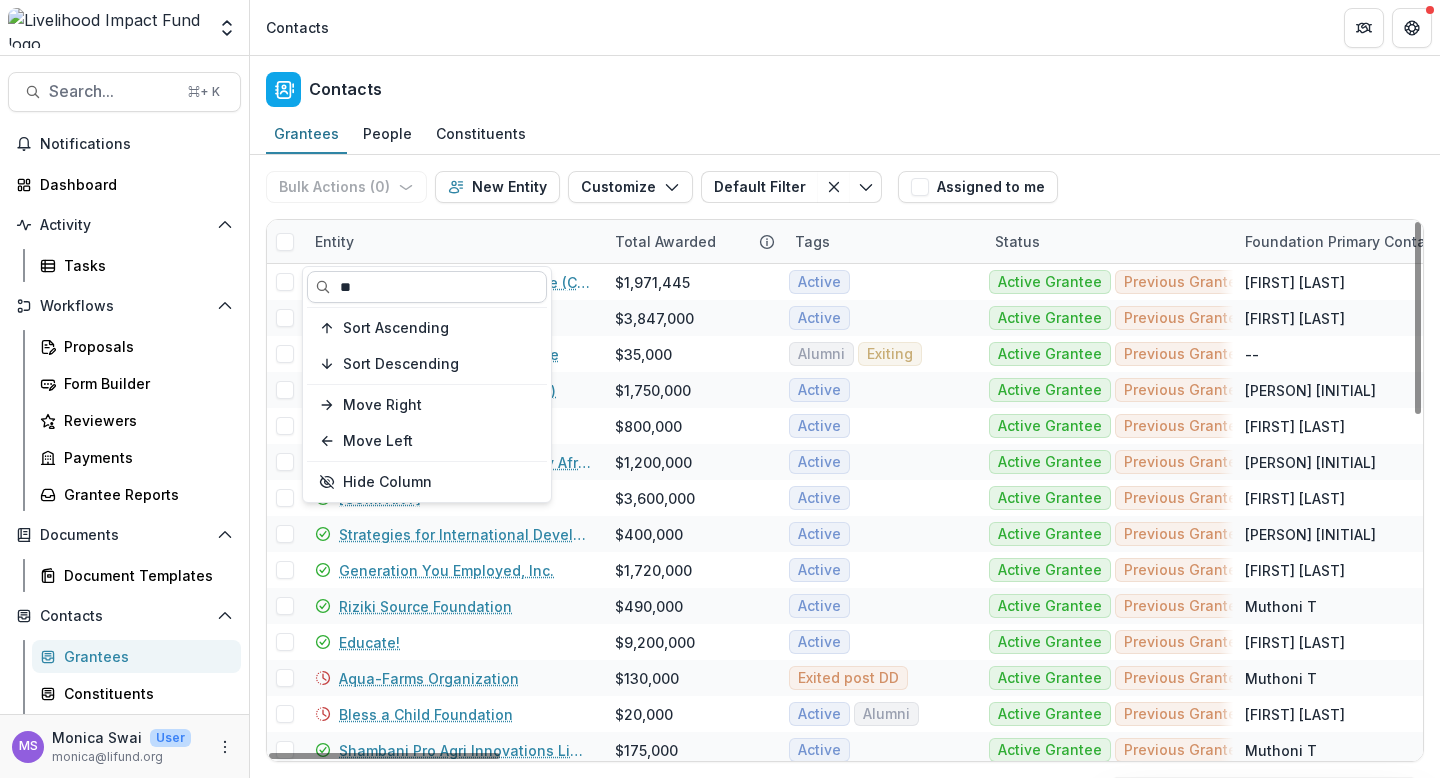 click on "**" at bounding box center [427, 287] 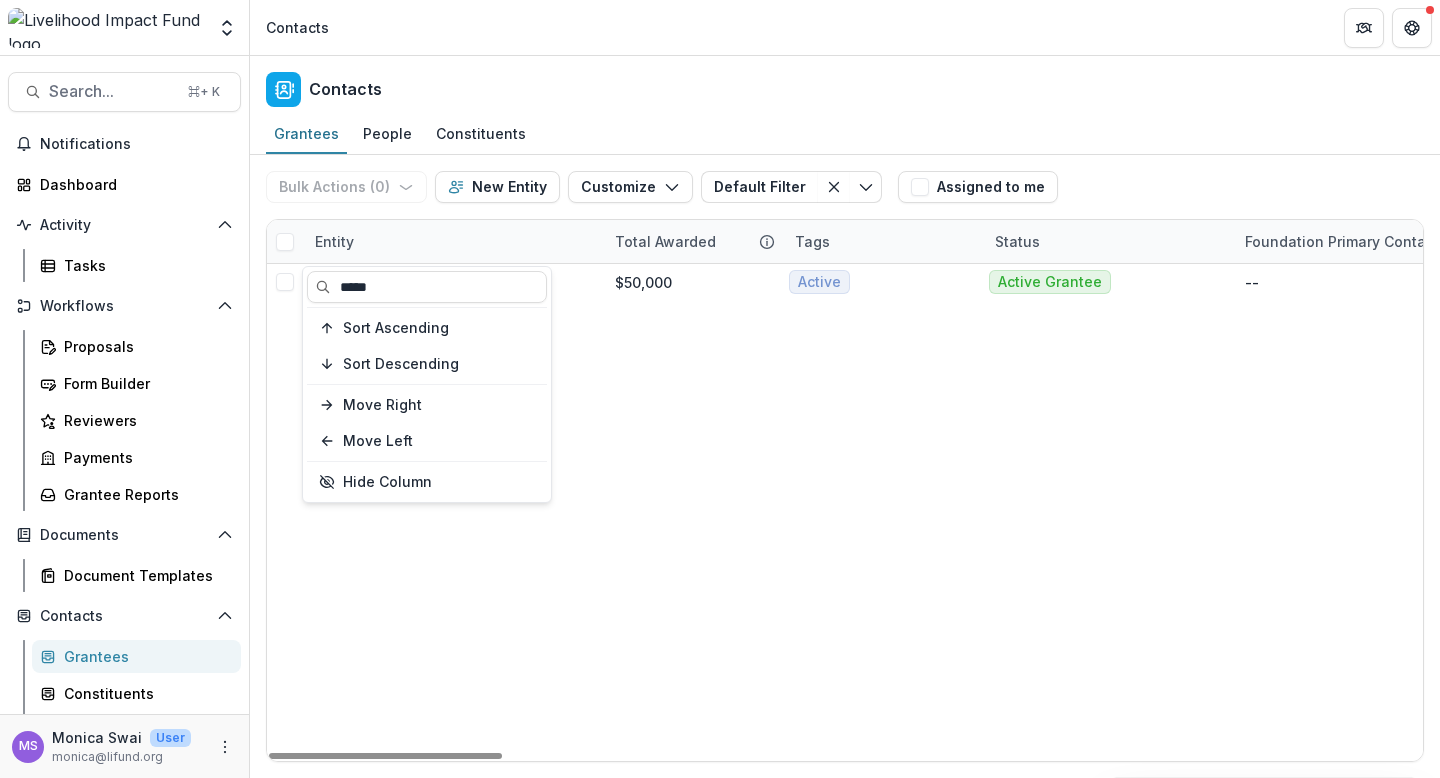 type on "*****" 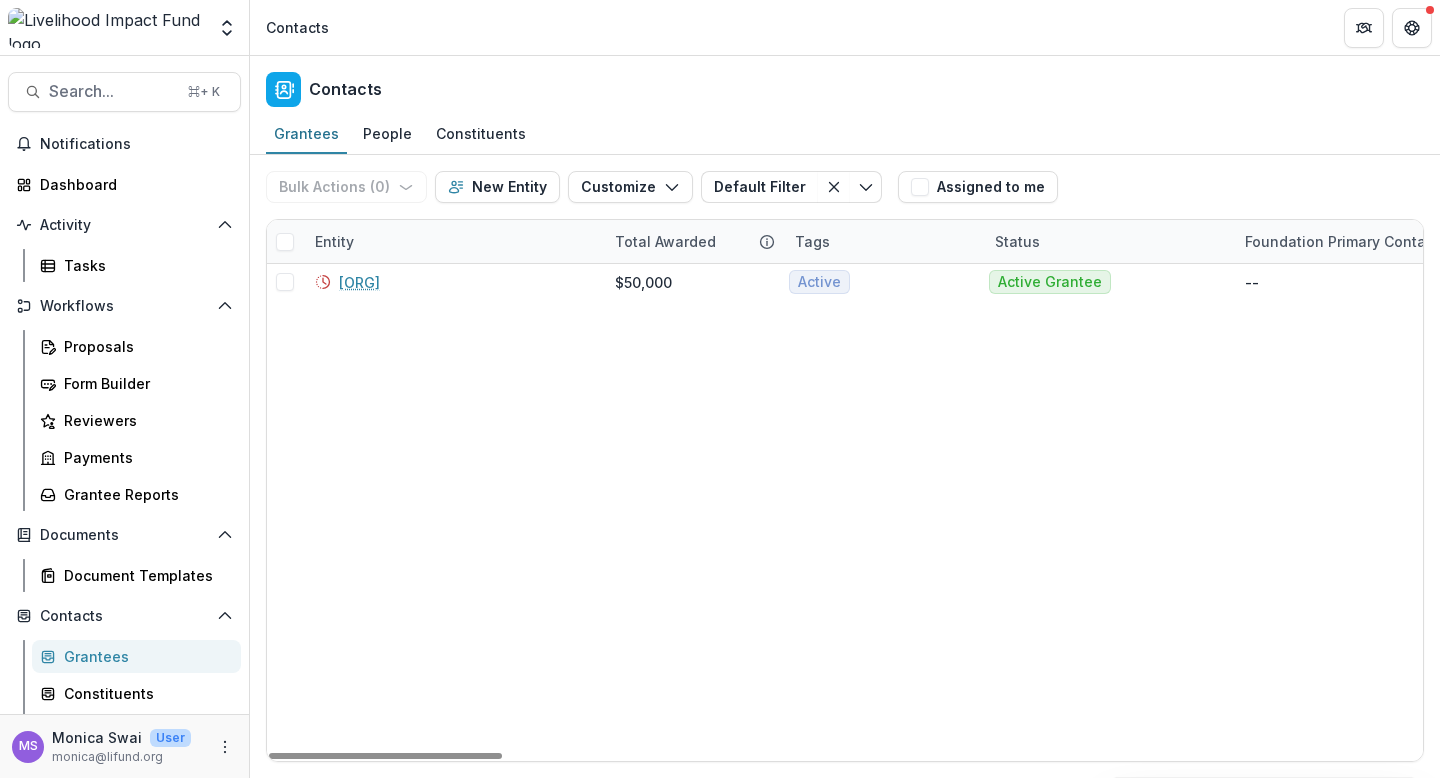 click on "Atutu $50,000 Active Active Grantee -- 84-4376999 -- Organization" at bounding box center [3125, 512] 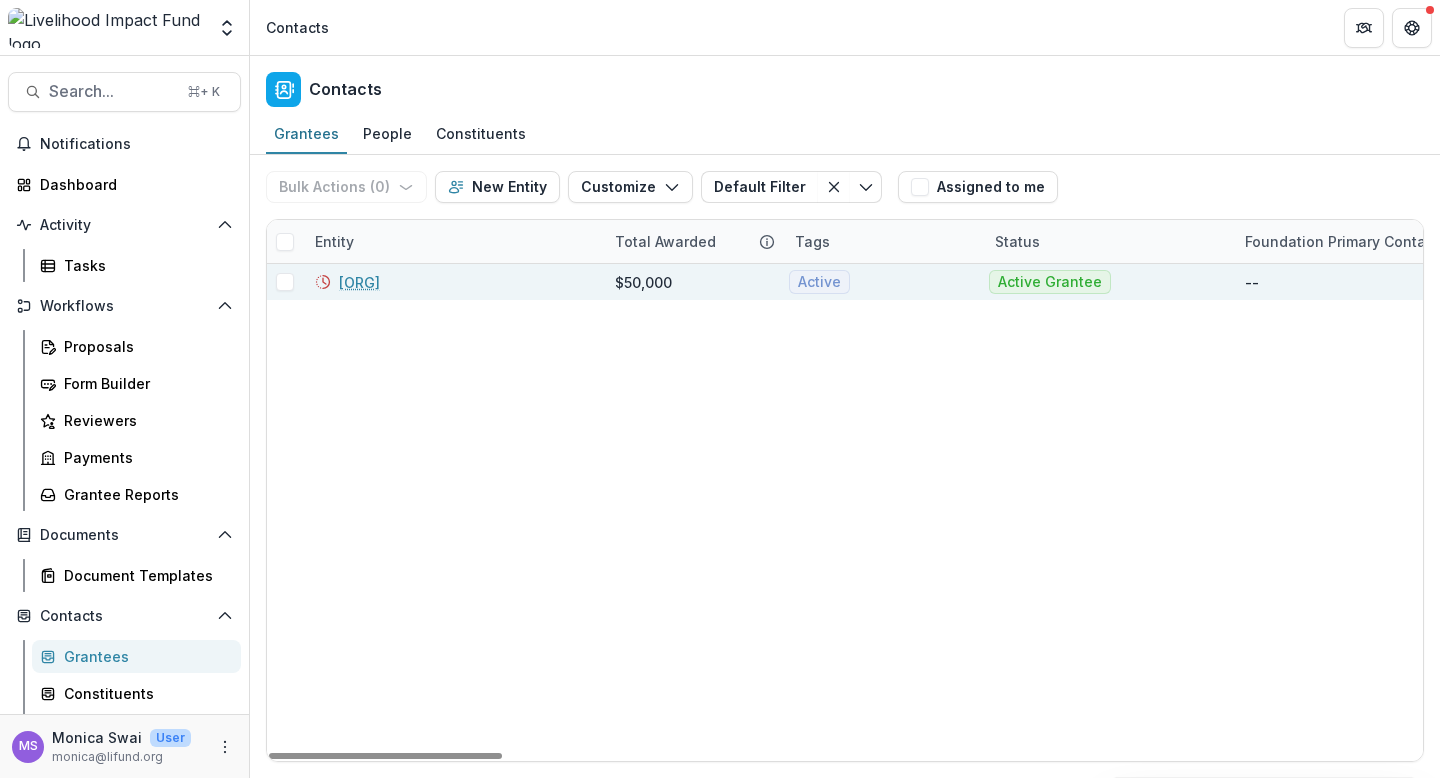 click on "Atutu" at bounding box center [359, 282] 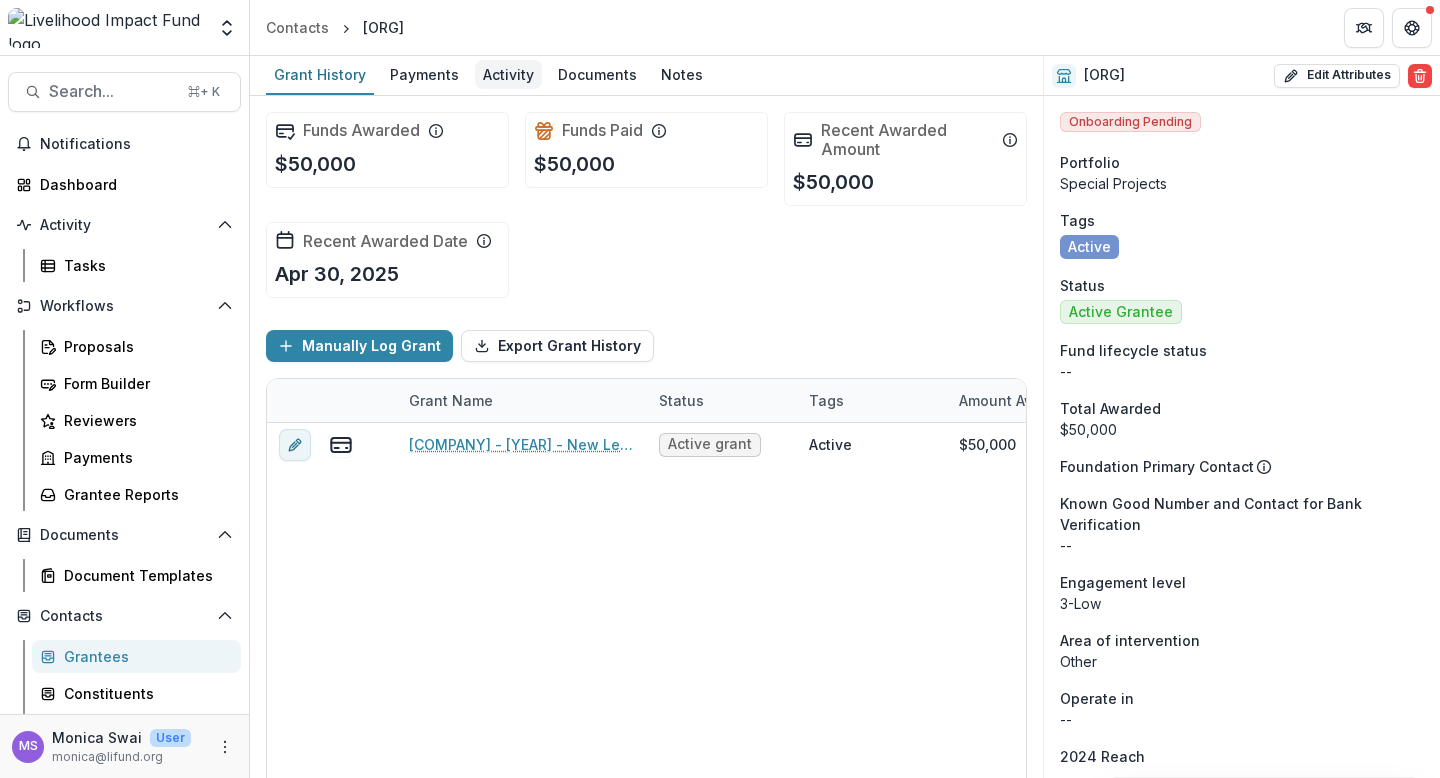 click on "Activity" at bounding box center (508, 74) 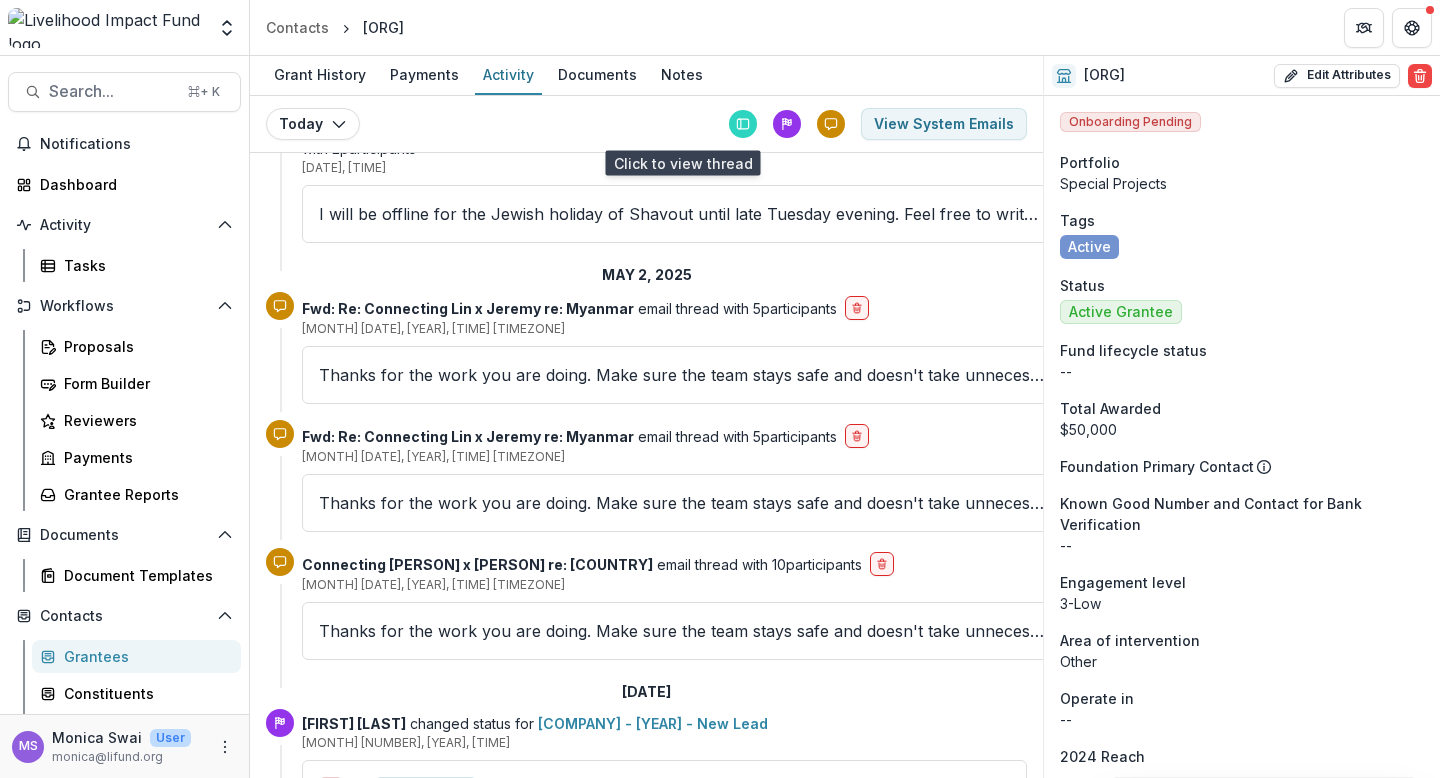 scroll, scrollTop: 614, scrollLeft: 0, axis: vertical 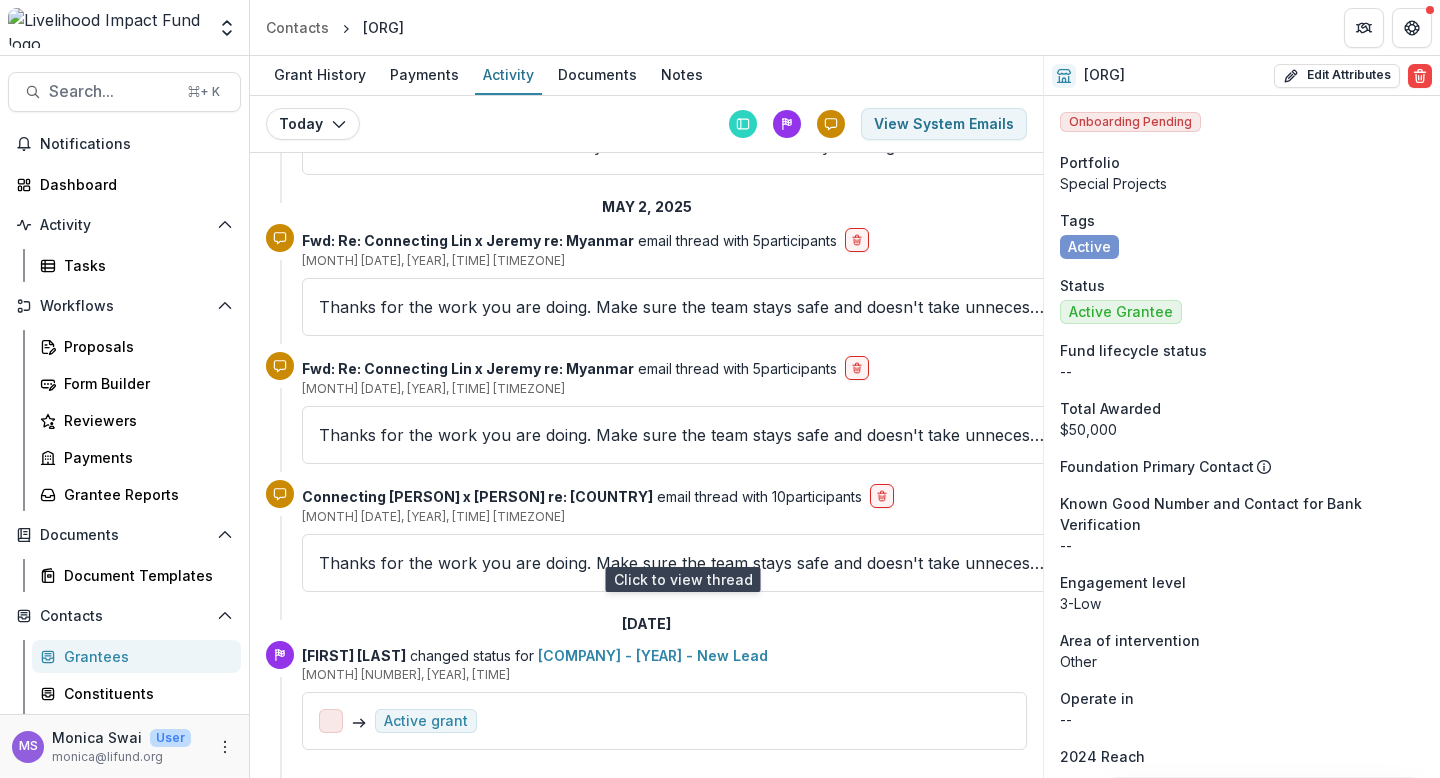 click on "Thanks for the work you are doing. Make sure the team stays safe and doesn't take unnecessary risks. And let us know how it goes. Jeremy Hockenstein Managing Director, Livelihood Impact Fund jeremy" at bounding box center (682, 563) 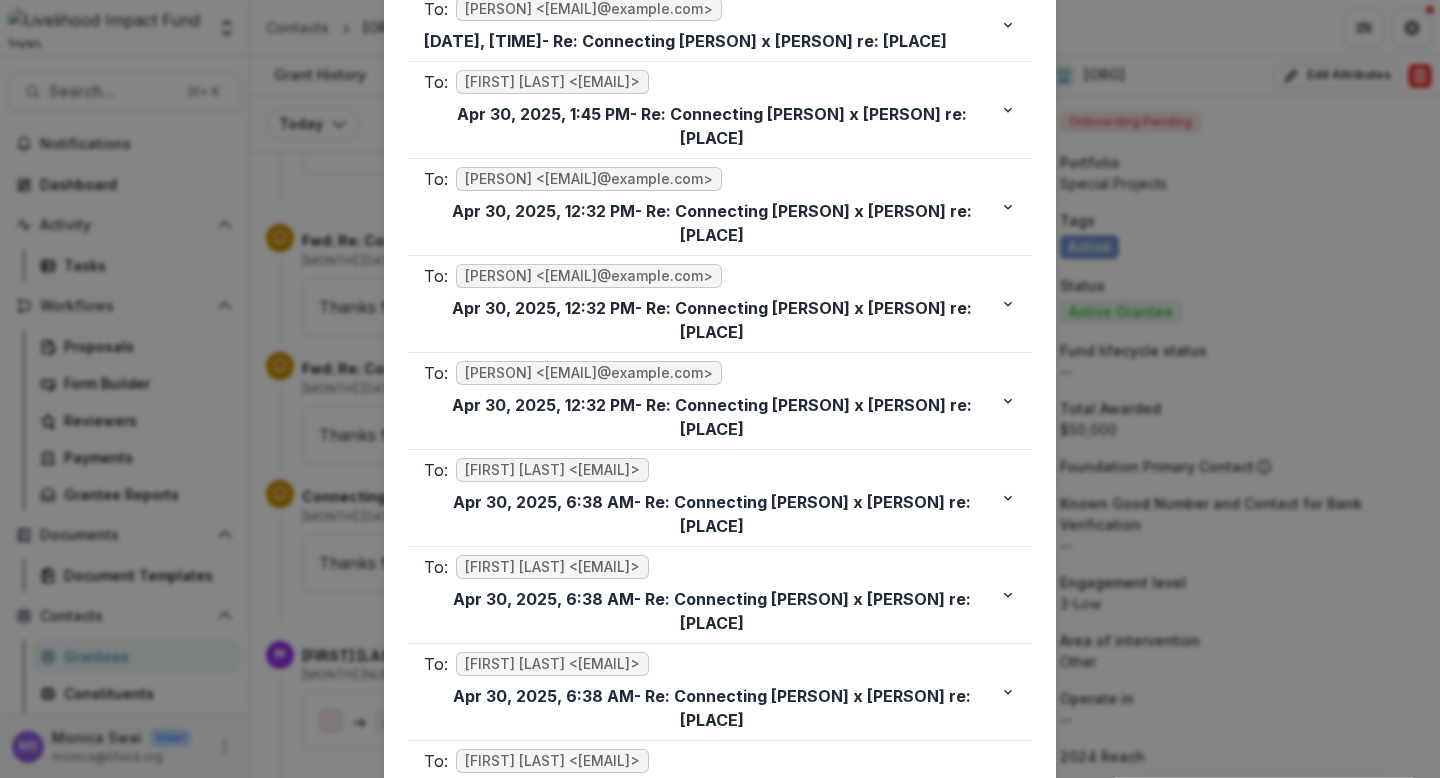 scroll, scrollTop: 9675, scrollLeft: 0, axis: vertical 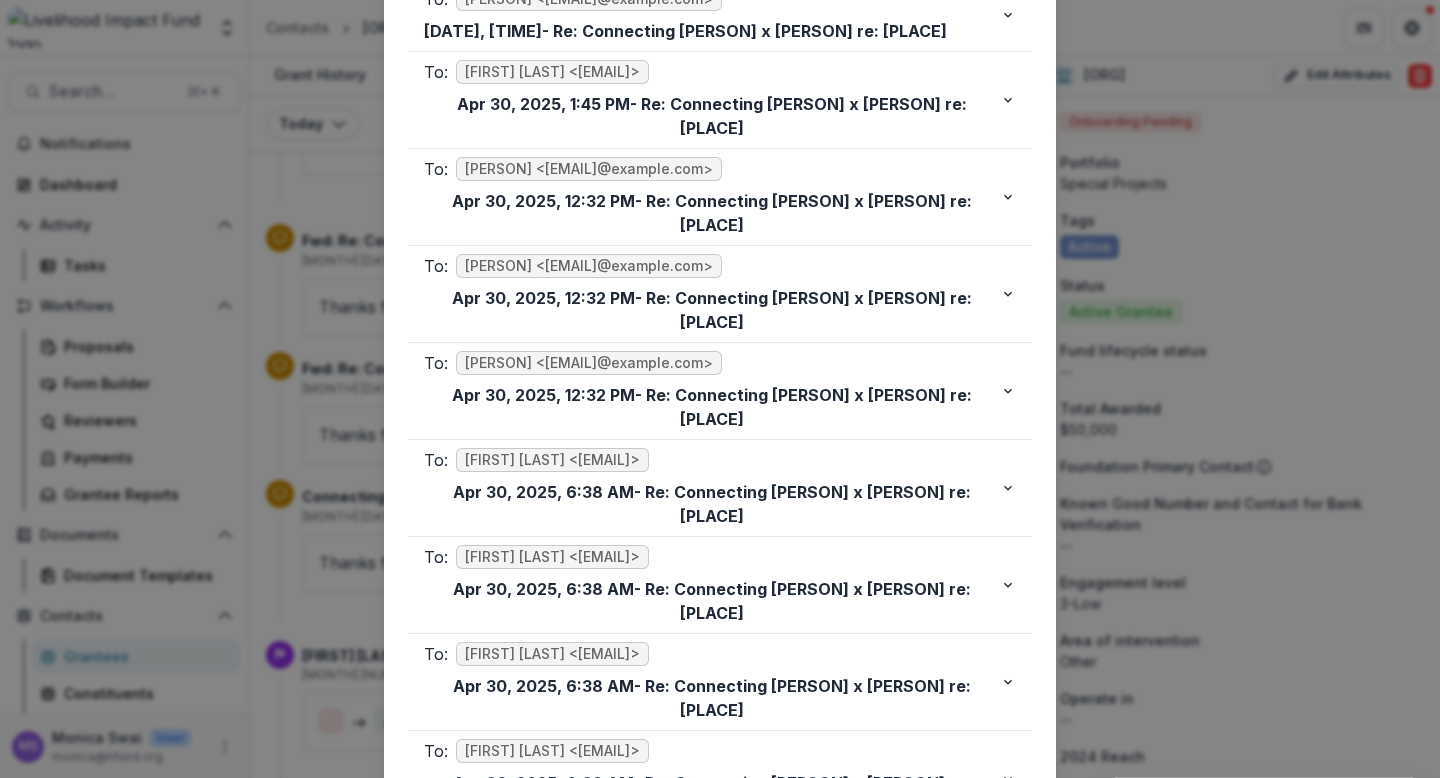 click on "Apr 30, 2025, 6:25 AM  -   Fwd: Re: Re: Connecting Lin x Jeremy re: Myanmar" at bounding box center (712, 892) 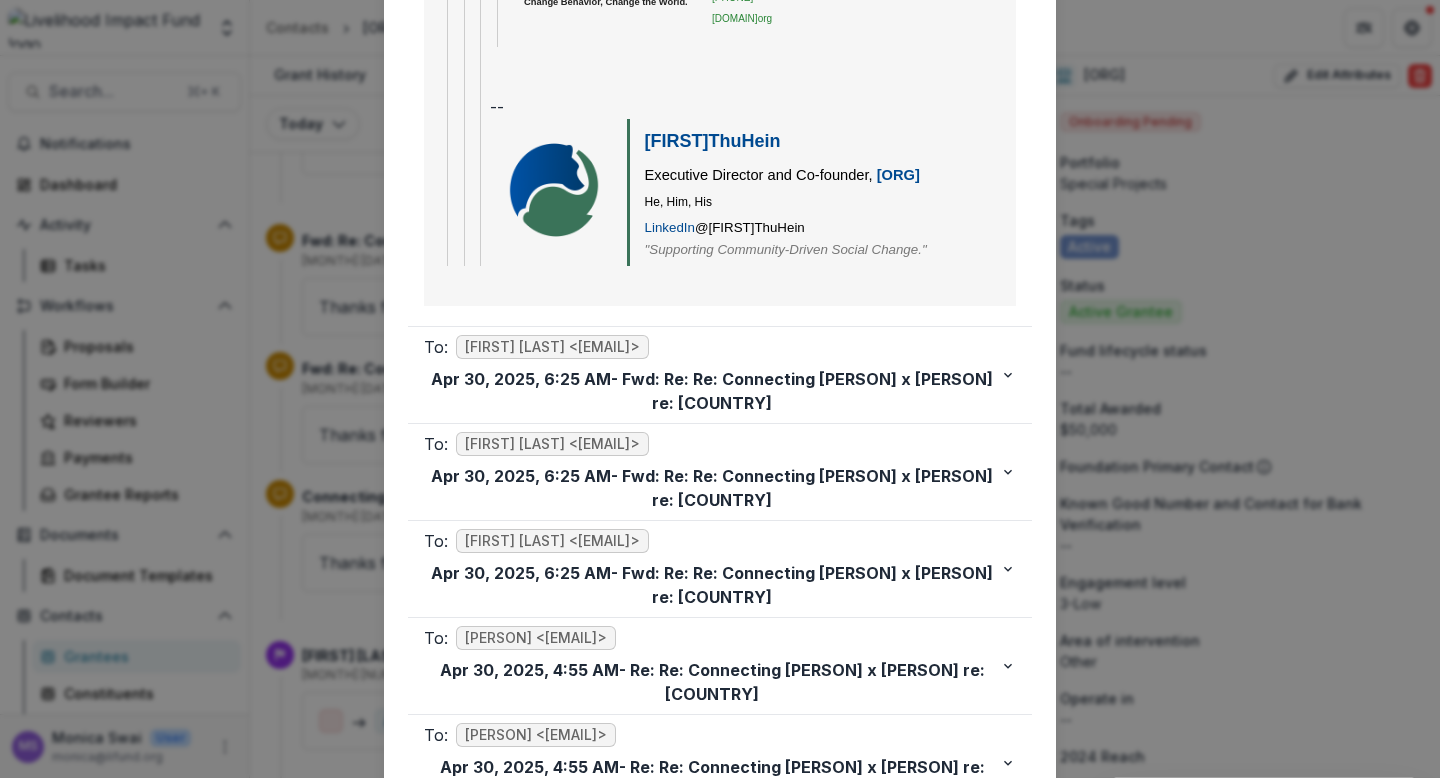 scroll, scrollTop: 17121, scrollLeft: 0, axis: vertical 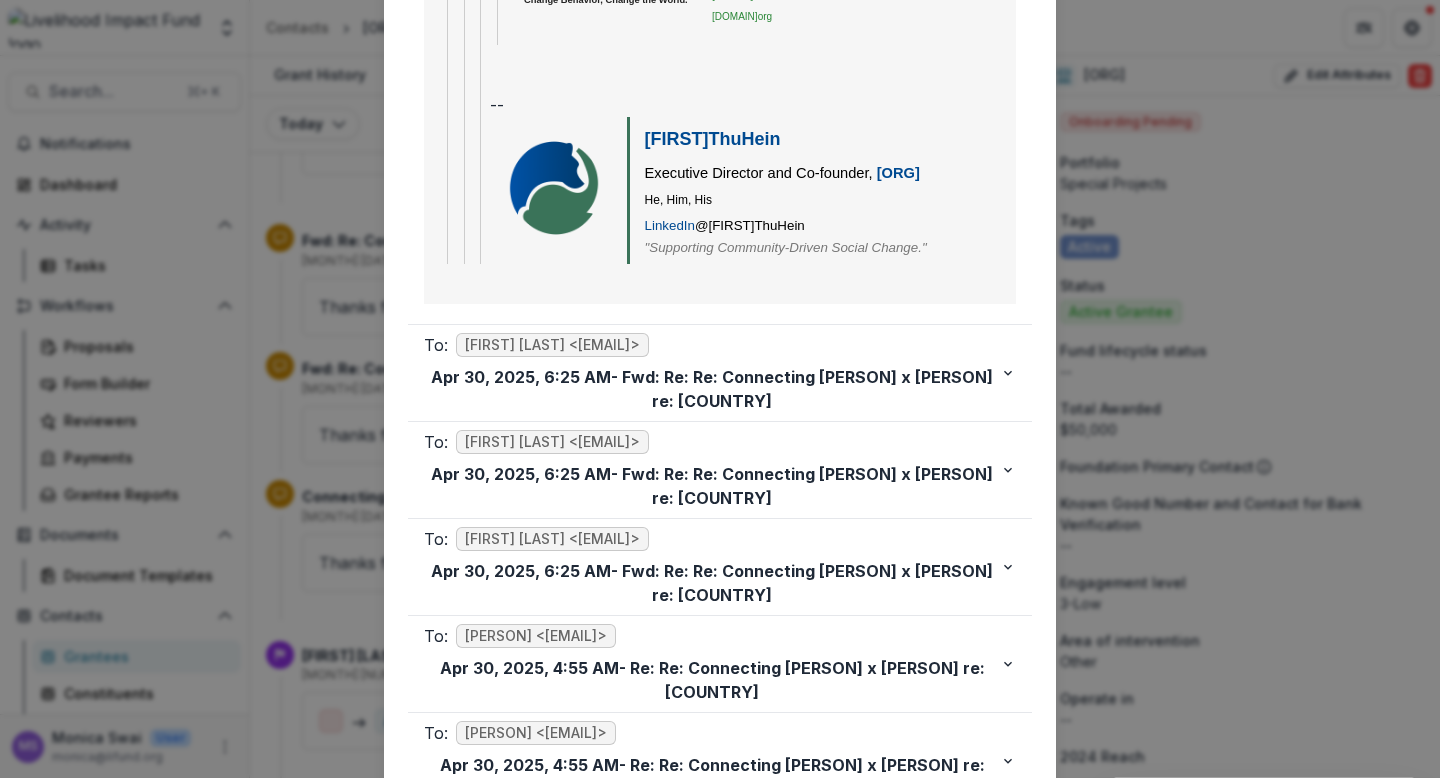 click on "To:  Jeremy Hockenstein <jeremy@lifund.org>" at bounding box center (712, 927) 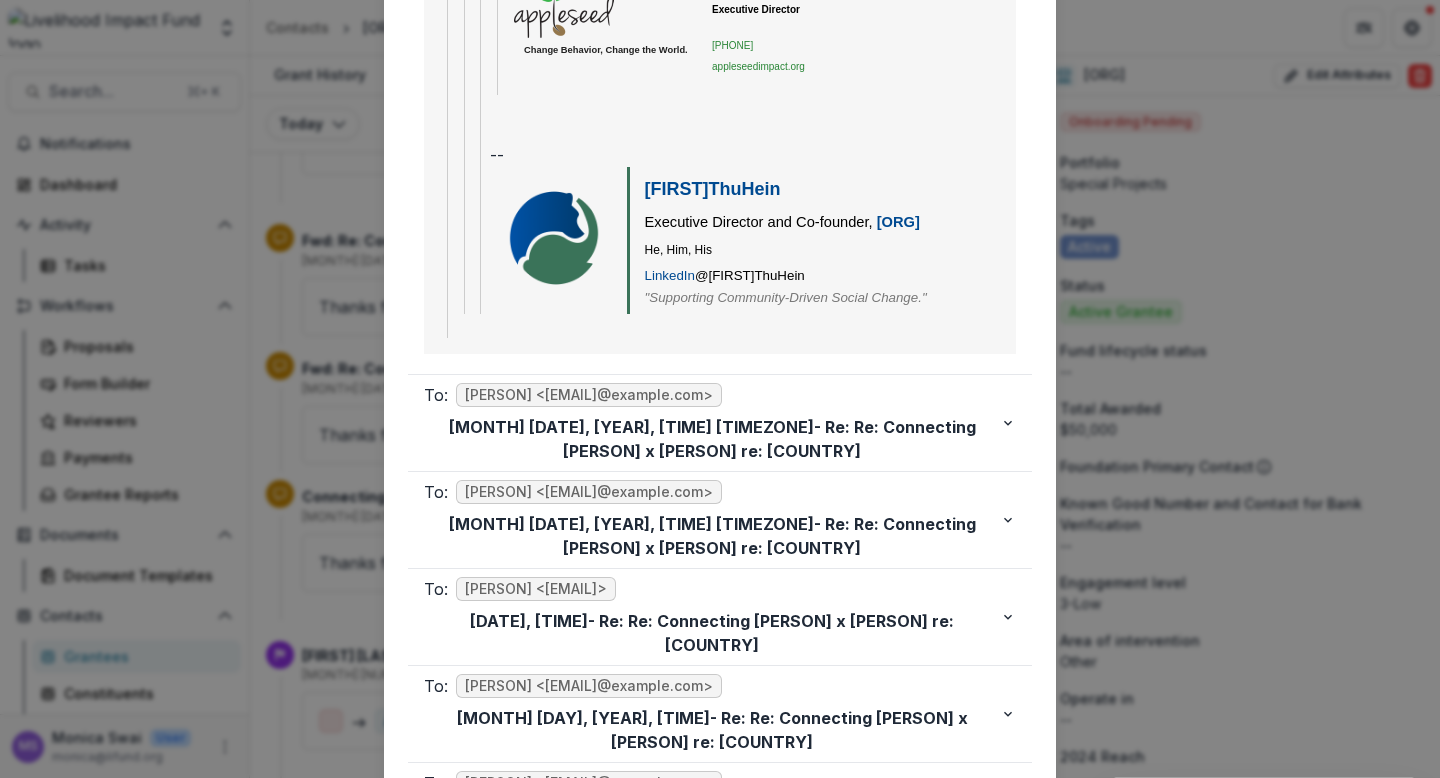 scroll, scrollTop: 24211, scrollLeft: 0, axis: vertical 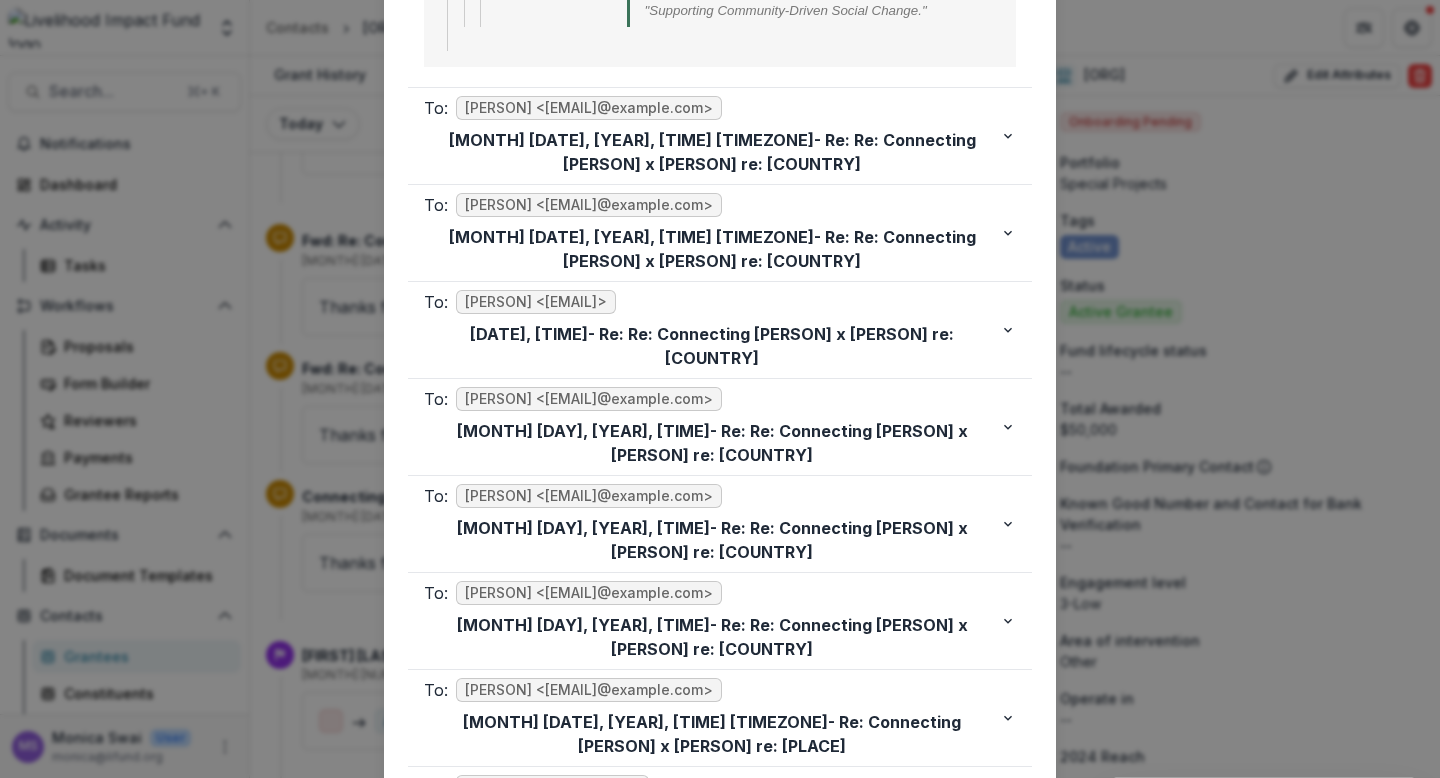 click on "To:  null <Lhein@atutu.org> Jeremy Hockenstein <jeremy@lifund.org> Jeremy Hockenstein <jeremy@livelihoodimpactfund.org> Apr 10, 2025, 5:18 PM  -   Connecting Lin x Jeremy re: Myanmar" at bounding box center [712, 1475] 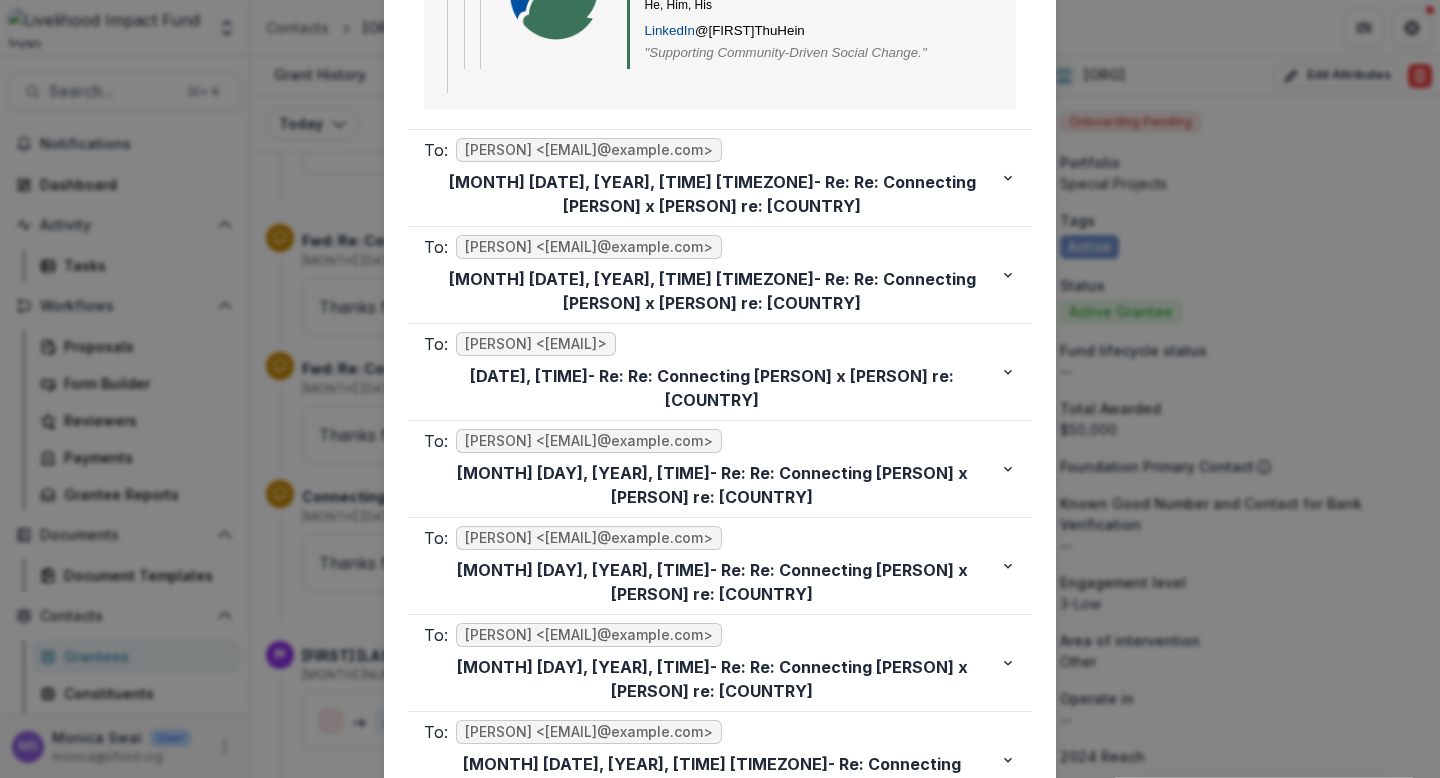 scroll, scrollTop: 24168, scrollLeft: 0, axis: vertical 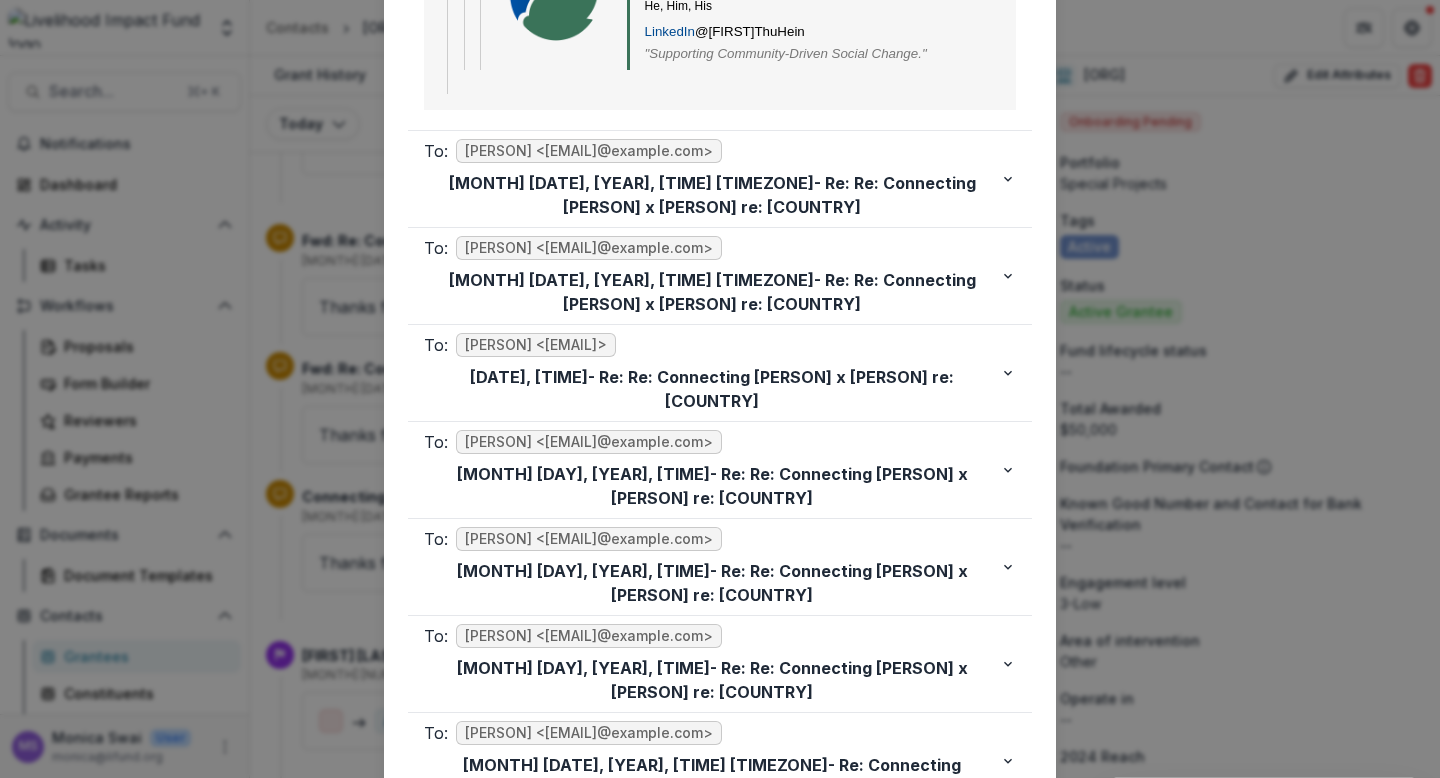 click on "CC:  Philip Kao <philip@appleseedimpact.org>" at bounding box center [712, 1387] 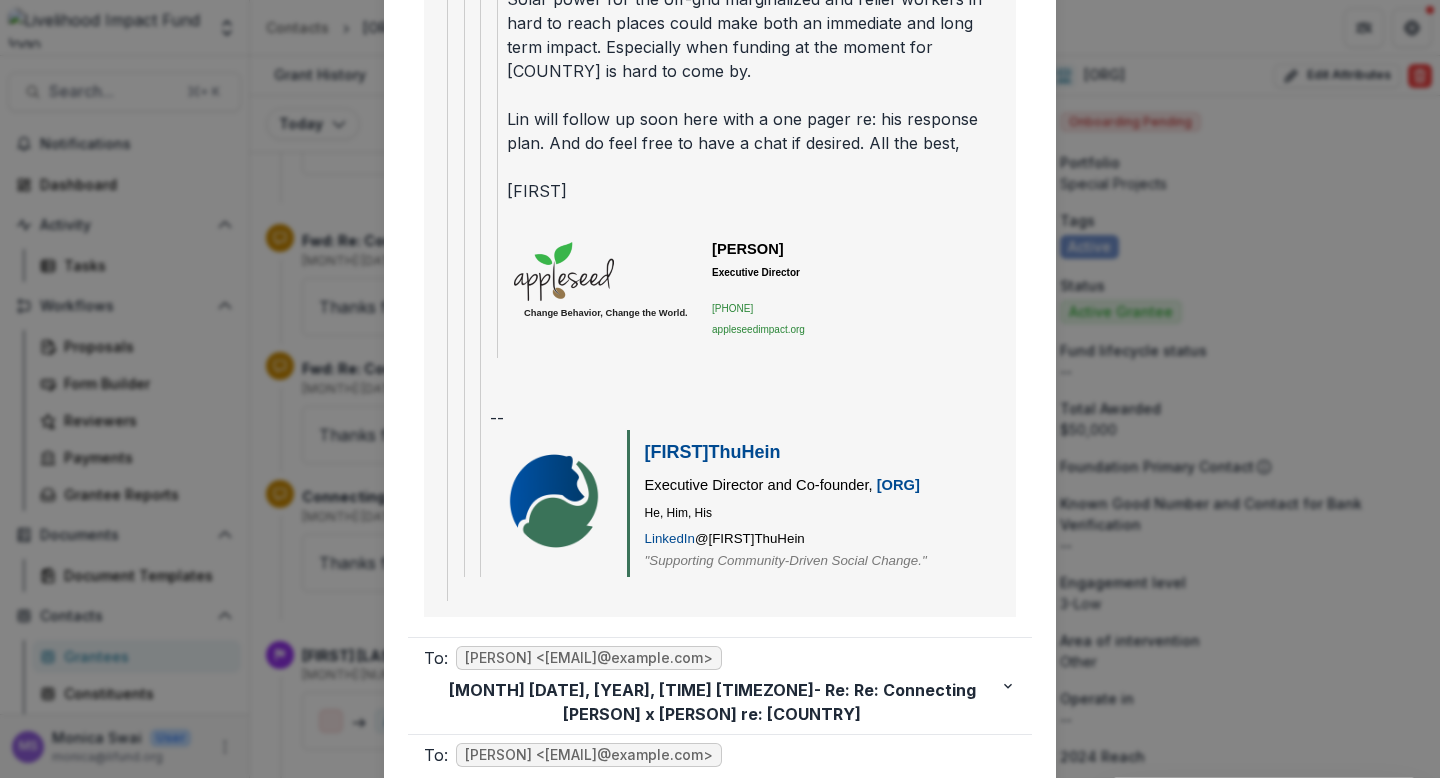 scroll, scrollTop: 23639, scrollLeft: 0, axis: vertical 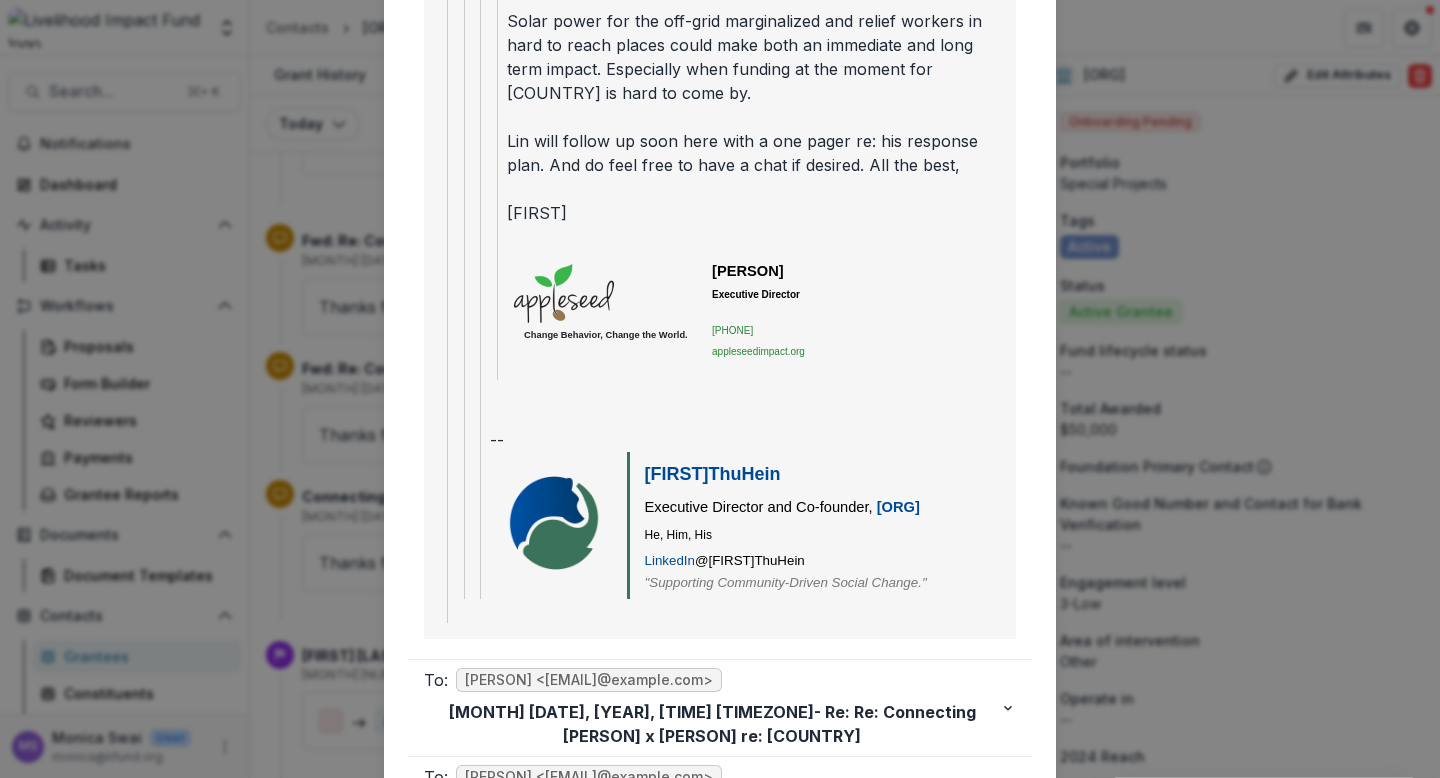click on "To:  Jeremy Hockenstein <jeremy@lifund.org>" at bounding box center [712, 1165] 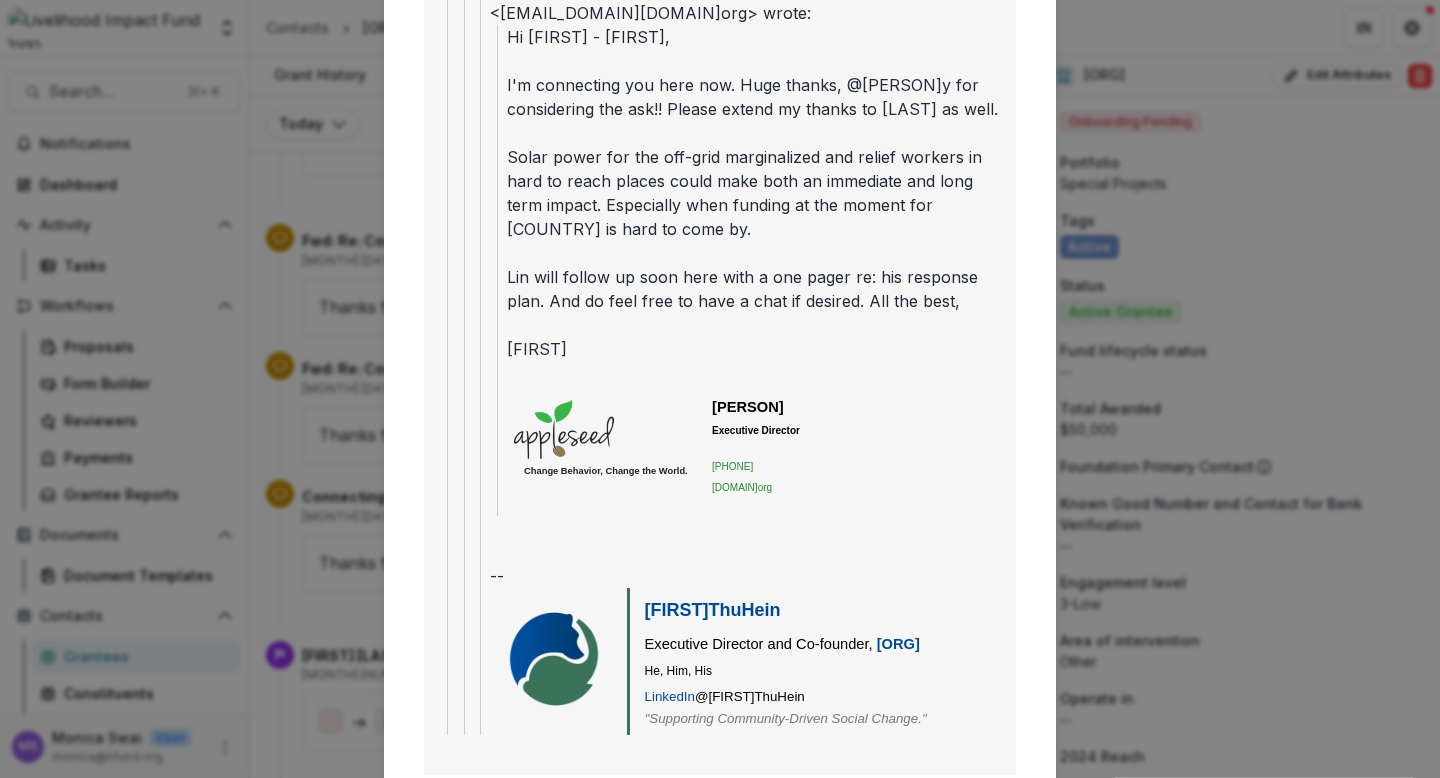 scroll, scrollTop: 16642, scrollLeft: 0, axis: vertical 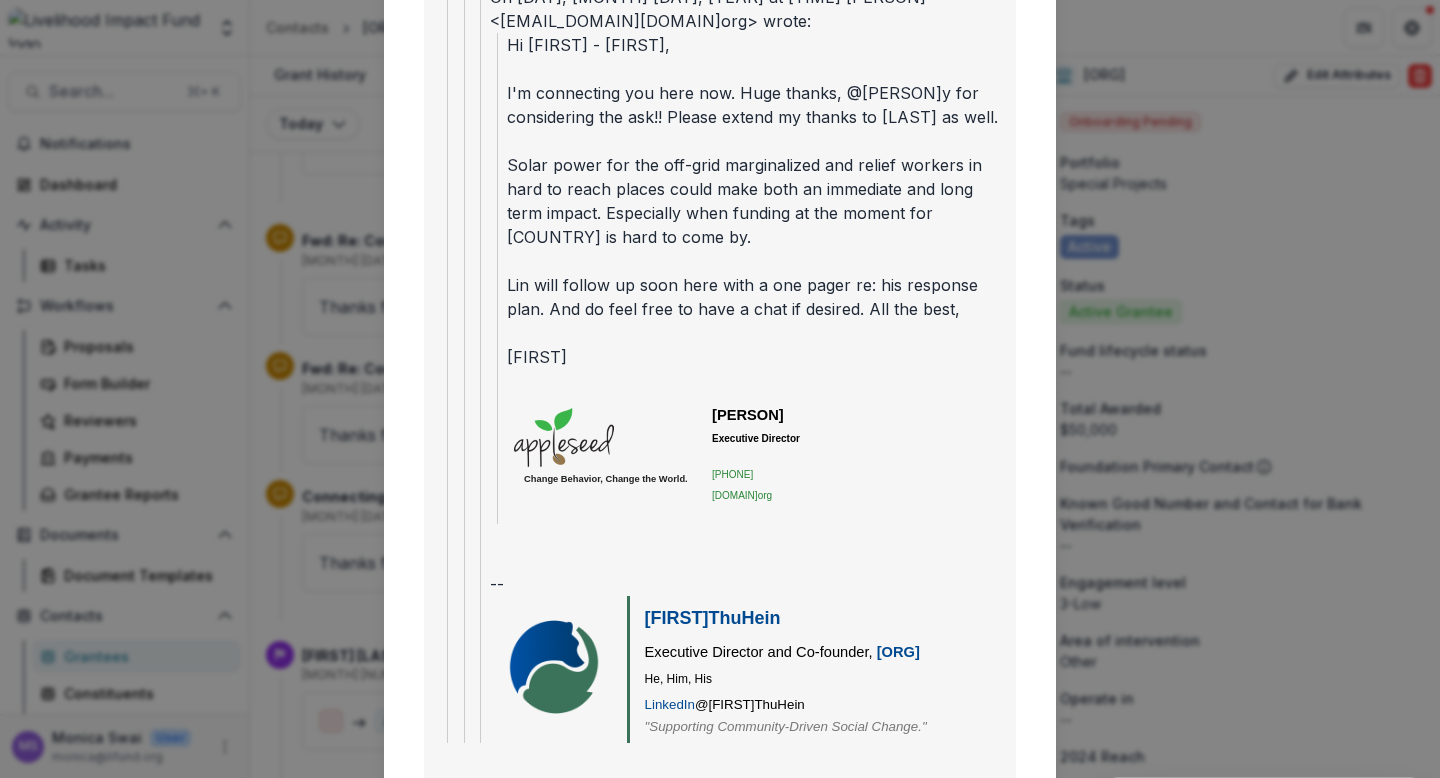 click on "Apr 30, 2025, 6:25 AM  -   Fwd: Re: Re: Connecting Lin x Jeremy re: Myanmar" at bounding box center [712, 1062] 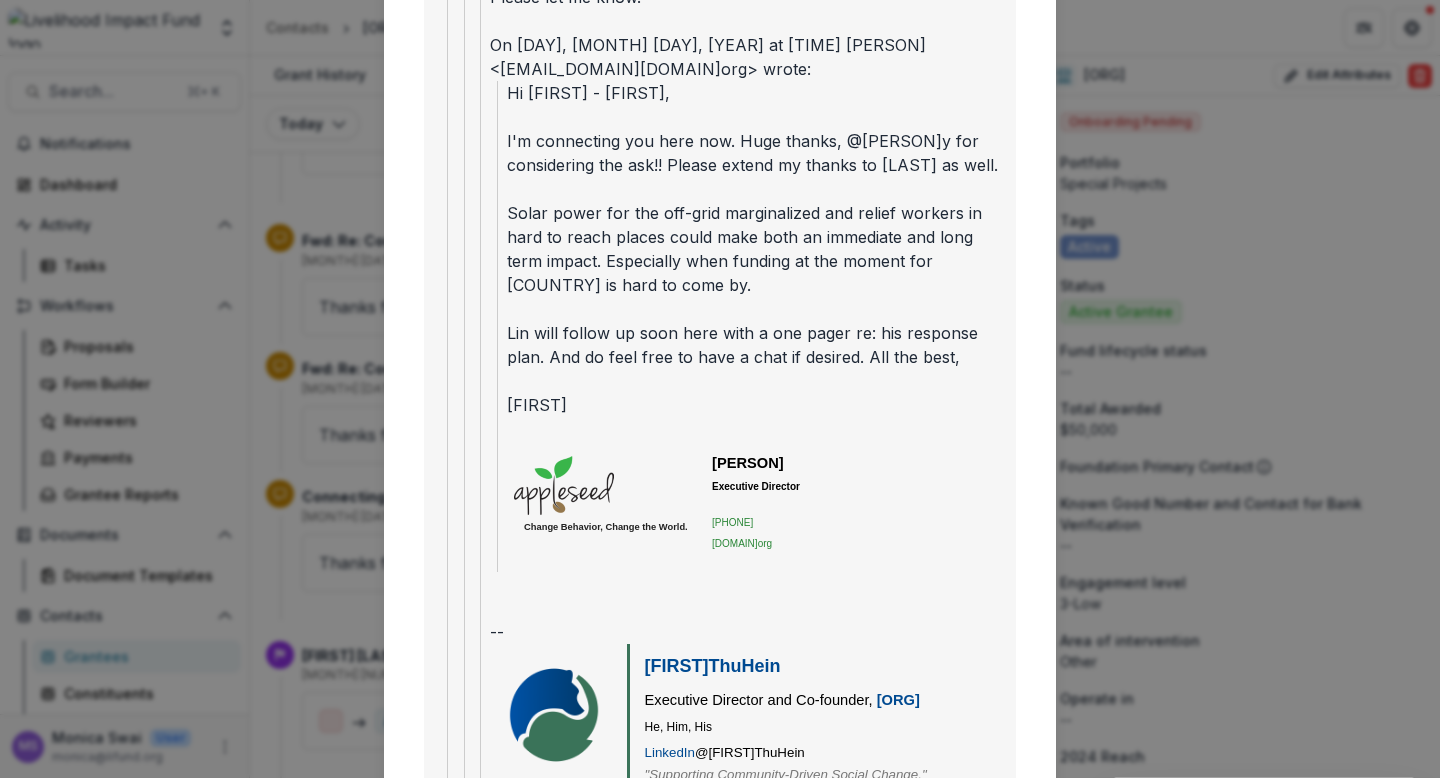 scroll, scrollTop: 16623, scrollLeft: 0, axis: vertical 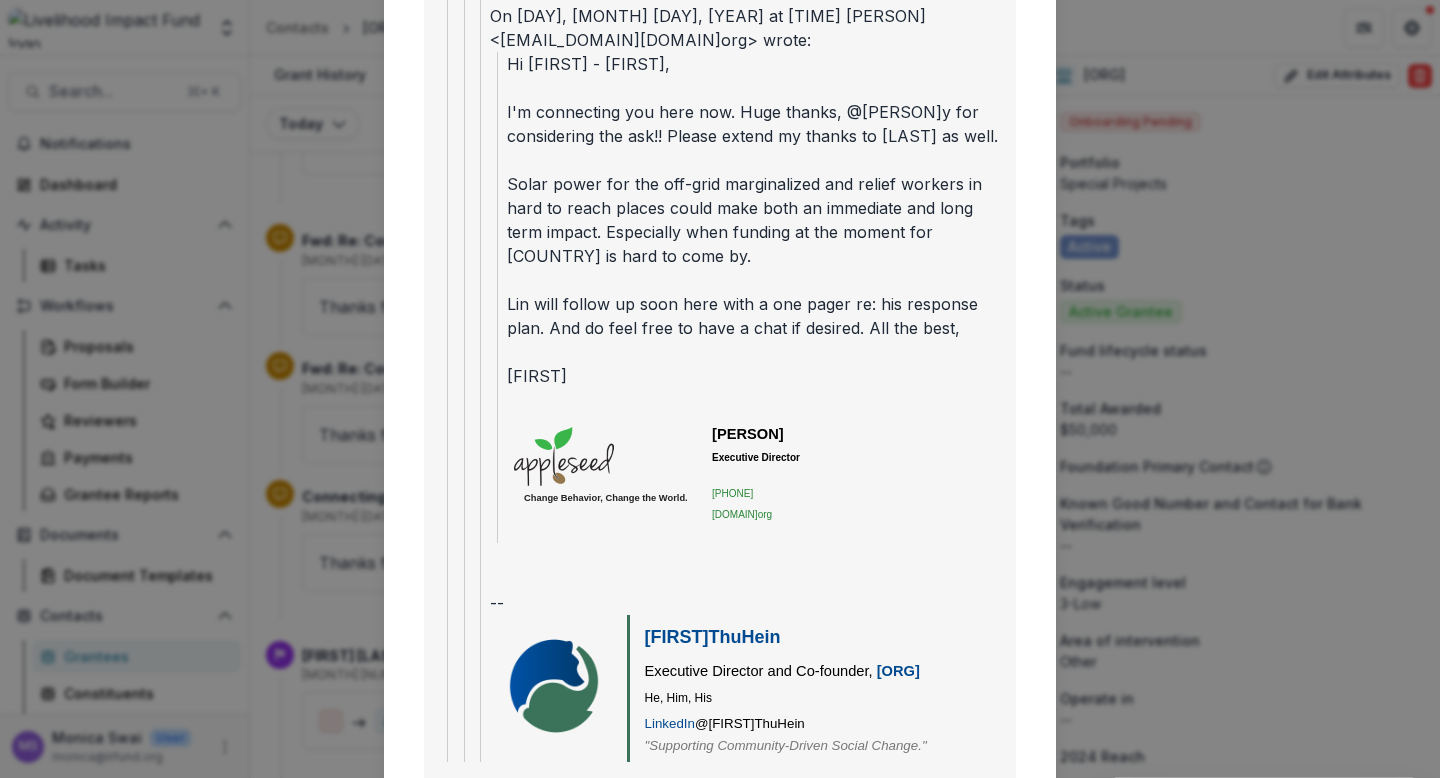 click on "To:  Jennifer P. Holt <jennifer@lifund.org>" at bounding box center (712, 1037) 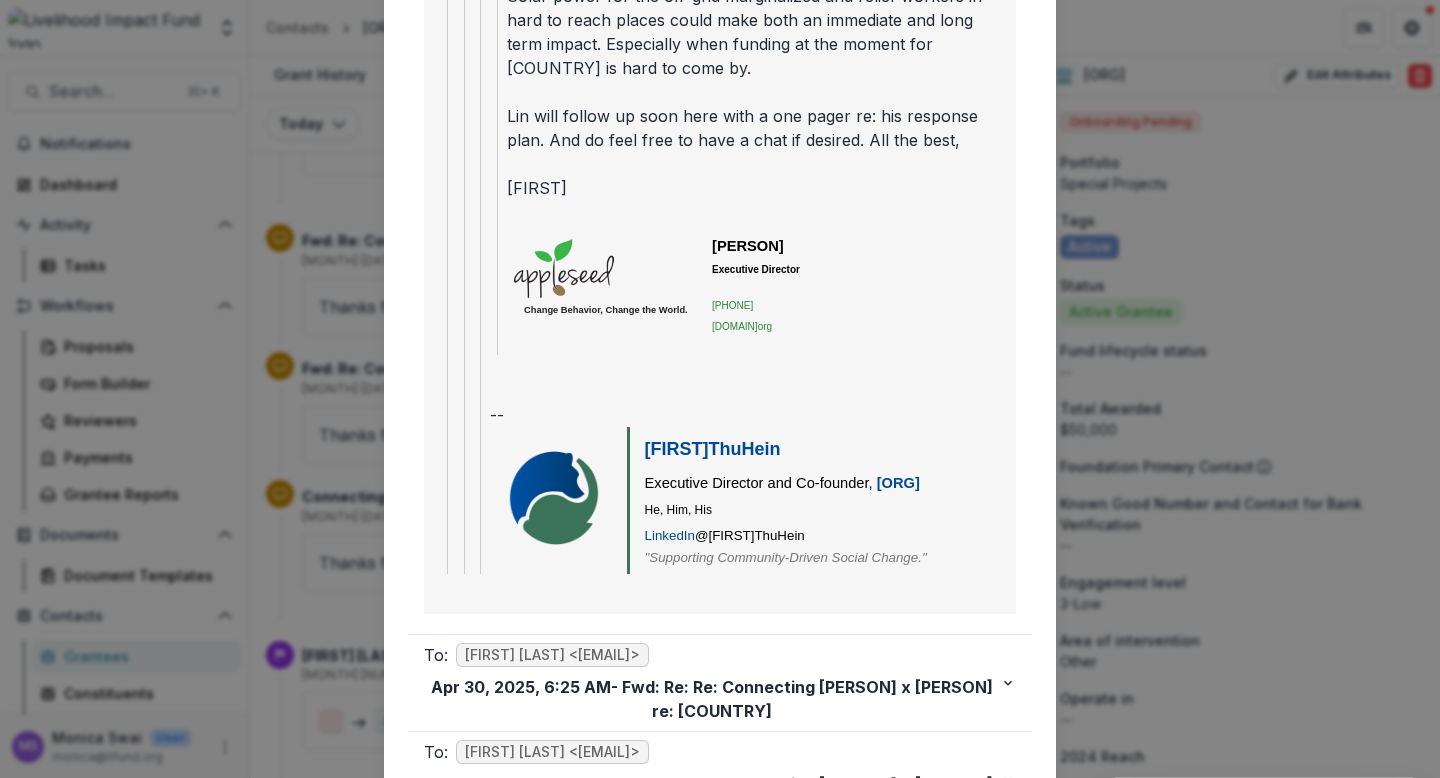 scroll, scrollTop: 16807, scrollLeft: 0, axis: vertical 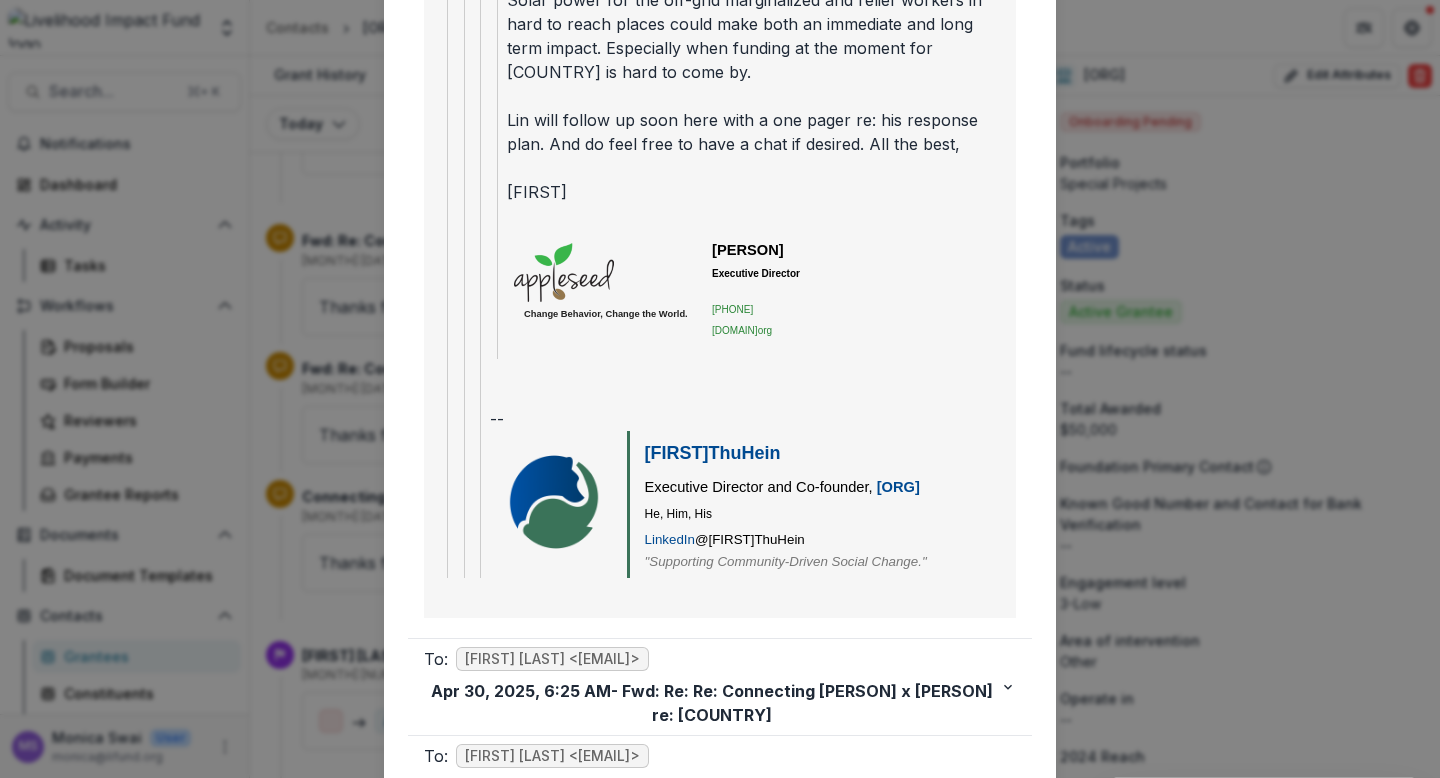click on "To:  Jennifer P. Holt <jennifer@lifund.org>" at bounding box center (712, 853) 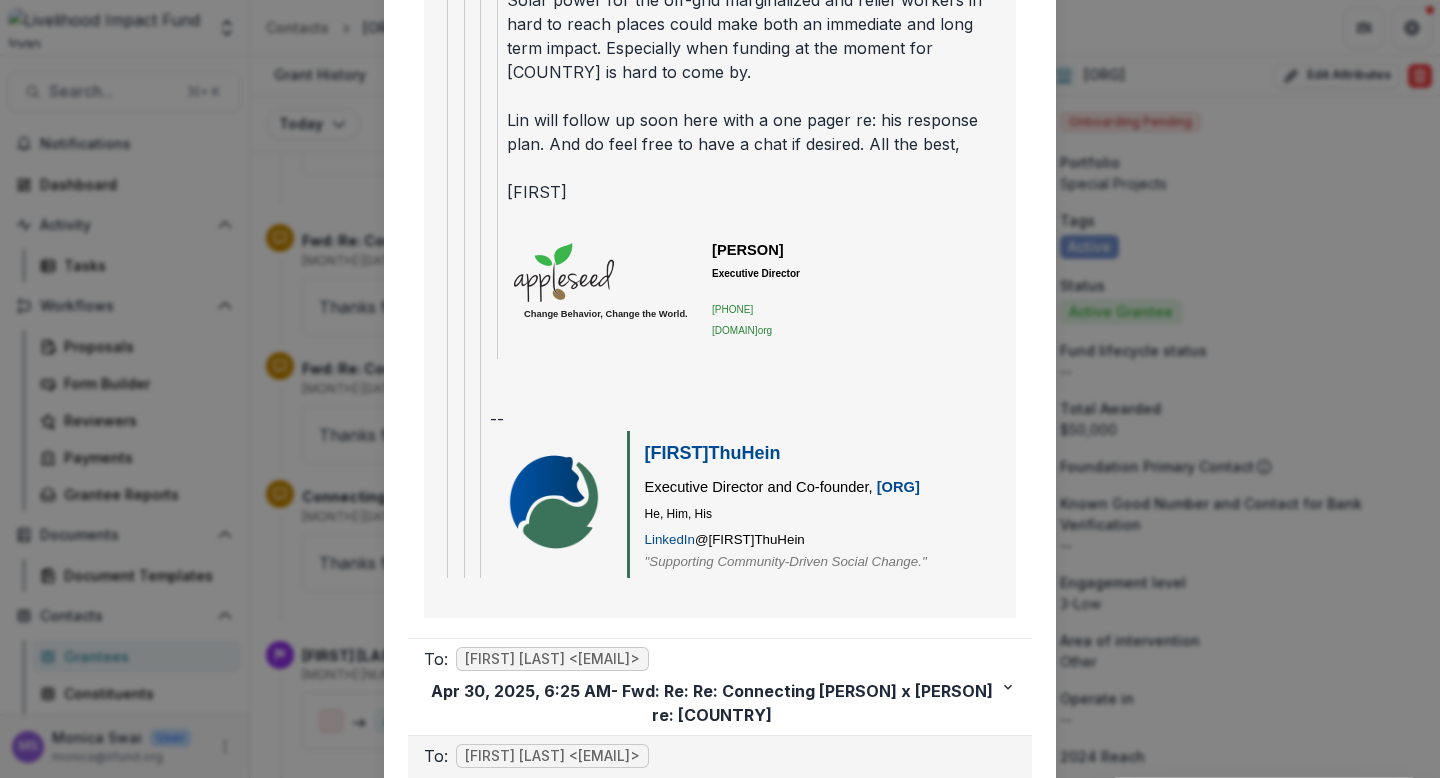 click on "To:  Jennifer P. Holt <jennifer@lifund.org>" at bounding box center [712, 756] 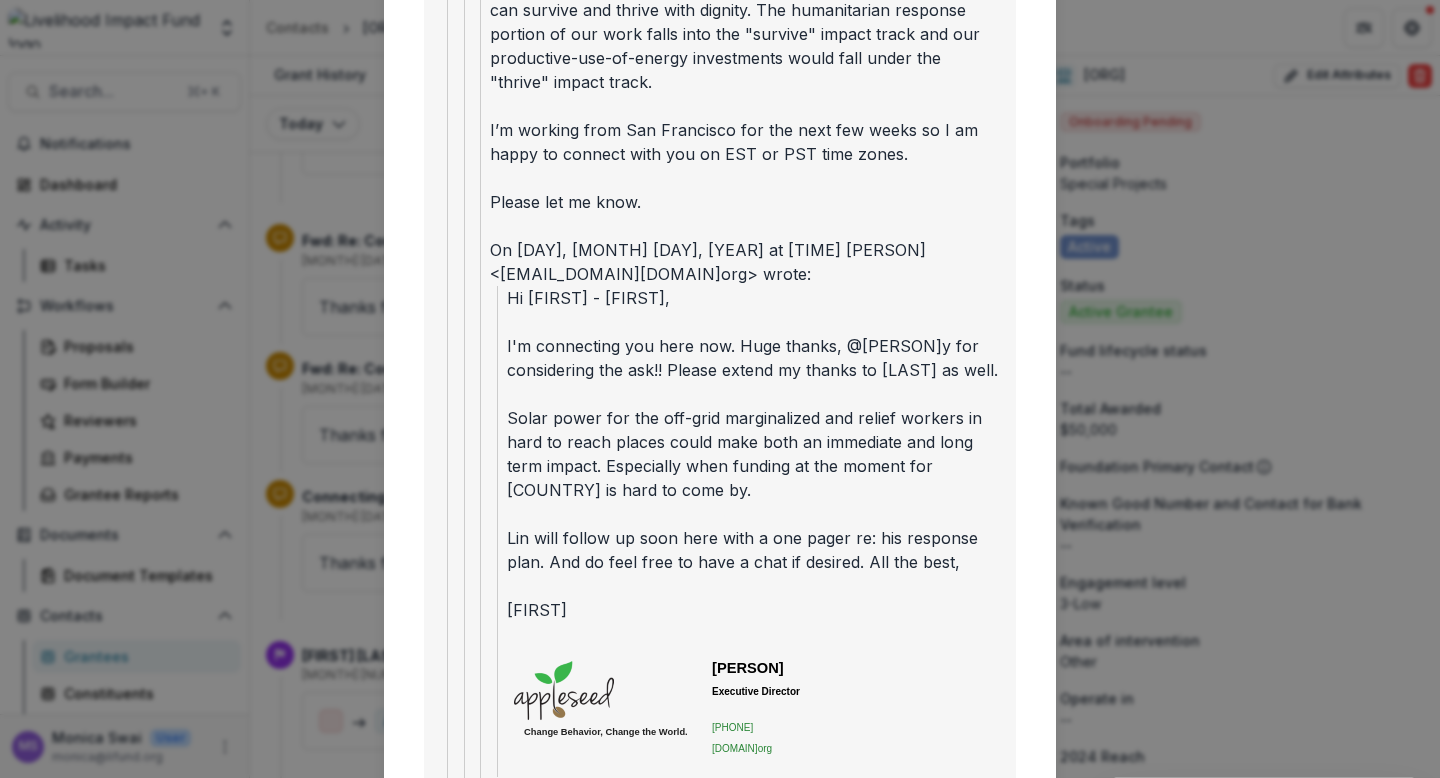 scroll, scrollTop: 16383, scrollLeft: 0, axis: vertical 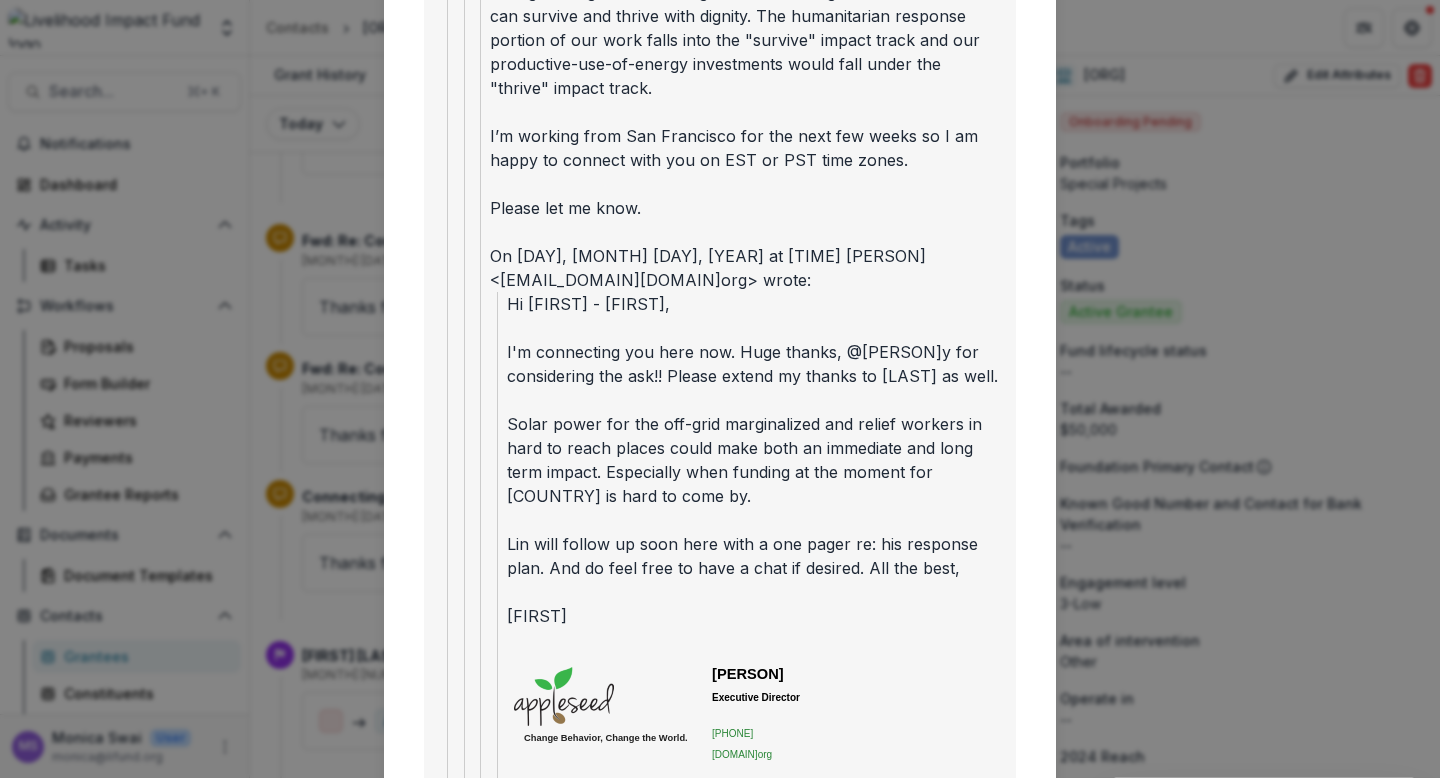 click on "To:  Jennifer P. Holt <jennifer@lifund.org> Apr 30, 2025, 6:25 AM  -   Fwd: Re: Re: Connecting Lin x Jeremy re: Myanmar" at bounding box center (712, 1111) 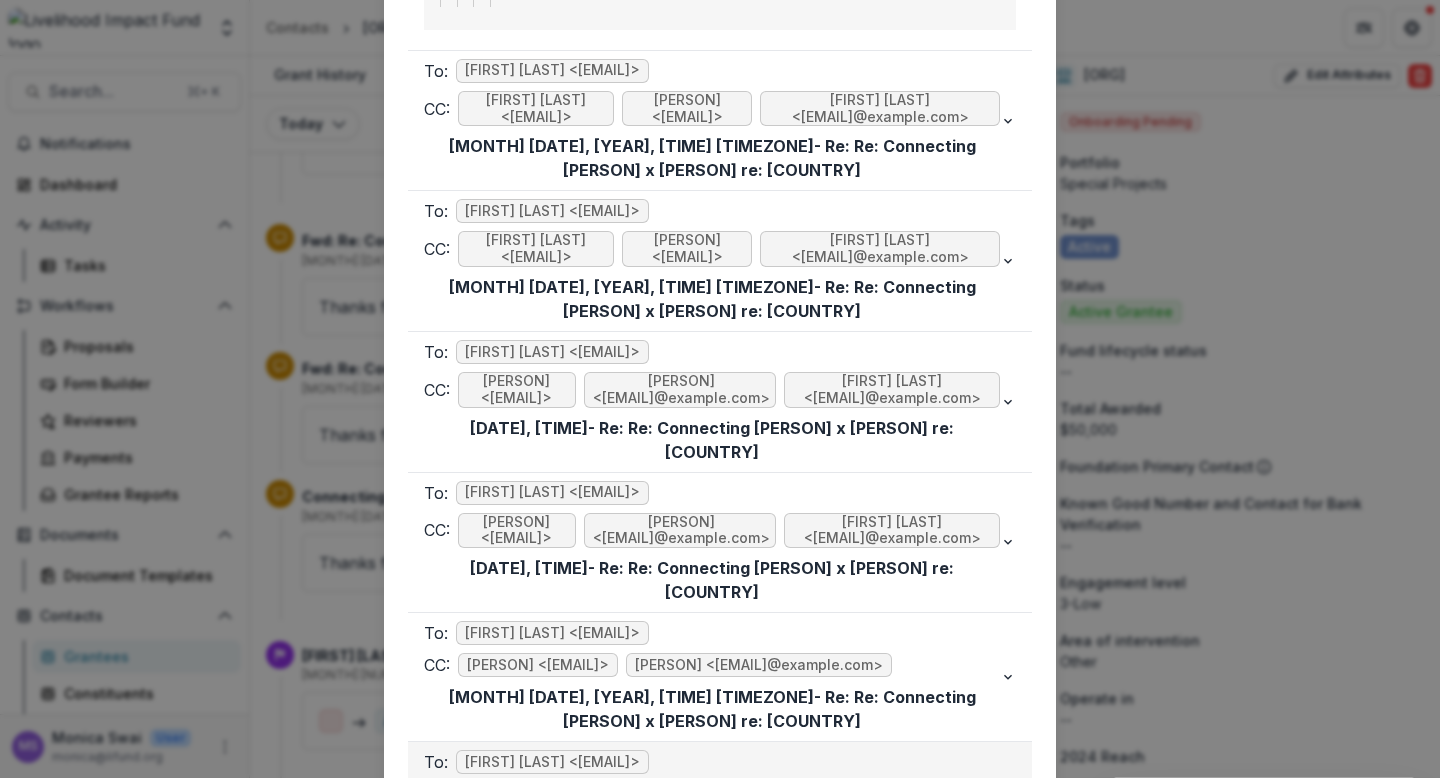 scroll, scrollTop: 7817, scrollLeft: 0, axis: vertical 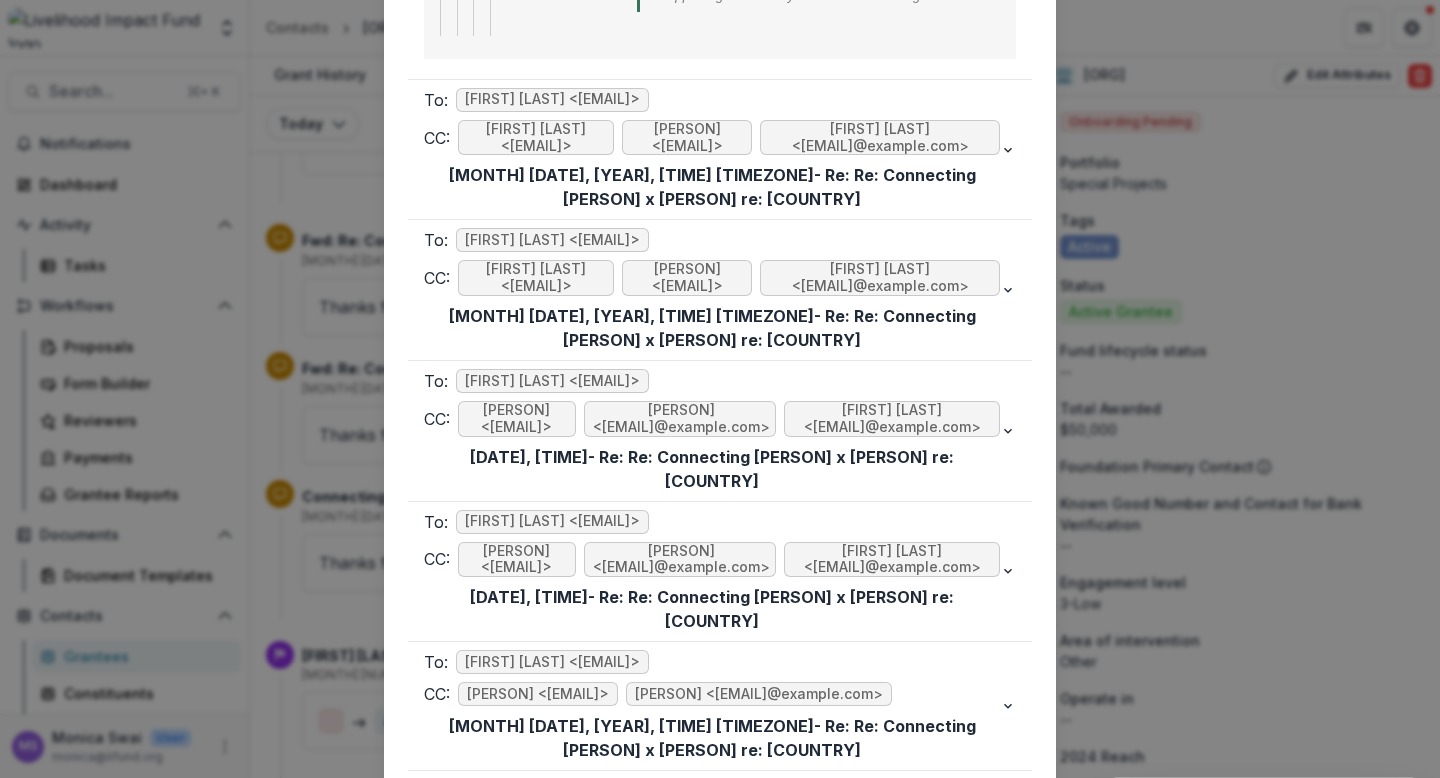 click on "Viewing Thread To:  Lin Thu Hein <lhein@atutu.org> CC:  Njeri Muthuri <njeri@lifund.org> Aude Anquetil <aude@lifund.org> Alexis Tam <atam@atutu.org> May 02, 2025, 12:35 PM  -   Re: Re: Connecting Lin x Jeremy re: Myanmar
Thanks for the work you are doing. Make sure the team stays safe and doesn't take unnecessary risks. And let us know how it goes.
Jeremy Hockenstein Managing Director, Livelihood Impact Fund jeremy@lifund.org 617-492-4180 The mission of the Livelihood Impact Fund is to meaningfully and durably improve the lives of the global poor.  The programs and leaders we support seek to increase people's ability to support themselves and their families by providing them with skills, capital, and opportunities.
On Fri, May 2, 2025 at 4:37 AM, Lin Thu Hein
< lhein@atutu.org >
wrote:
Good morning Njeri and team,  Thank you.  Best, Lin  Lin Thu Hein   Atutu @" at bounding box center [720, 389] 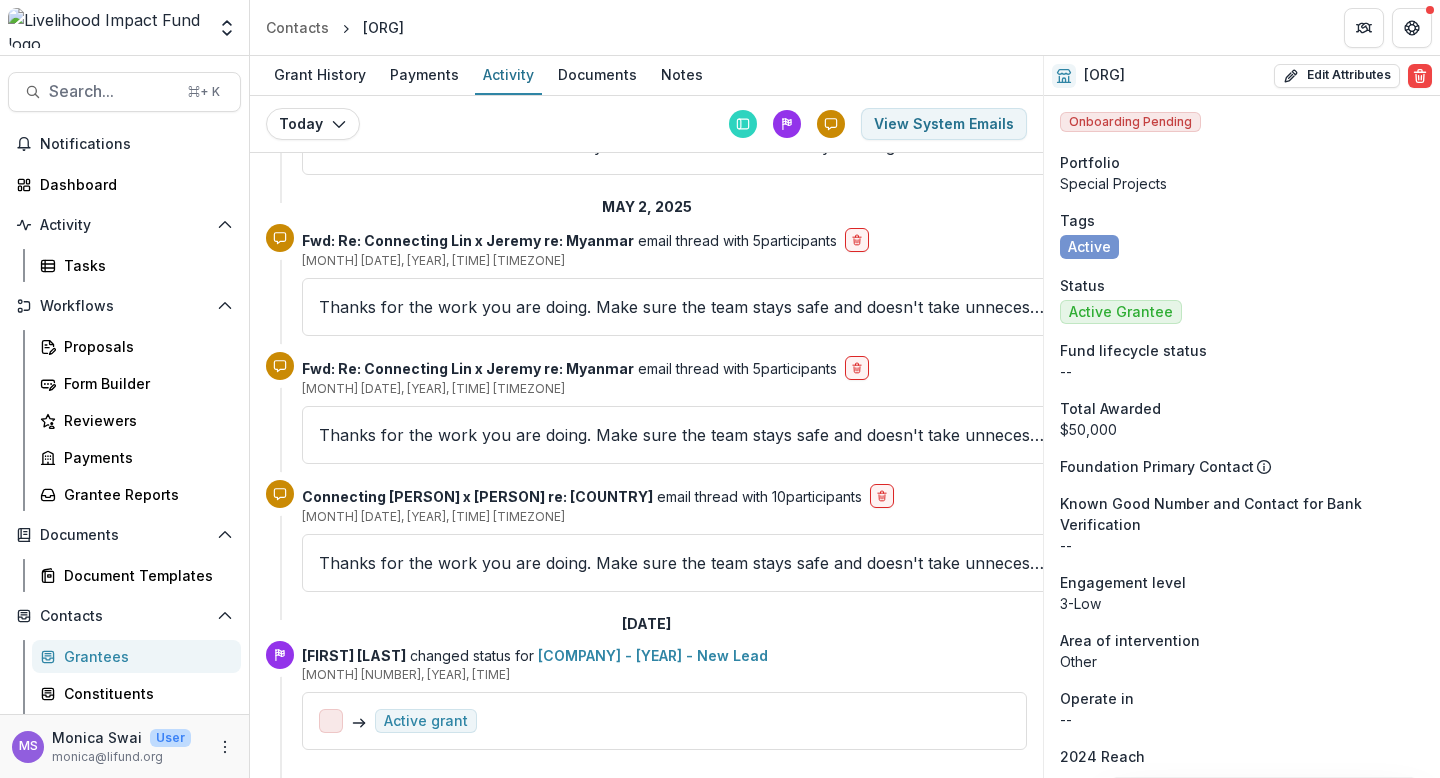 click on "Grantees" at bounding box center [144, 656] 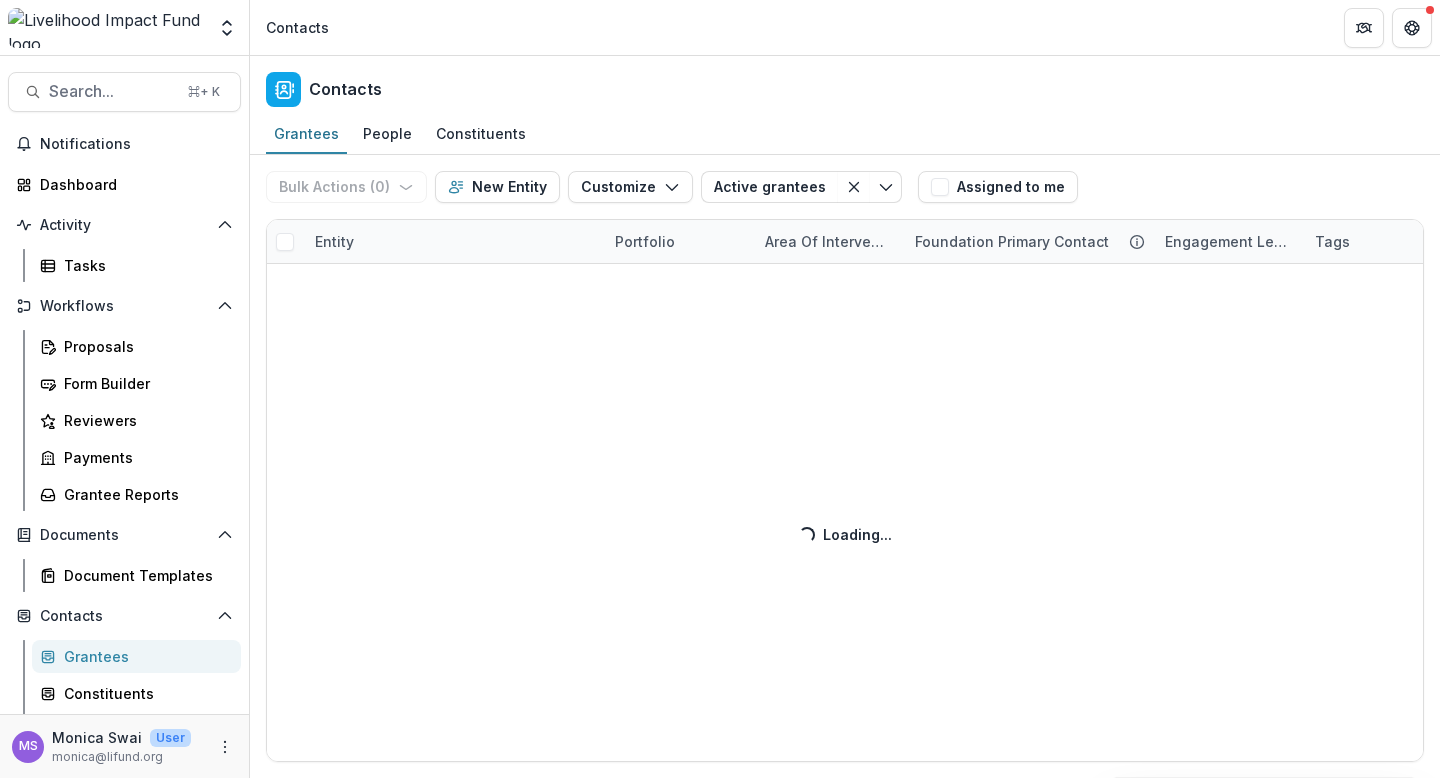click on "Bulk Actions ( 0 ) Send Email Create Proposals Create Tasks New Entity Customize New Custom Field Manage Custom Fields Manage Grantee Status Active grantees Exited post DD Alumni ALL TIME (Tag) Active Fund grants (Tag) Spotting new grantees Lab grantees Active (Tag) Peer funders Active grantees Save changes New Filter Assigned to me Entity Portfolio Area of intervention Foundation Primary Contact Engagement level Tags Status Total Awarded Region Operate in Primary Contact Loading... Loading..." at bounding box center (845, 466) 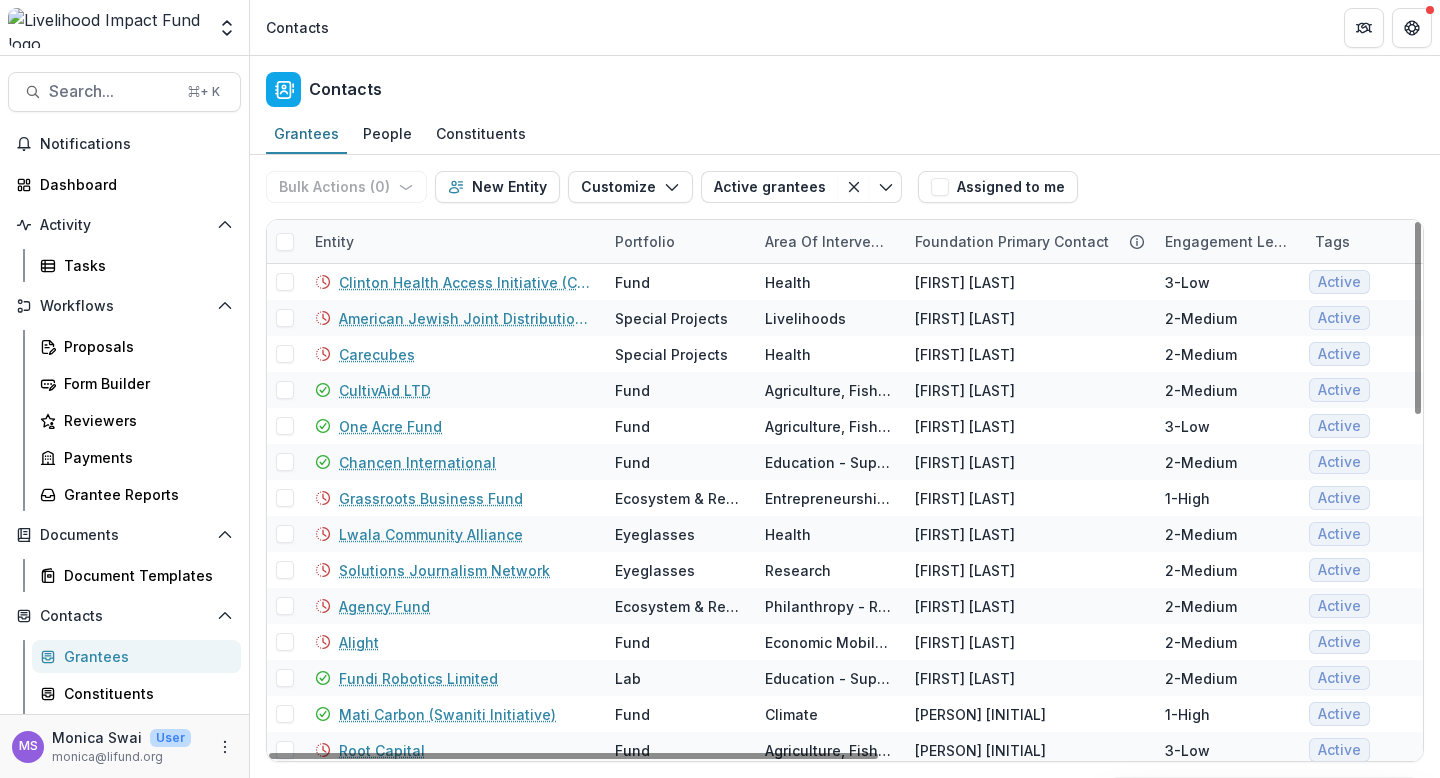click on "Entity" at bounding box center (453, 241) 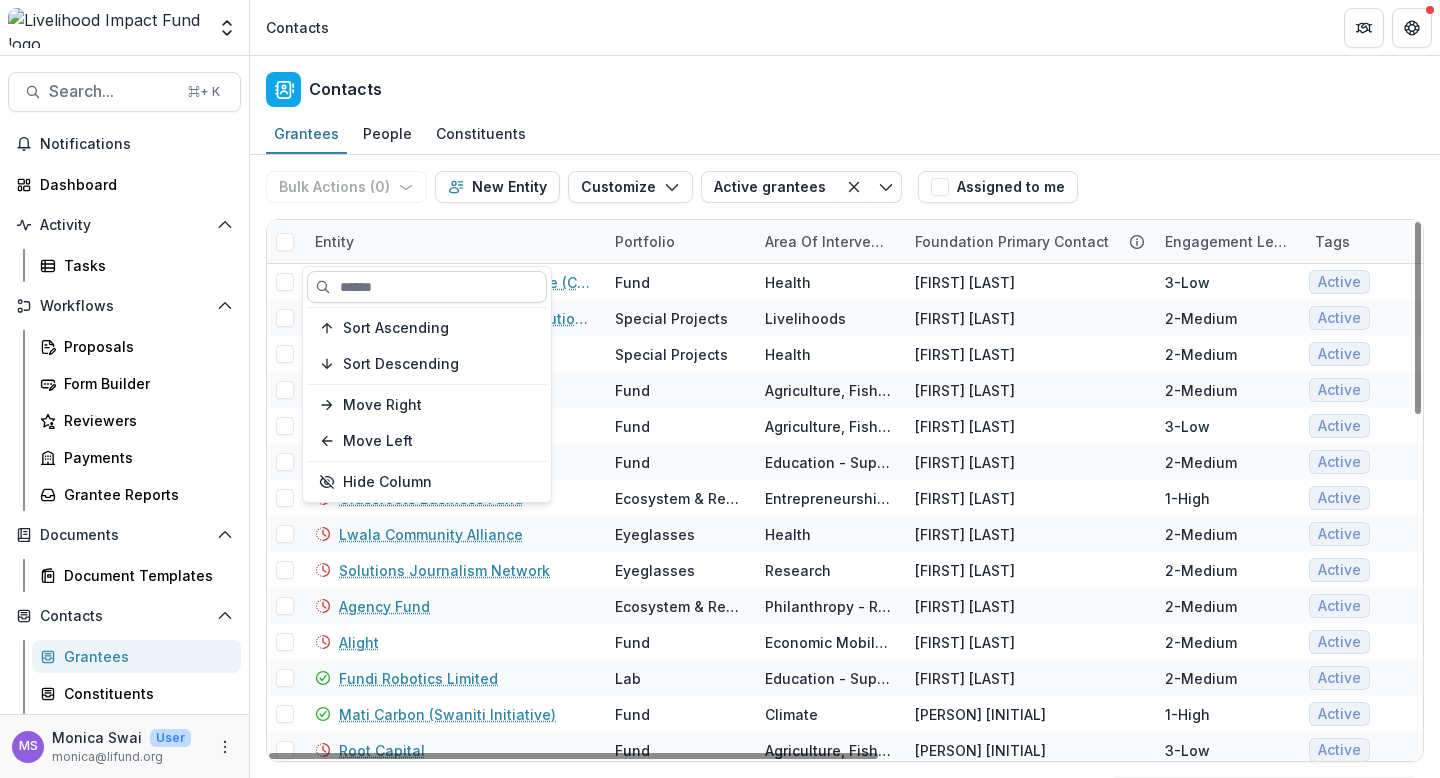 click at bounding box center [427, 287] 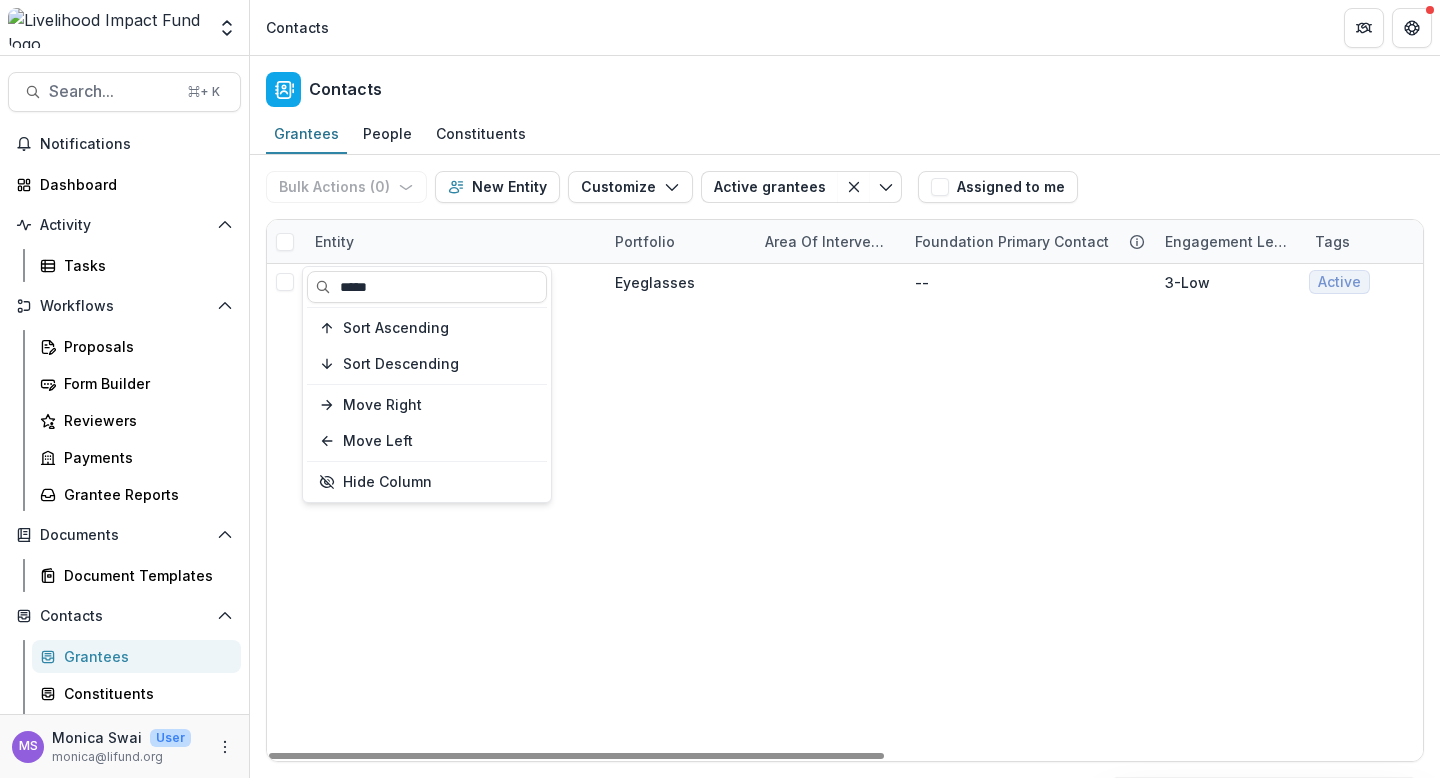 type on "*****" 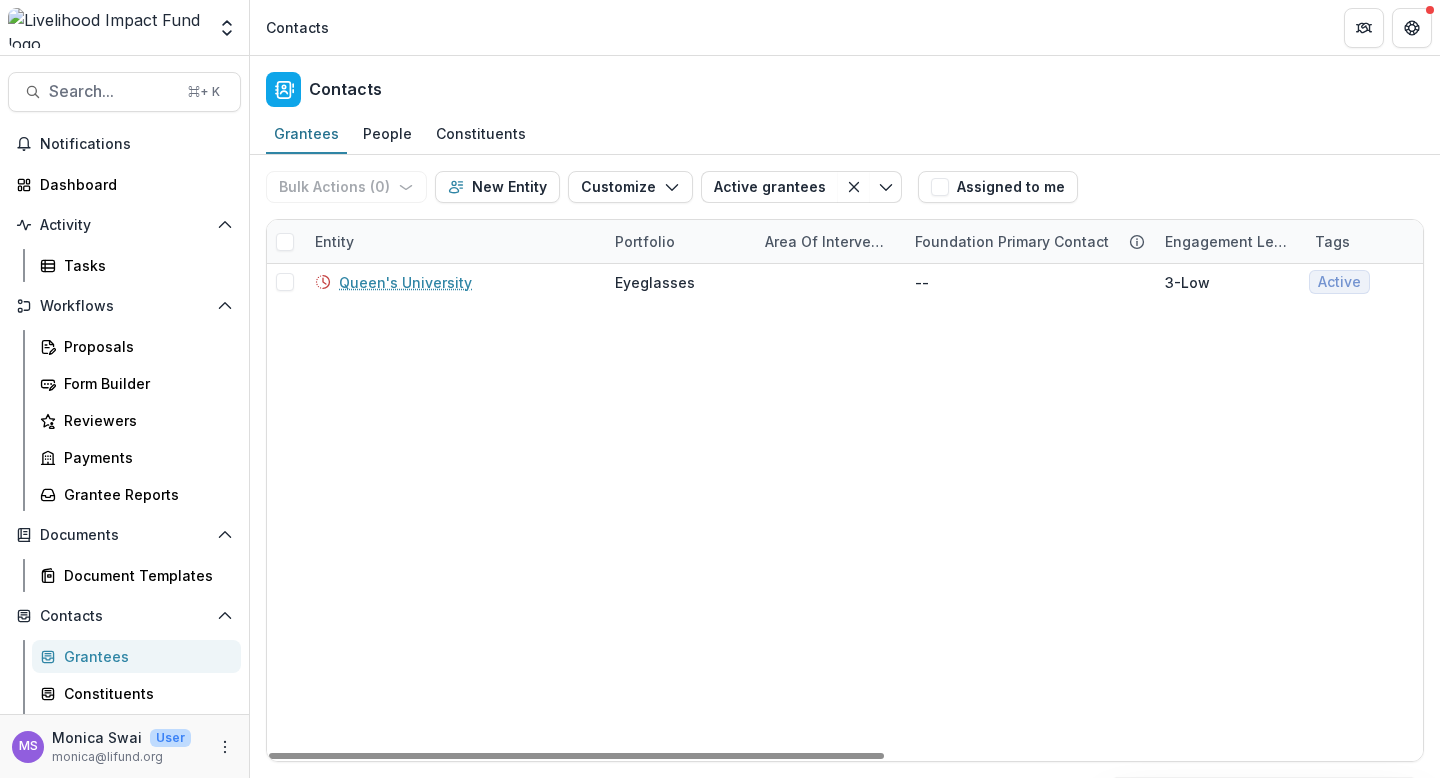click on "Queen's University Eyeglasses -- 3-Low Active Previous Grantee $300,000 --" at bounding box center [1350, 512] 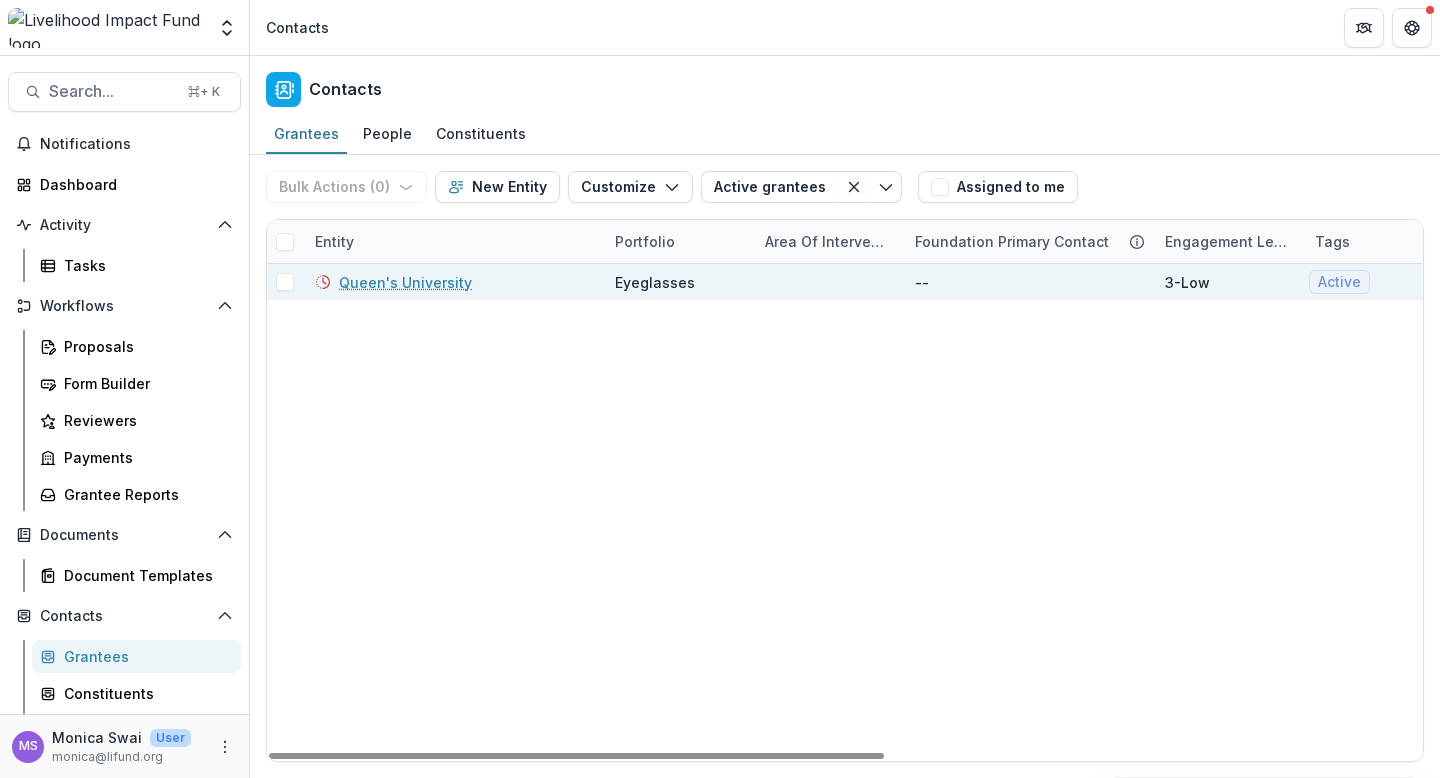 click on "Queen's University" at bounding box center [405, 282] 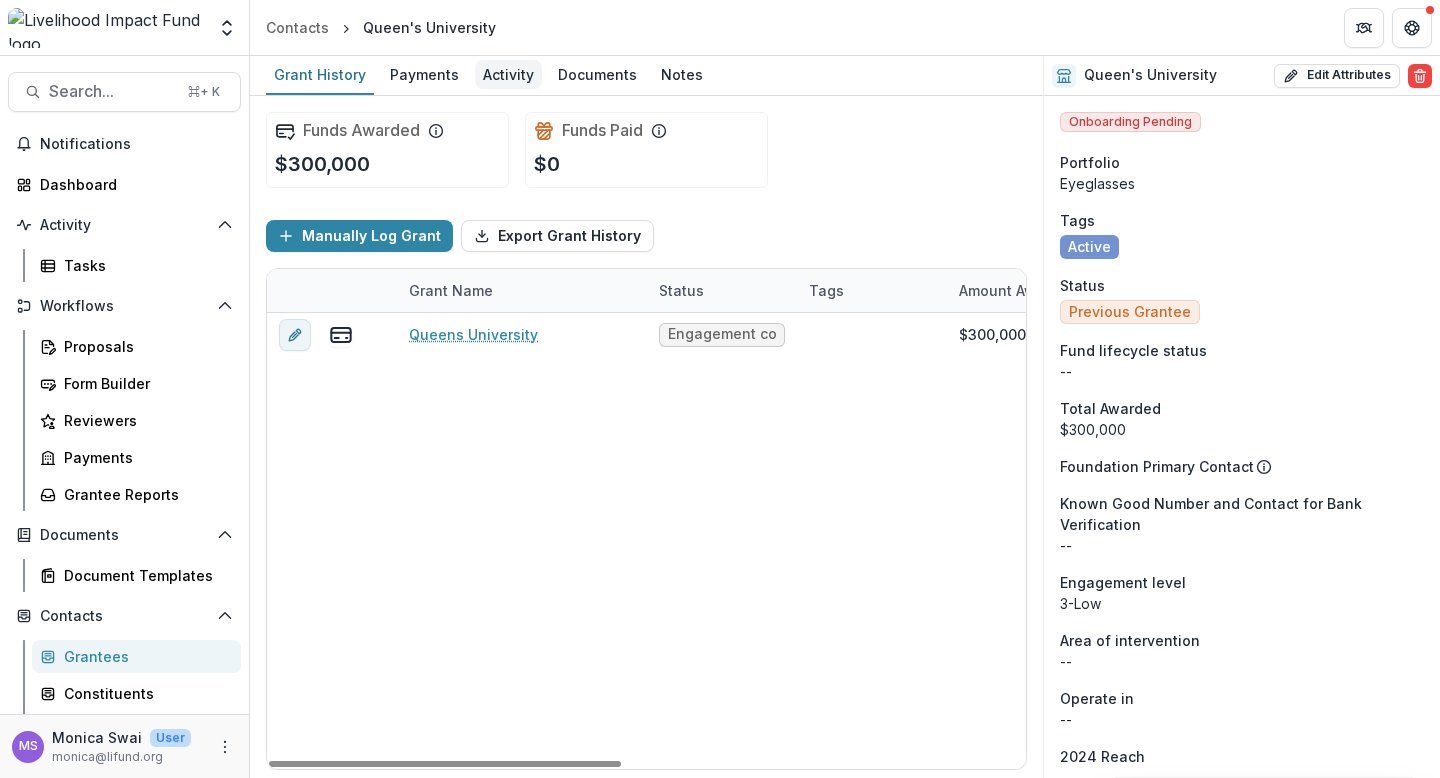 click on "Activity" at bounding box center (508, 74) 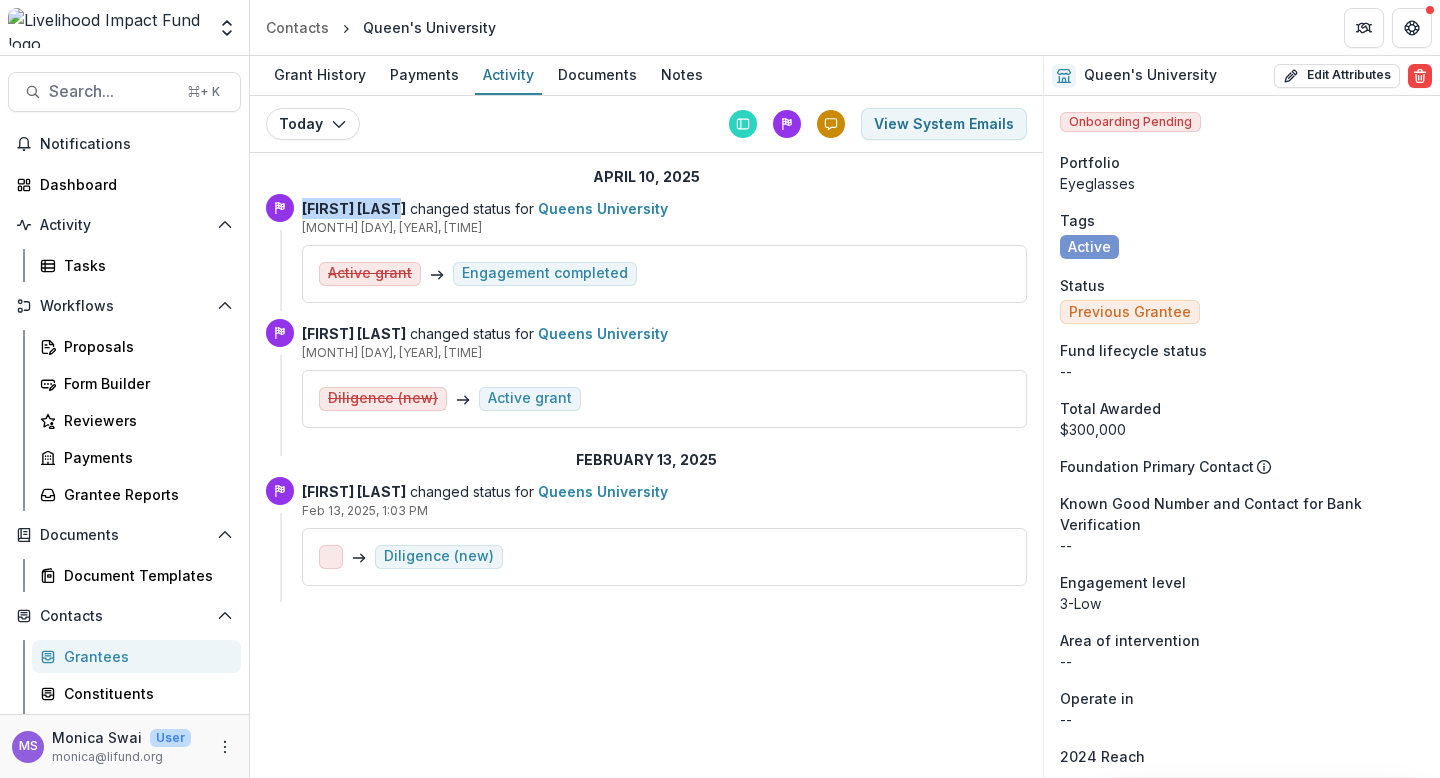 drag, startPoint x: 397, startPoint y: 208, endPoint x: 307, endPoint y: 205, distance: 90.04999 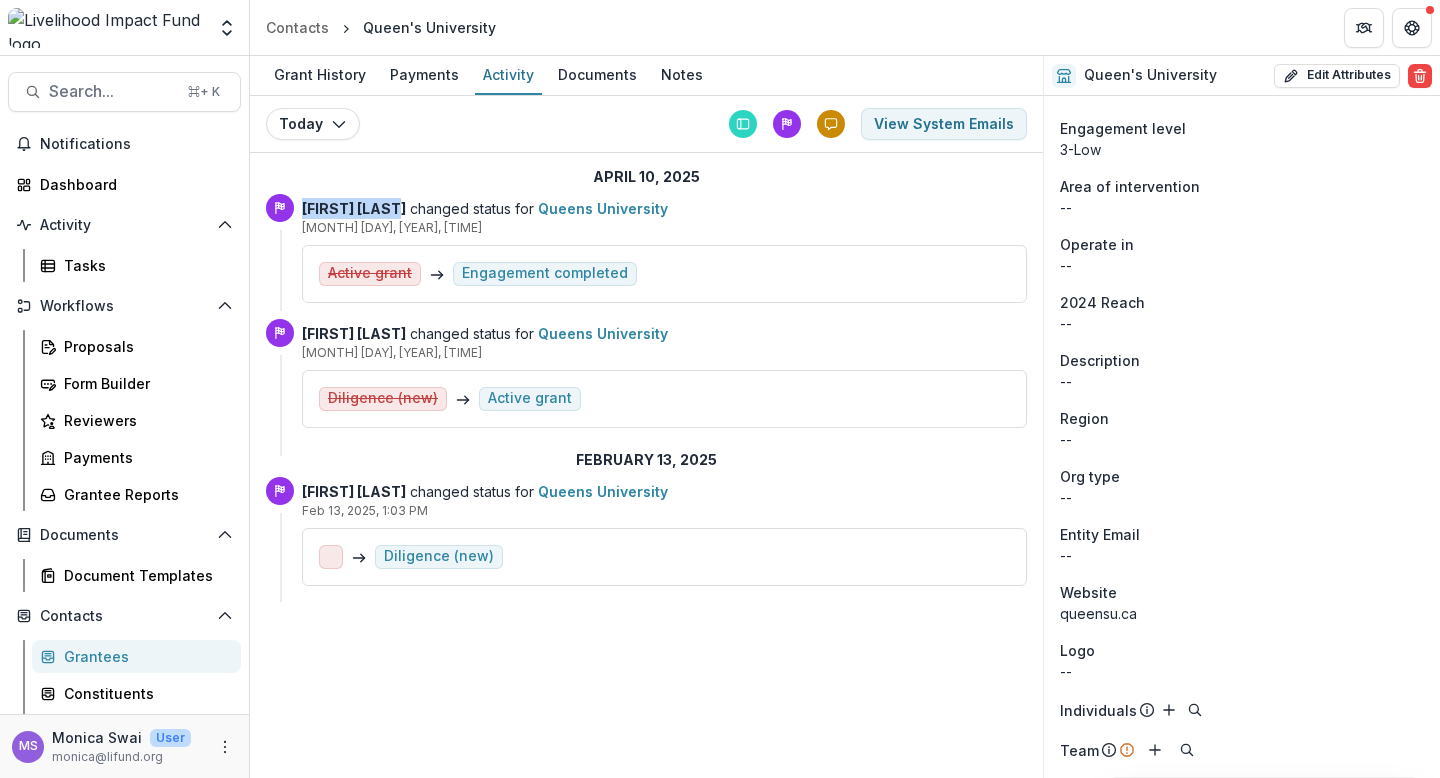 scroll, scrollTop: 0, scrollLeft: 0, axis: both 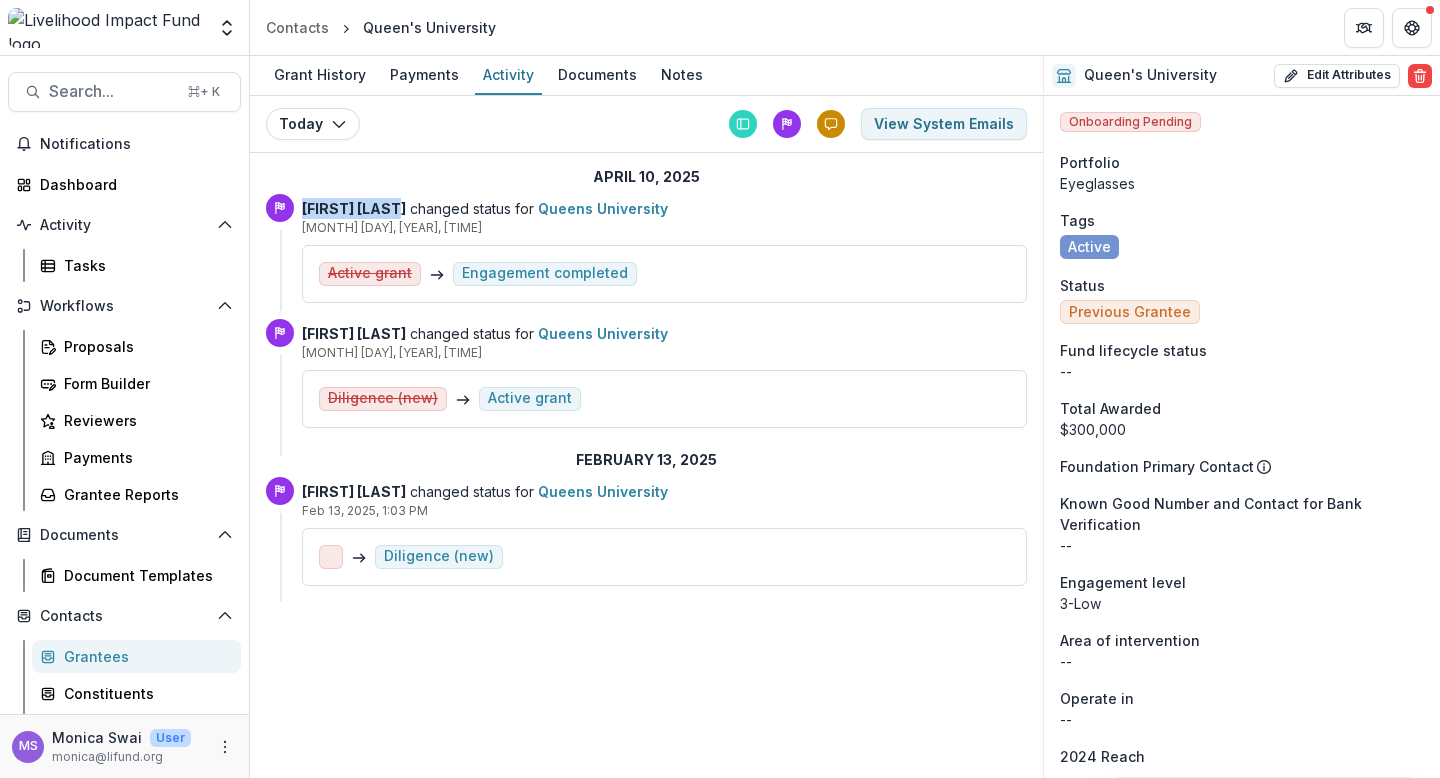 click on "Grantees" at bounding box center (144, 656) 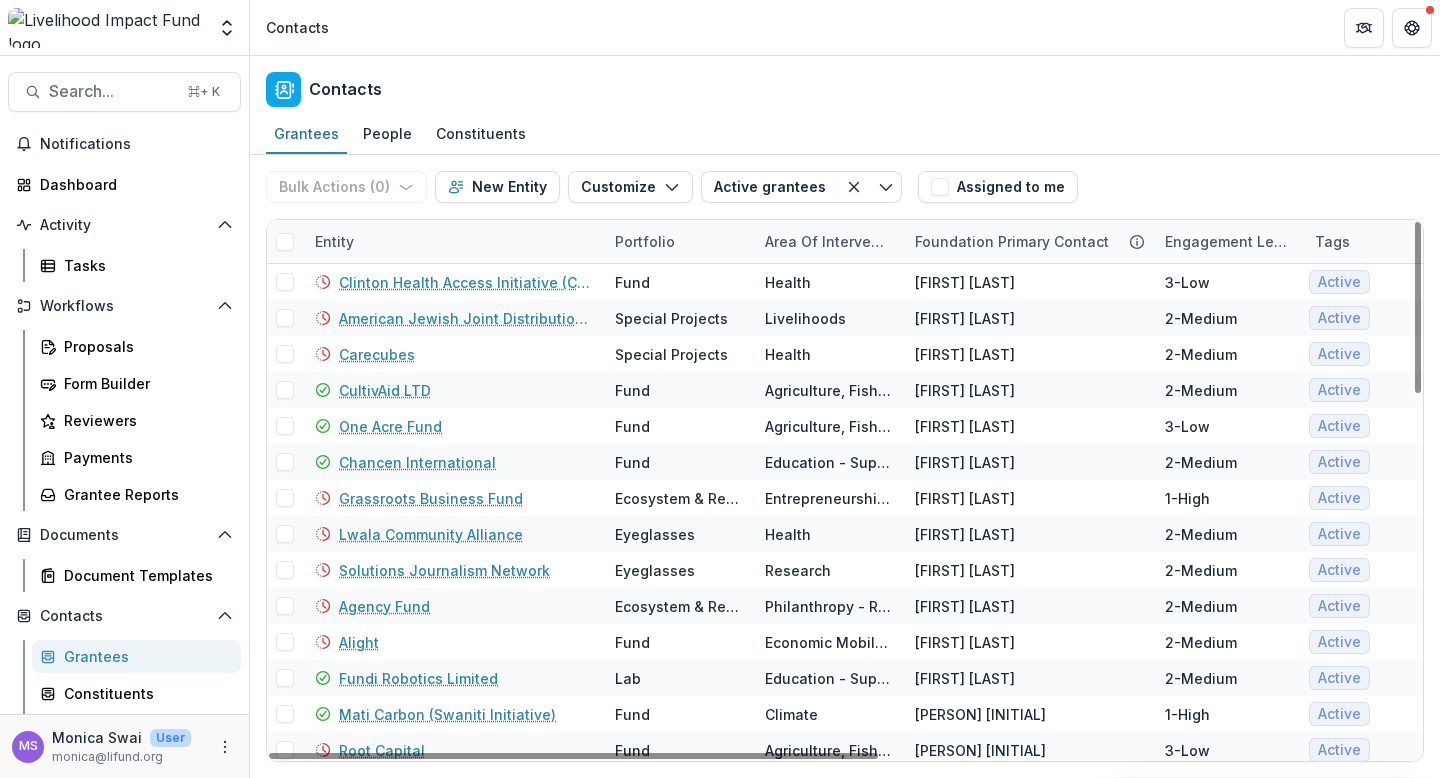 click on "Entity" at bounding box center (453, 241) 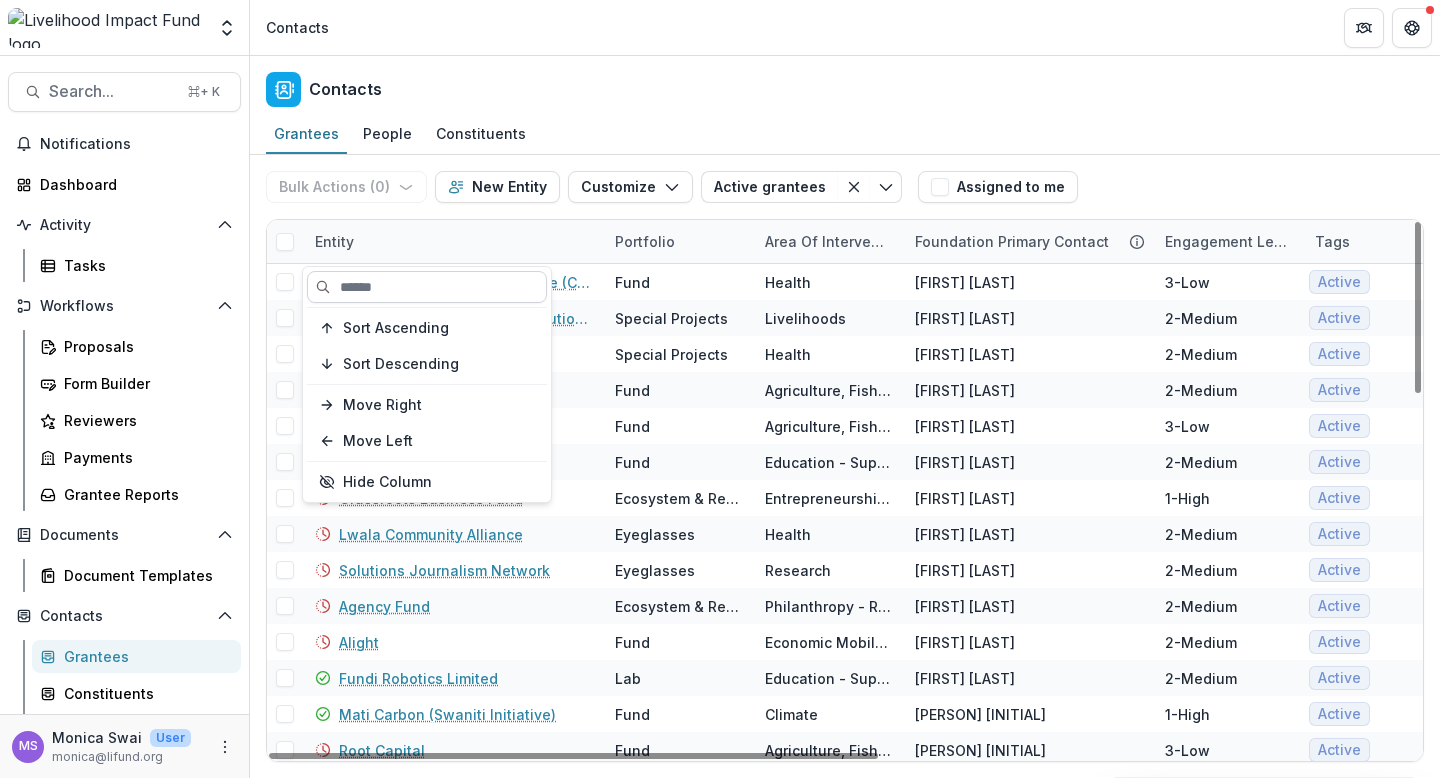 click at bounding box center (427, 287) 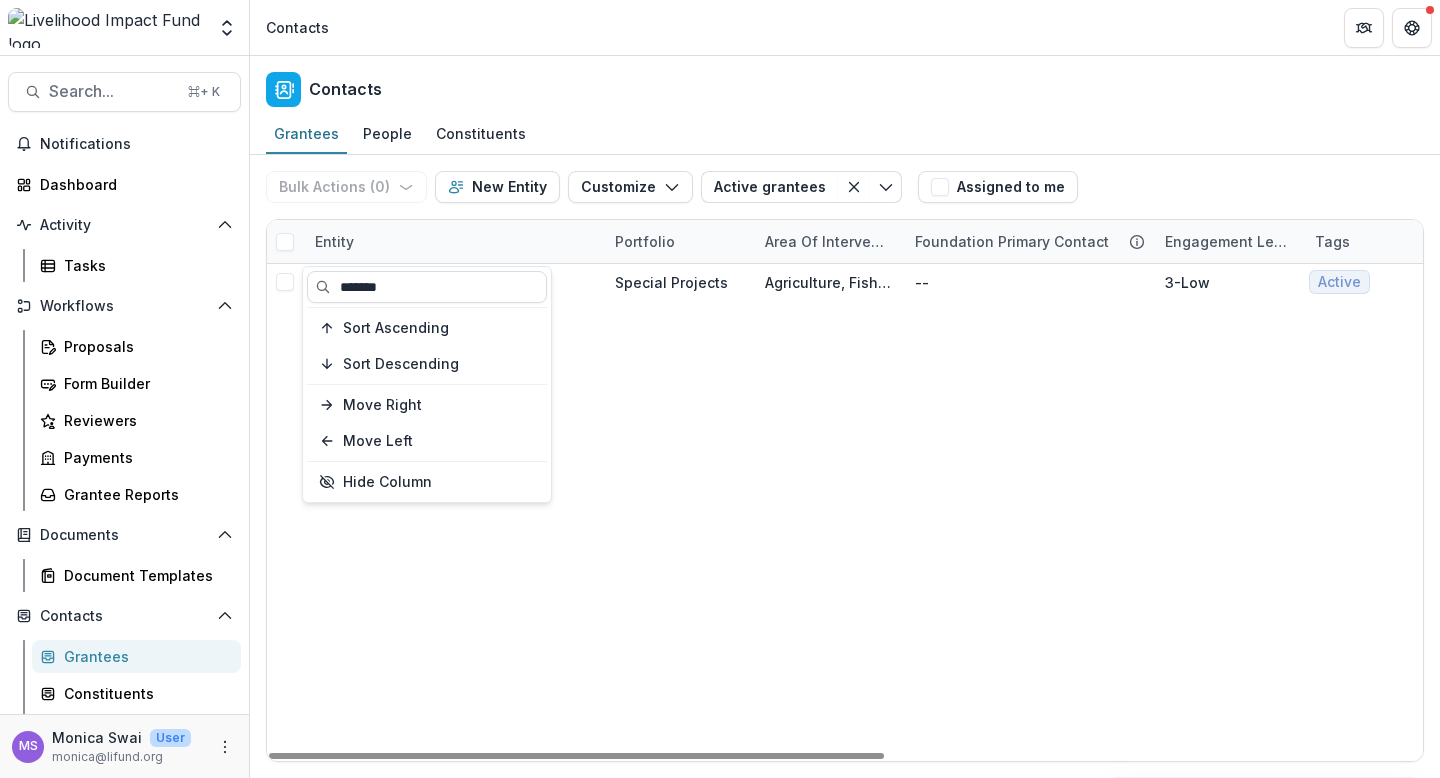 type on "*******" 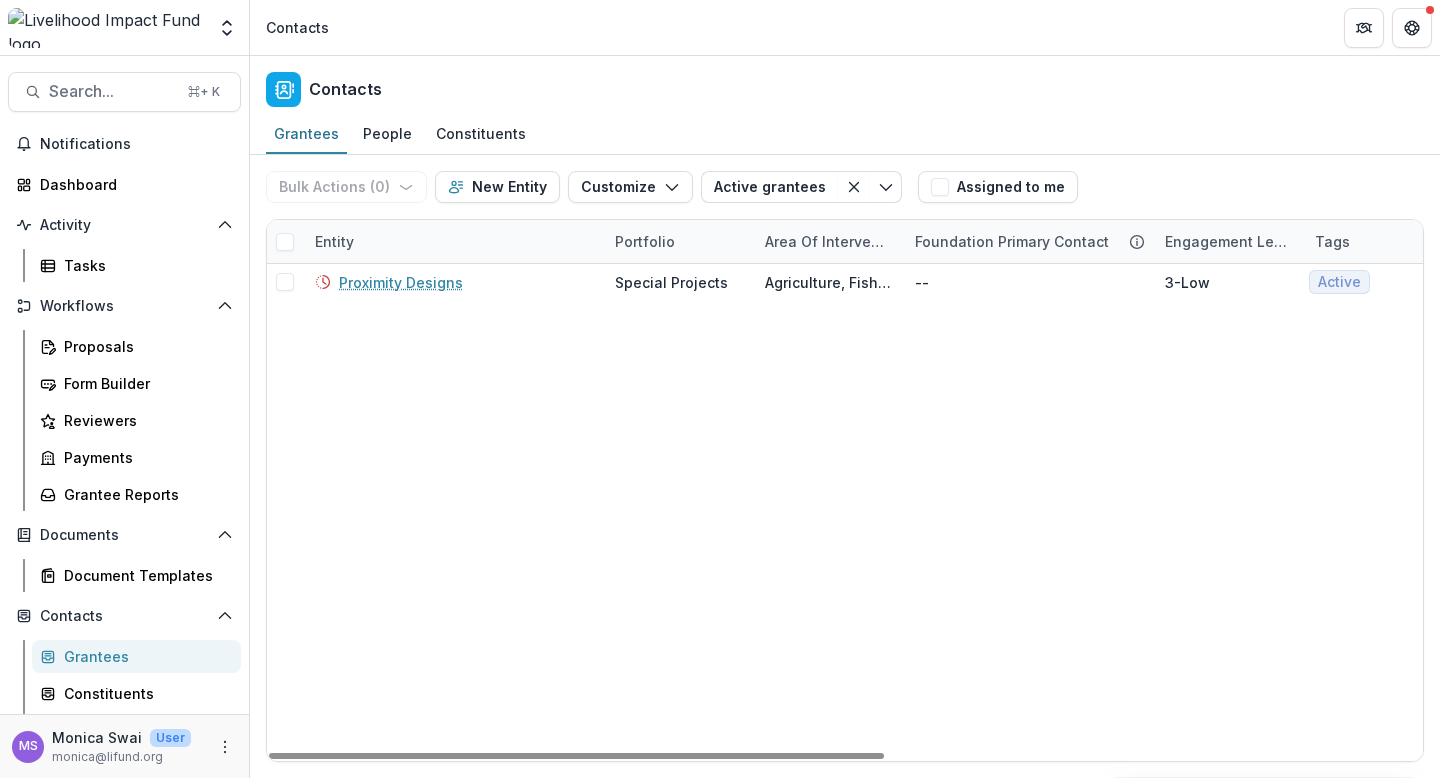 click on "Proximity Designs Special Projects Agriculture, Fishing & Conservation -- 3-Low Active Active Grantee $100,000 Asia --" at bounding box center (1350, 512) 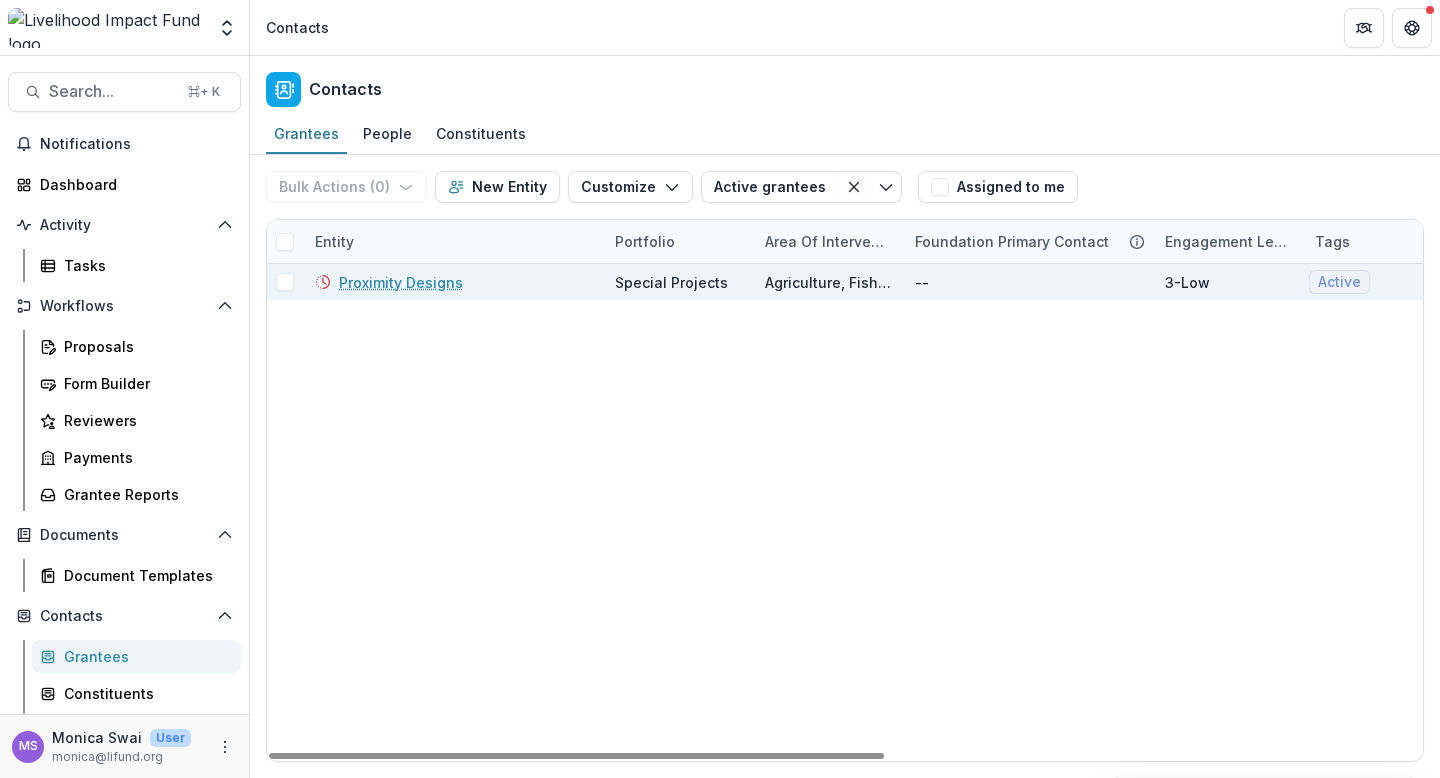 click on "Proximity Designs" at bounding box center (401, 282) 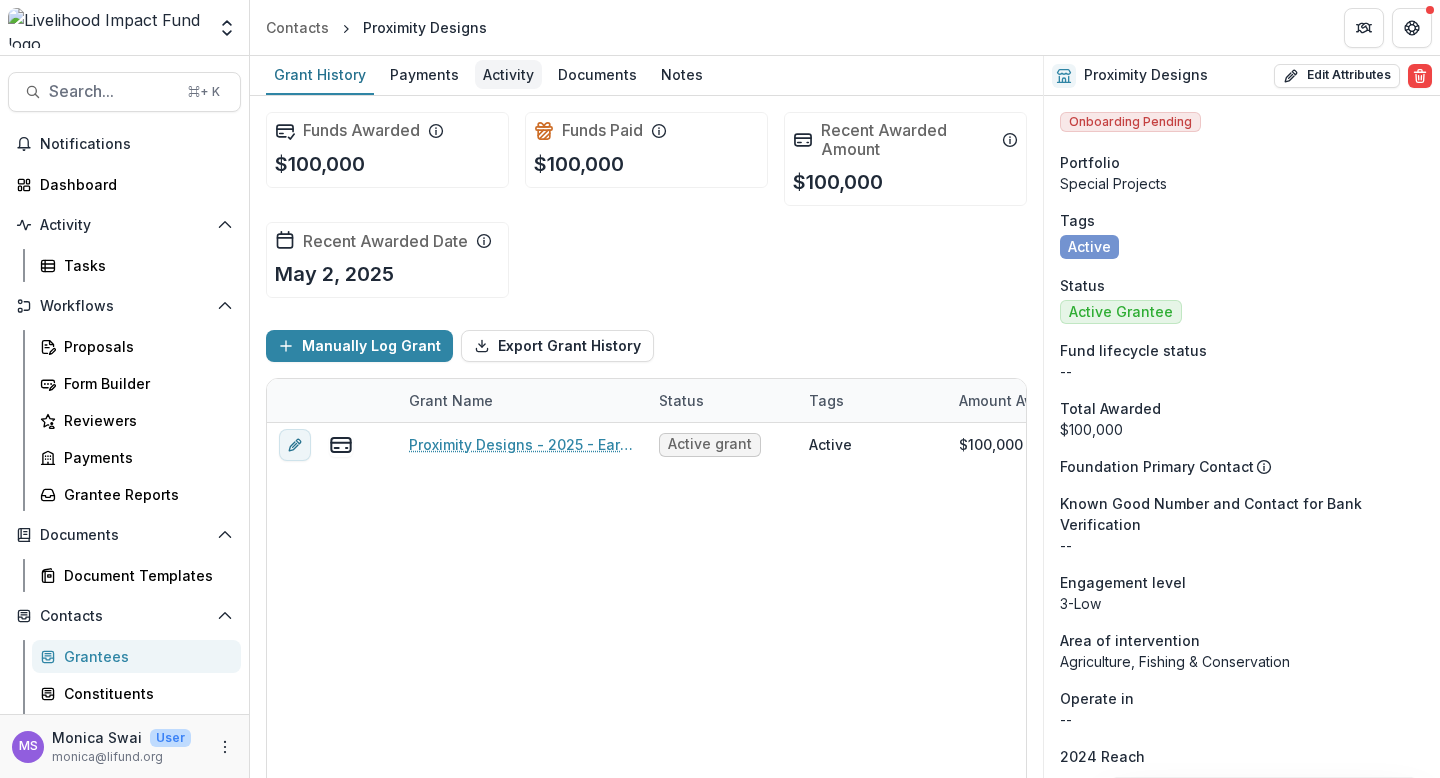 click on "Activity" at bounding box center (508, 74) 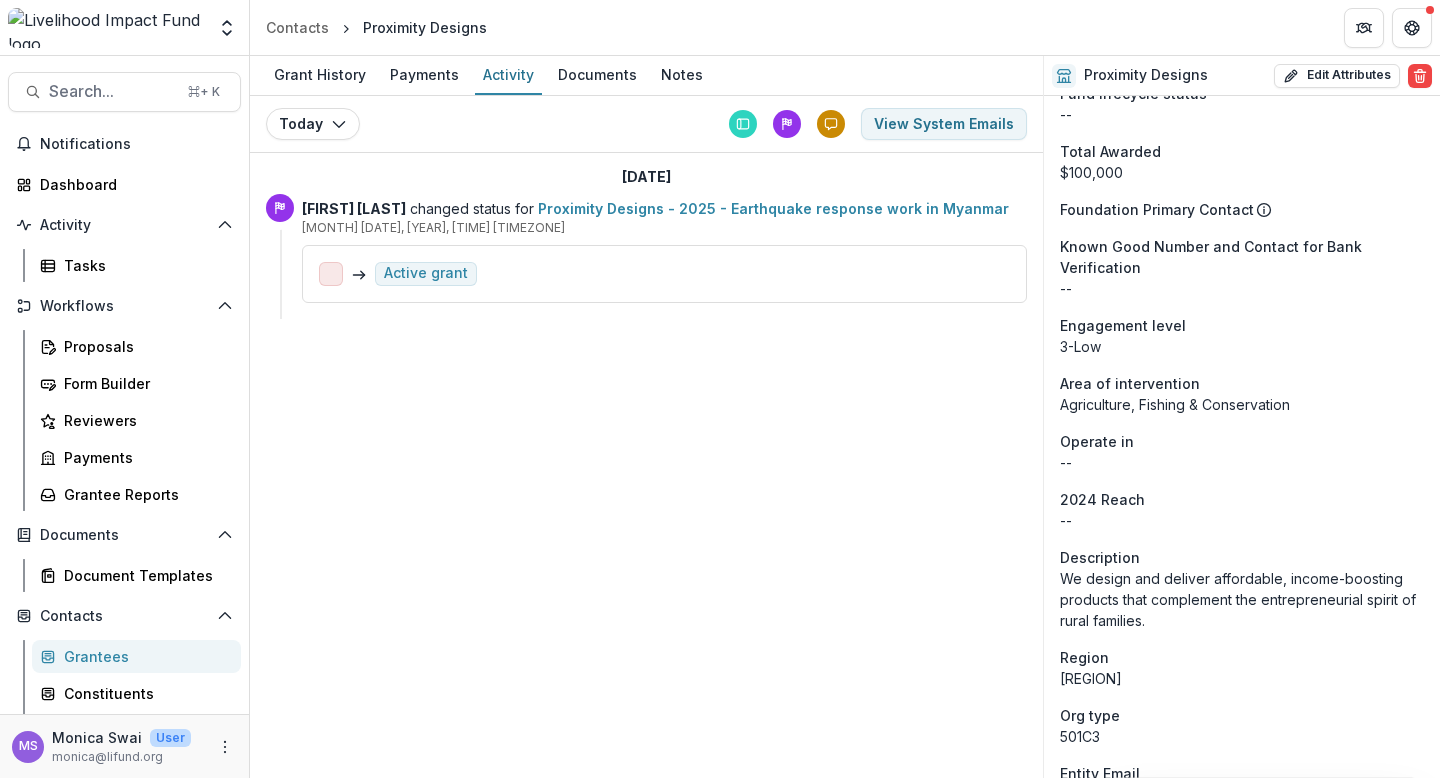 scroll, scrollTop: 0, scrollLeft: 0, axis: both 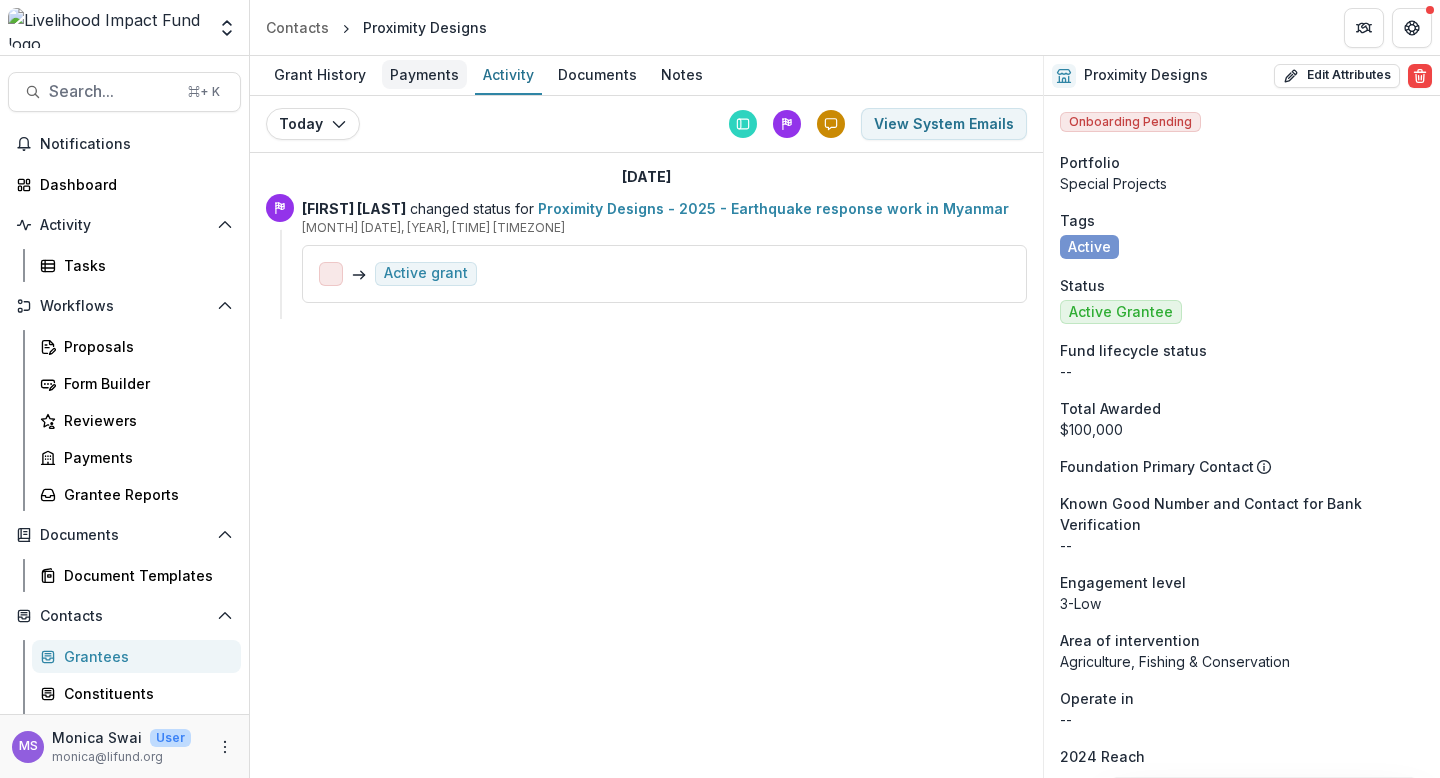 click on "Payments" at bounding box center [424, 74] 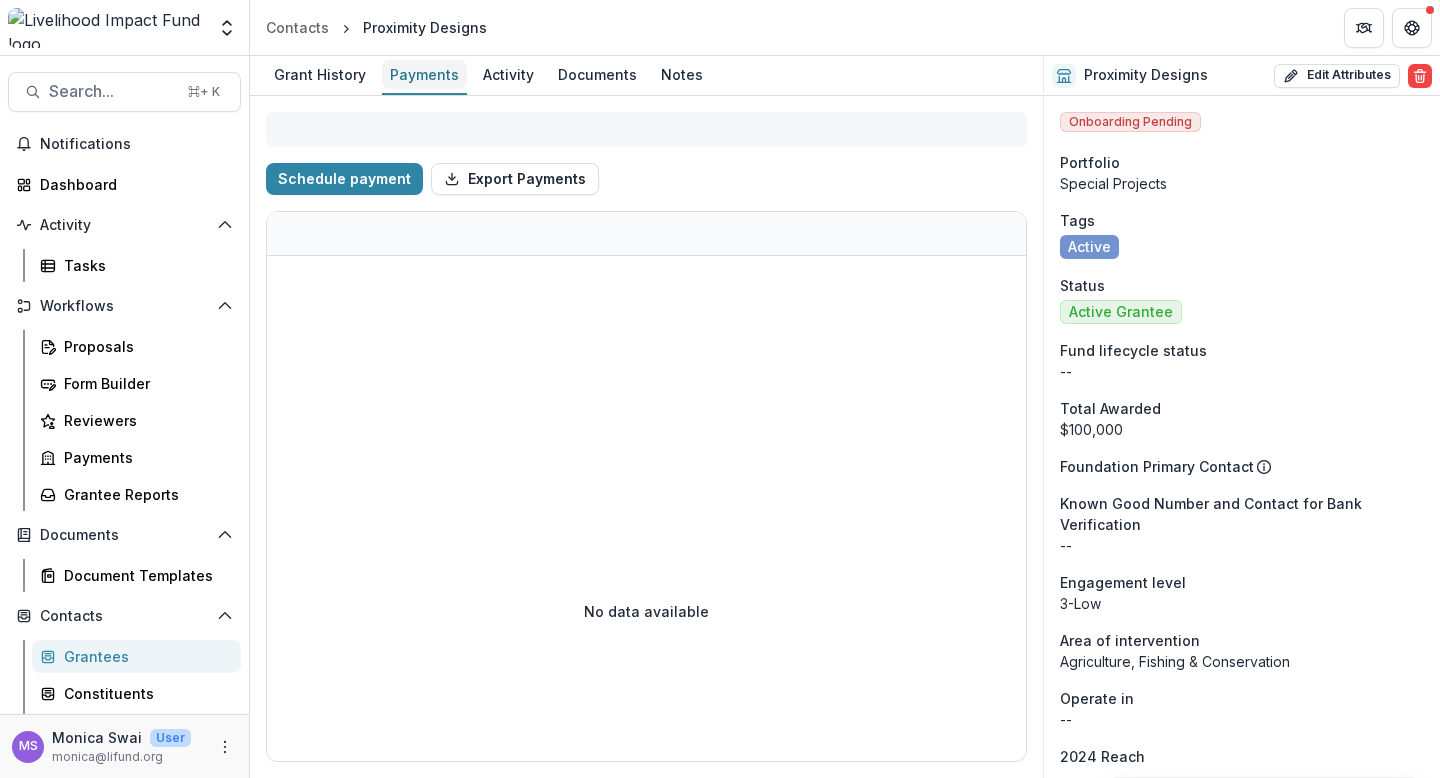 select on "****" 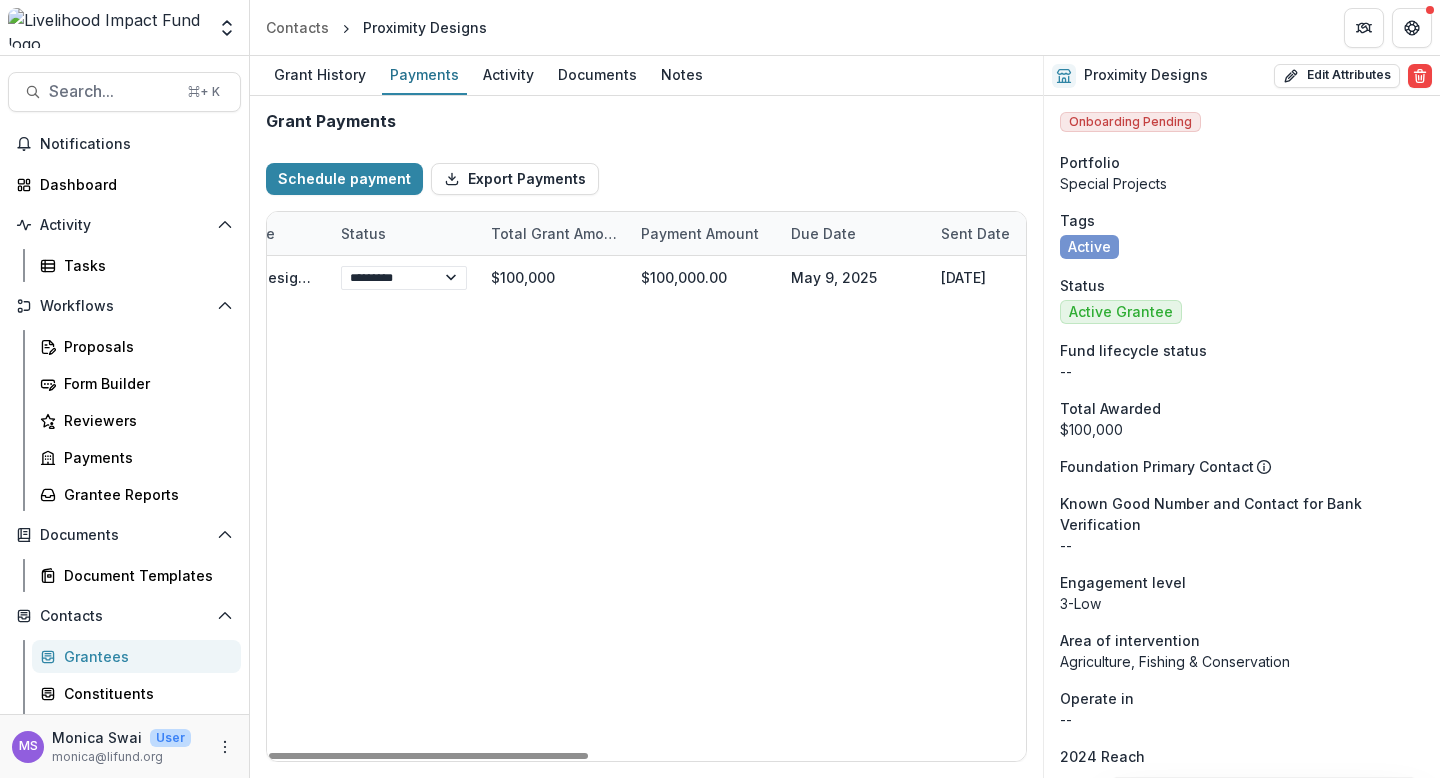 scroll, scrollTop: 0, scrollLeft: 0, axis: both 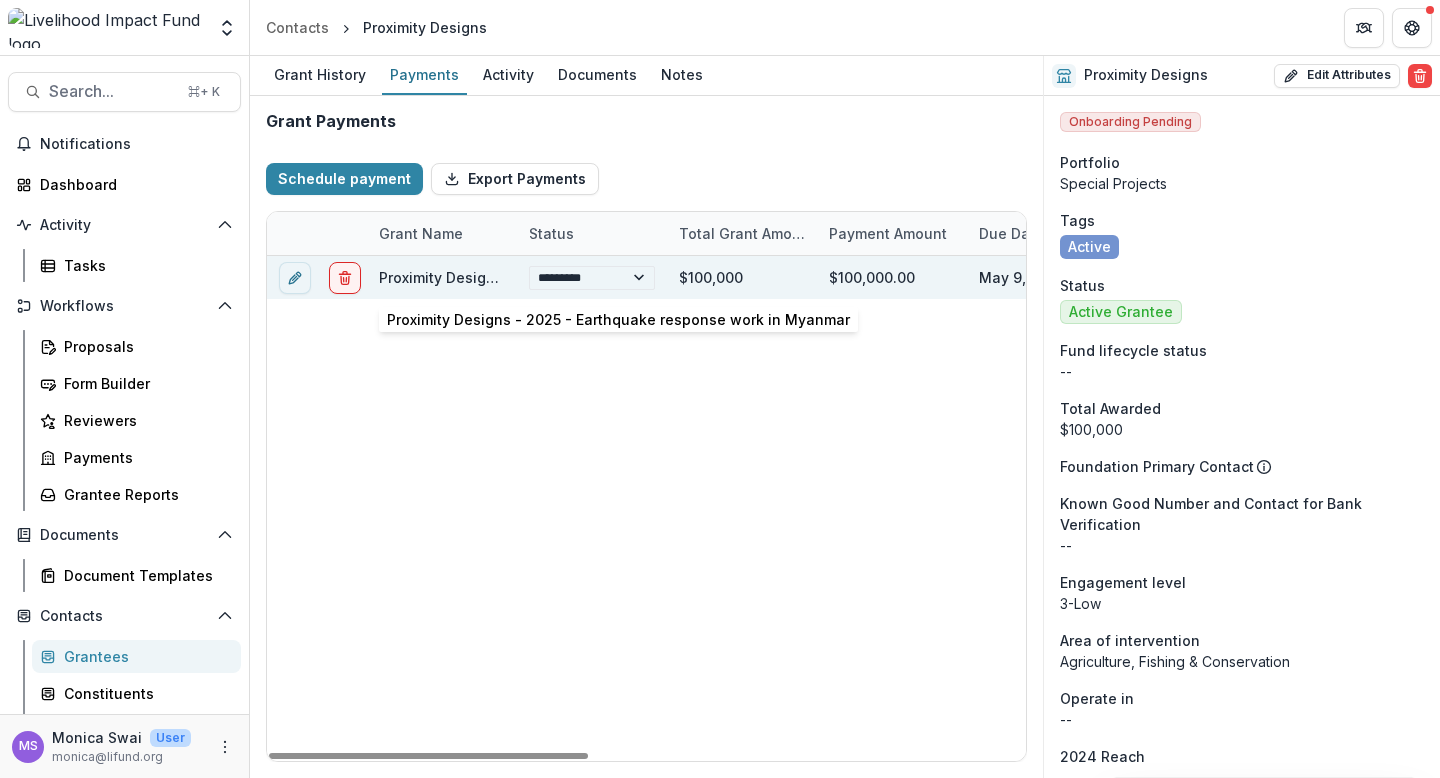 click on "[BRAND] - [DATE] - Earthquake response work in [LOCATION]" at bounding box center (610, 277) 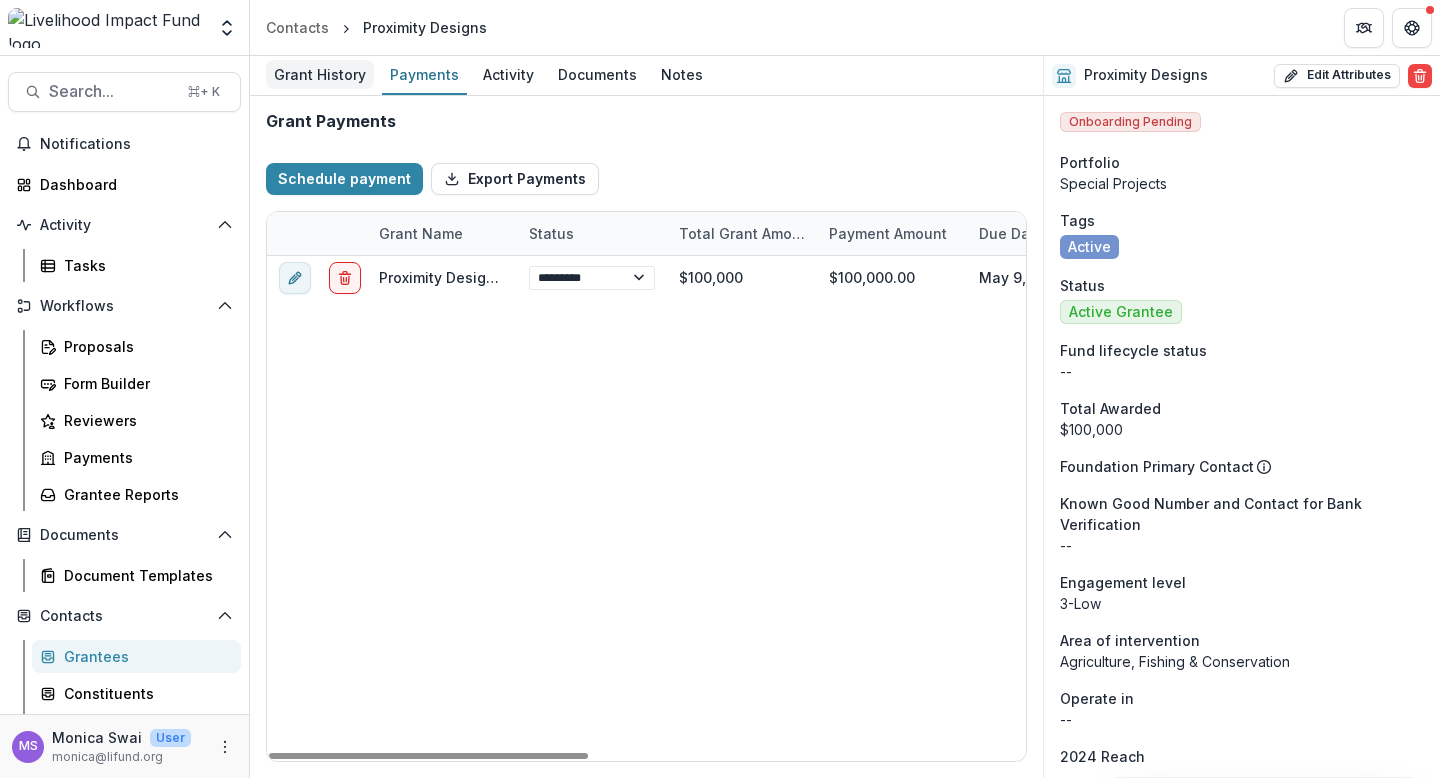 click on "Grant History" at bounding box center (320, 74) 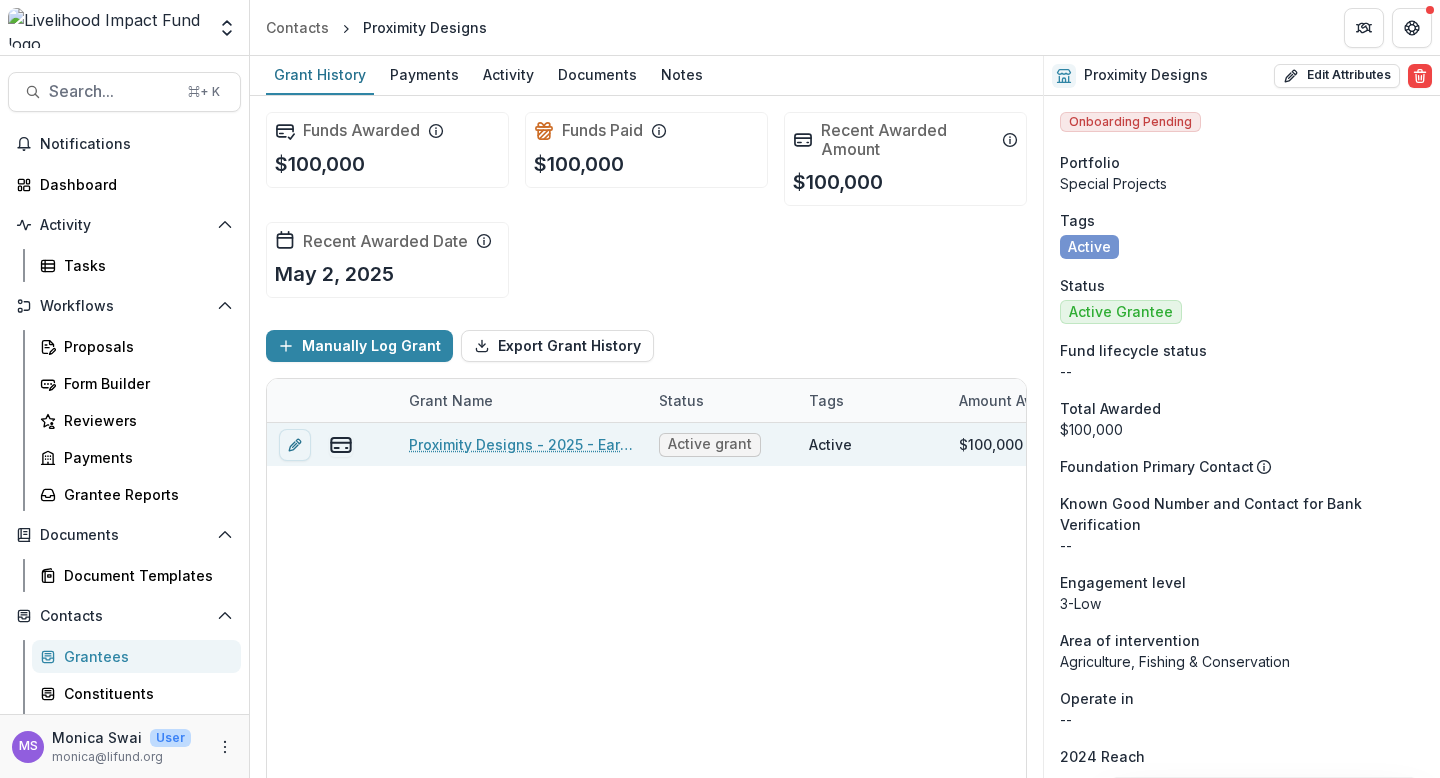 click on "[BRAND] - [DATE] - Earthquake response work in [LOCATION]" at bounding box center [522, 444] 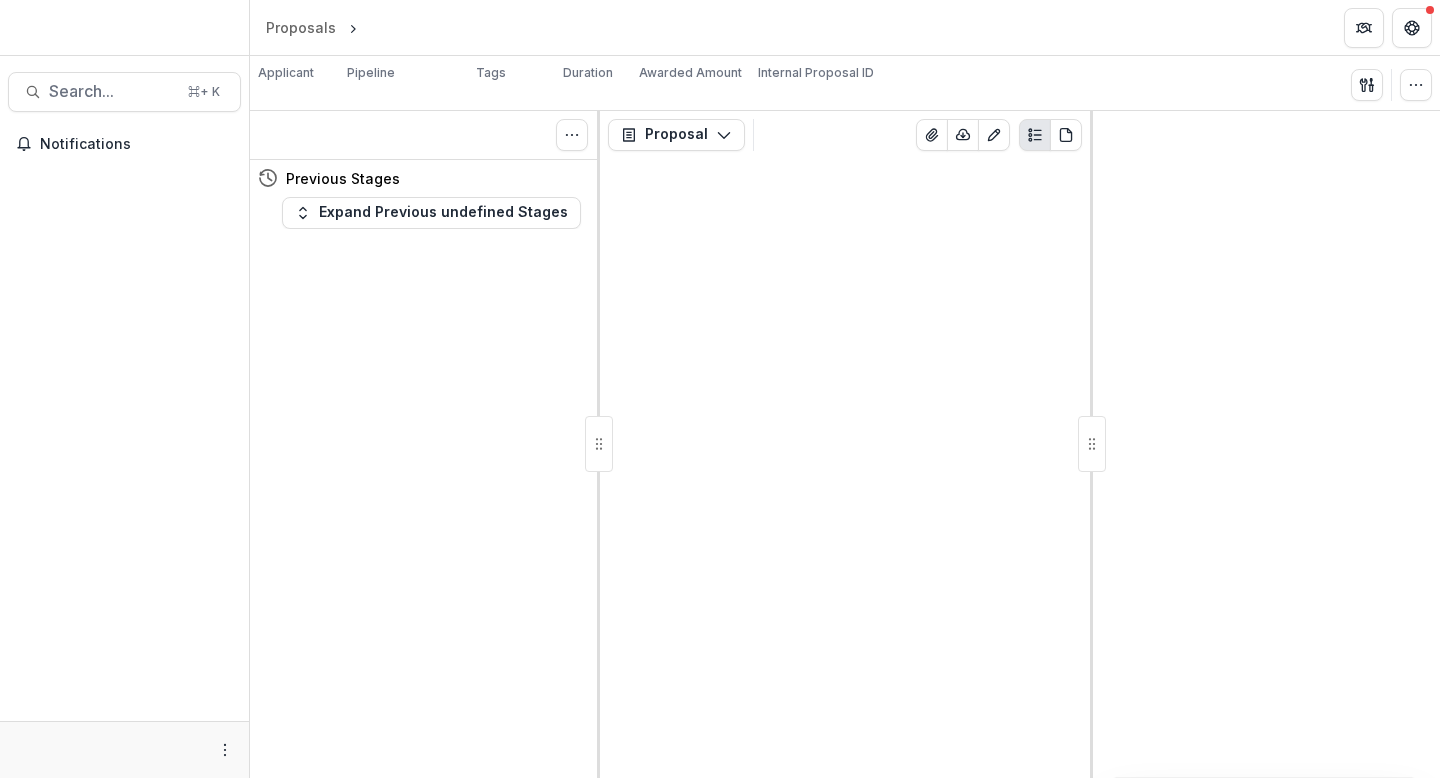 scroll, scrollTop: 0, scrollLeft: 0, axis: both 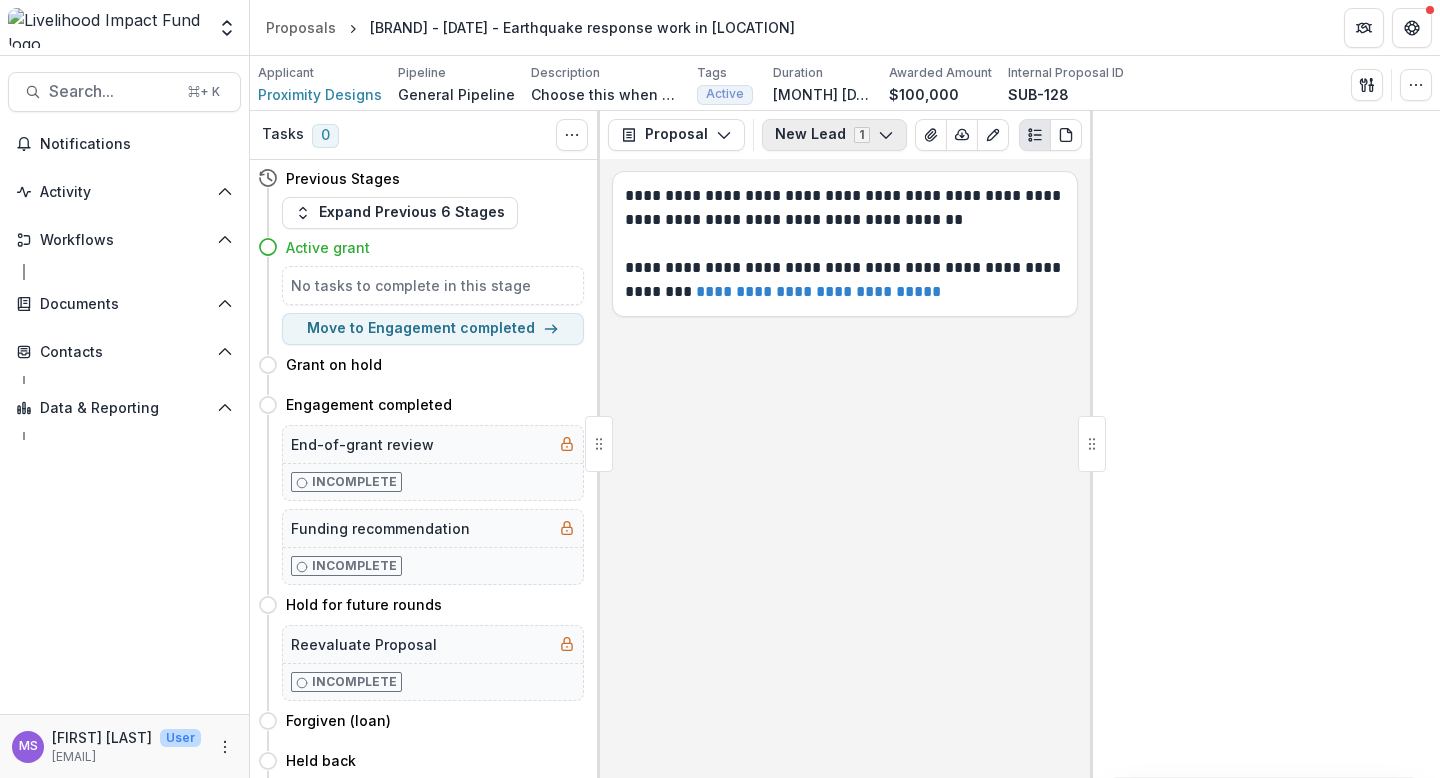 click 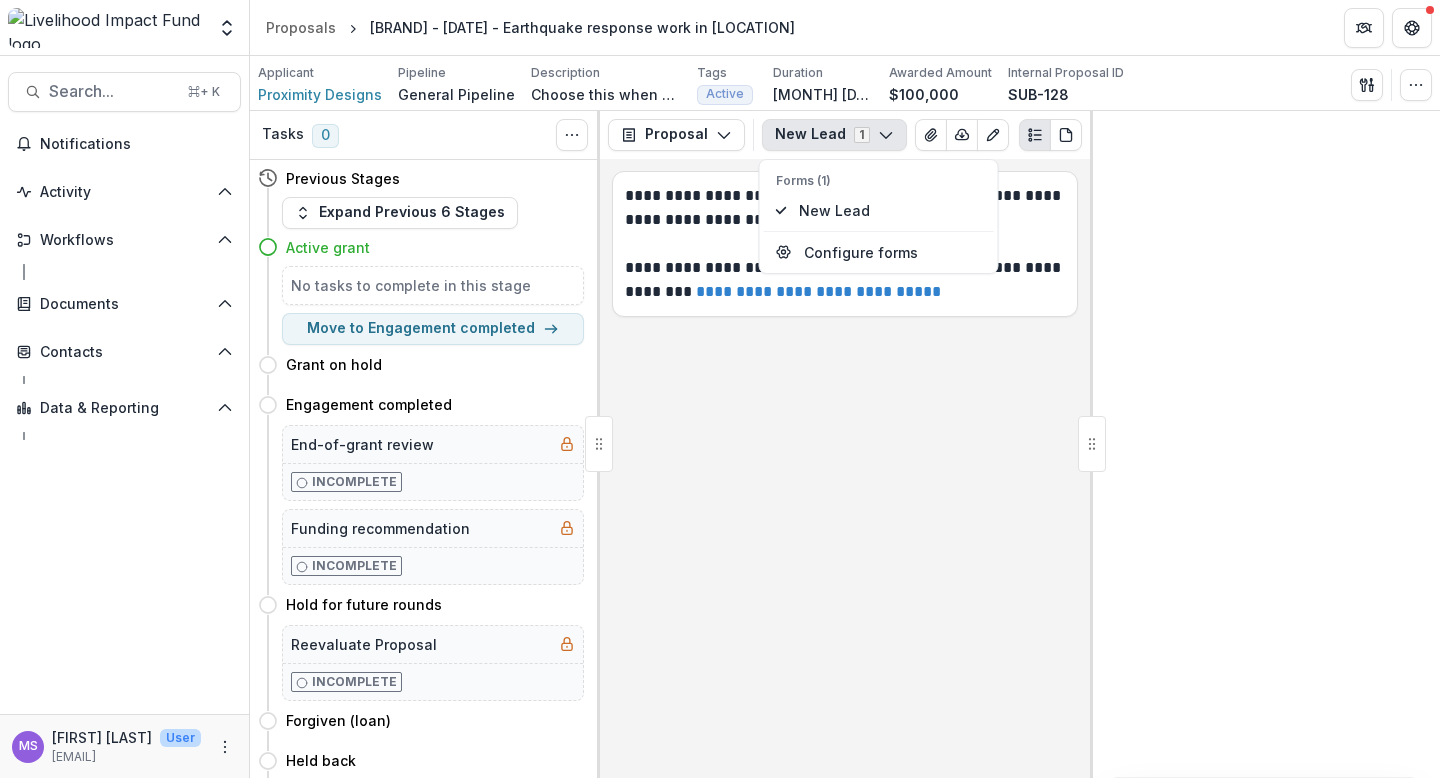 click on "**********" at bounding box center (845, 468) 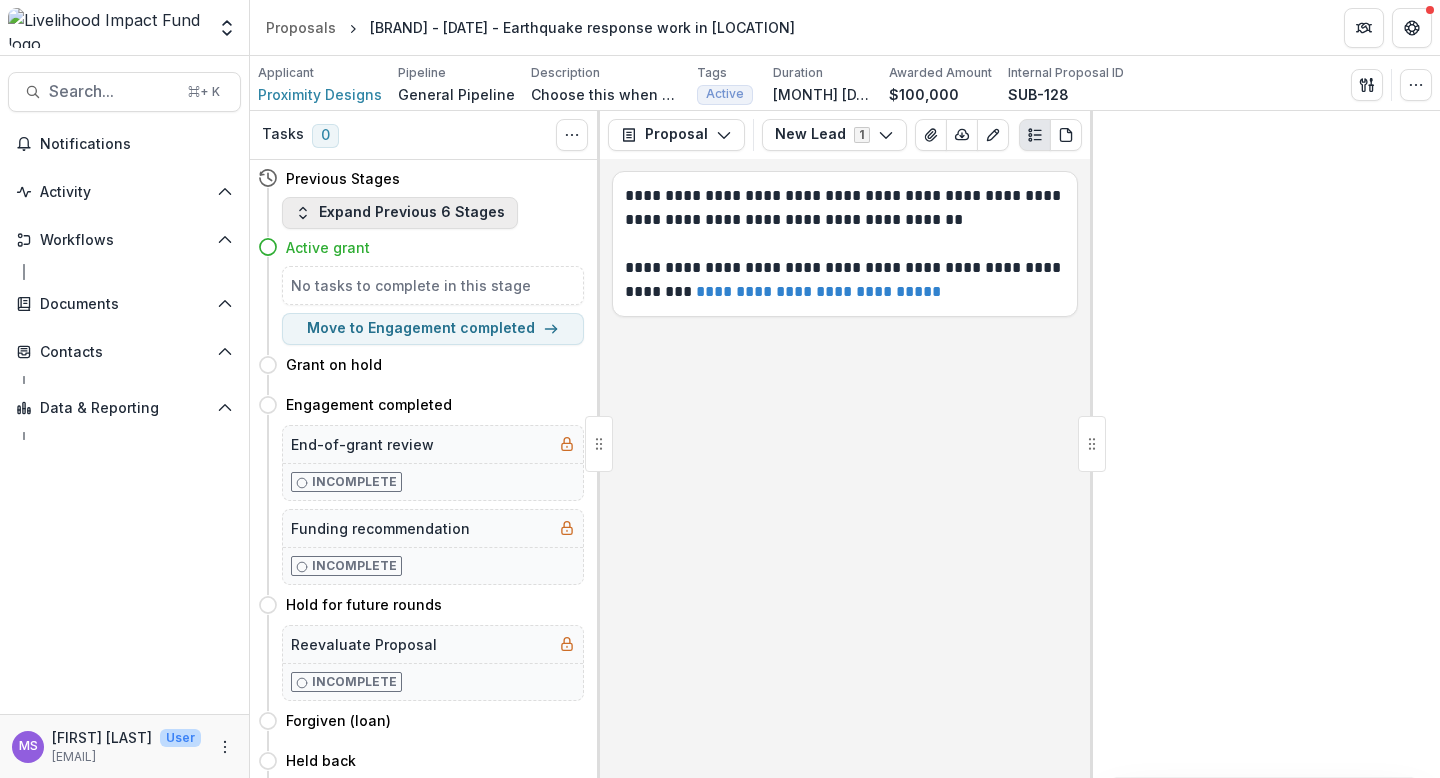 click on "Expand Previous 6 Stages" at bounding box center (400, 213) 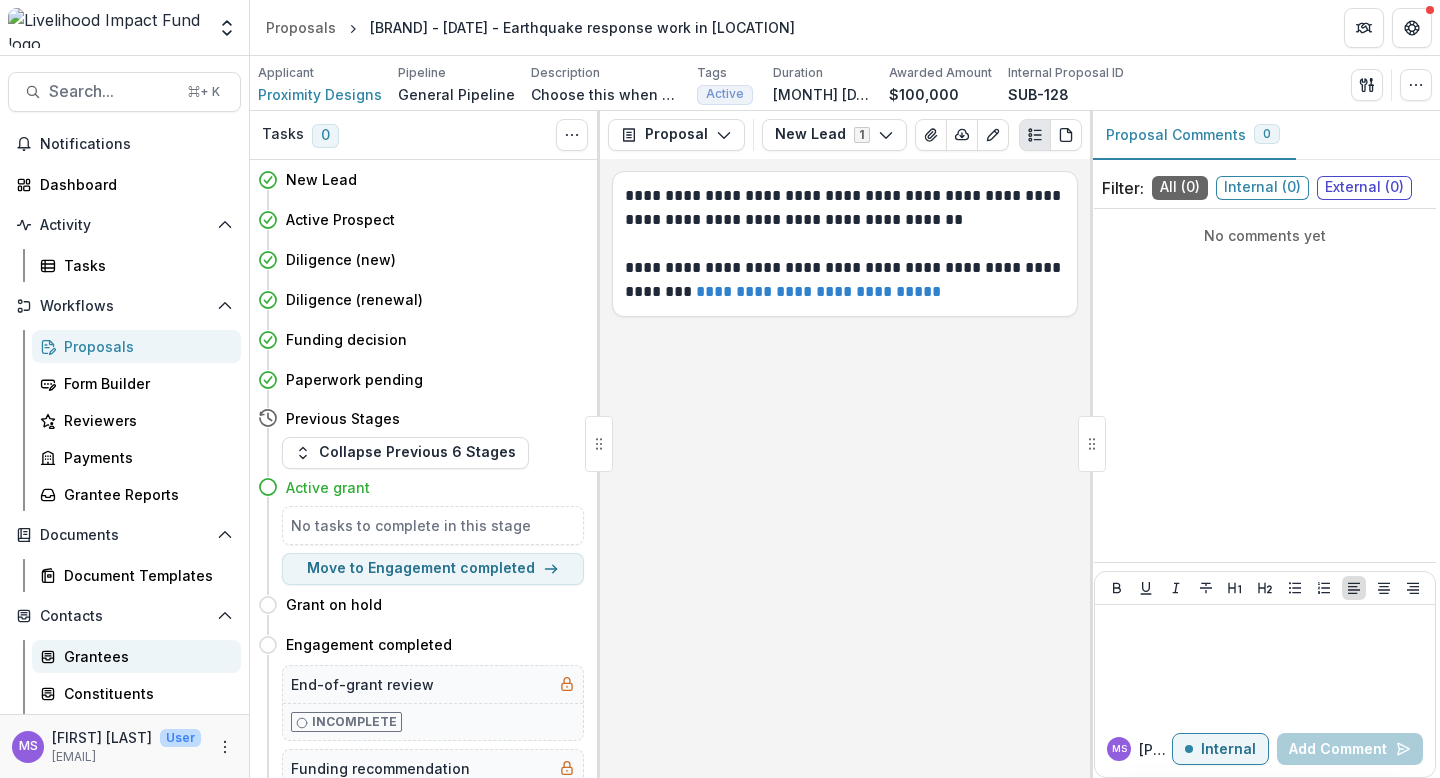 click on "Grantees" at bounding box center (144, 656) 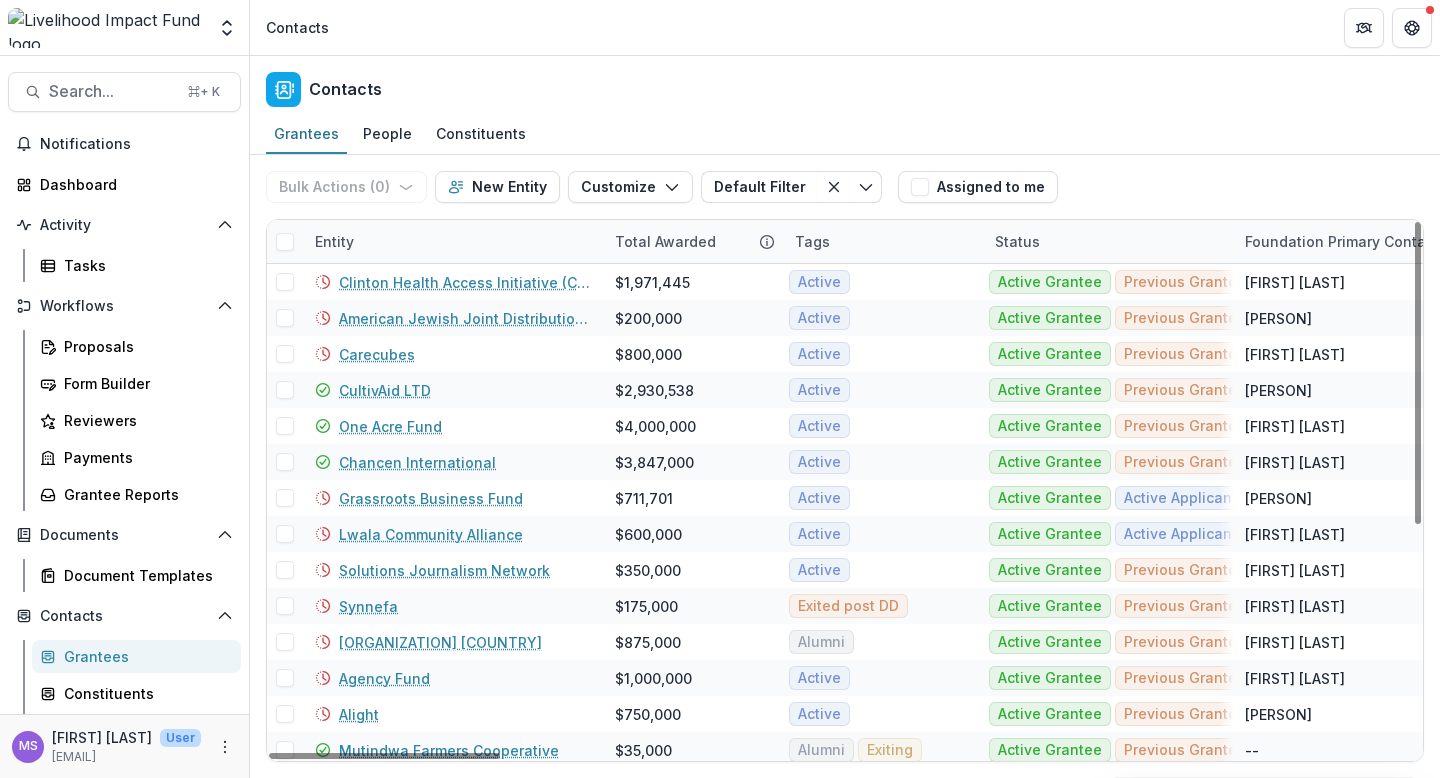 click on "Entity" at bounding box center [453, 241] 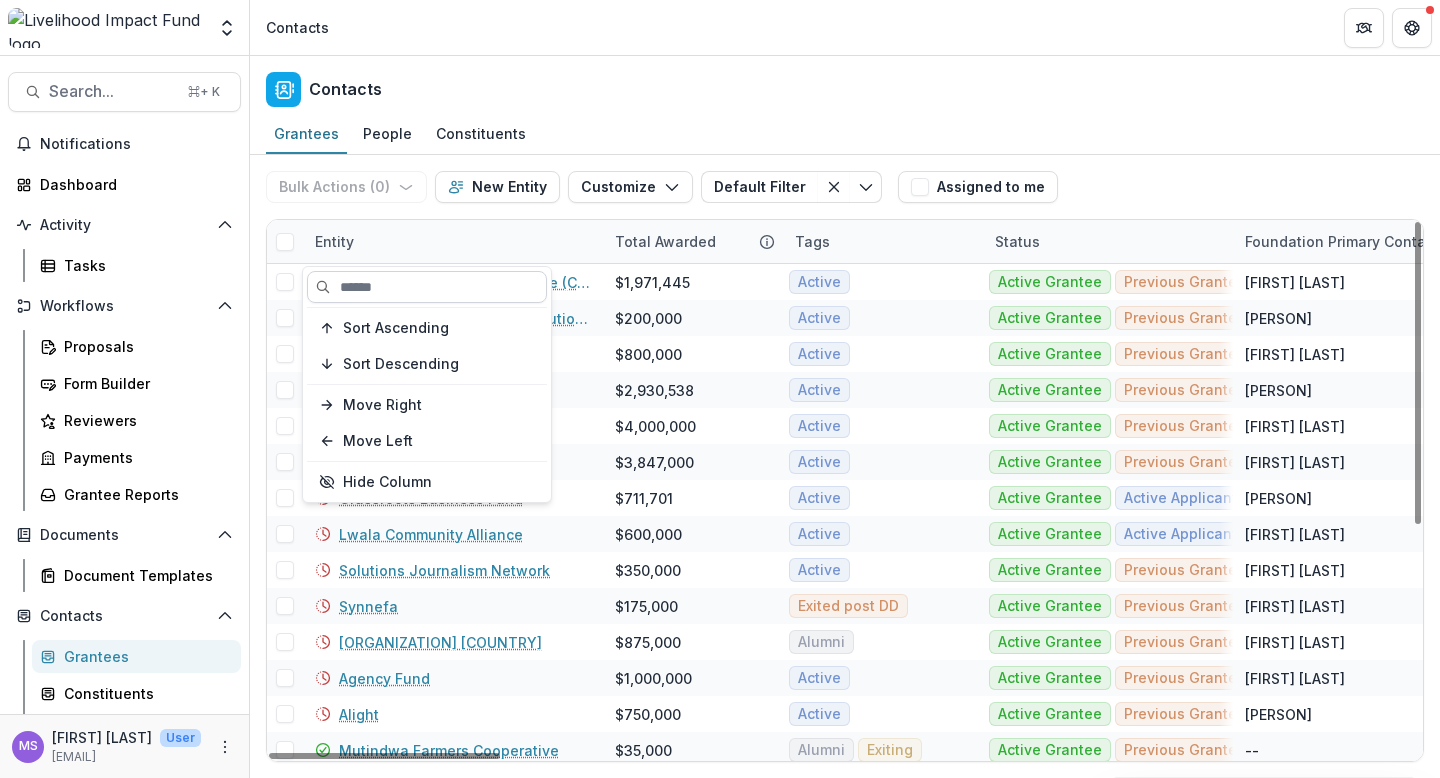 click at bounding box center (427, 287) 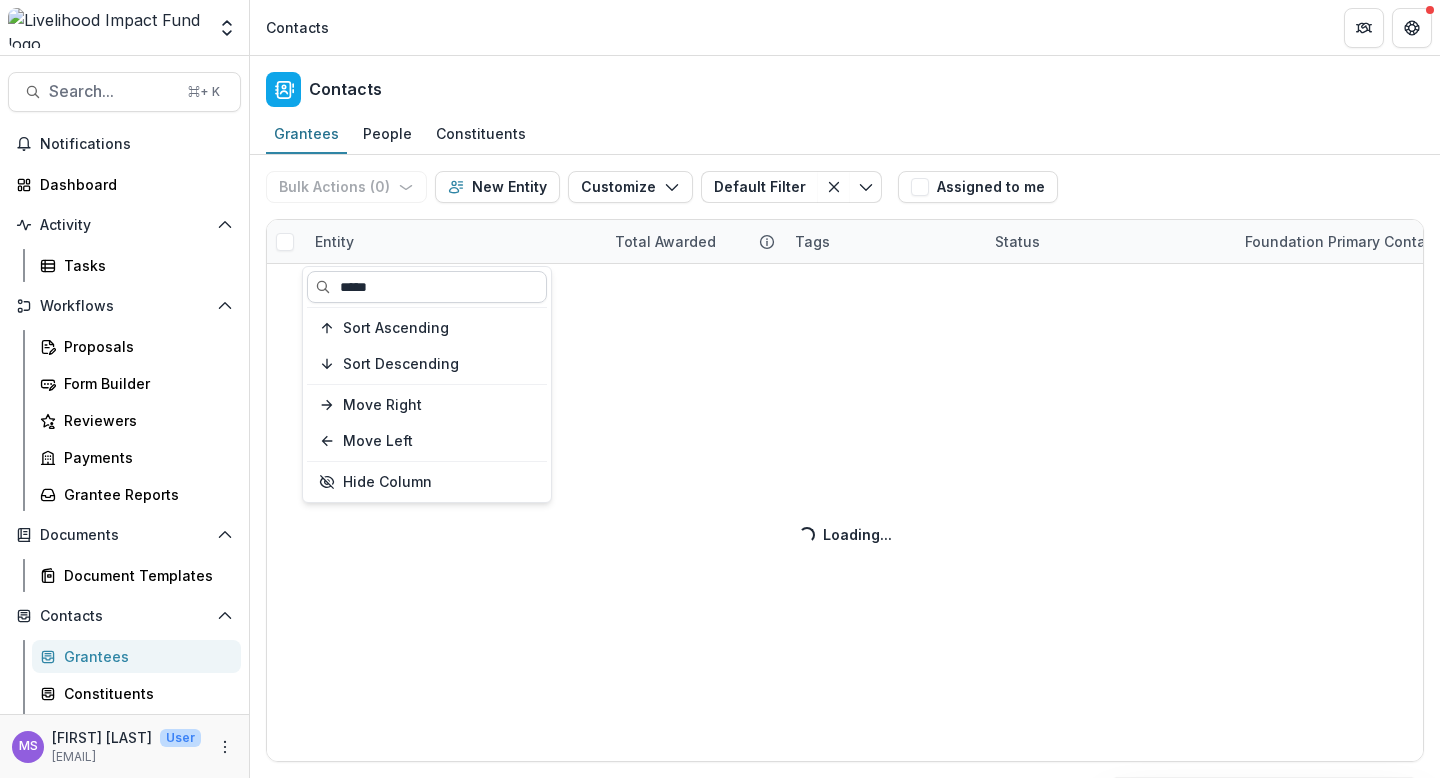 type on "*****" 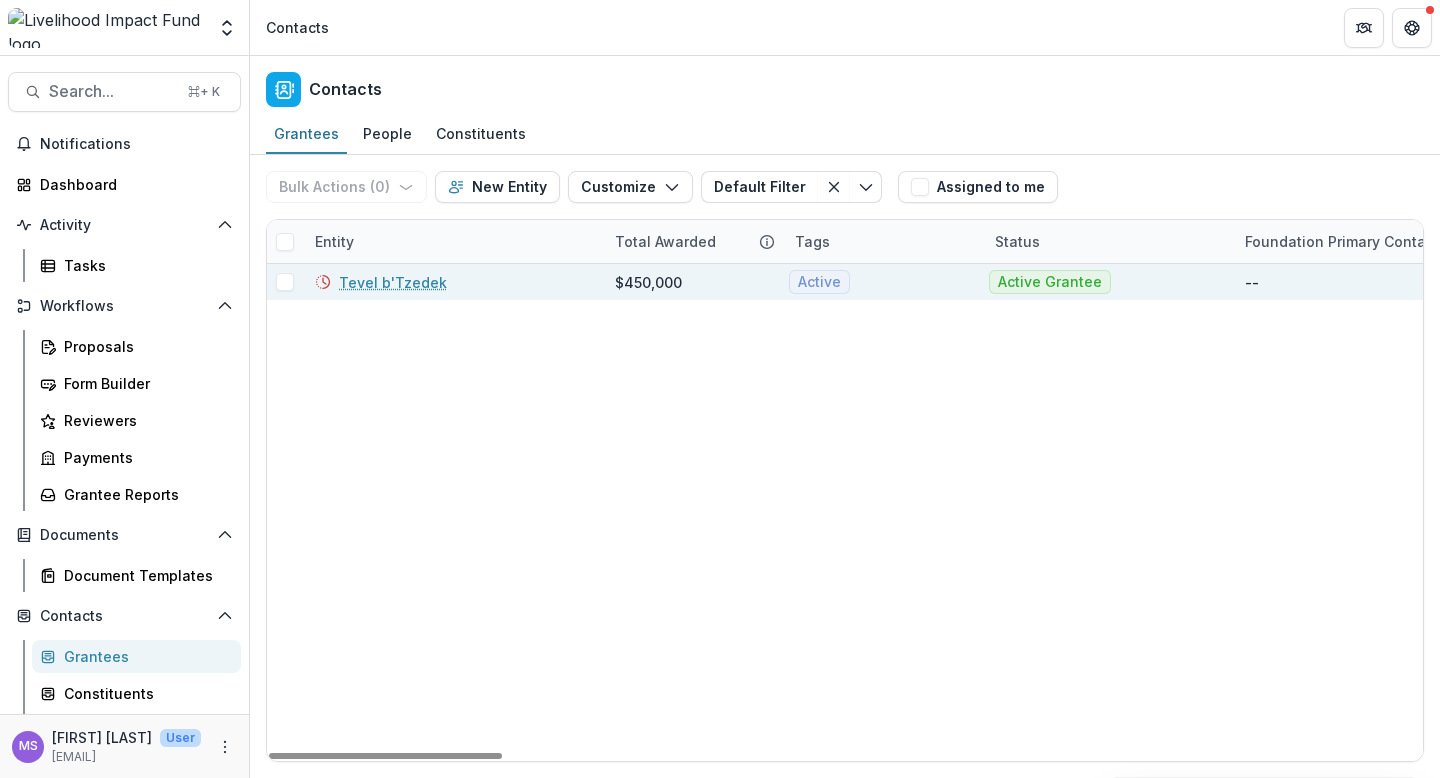 click on "Tevel b'Tzedek" at bounding box center [393, 282] 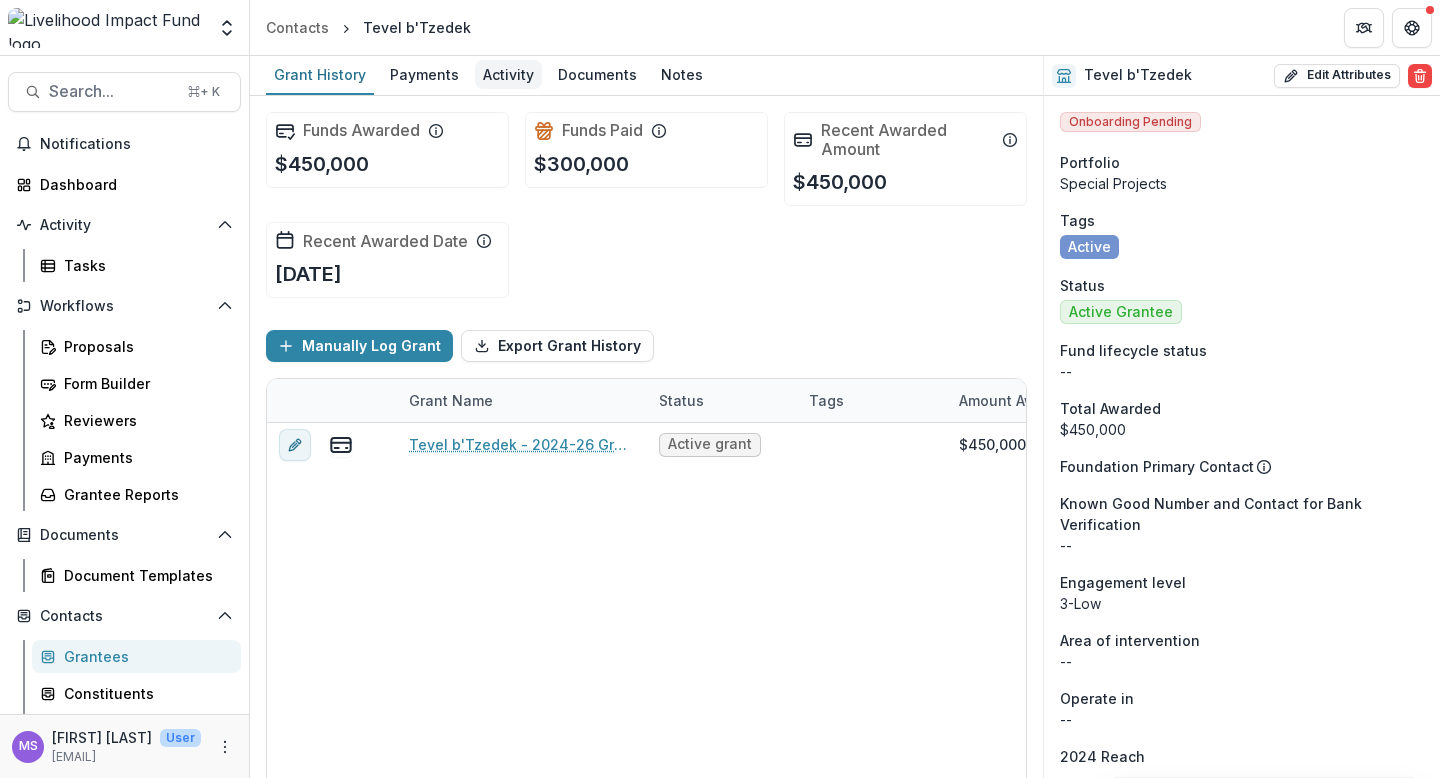 click on "Activity" at bounding box center (508, 74) 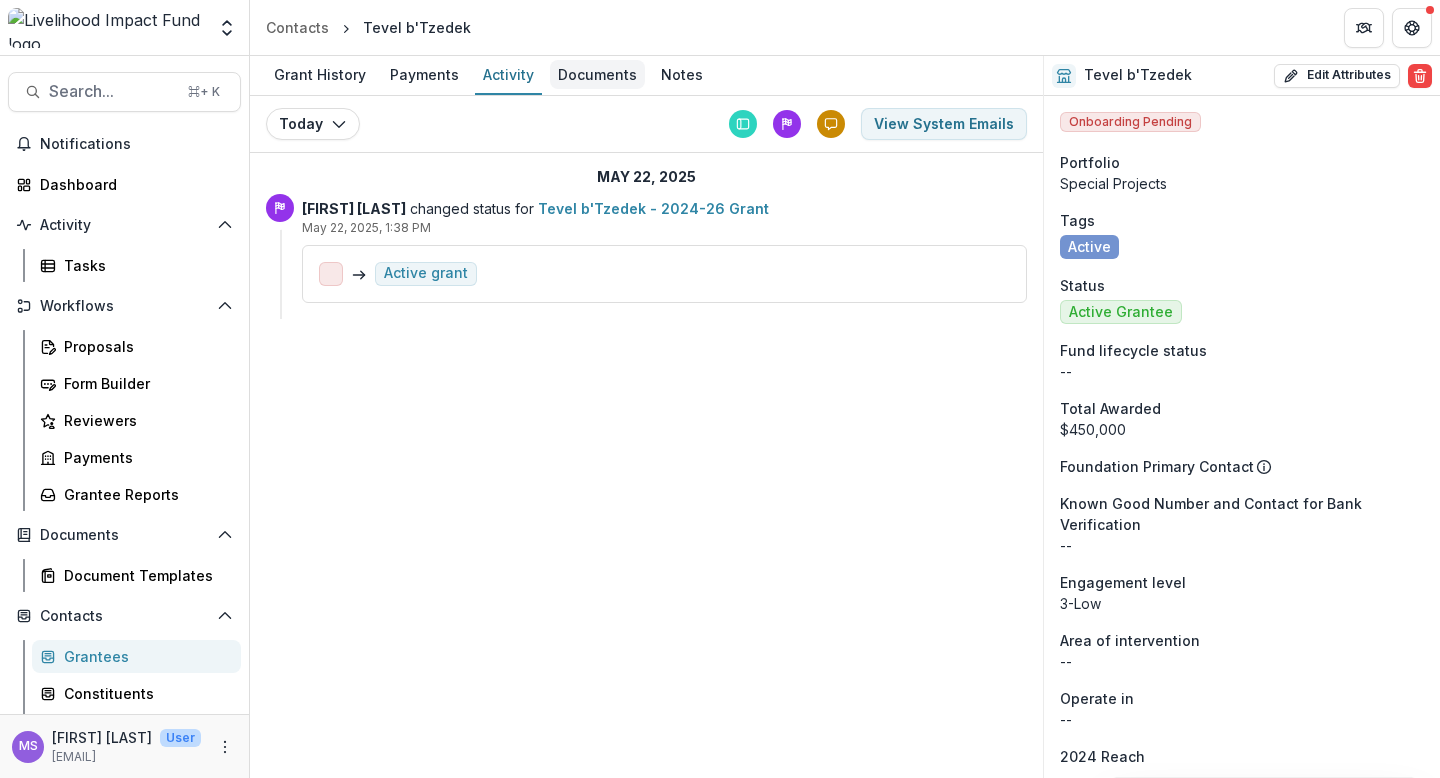 click on "Documents" at bounding box center (597, 74) 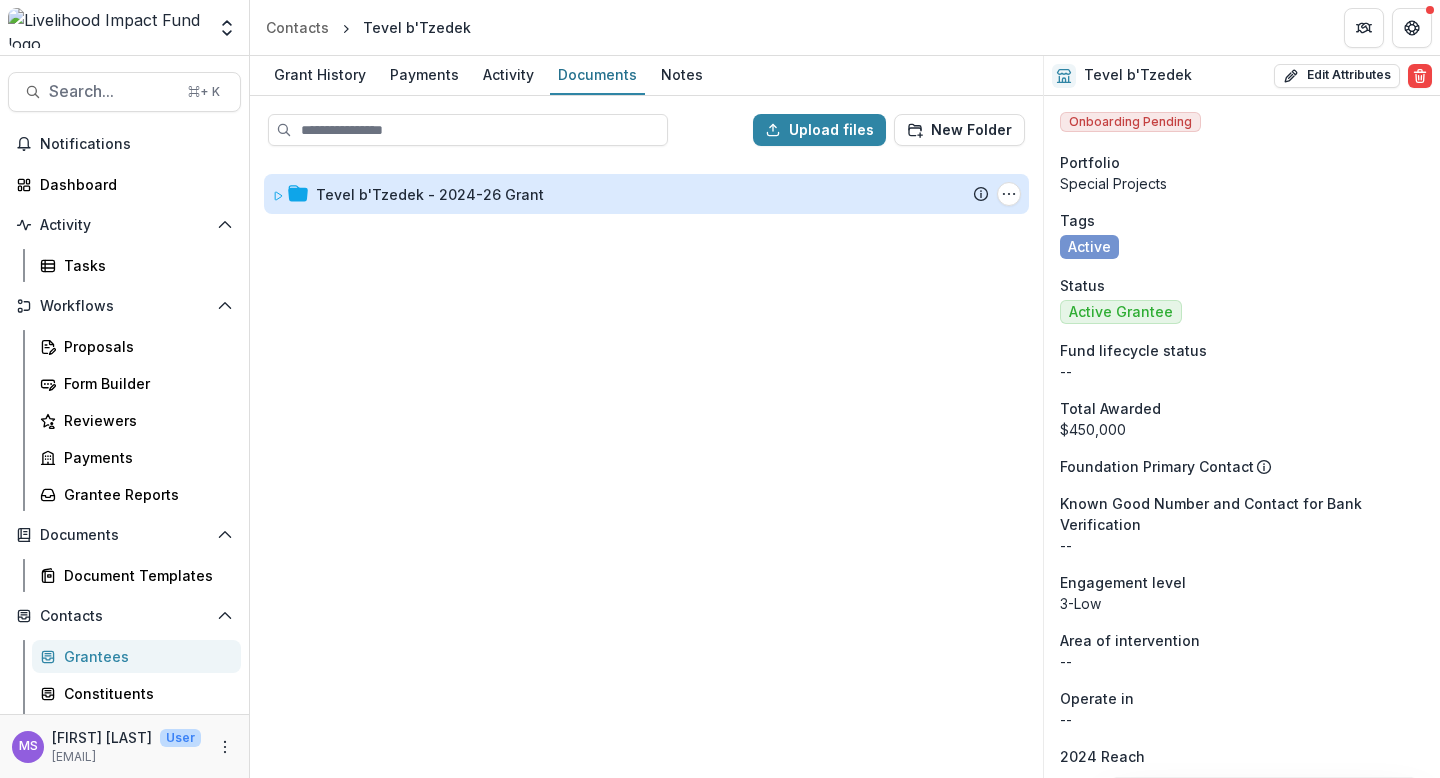 click on "Tevel b'Tzedek - 2024-26 Grant" at bounding box center (430, 194) 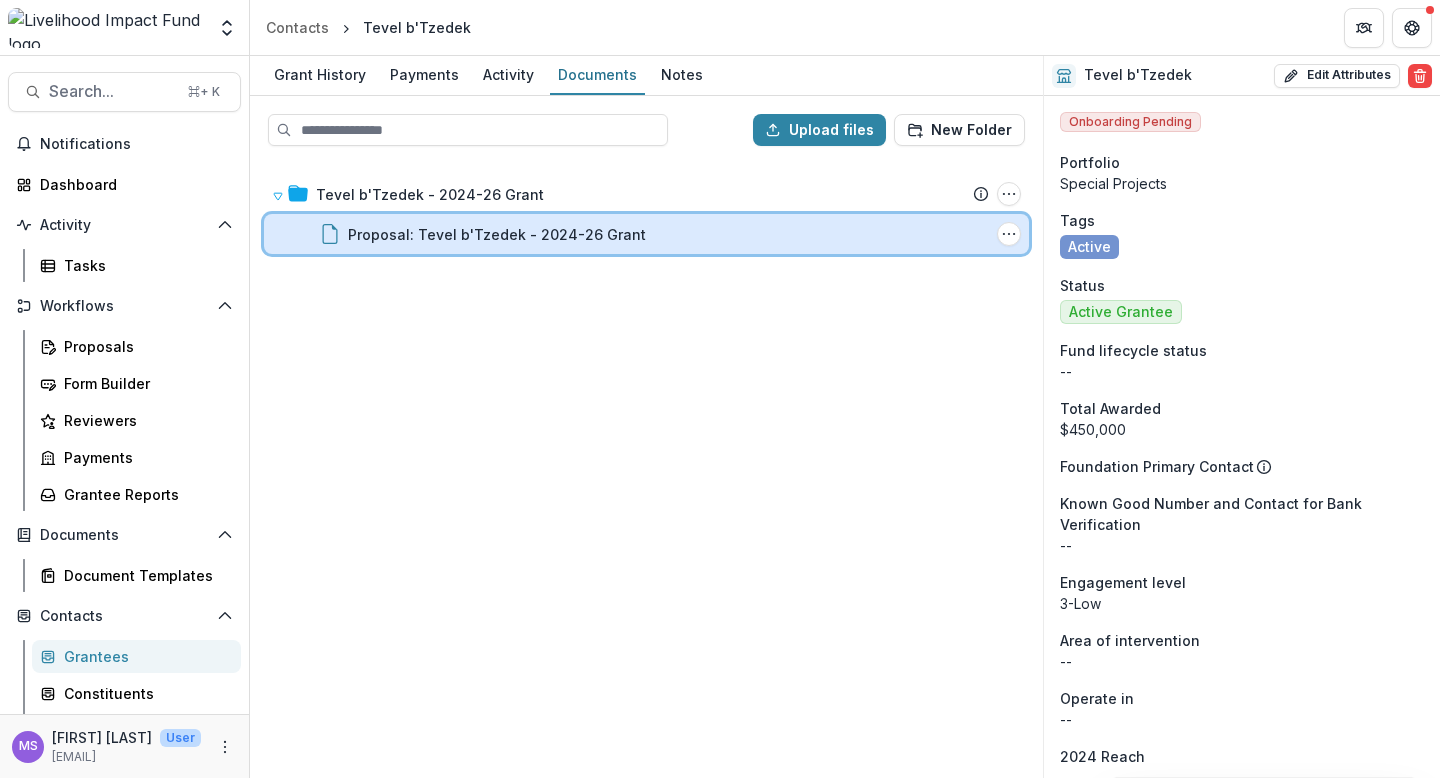 click on "Proposal: [BRAND] - [YEAR]-[YEAR] Grant File Options Download Rename Delete" at bounding box center [646, 234] 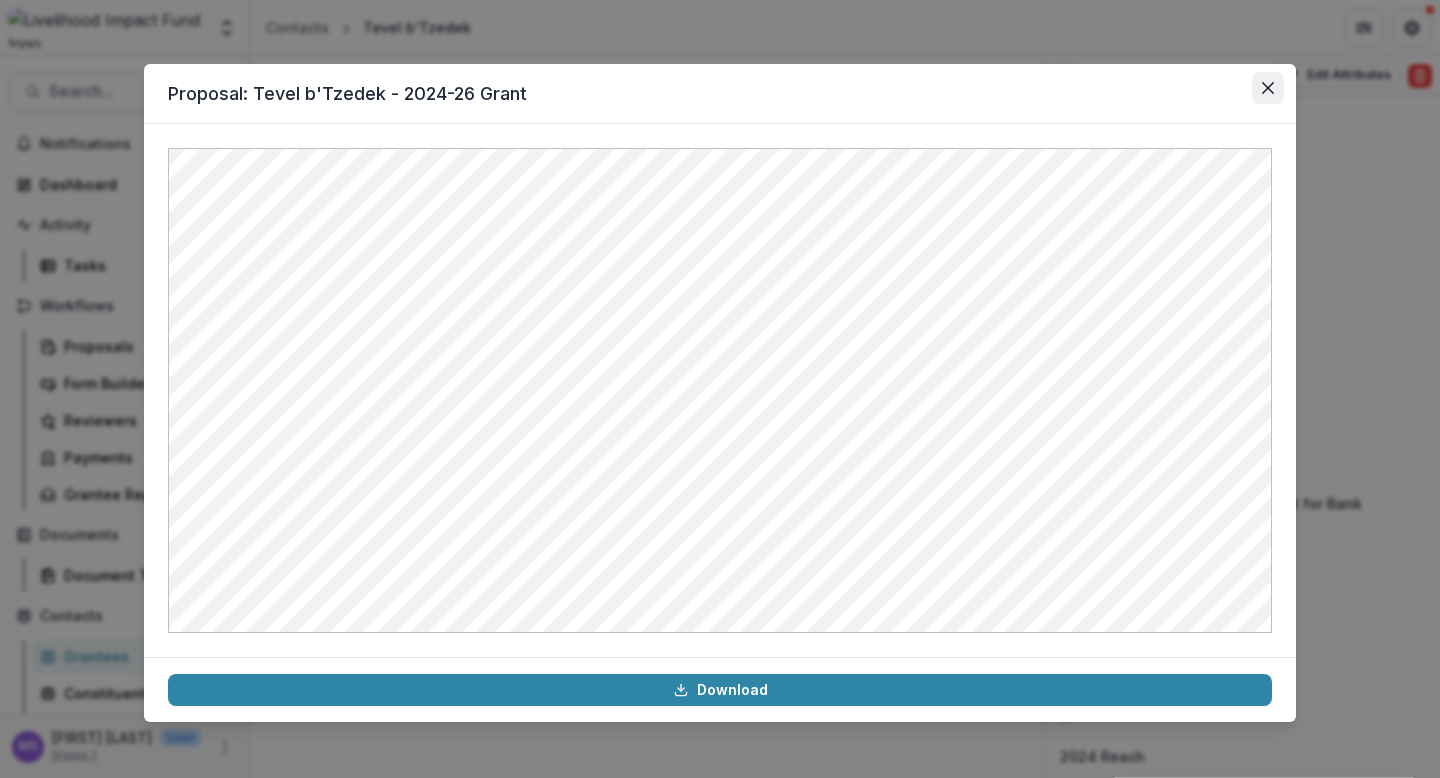 click 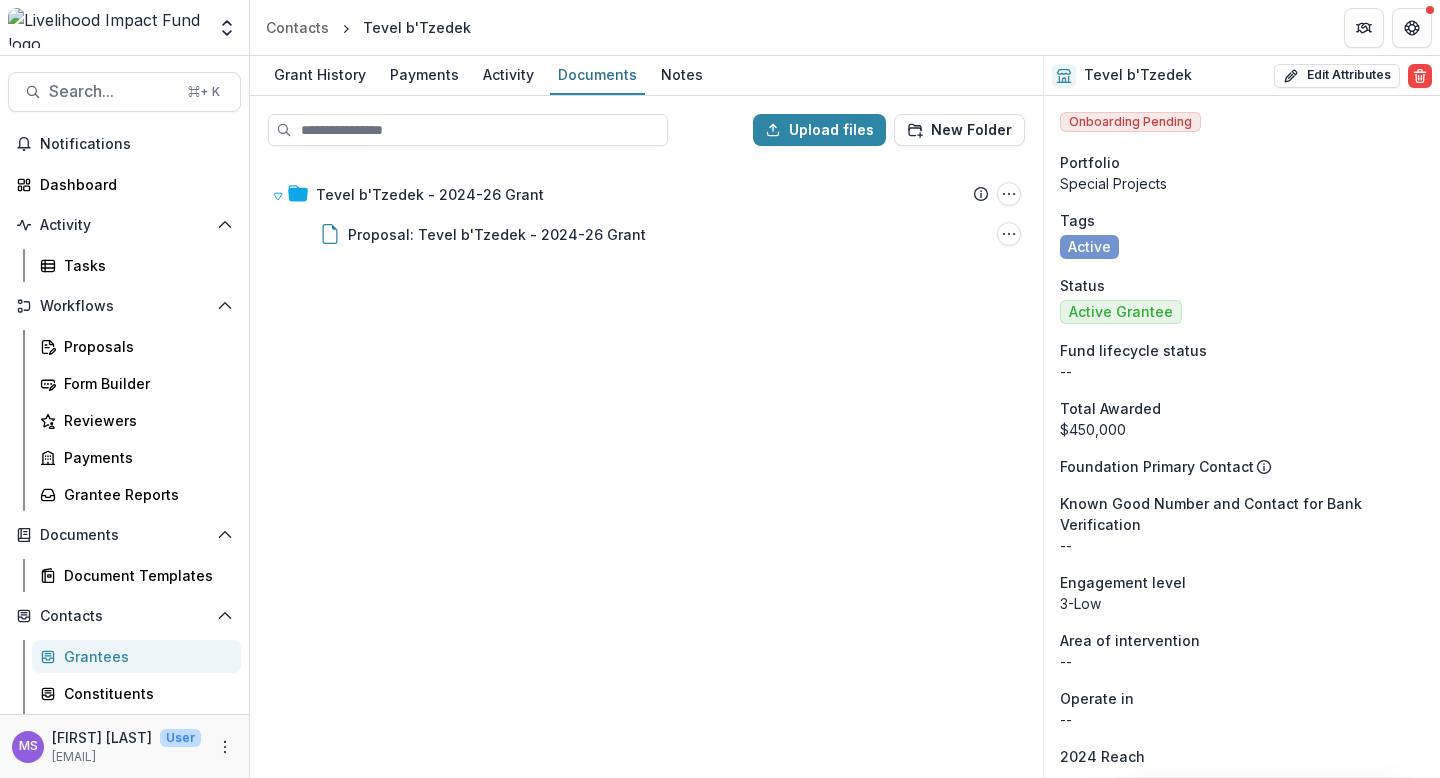 click on "Tevel b'Tzedek - 2024-26 Grant Submission Temelio Proposal Attached proposal documents Report Tasks No tasks Folder Options Rename Add Subfolder Delete Proposal: Tevel b'Tzedek - 2024-26 Grant File Options Download Rename Delete" at bounding box center (646, 469) 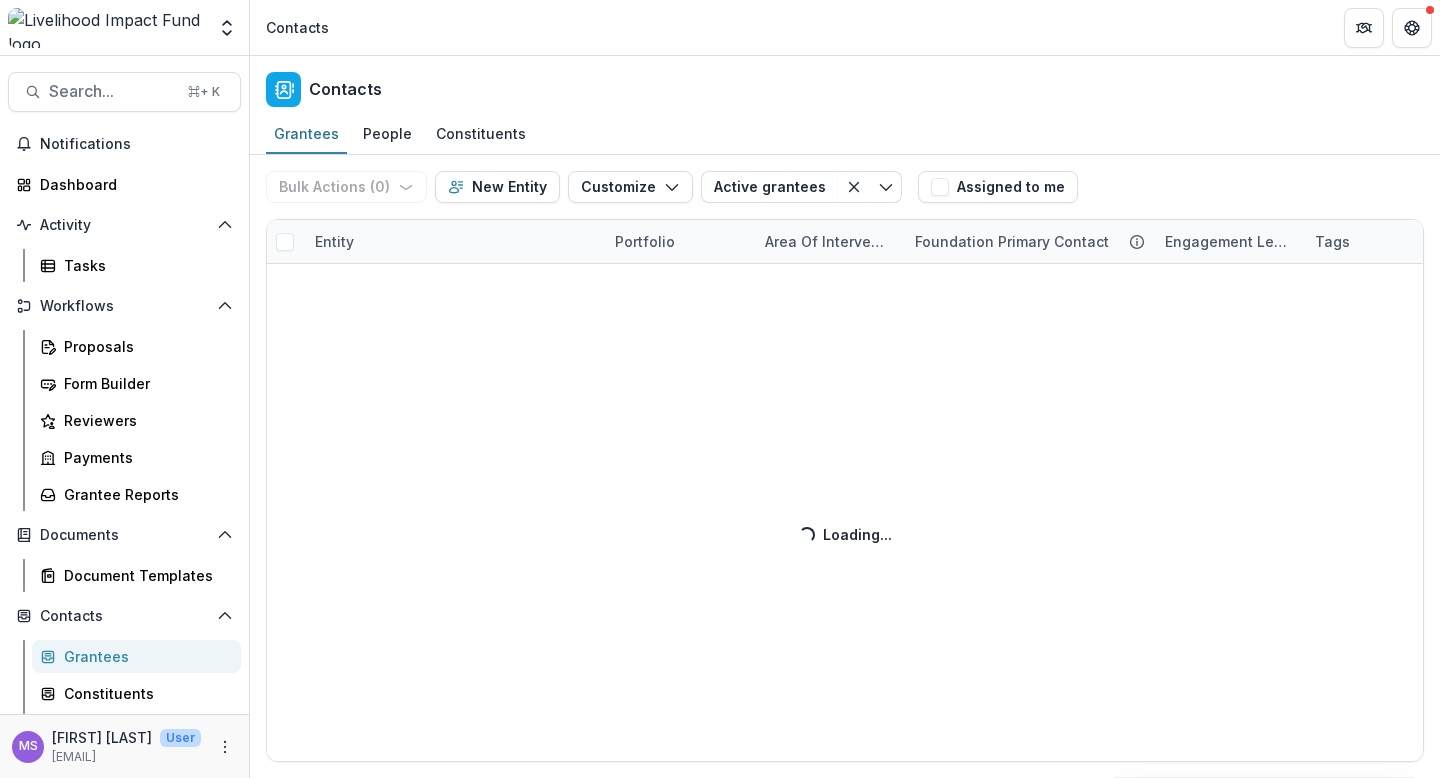 click on "Bulk Actions ( 0 ) Send Email Create Proposals Create Tasks New Entity Customize New Custom Field Manage Custom Fields Manage Grantee Status Active grantees Exited post DD Alumni ALL TIME (Tag) Active Fund grants (Tag) Spotting new grantees Lab grantees Active (Tag) Peer funders Active grantees Save changes New Filter Assigned to me Entity Portfolio Area of intervention Foundation Primary Contact Engagement level Tags Status Total Awarded Region Operate in Primary Contact Loading... Loading..." at bounding box center [845, 466] 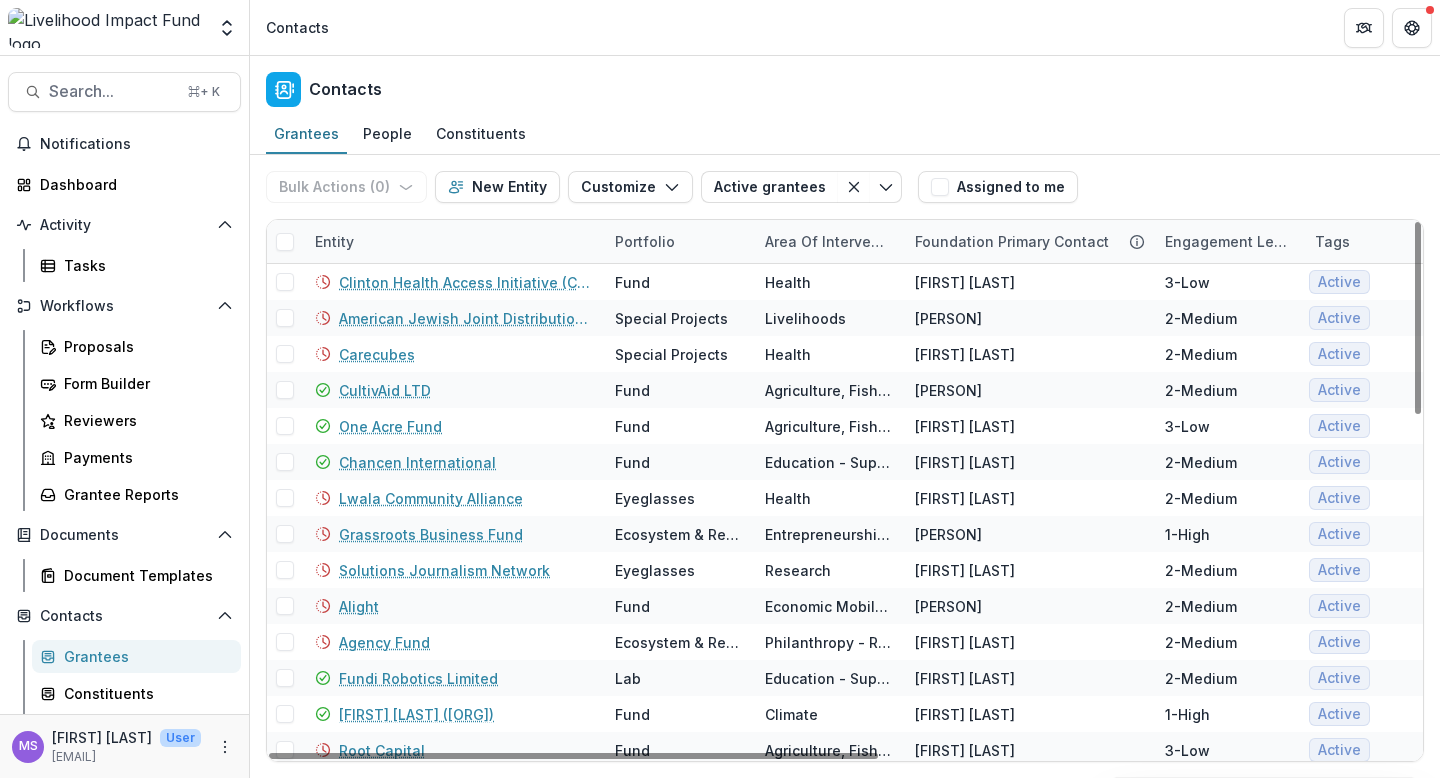 click on "Entity" at bounding box center (453, 241) 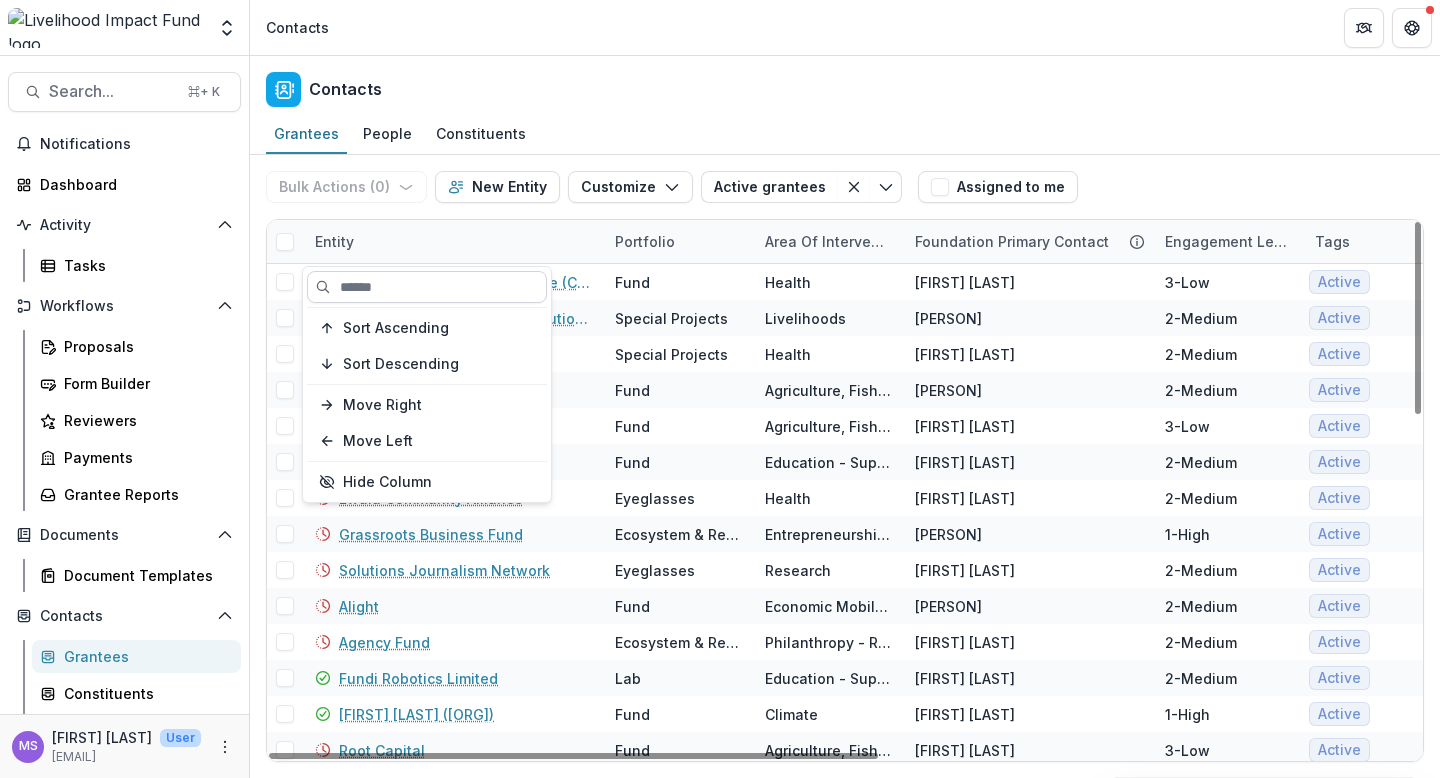 click at bounding box center [427, 287] 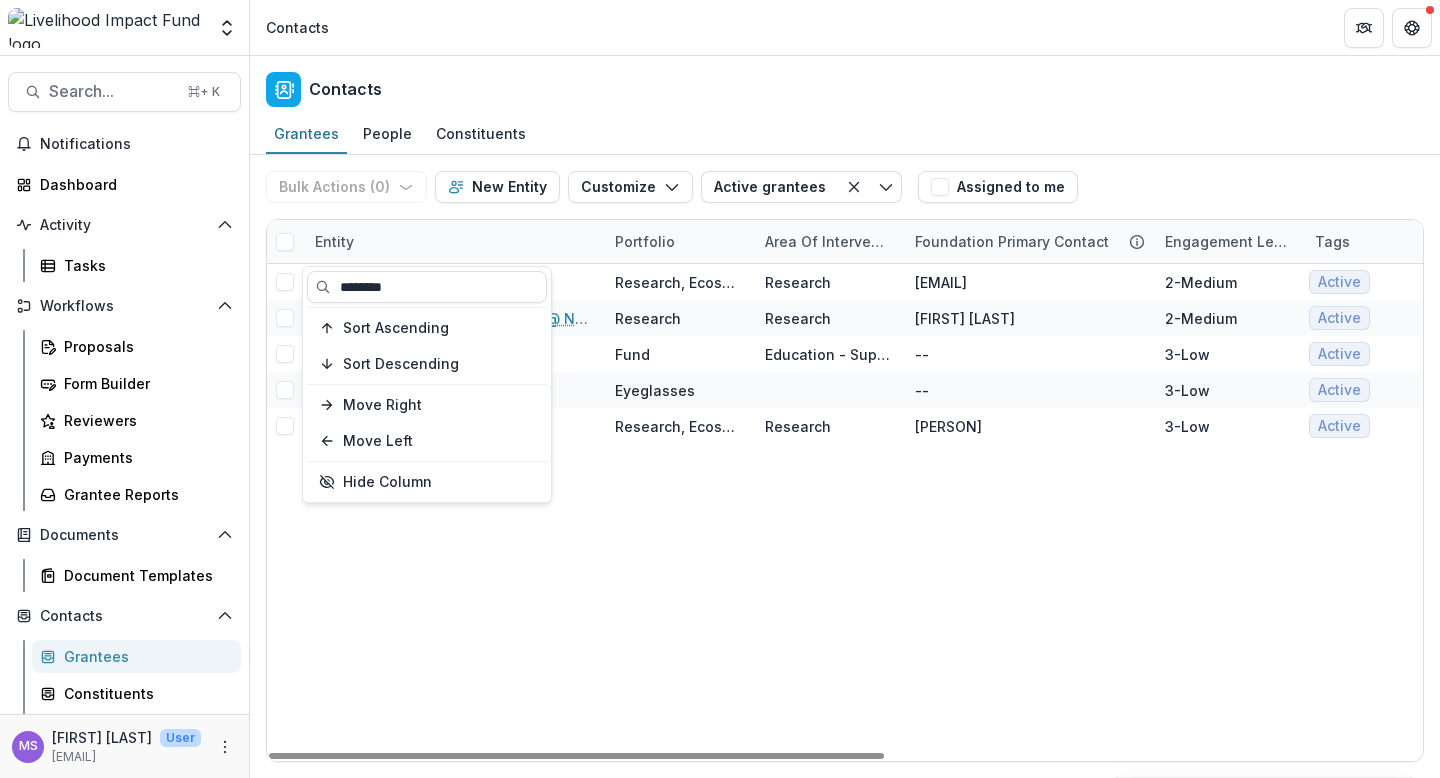 type on "********" 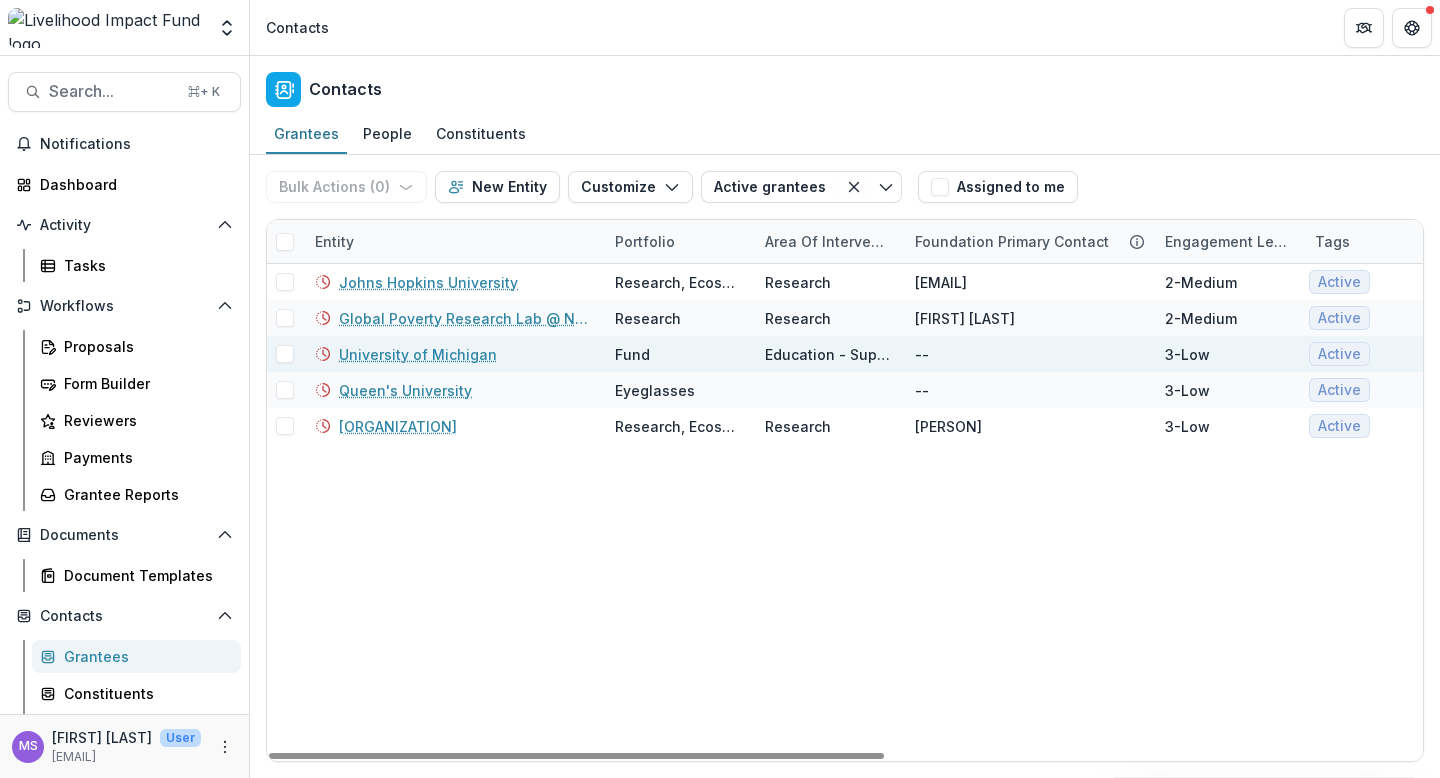 click on "University of Michigan" at bounding box center (418, 354) 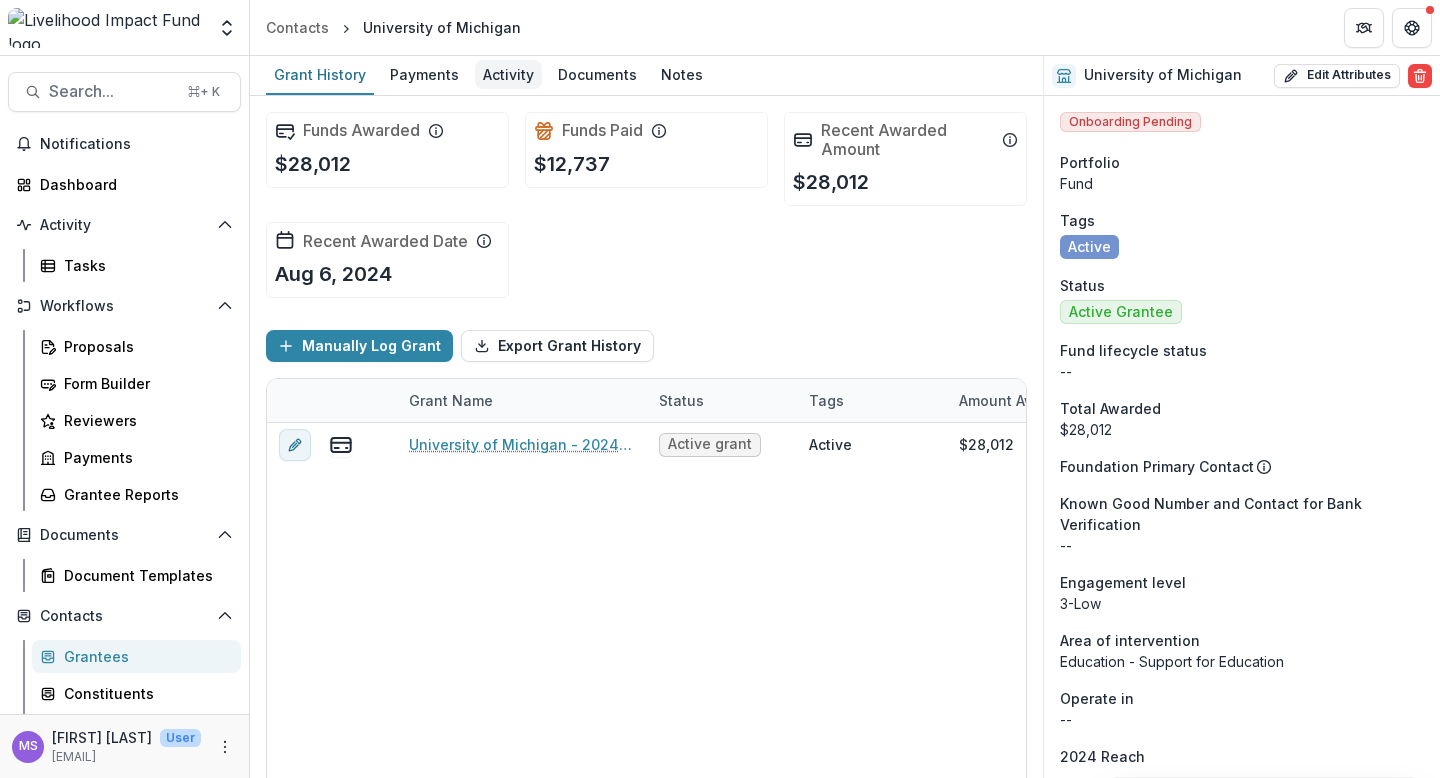 click on "Activity" at bounding box center (508, 74) 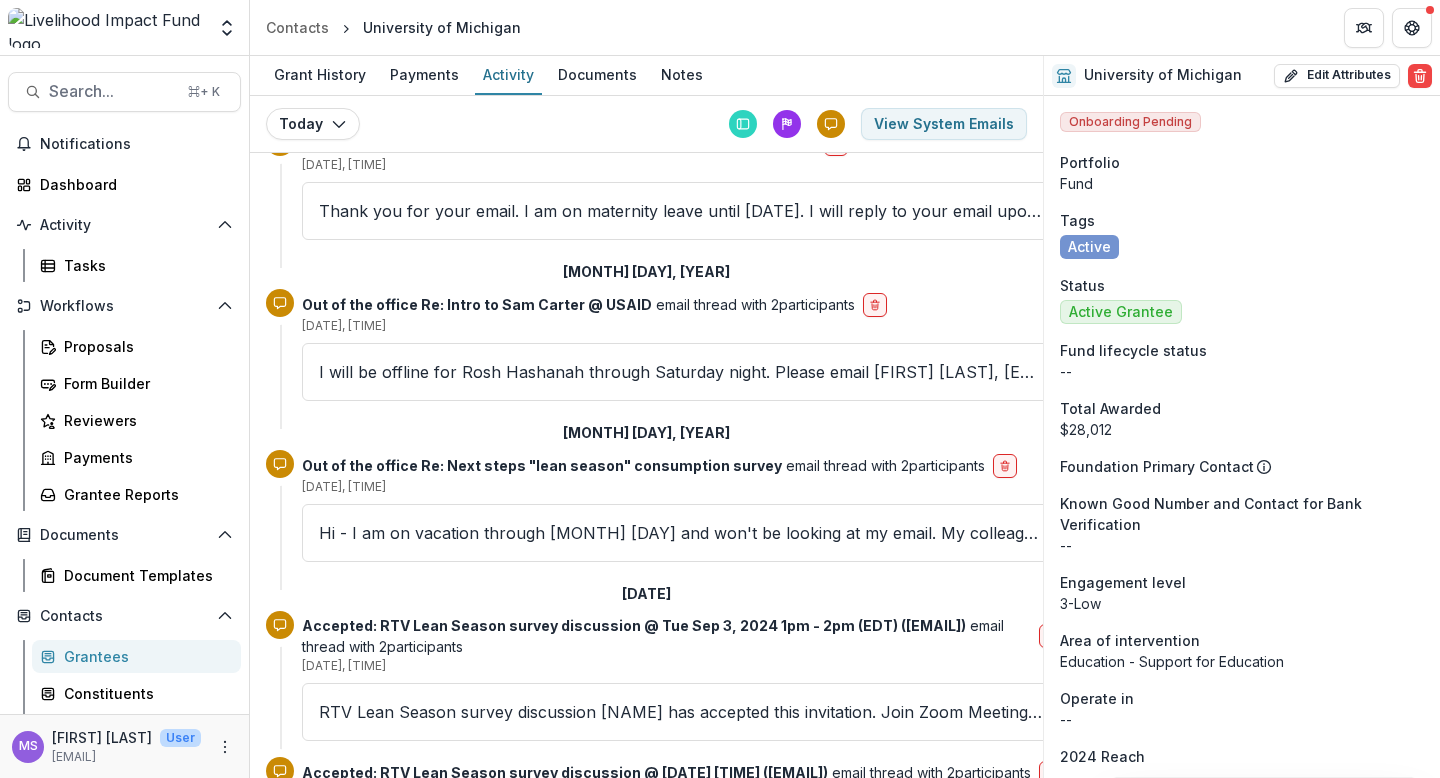 scroll, scrollTop: 7298, scrollLeft: 0, axis: vertical 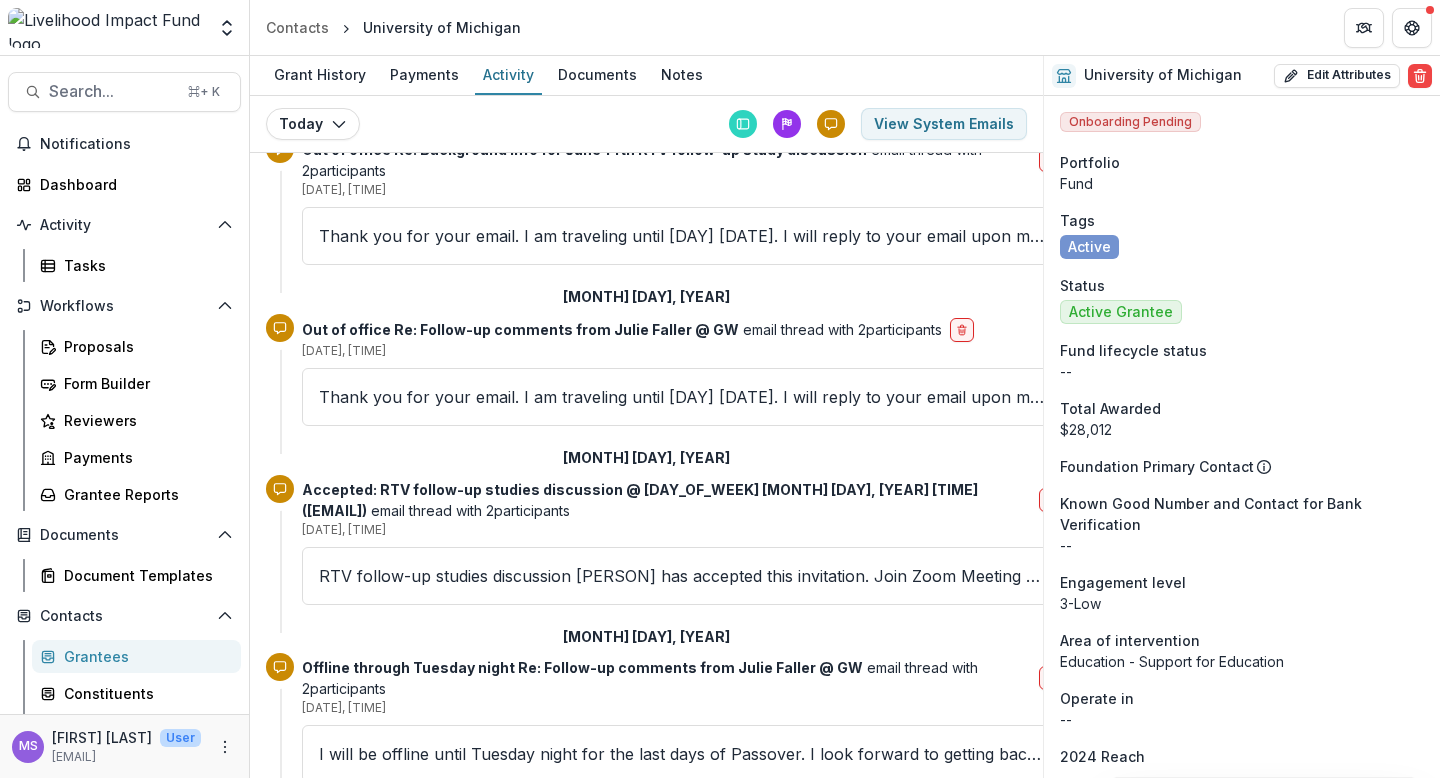 click on "RTV RCT Preliminary Results Discussion [PERSON] has accepted this invitation. Join Zoom Meeting us06web.zoom.us/j/6174924180?pwd... ID: 6174924180 passcode: DDD Join by phone (US) +1 [AREA CODE] [PHONE]" at bounding box center [682, 933] 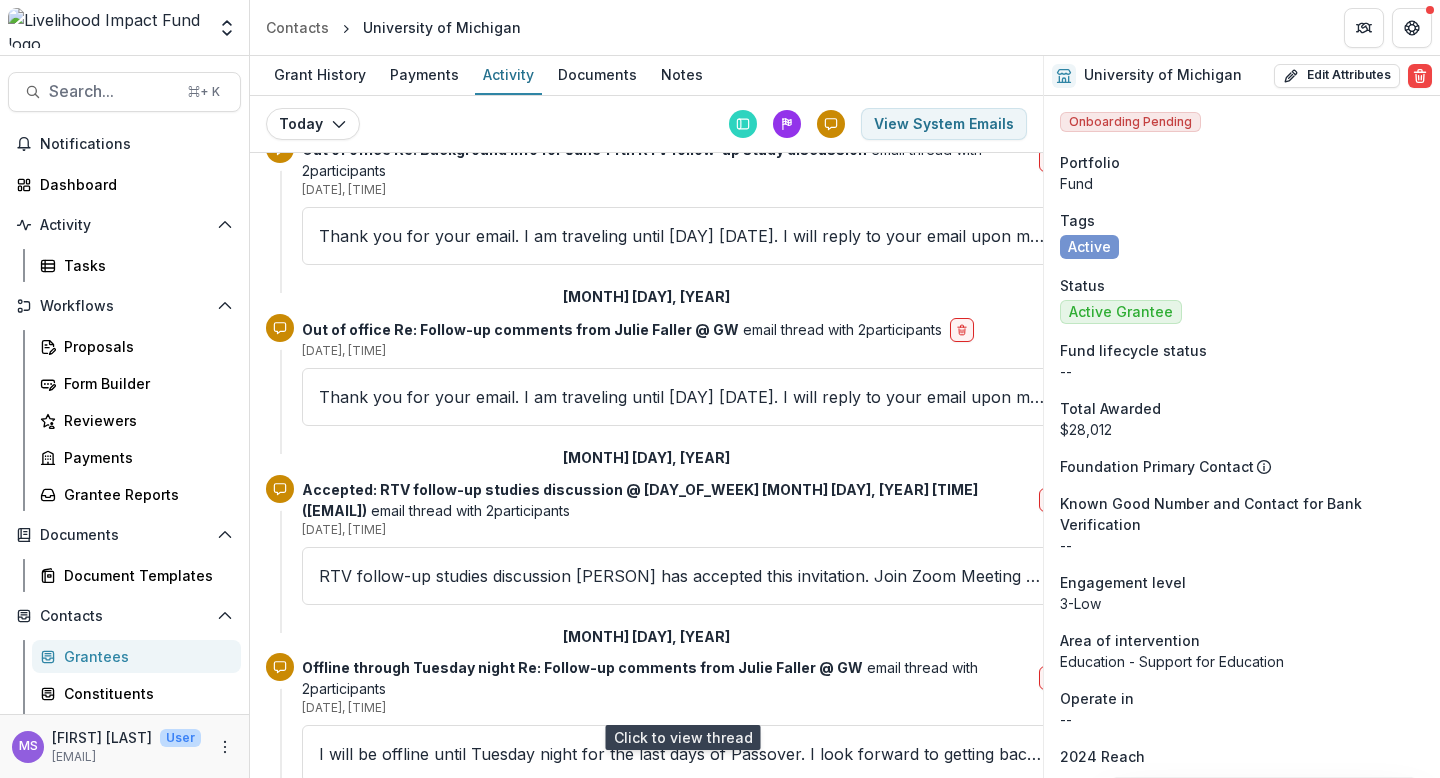 click on "RTV RCT Preliminary Results Discussion [PERSON] has accepted this invitation. Join Zoom Meeting us06web.zoom.us/j/6174924180?pwd... ID: 6174924180 passcode: DDD Join by phone (US) +1 [AREA CODE] [PHONE]" at bounding box center (682, 933) 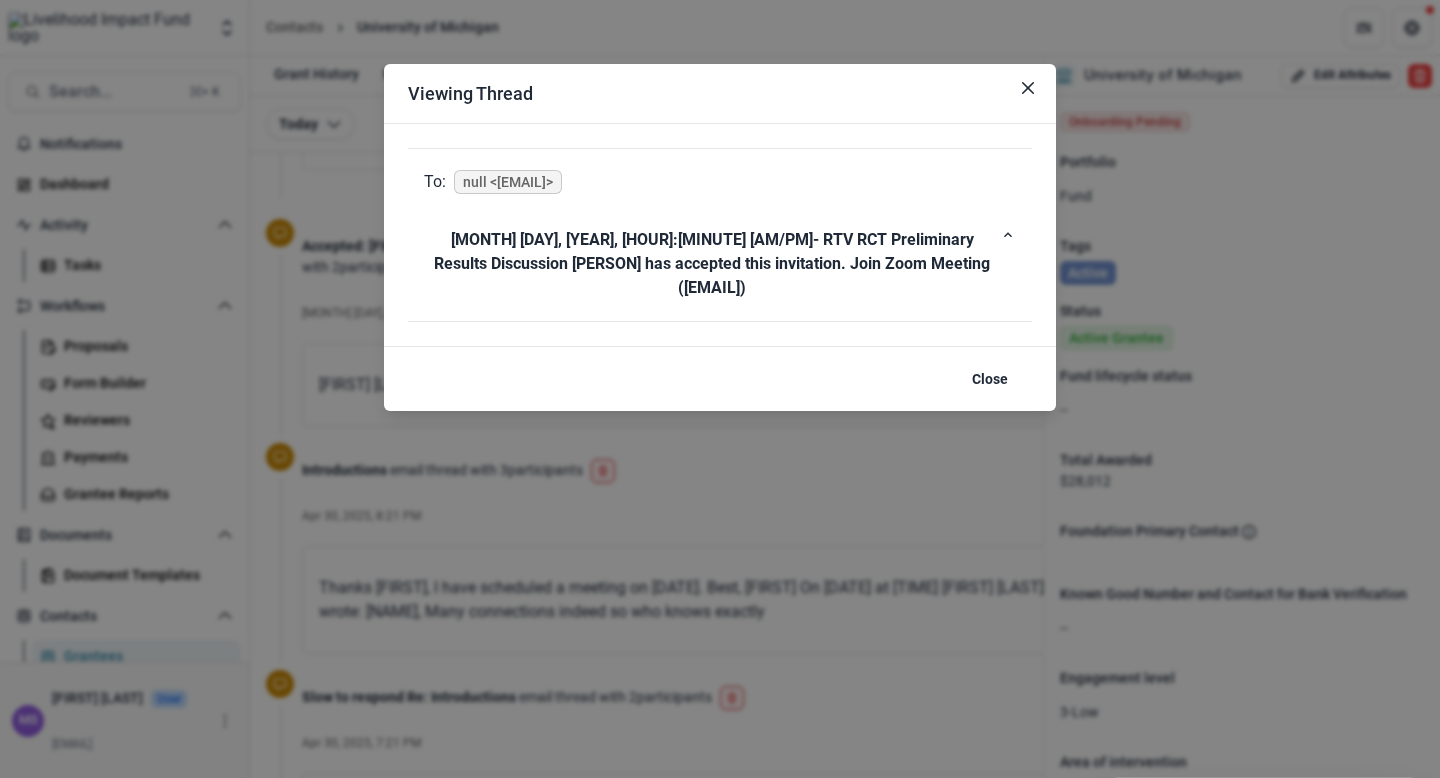 scroll, scrollTop: 10735, scrollLeft: 0, axis: vertical 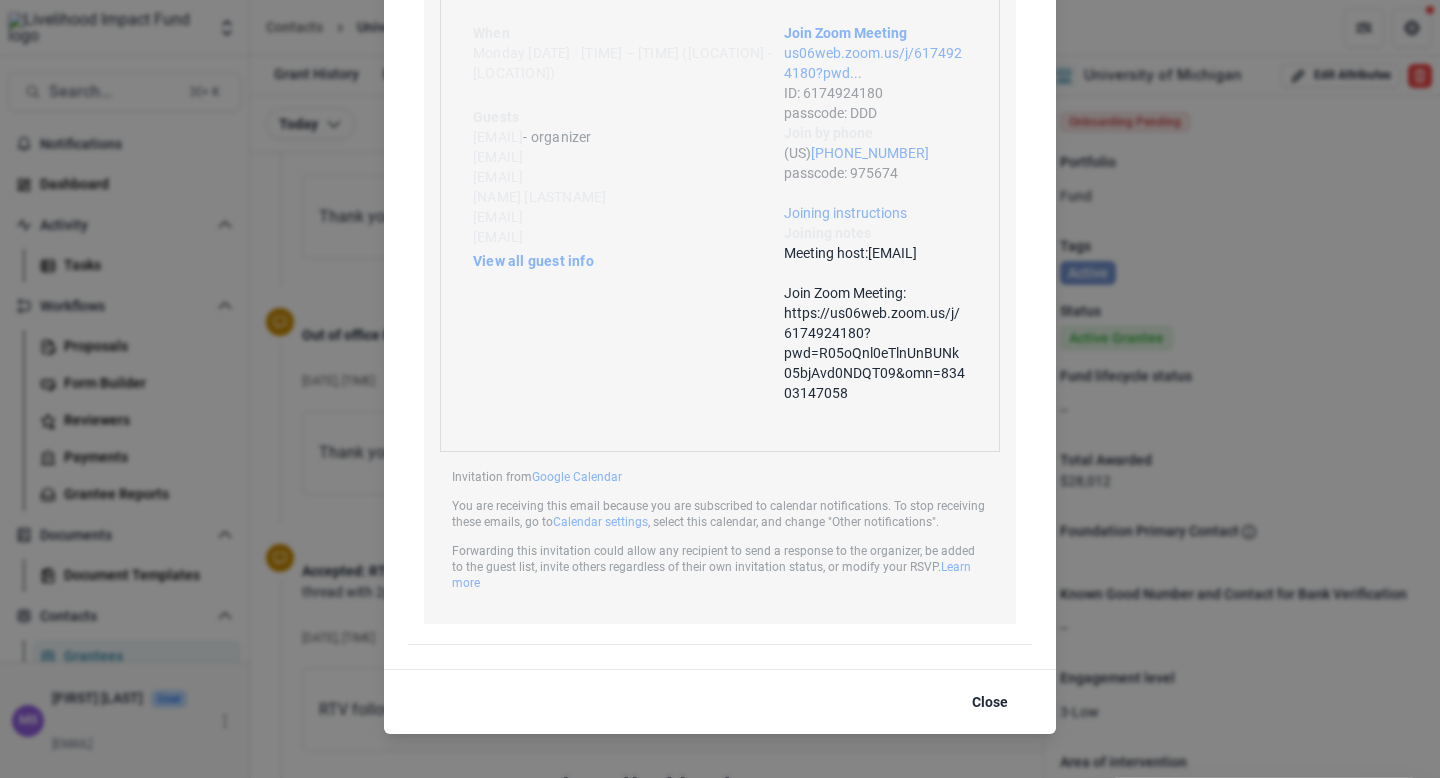 click on "Viewing Thread To:  null <[EMAIL]> Apr 04, 2024, 5:54 PM  -   Accepted: RTV RCT Preliminary Results Discussion @ Mon Apr 15, 2024 9am - 10am (EDT) ([EMAIL]) invite.ics invite.ics
RTV RCT Preliminary Results Discussion     [FIRST] [LAST]  has accepted this invitation.     Join Zoom Meeting us06web.zoom.us/j/6174924180?pwd...   ID: 6174924180 passcode: DDD Join by phone (US)  [PHONE]   passcode: 975674 Joining instructions Joining notes Meeting host:  [EMAIL] Join Zoom Meeting:  https://us06web.zoom.us/j/6174924180?pwd=R05oQnl0eTlnUnBUNk05bjAvd0NDQT09&omn=83403147058 When Monday Apr 15, 2024 ∙ 9am – 10am (Eastern Time - New York) Guests [EMAIL]  - organizer [EMAIL] [EMAIL] [EMAIL] [FIRST] [LAST] [EMAIL] [EMAIL] View all guest info Invitation from  Google Calendar Close" at bounding box center (720, 389) 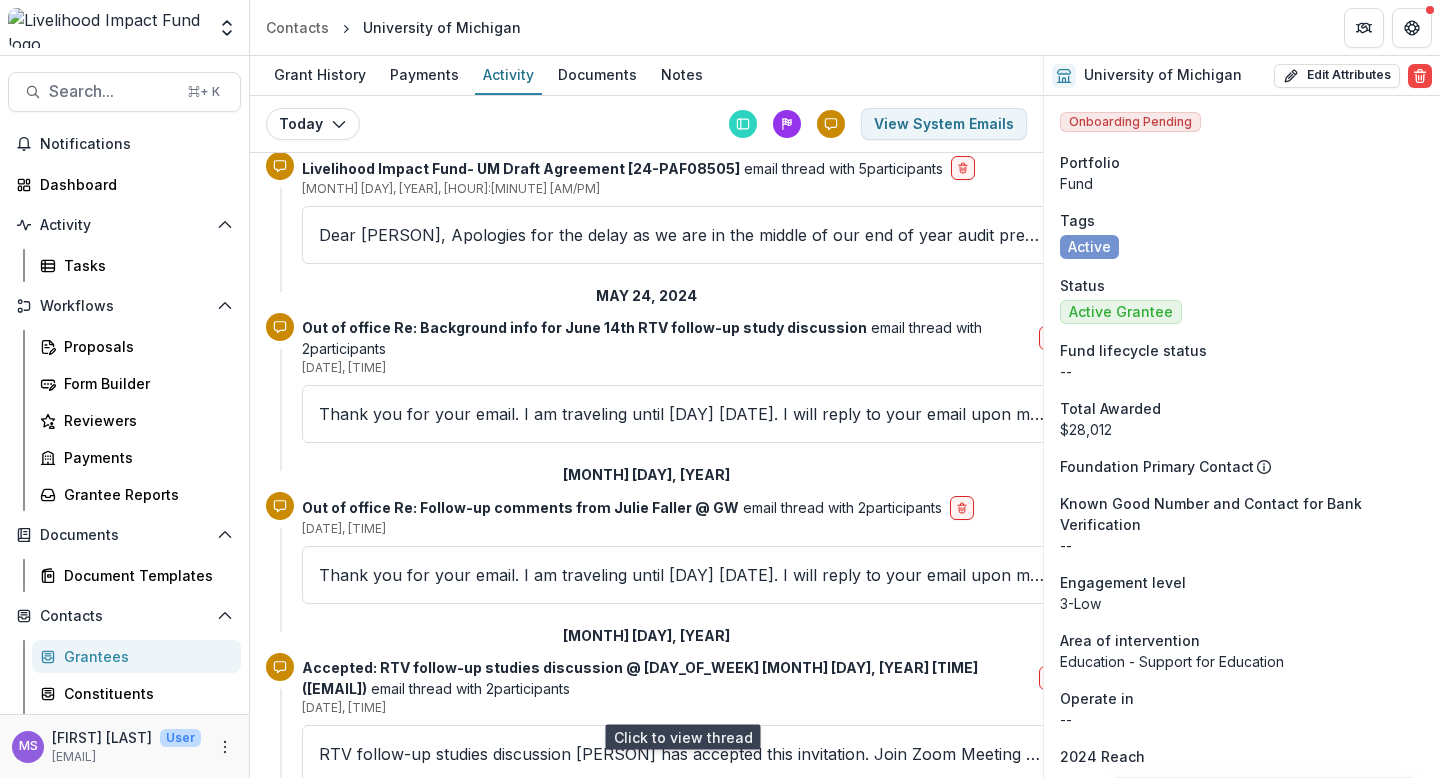 scroll, scrollTop: 7116, scrollLeft: 0, axis: vertical 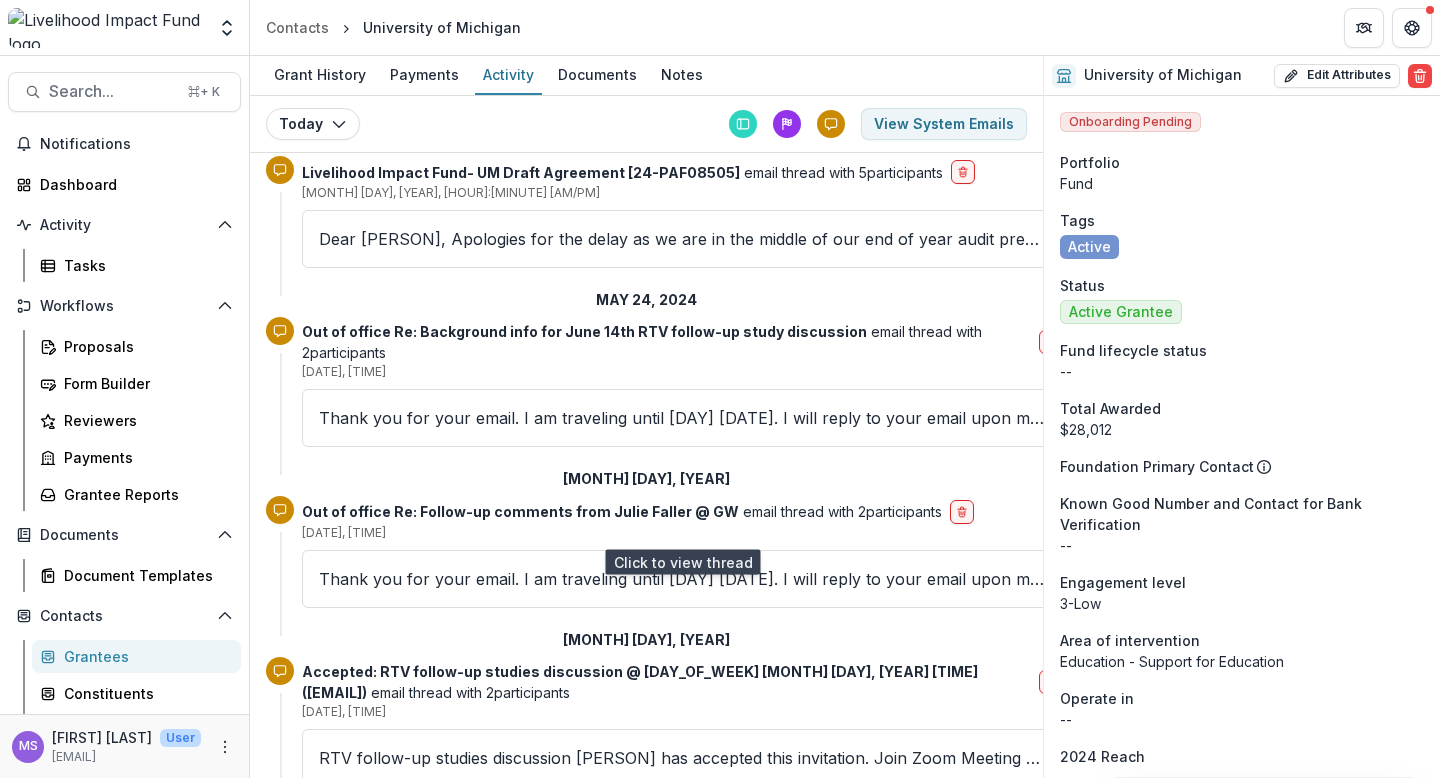 click on "RTV follow-up studies discussion [PERSON] has accepted this invitation. Join Zoom Meeting us06web.zoom.us/j/6174924180?pwd... ID: 6174924180 passcode: DDD Join by phone (US) +1 [AREA CODE] [PHONE] passcode:" at bounding box center (682, 758) 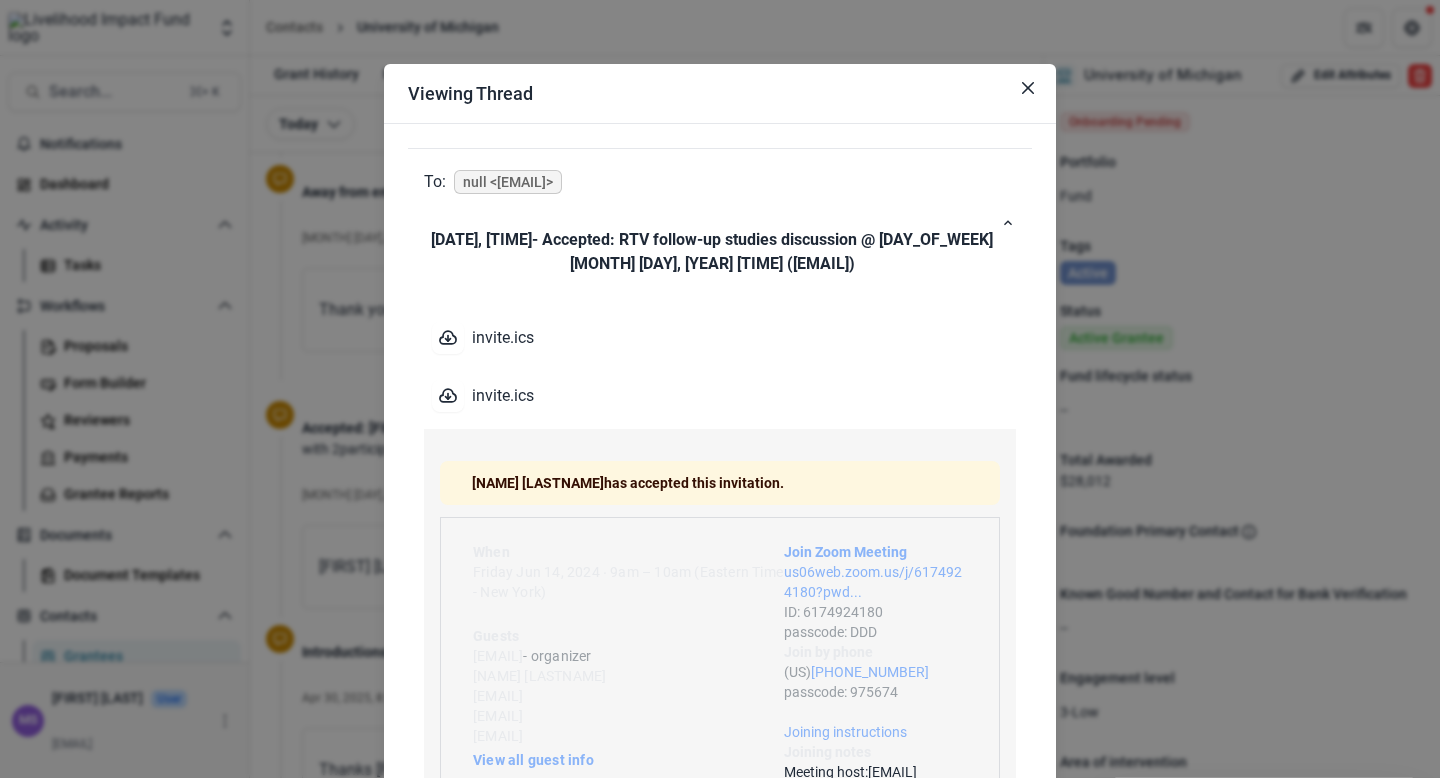scroll, scrollTop: 10496, scrollLeft: 0, axis: vertical 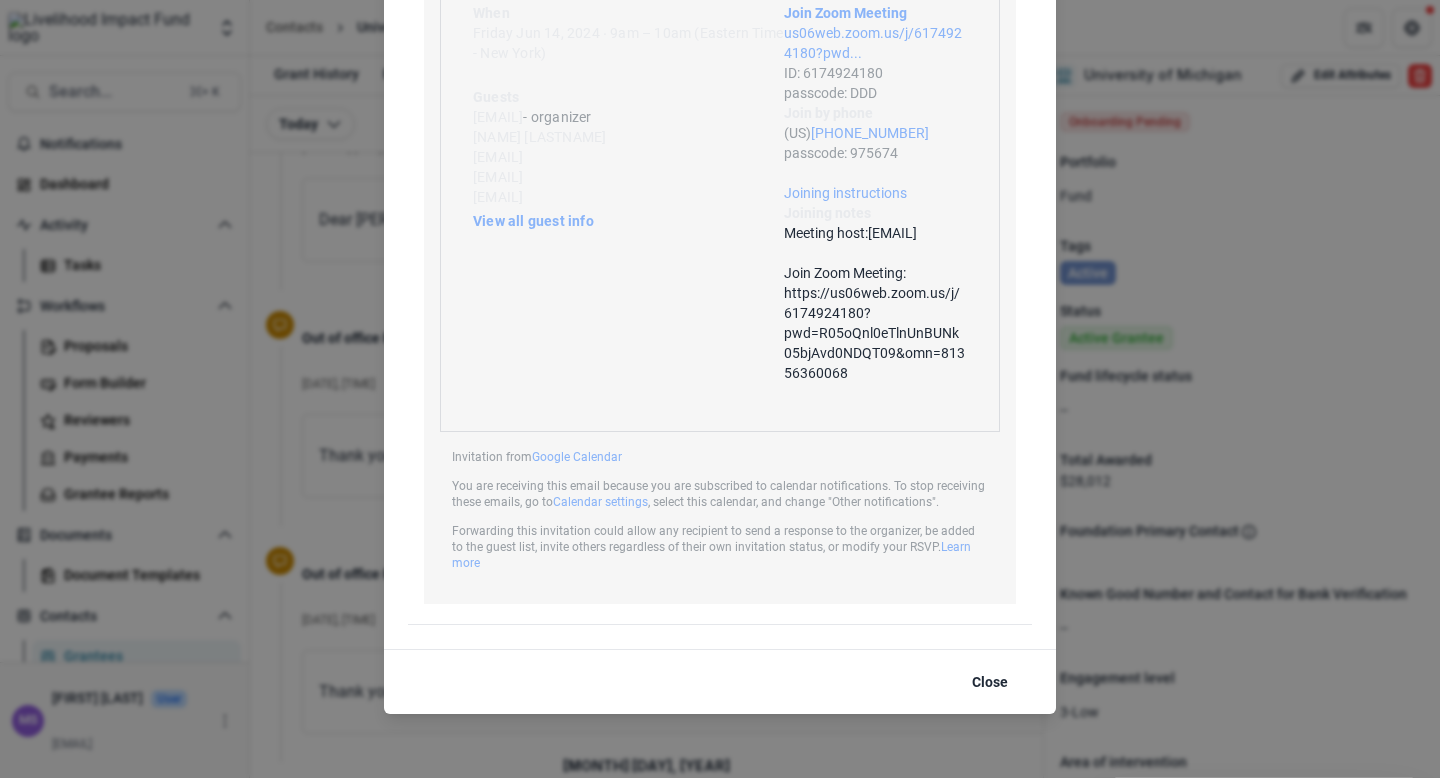 click on "Viewing Thread To: null <[EMAIL]> [MONTH] [DAY], [YEAR], [TIME] - Accepted: RTV follow-up studies discussion @ [DAY_OF_WEEK] [MONTH] [DAY], [YEAR] [TIME] ([EMAIL]) invite.ics invite.ics
RTV follow-up studies discussion  [FIRST] [LAST]  has accepted this invitation.  Join Zoom Meeting us06web.zoom.us/j/6174924180?pwd...   ID: 6174924180 passcode: DDD Join by phone (US)  +1 719-359-4580   passcode: 975674 Joining instructions Joining notes Meeting host:  [EMAIL] Join Zoom Meeting:  https://us06web.zoom.us/j/6174924180?pwd=R05oQnl0eTlnUnBUNk05bjAvd0NDQT09&omn=81356360068 When [DAY_OF_WEEK] [MONTH] [DAY], [YEAR] ⋅ [TIME] – [TIME] (Eastern Time - New York) Guests [EMAIL]  - organizer [FIRST] [LAST] [EMAIL] [EMAIL] [EMAIL] View all guest info Invitation from  Google Calendar Calendar settings Learn more Close" at bounding box center (720, 389) 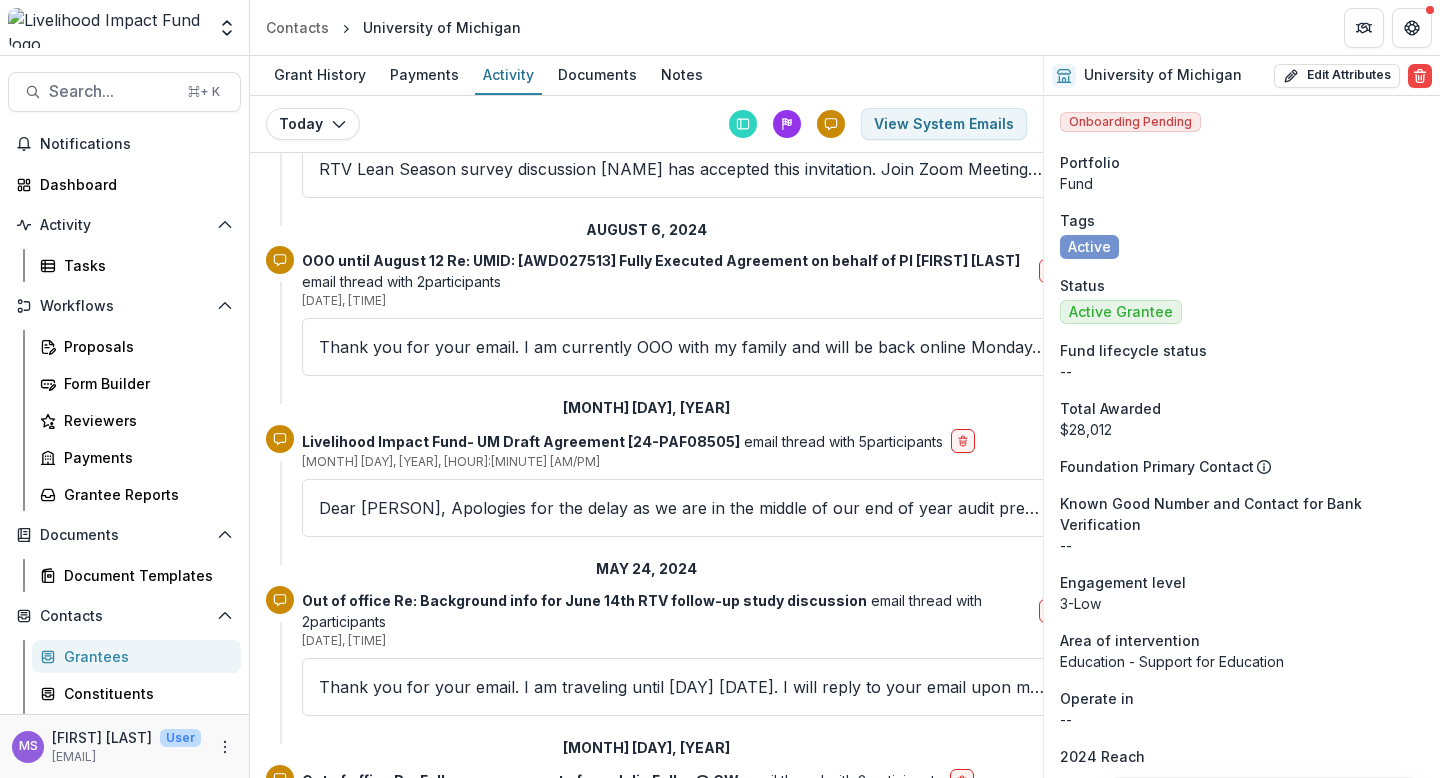 scroll, scrollTop: 6809, scrollLeft: 0, axis: vertical 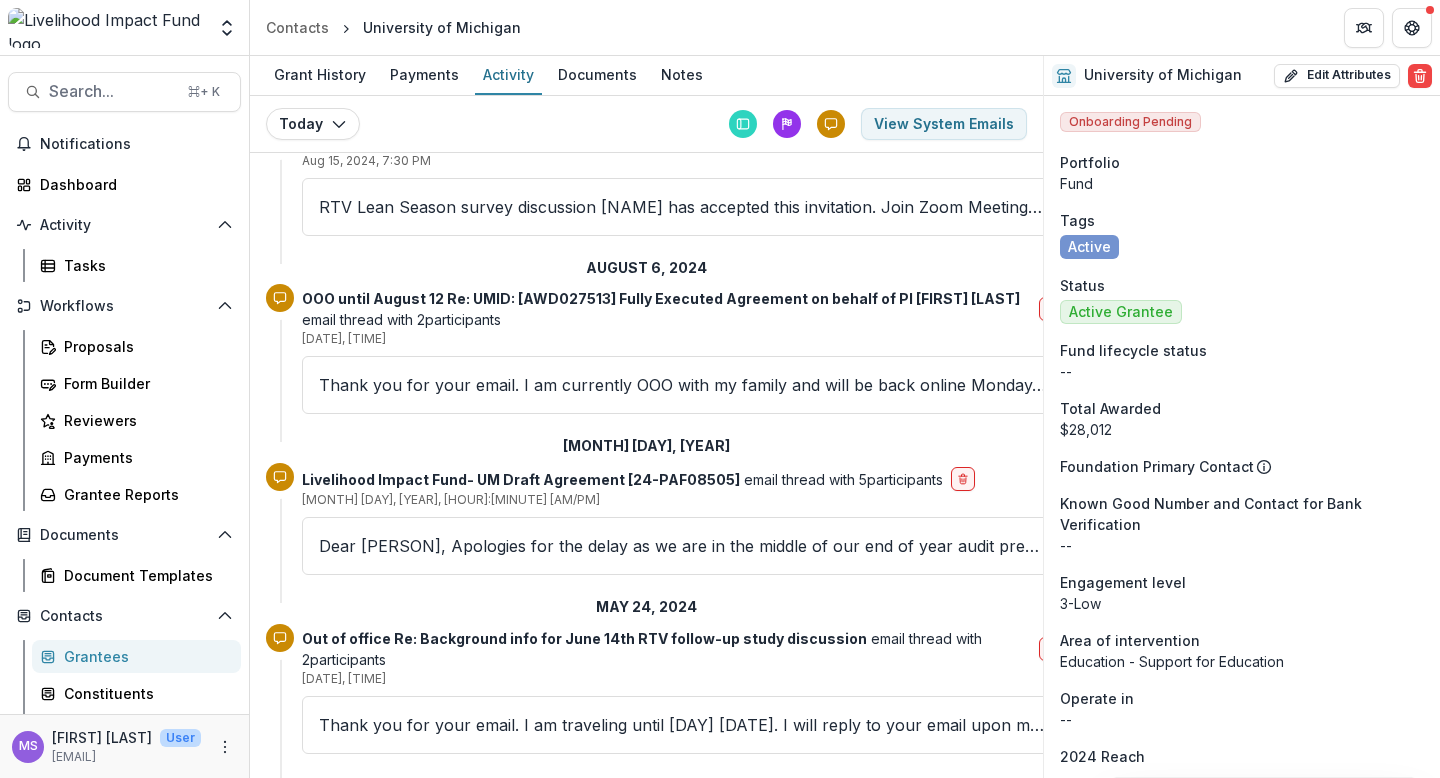 click on "Thank you for your email. I am traveling until [DAY] [DATE]. I will reply to your email upon my return. Best, [FIRST] -- Dr [FIRST] [LAST] Assistant Professor [ORGANIZATION] https://[EMAIL]" at bounding box center (682, 725) 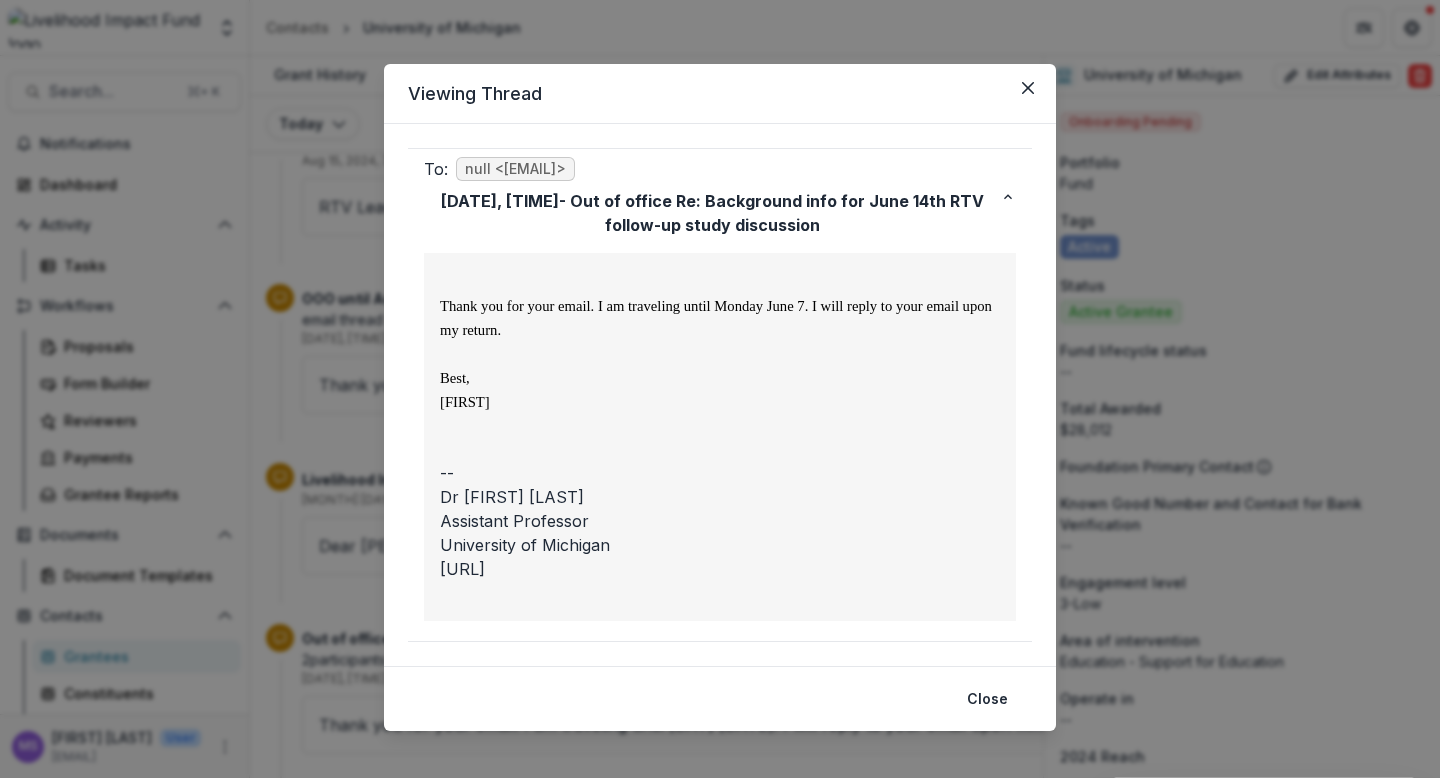 scroll, scrollTop: 17, scrollLeft: 0, axis: vertical 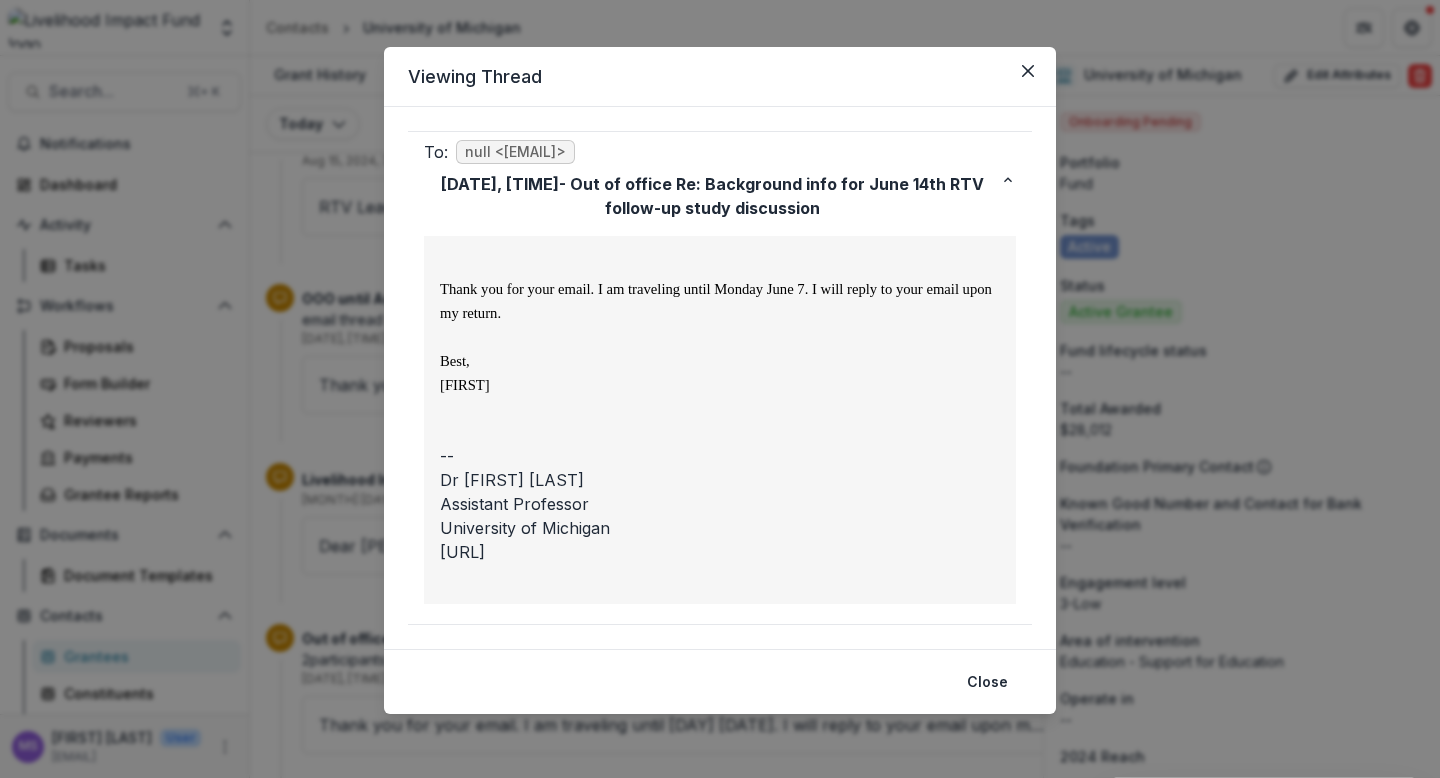 click on "Viewing Thread To: null <[EMAIL]> [DATE], [TIME] - Out of office Re: Background info for [DATE] RTV follow-up study discussion Thank you for your email. I am traveling until Monday [DATE]. I will reply to your email upon my return. Best, [FIRST] -- Dr [FIRST] [LAST] Assistant Professor University of Michigan https://[DOMAIN].wordpress.com/ Close" at bounding box center (720, 389) 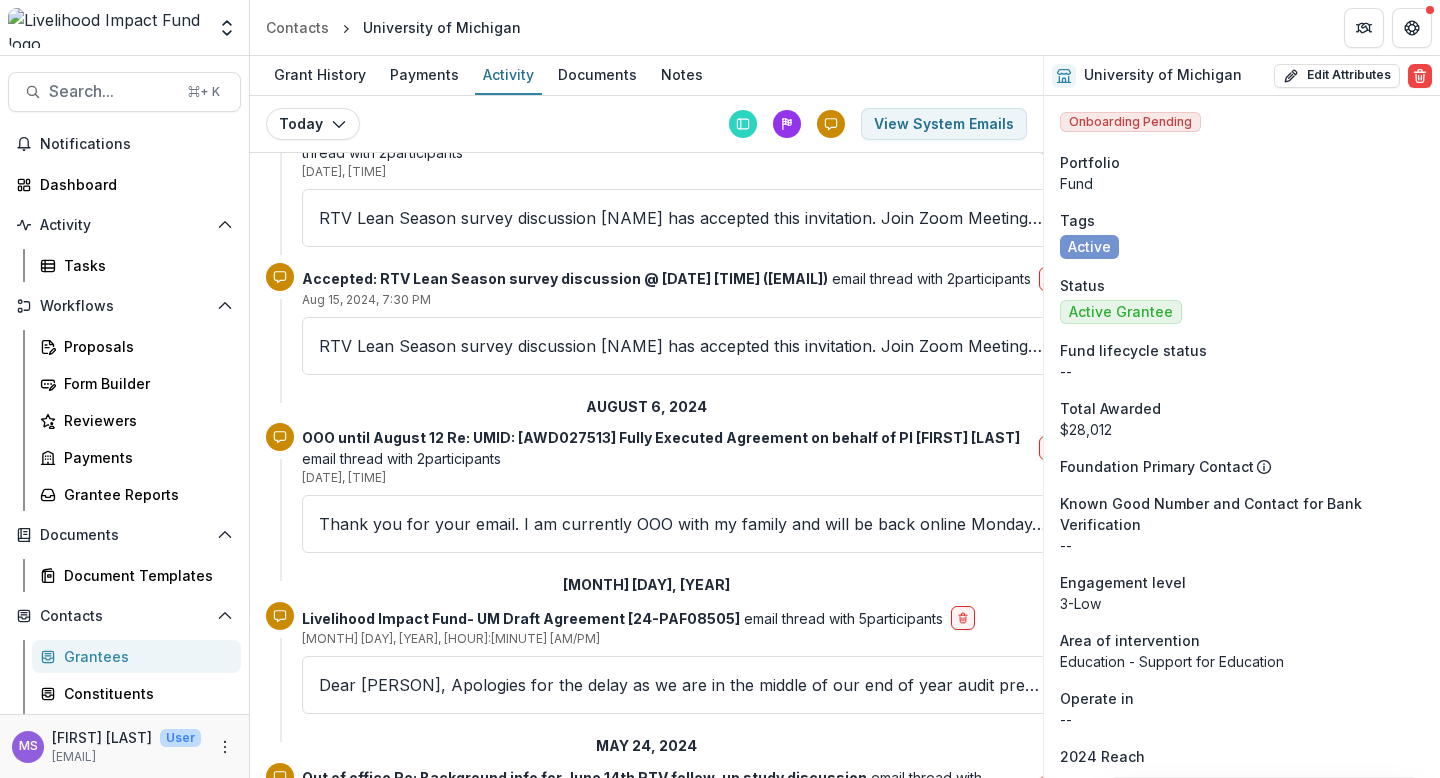 scroll, scrollTop: 6637, scrollLeft: 0, axis: vertical 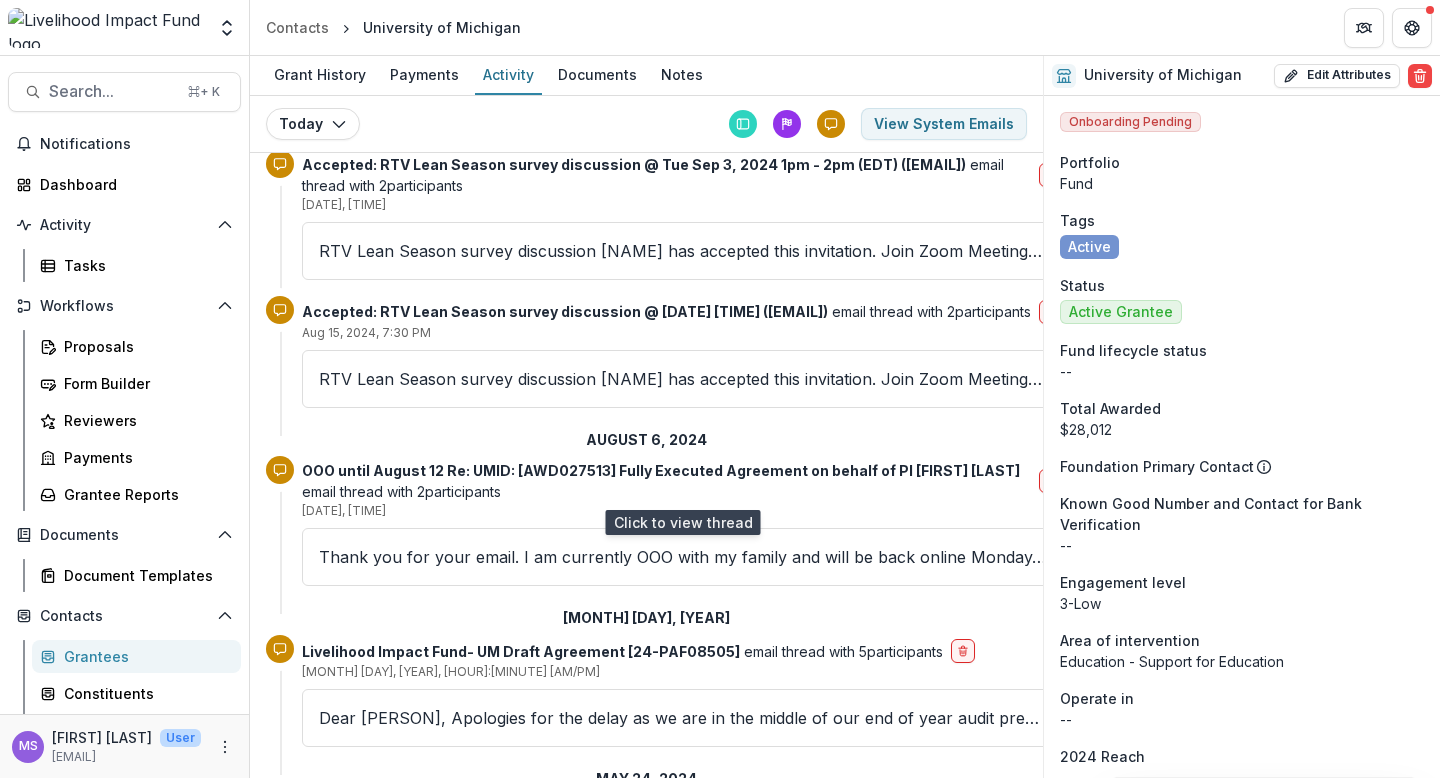 click on "Dear [PERSON], Apologies for the delay as we are in the middle of our end of year audit preparation. No edits needed on our end, here is a signed version. Do let us know if there is anything we missed." at bounding box center (682, 718) 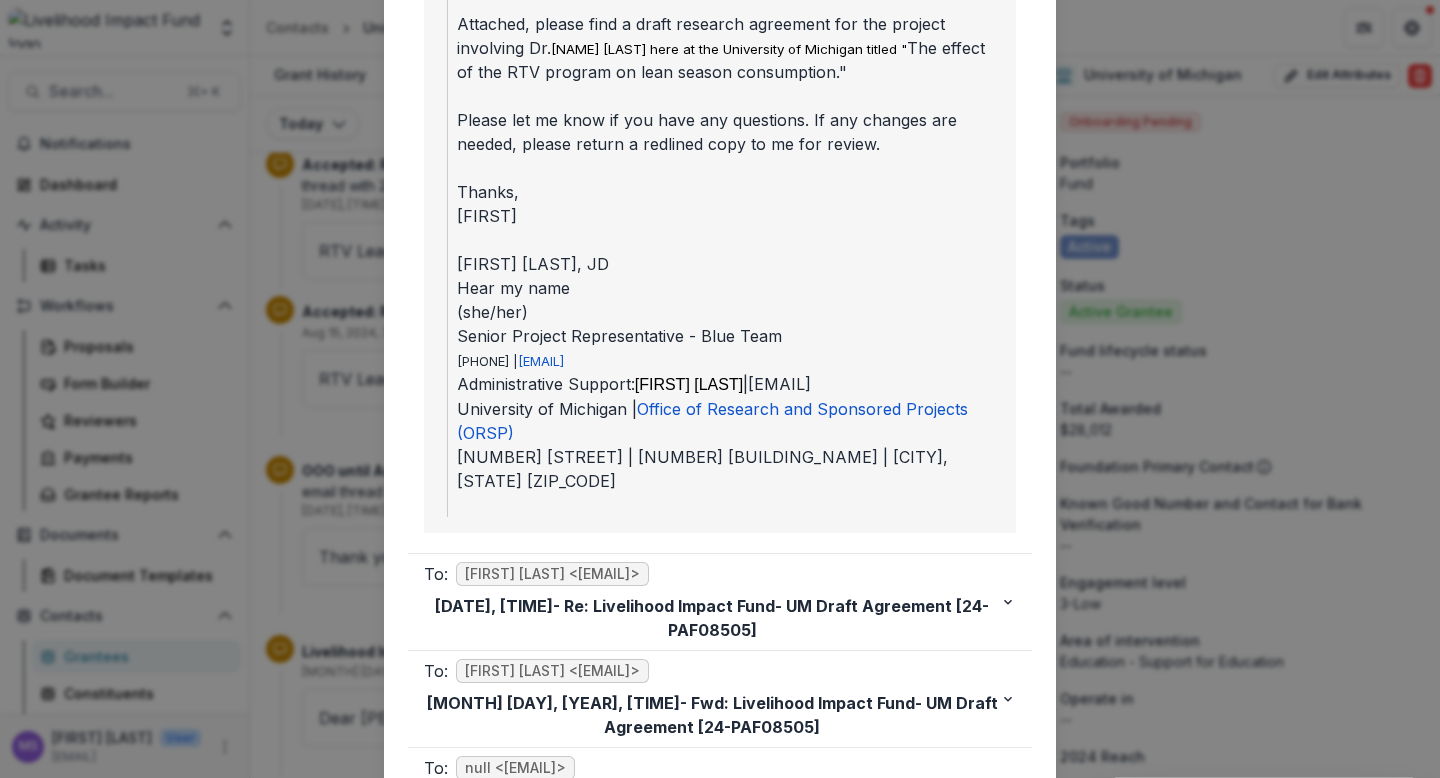 scroll, scrollTop: 1020, scrollLeft: 0, axis: vertical 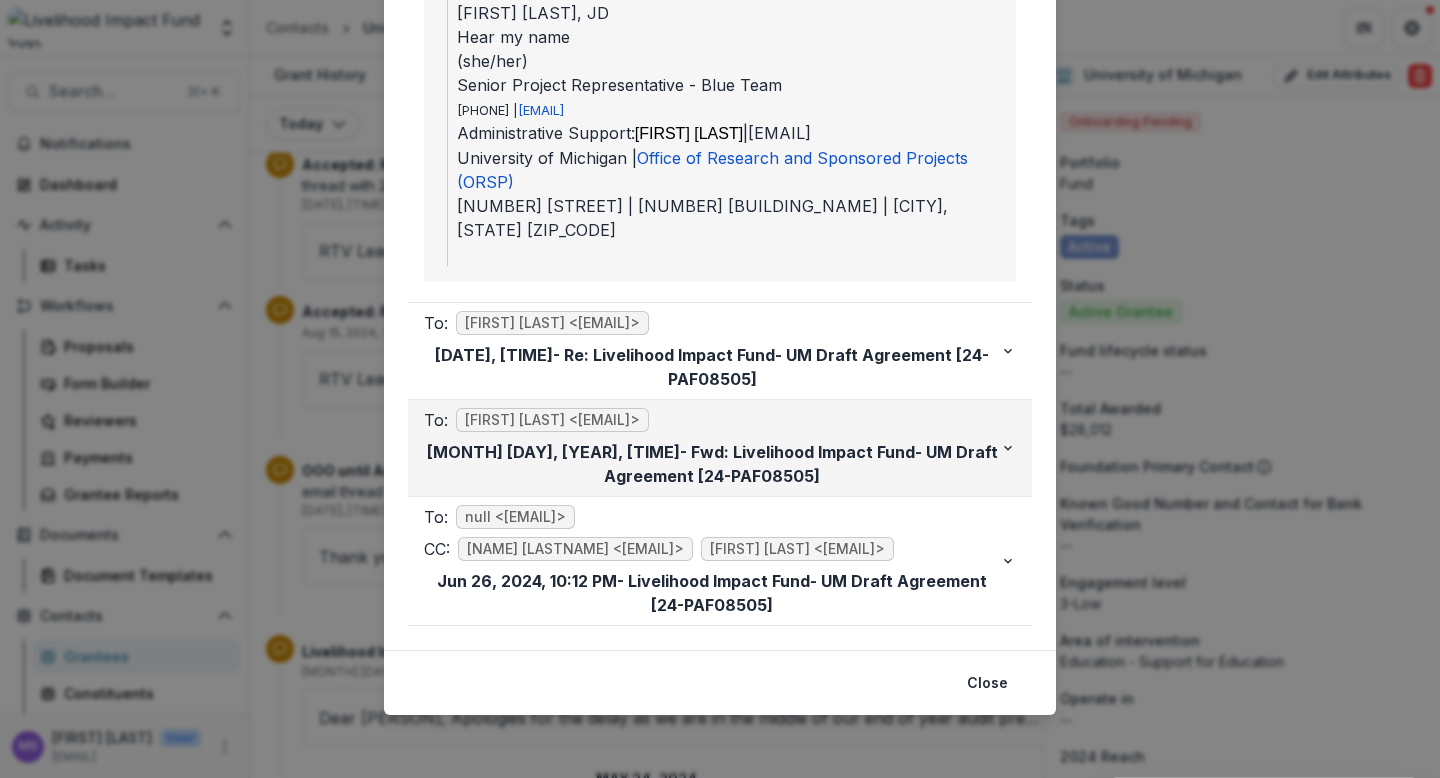 click on "Jun 26, 2024, 10:25 PM - Fwd: Livelihood Impact Fund- UM Draft Agreement [24-PAF08505]" at bounding box center [712, 464] 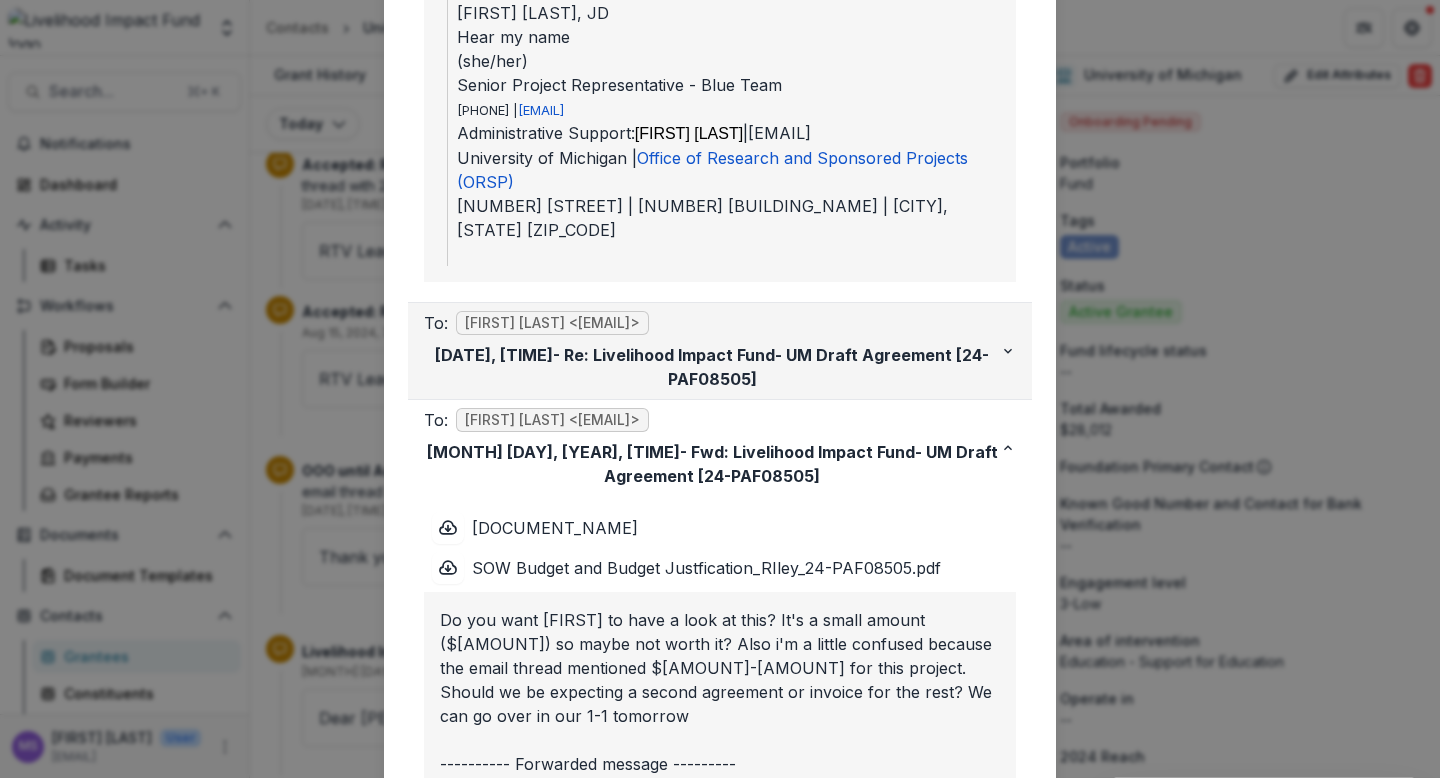 click on "To: [FIRST] [LAST] <[EMAIL]> [DATE], [TIME] - Re: Livelihood Impact Fund- UM Draft Agreement [24-PAF08505]" at bounding box center [720, 351] 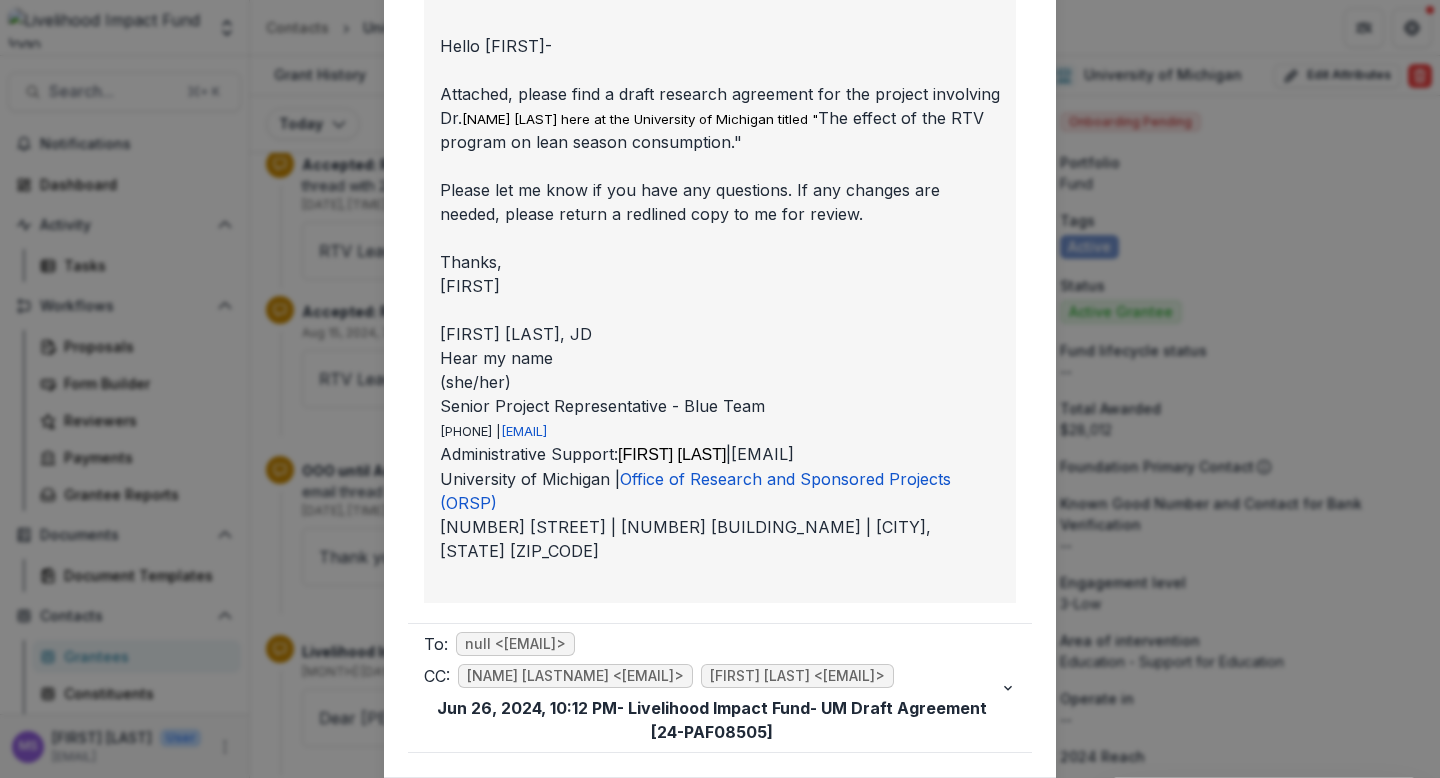 scroll, scrollTop: 3148, scrollLeft: 0, axis: vertical 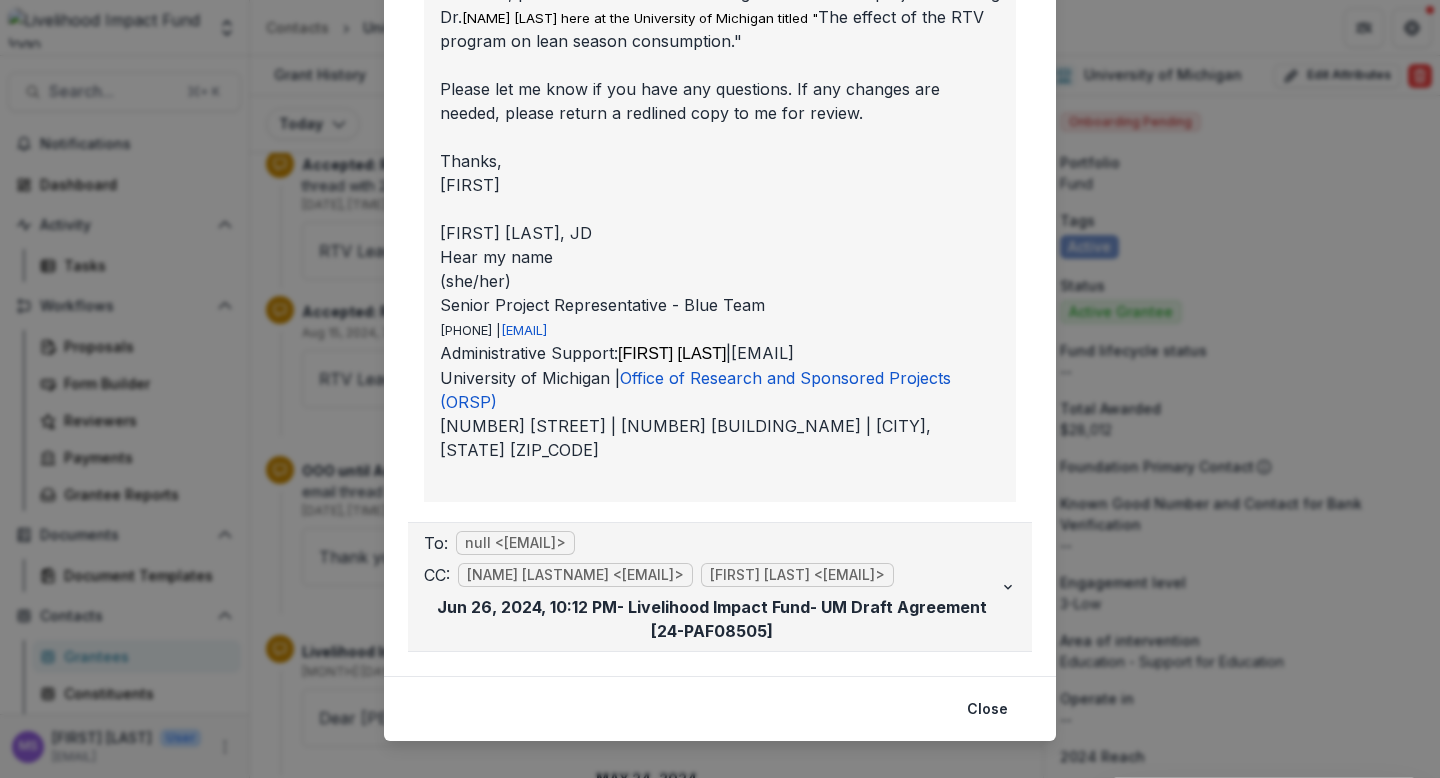 click on "To:  null <[EMAIL]>" at bounding box center [712, 543] 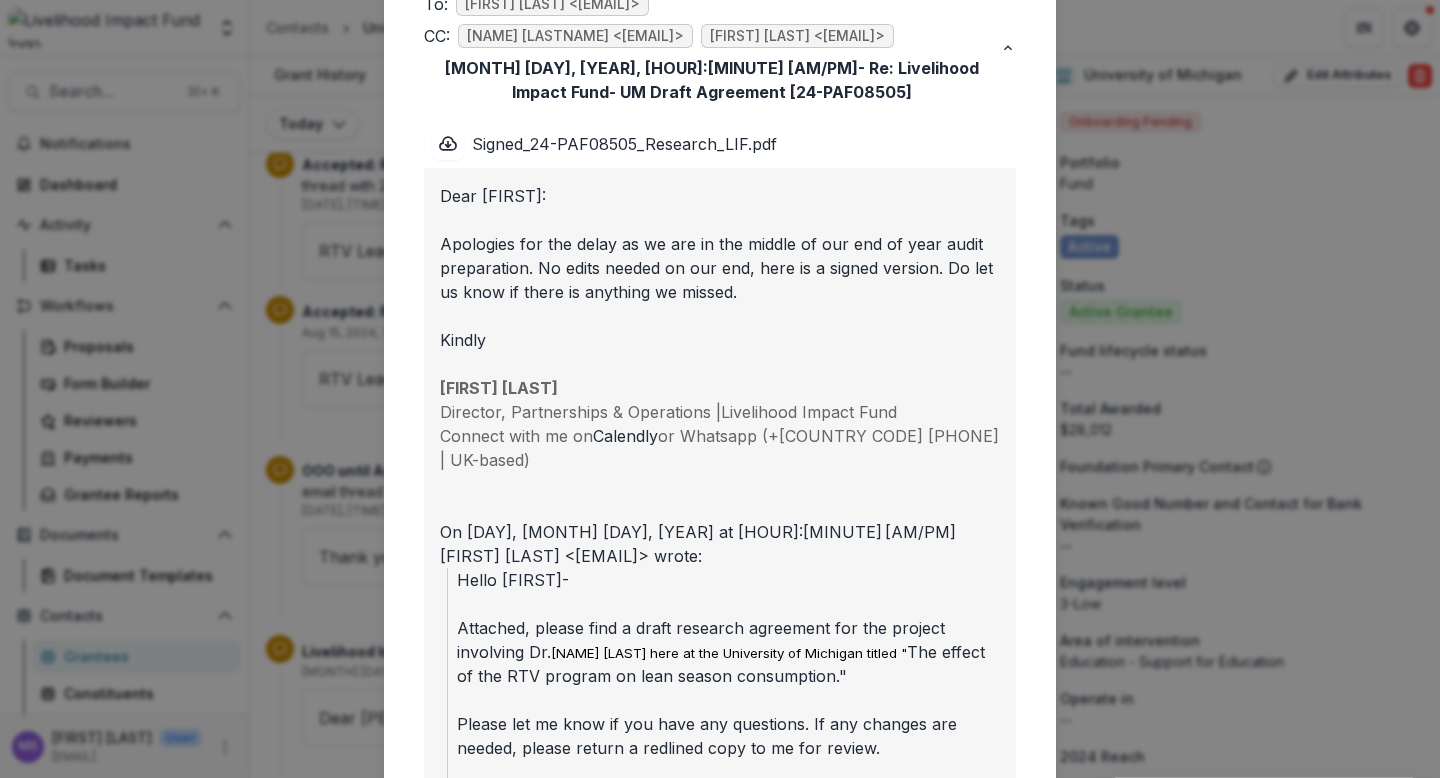 scroll, scrollTop: 0, scrollLeft: 0, axis: both 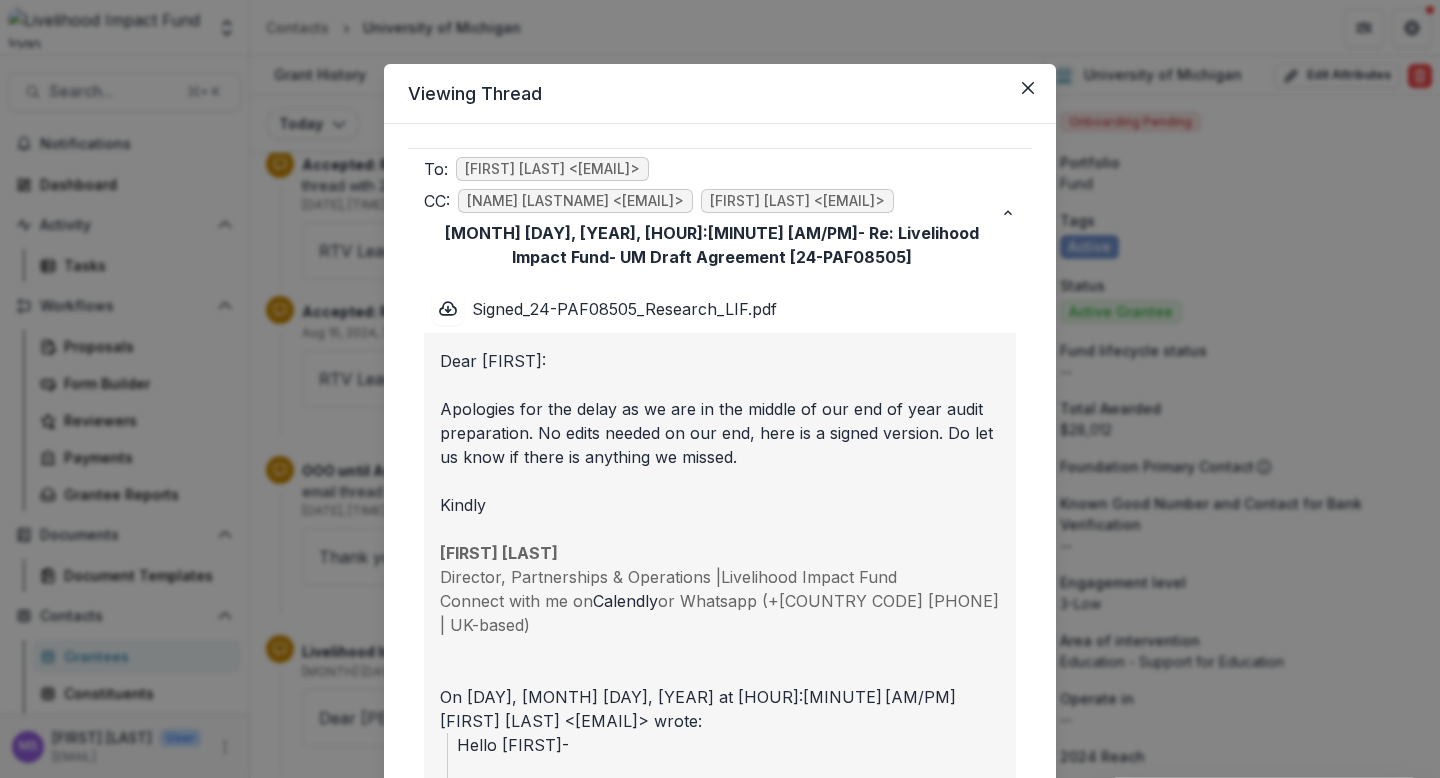 click on "Viewing Thread To: [FIRST] [LAST] <[EMAIL]> CC: [FIRST] [LAST] <[EMAIL]> [FIRST] [LAST] <[EMAIL]> [DATE], [TIME] - Re: Livelihood Impact Fund- UM Draft Agreement [24-PAF08505] Signed_24-PAF08505_Research_LIF.pdf Dear [FIRST], Apologies for the delay as we are in the middle of our end of year audit preparation. No edits needed on our end, here is a signed version. Do let us know if there is anything we missed. Kindly [FIRST] [LAST] Director, Partnerships & Operations | Livelihood Impact Fund Connect with me on Calendly or Whatsapp (+[COUNTRY CODE] [NUMBER] | UK-based) On [DATE] at [TIME] [FIRST] [LAST] < [EMAIL] > wrote: Hello [FIRST]- Attached, please find a draft research agreement for the project involving Dr. [FIRST] [LAST] here at the University of Michigan titled " The effect of the RTV program on lean season consumption." Please let me know if you have any questions. If any changes are needed, please return a redlined copy to me for review. Thanks," at bounding box center (720, 389) 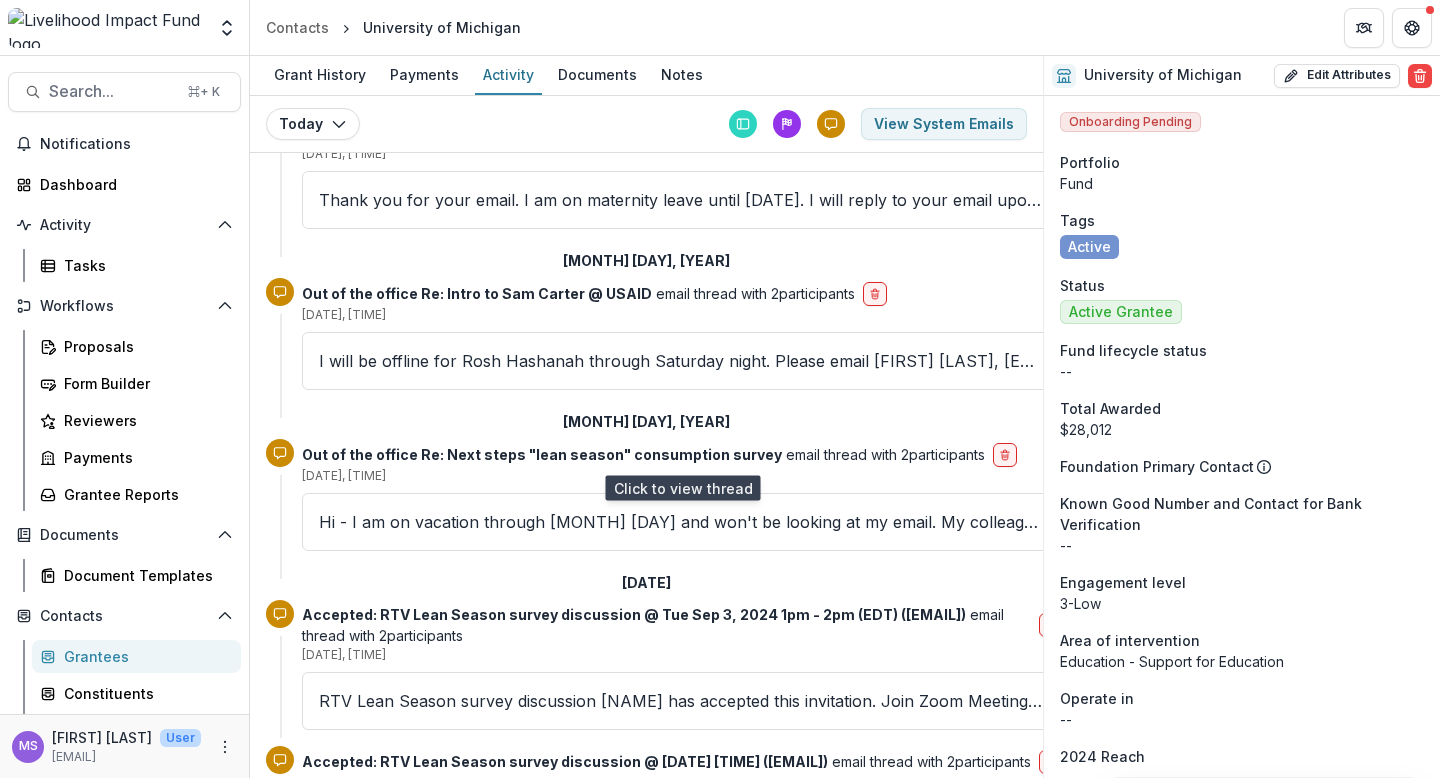 scroll, scrollTop: 6186, scrollLeft: 0, axis: vertical 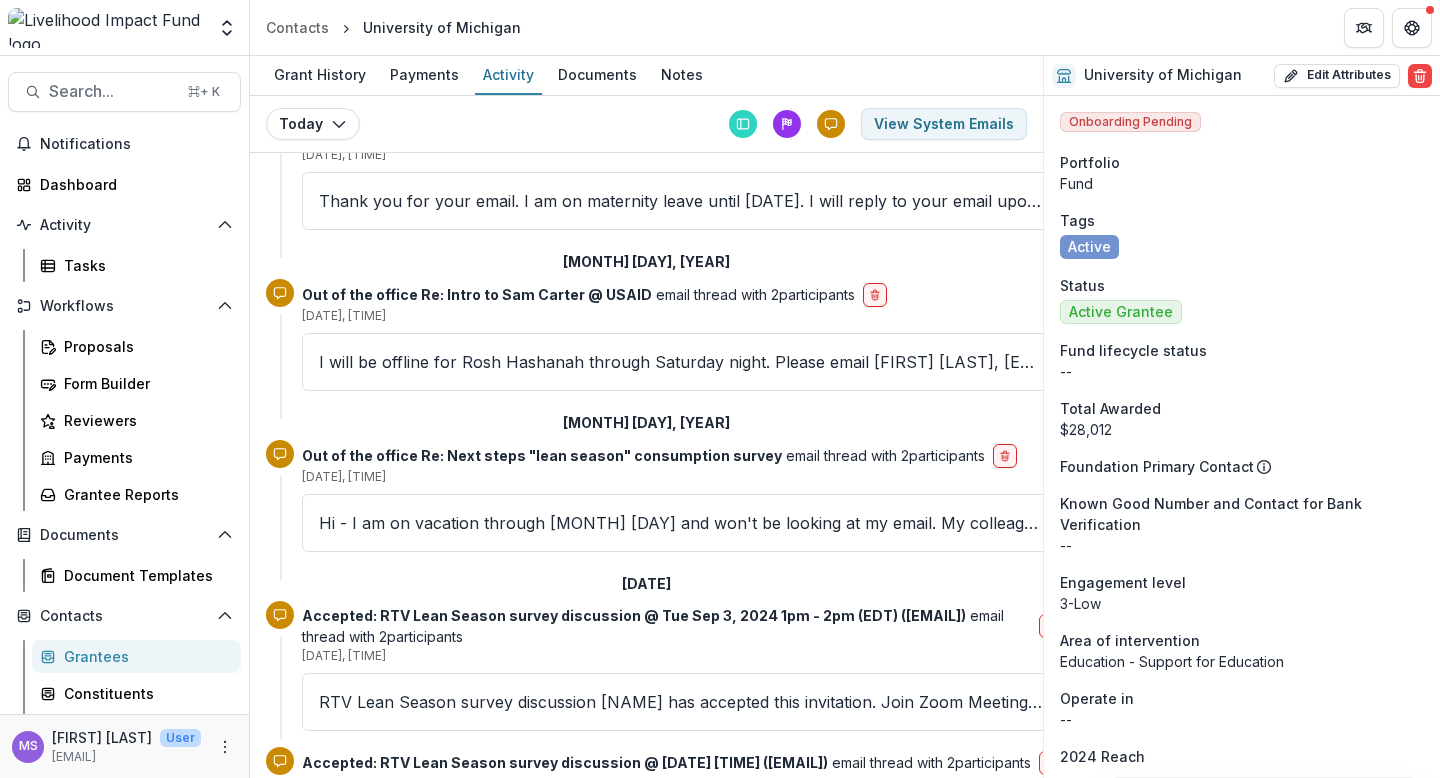 click on "RTV Lean Season survey discussion [NAME] has accepted this invitation. Join Zoom Meeting [URL] ID: [ID] passcode: [PASSCODE] Join by phone (US) [PHONE] passcode" at bounding box center (682, 702) 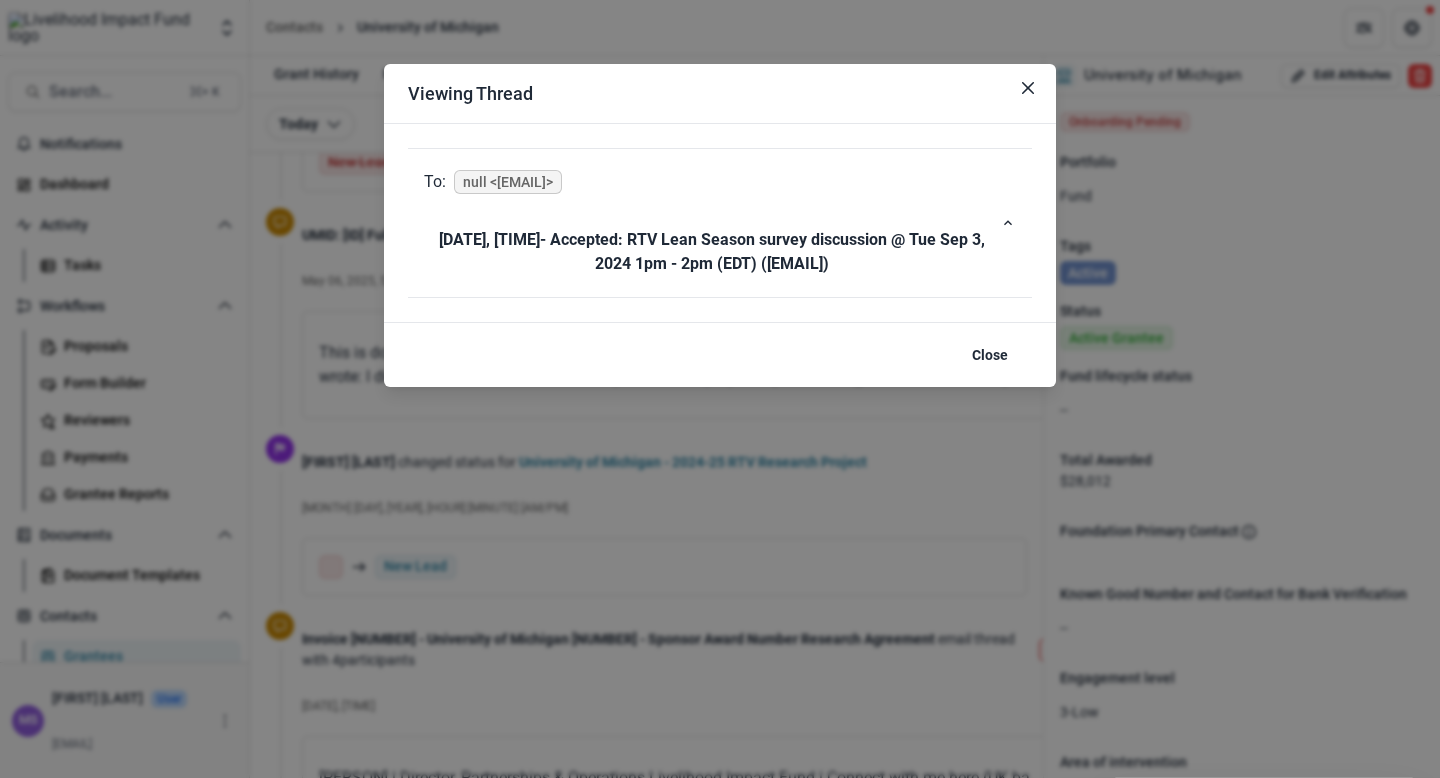 scroll, scrollTop: 9107, scrollLeft: 0, axis: vertical 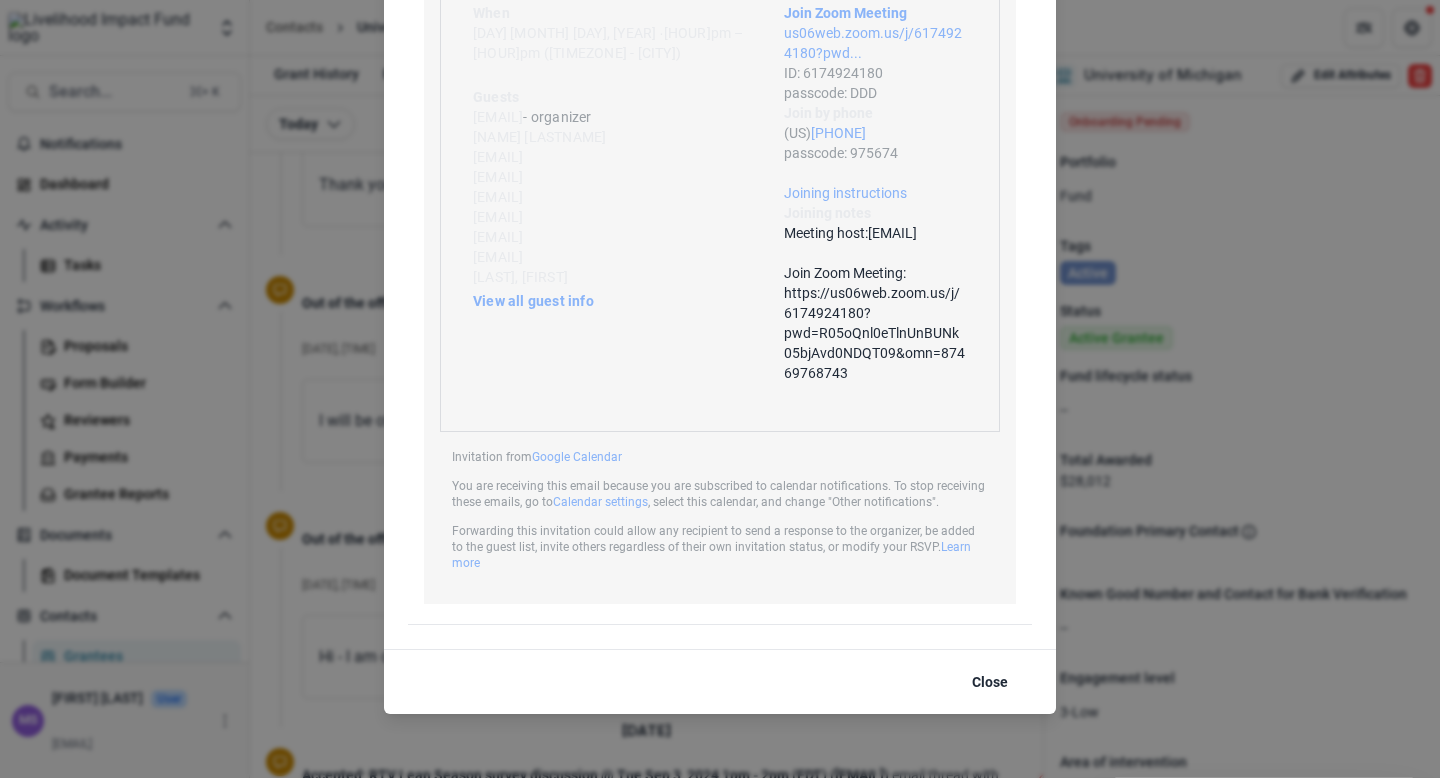 click on "Viewing Thread To:  null <[EMAIL]> [MONTH] [DAY], [YEAR], [HOUR]:[MINUTE] [AM/PM]  -   Accepted: RTV Lean Season survey discussion @ [DAY] [MONTH] [DAY], [YEAR] [HOUR]pm - [HOUR]pm (EDT) (null <[EMAIL]>) invite.ics invite.ics
RTV Lean Season survey discussion     [NAME] [LAST]  has accepted this invitation.     Join Zoom Meeting [URL]   ID: 6174924180 passcode: DDD Join by phone (US)  [PHONE]   passcode: 975674 Joining instructions Joining notes Meeting host:  [EMAIL] Join Zoom Meeting:  [URL] When [DAY] [MONTH] [DAY], [YEAR] ∙ [HOUR]pm – [HOUR]pm ([TIMEZONE] - [CITY]) Guests [EMAIL]  - organizer [NAME] [LAST] null <[EMAIL]> null <[EMAIL]> null <[EMAIL]> null <[EMAIL]> null <[EMAIL]> null <[EMAIL]> null <[EMAIL]> Invitation from" at bounding box center (720, 389) 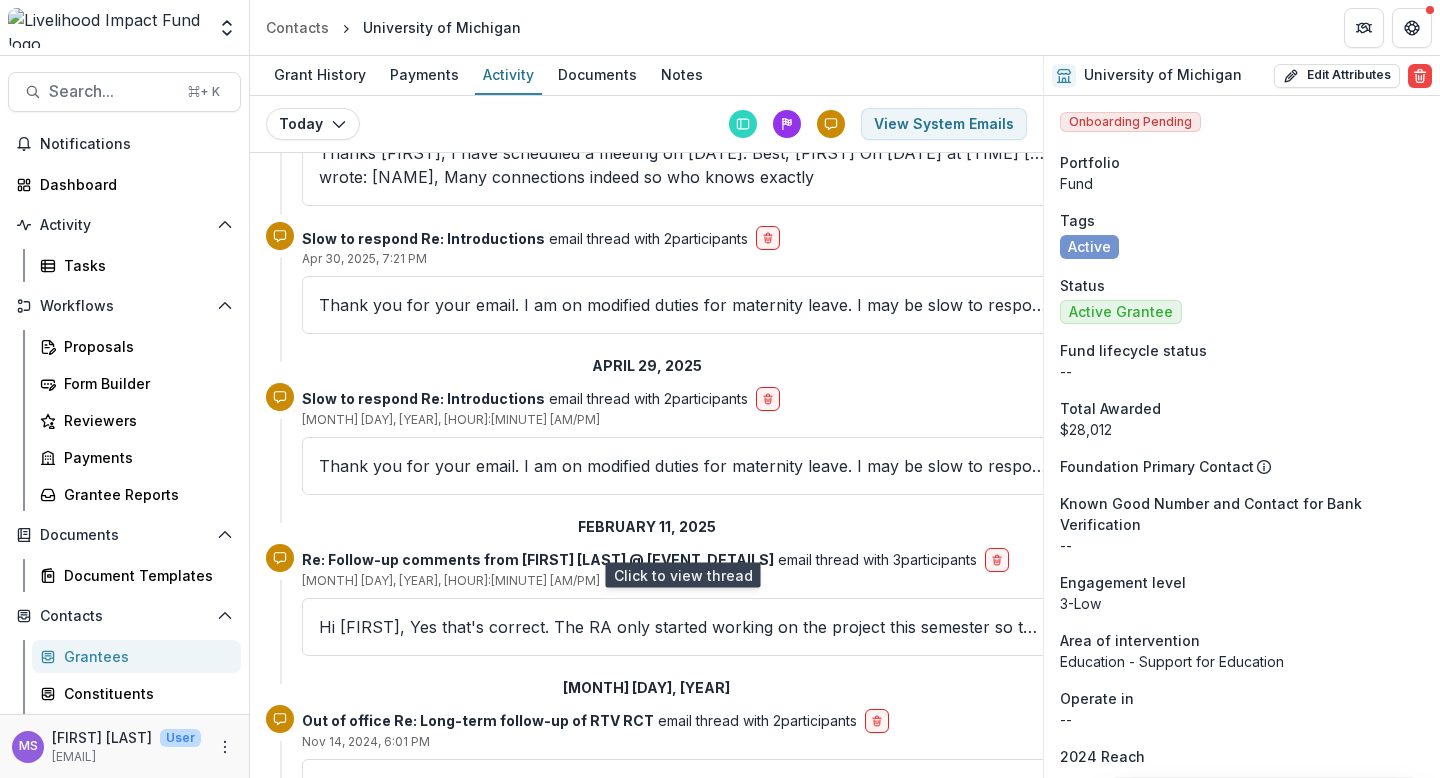 scroll, scrollTop: 5275, scrollLeft: 0, axis: vertical 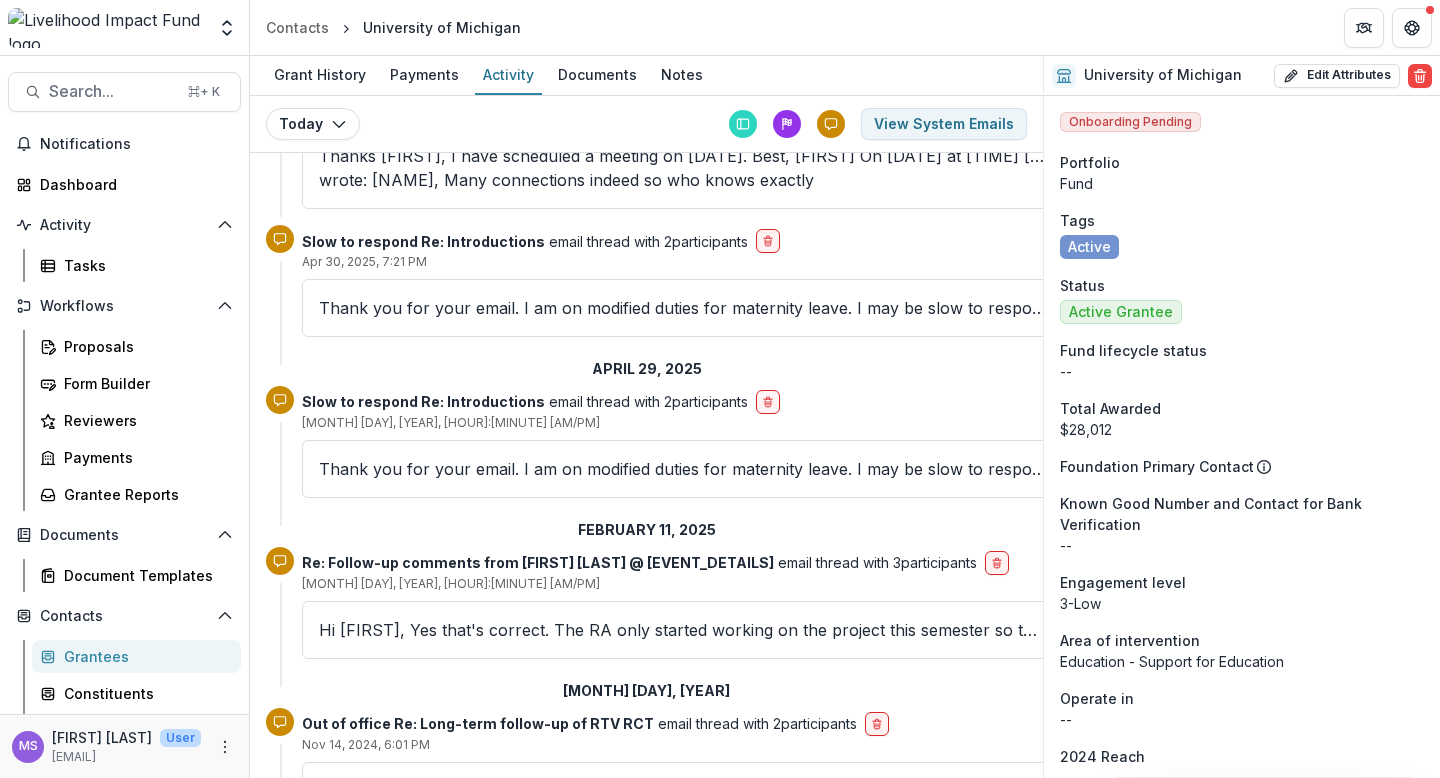 click on "Hi [FIRST], Yes that's correct. The RA only started working on the project this semester so that's why they've only just sent the first invoice. Thanks for checking. Best, [FIRST] On [NUMBER] [MONTH] [YEAR]," at bounding box center [682, 630] 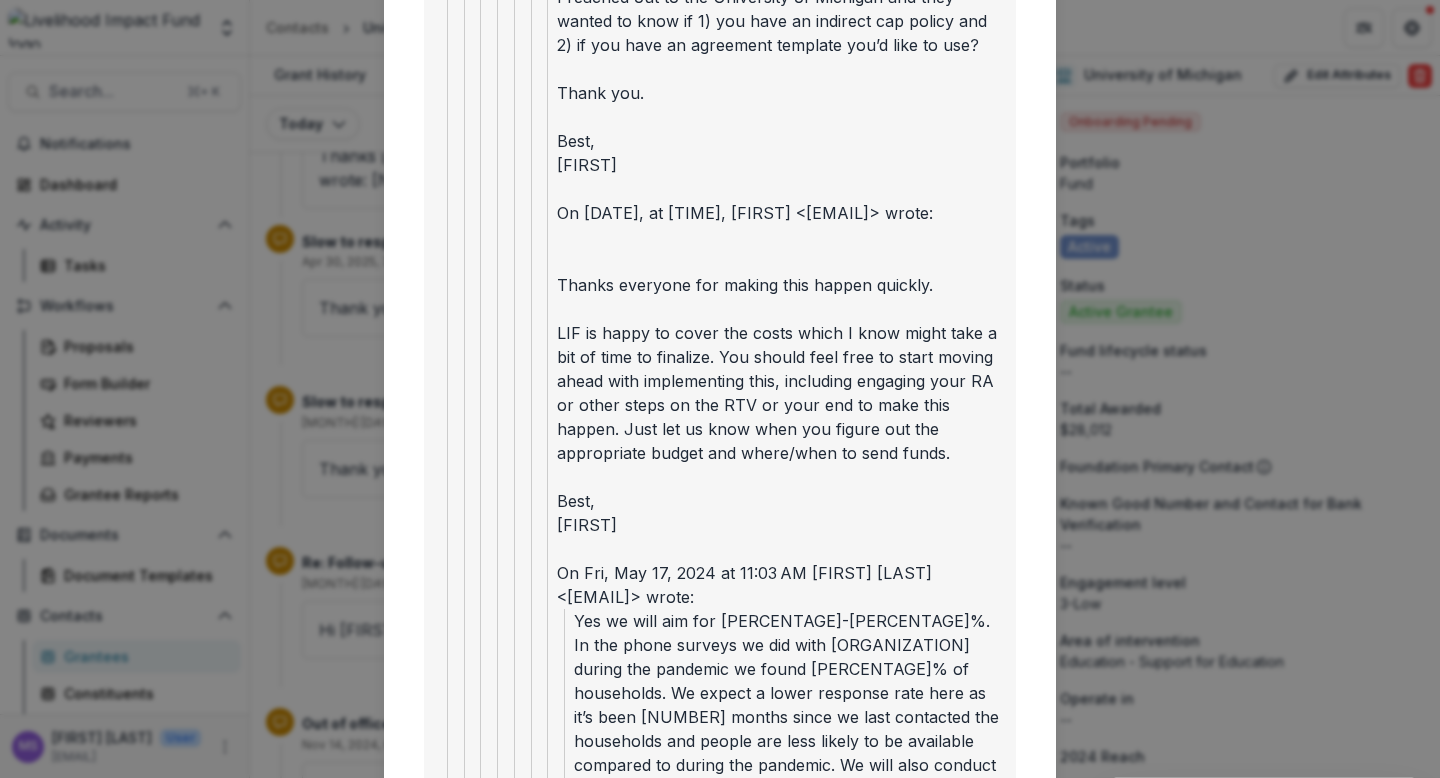 scroll, scrollTop: 3047, scrollLeft: 0, axis: vertical 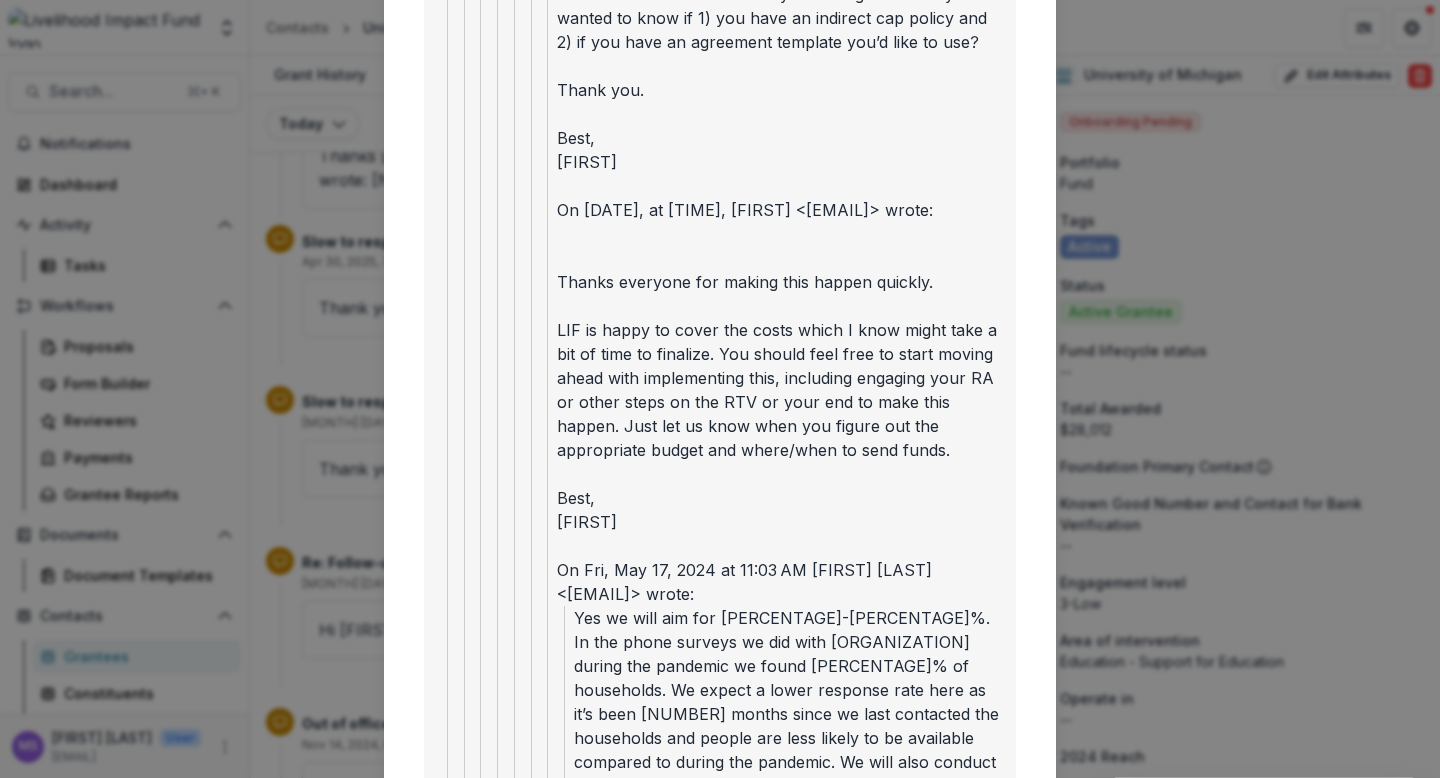 click on "Viewing Thread To: [FIRST] [LAST] <[EMAIL]> [DATE], [TIME] - Re: Follow-up comments from [FIRST] [LAST] @ GW Hi [FIRST], Yes that’s correct. The RA only started working on the project this semester so that’s why they’ve only just sent the first invoice. Thanks for checking. Best, [FIRST] On [DATE], at [TIME], [FIRST] [LAST] <[EMAIL]> wrote: ﻿ Hi [FIRST], I hope this email finds you well. We finally received an invoice for 12,737.44 from the University of Michigan which I believe relates to the research project on RTV. I wanted to confirm whether this was all good to pay? I know it's been a while since our last email, so figured I would check in before wiring the funds. Kindly [FIRST] [LAST] | Director, Partnerships & Operations Livelihood Impact Fund | Connect with me here (UK based) On Tue, [DATE] at [TIME] [FIRST] [LAST] <[EMAIL]> wrote: Hi [FIRST], Best, [FIRST] On Tue, [DATE] at [TIME] [FIRST] [LAST] <[EMAIL]> wrote: Hi [FIRST]," at bounding box center [720, 389] 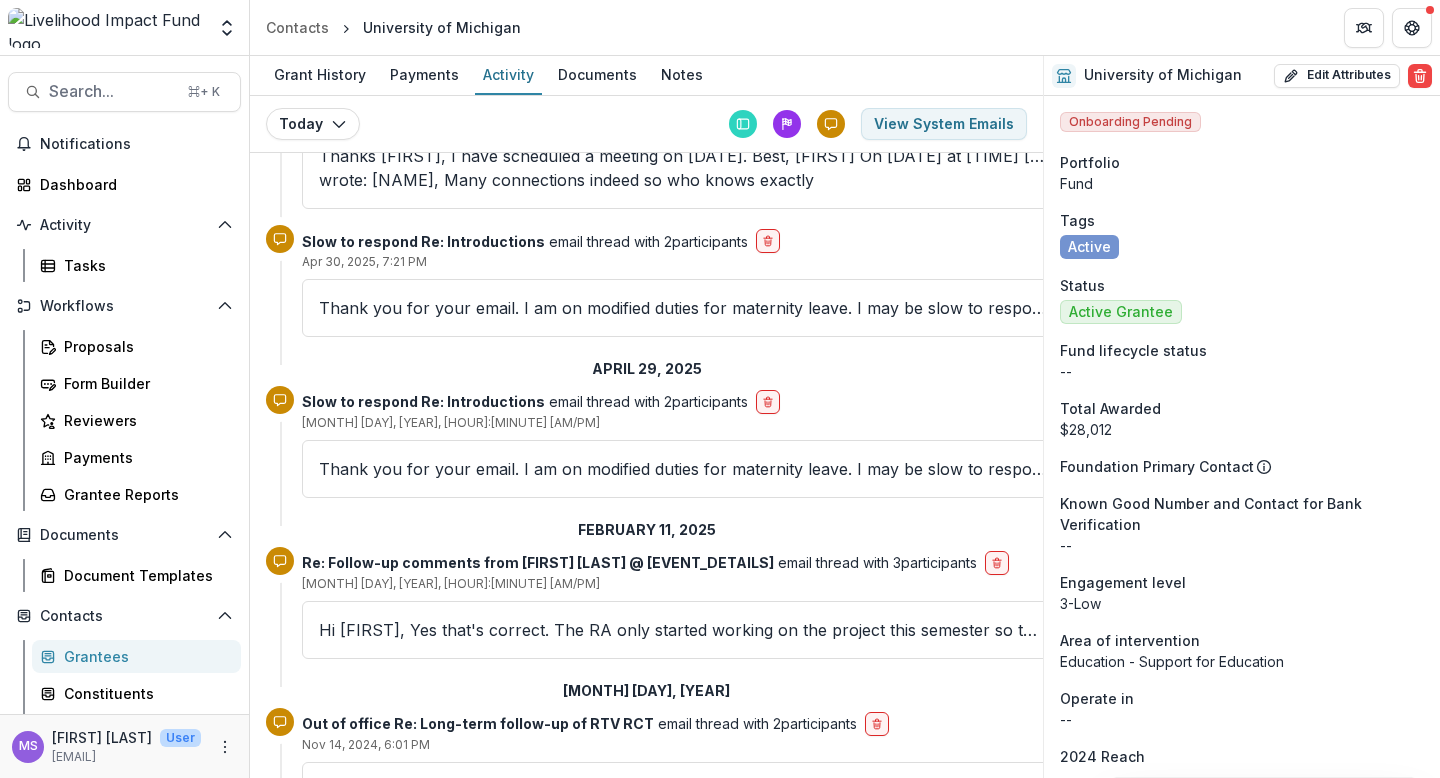 click on "Grantees" at bounding box center [144, 656] 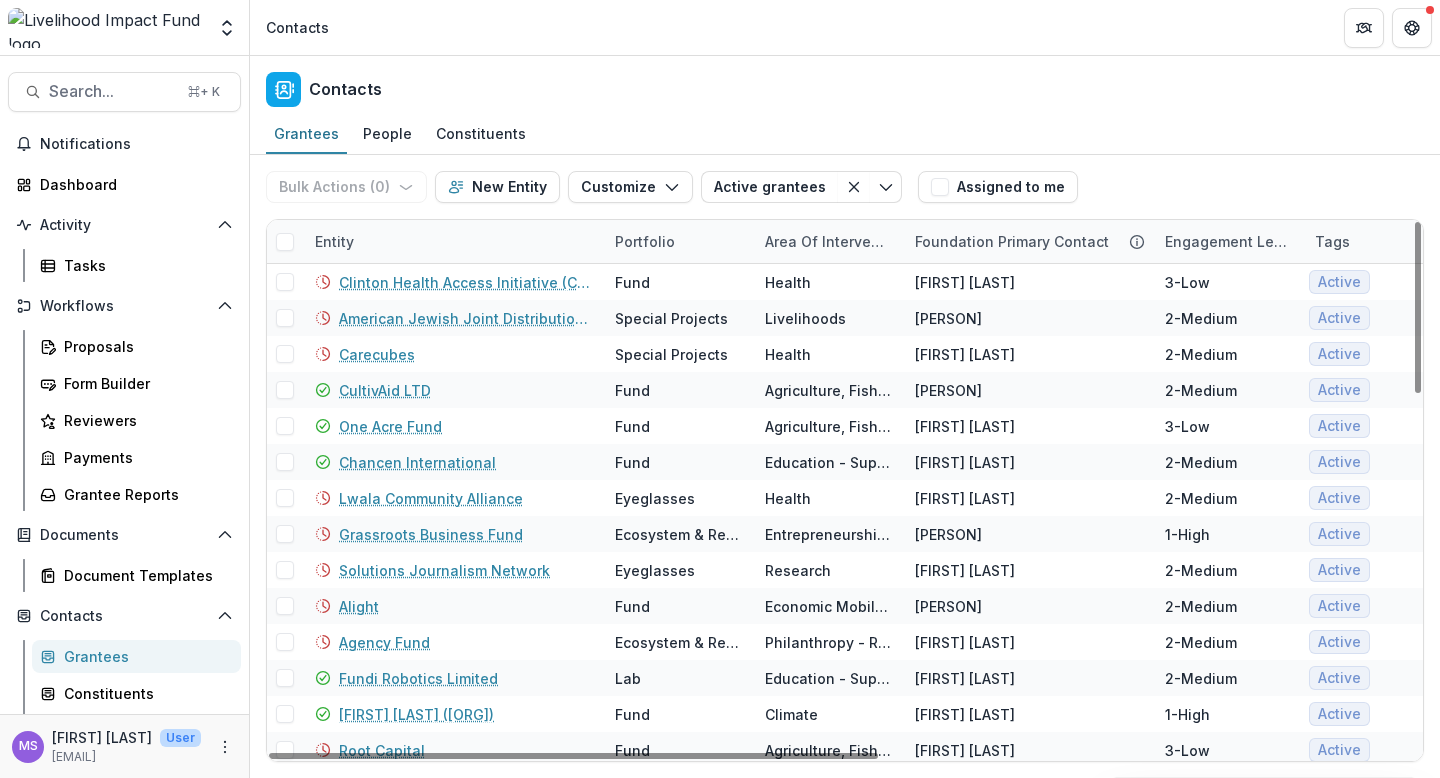 click on "Entity" at bounding box center (453, 241) 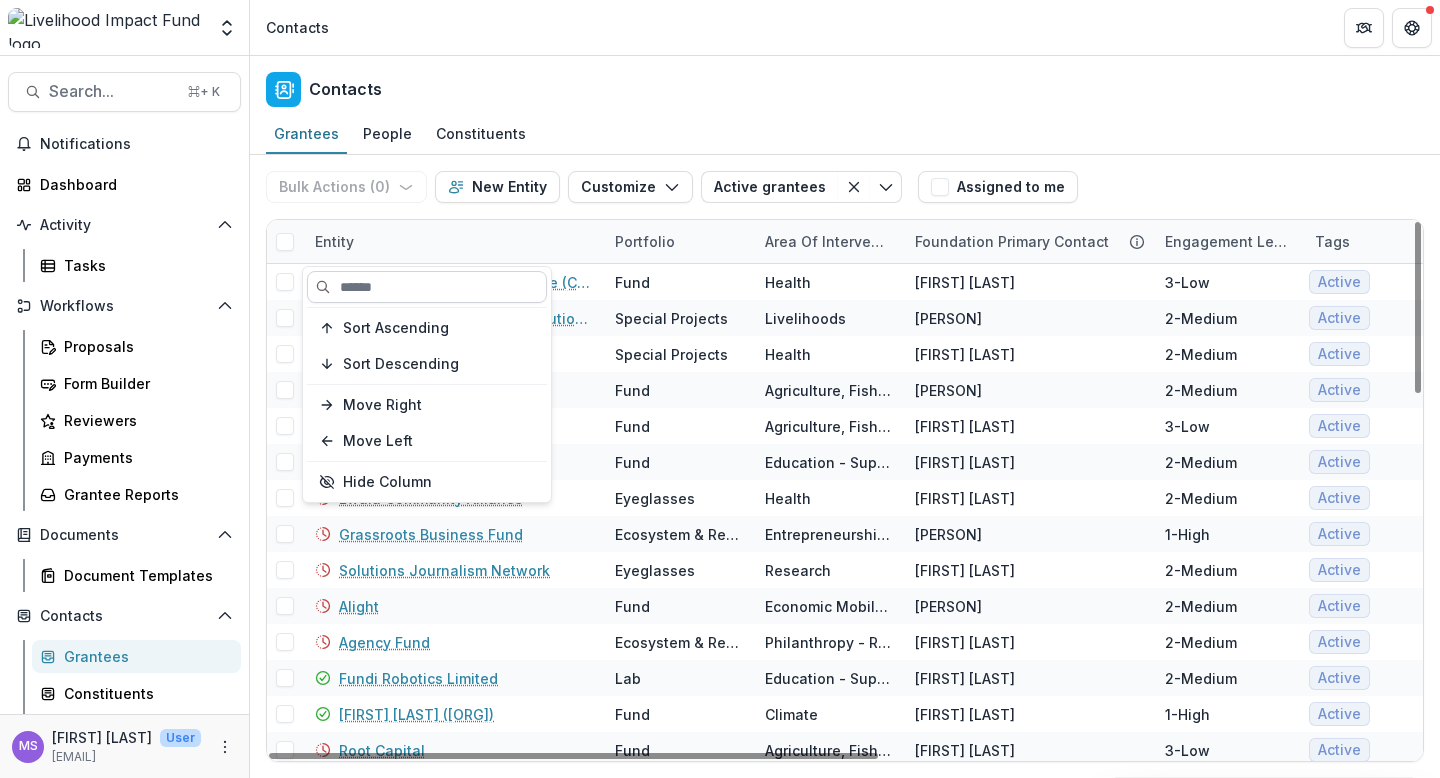 click at bounding box center [427, 287] 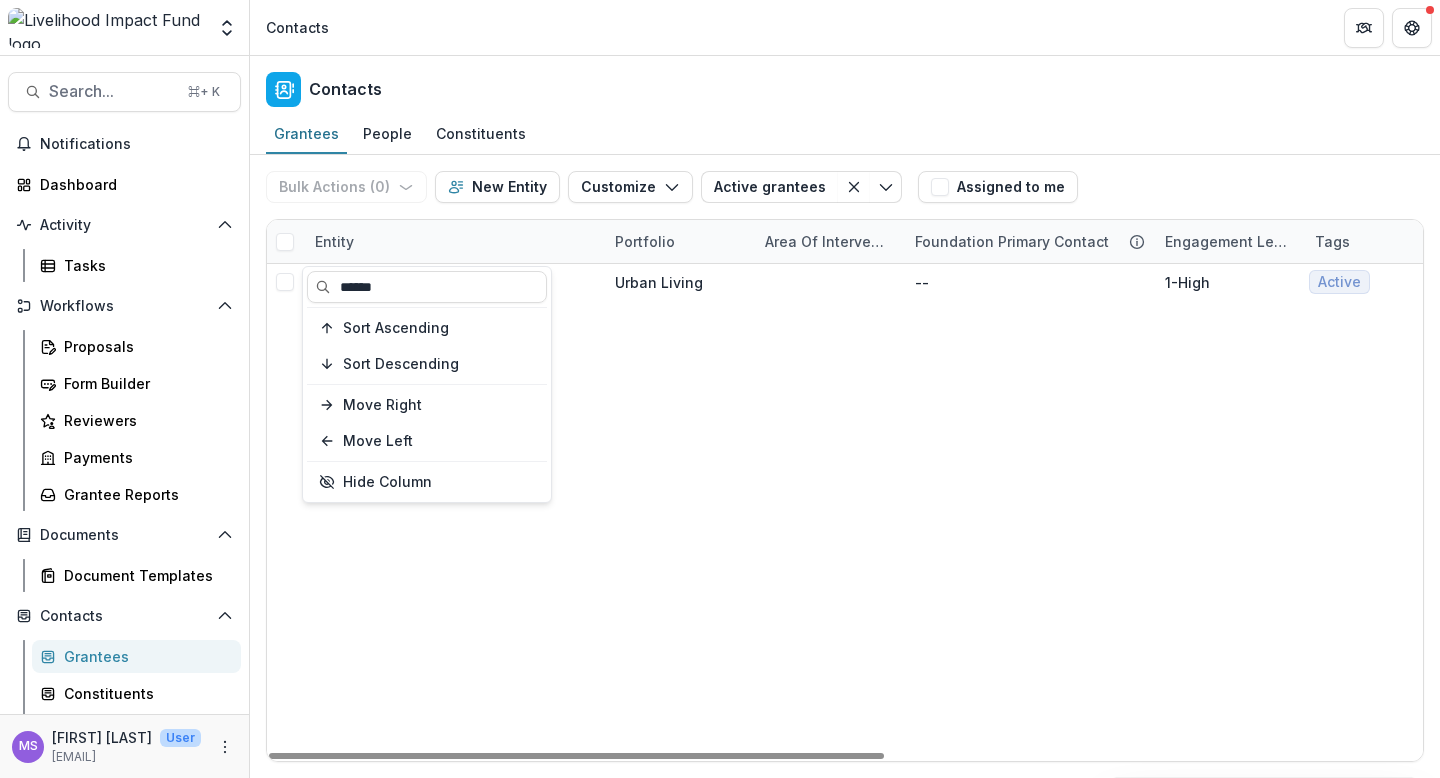 type on "******" 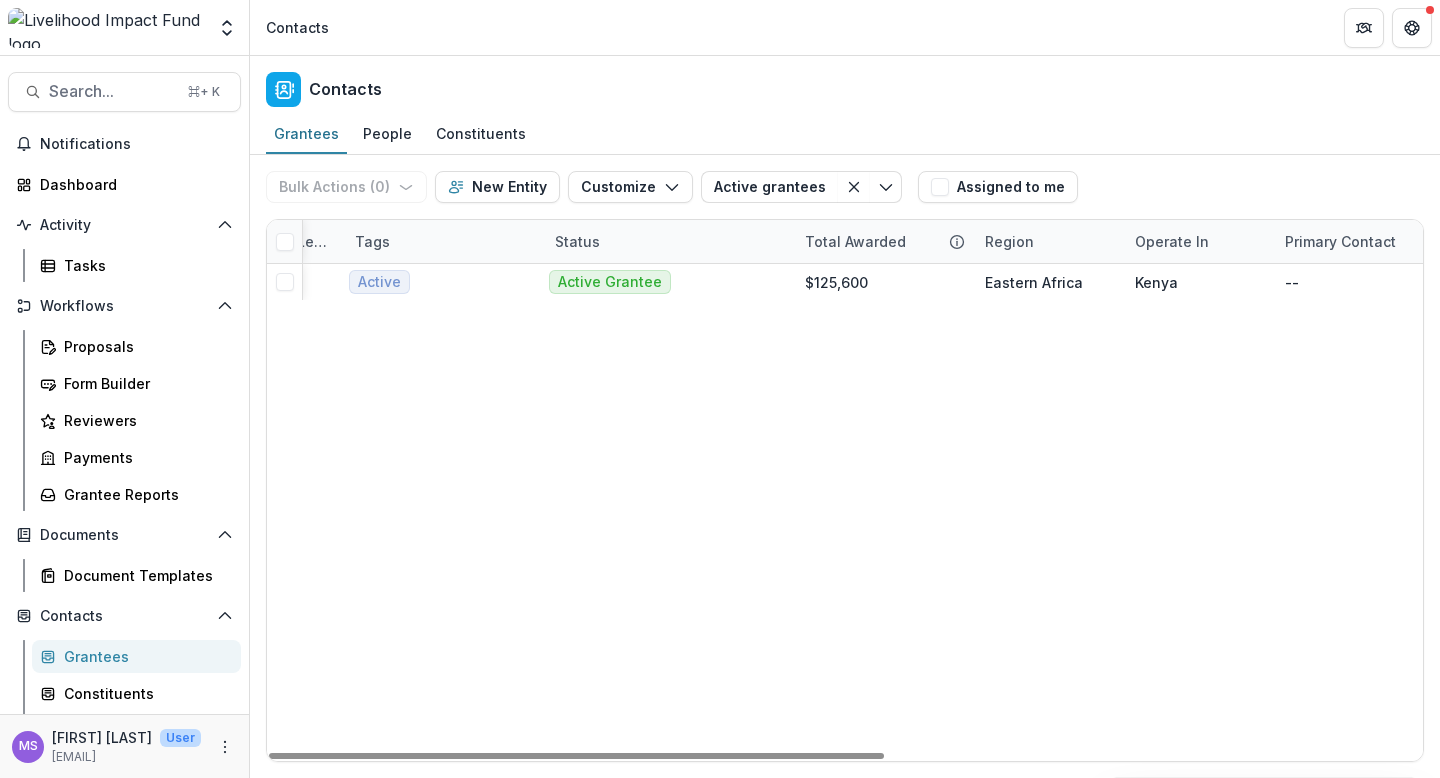 scroll, scrollTop: 0, scrollLeft: 1010, axis: horizontal 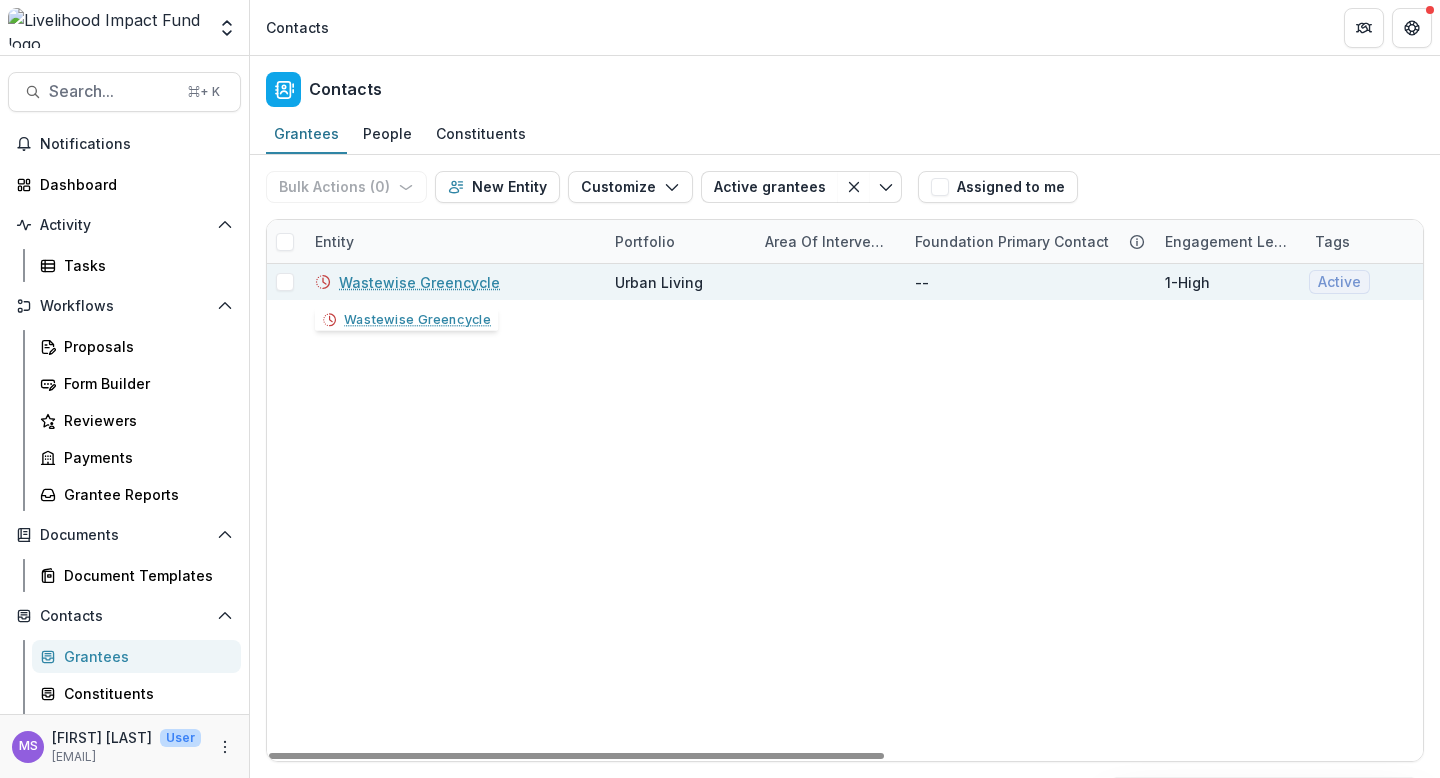 click on "Wastewise Greencycle" at bounding box center (419, 282) 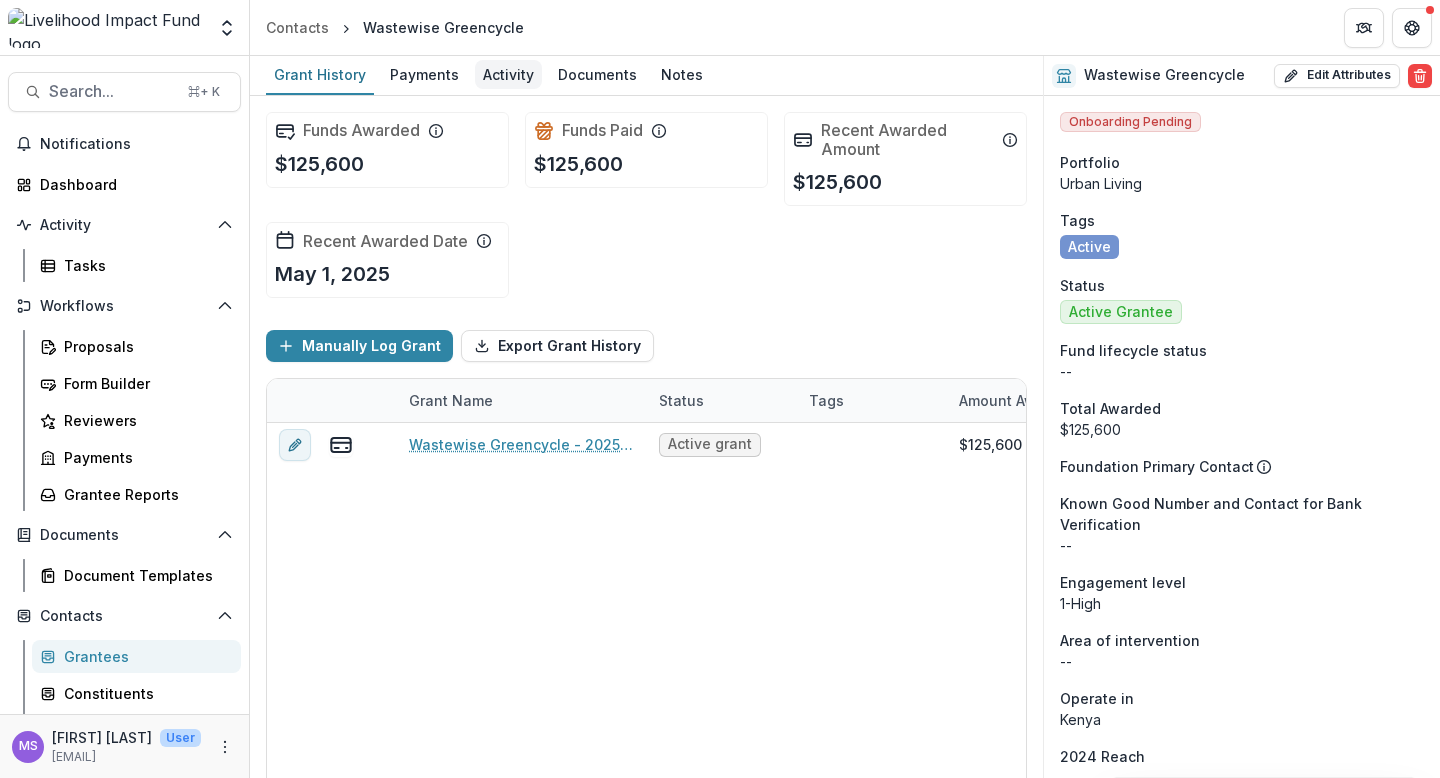 click on "Activity" at bounding box center (508, 74) 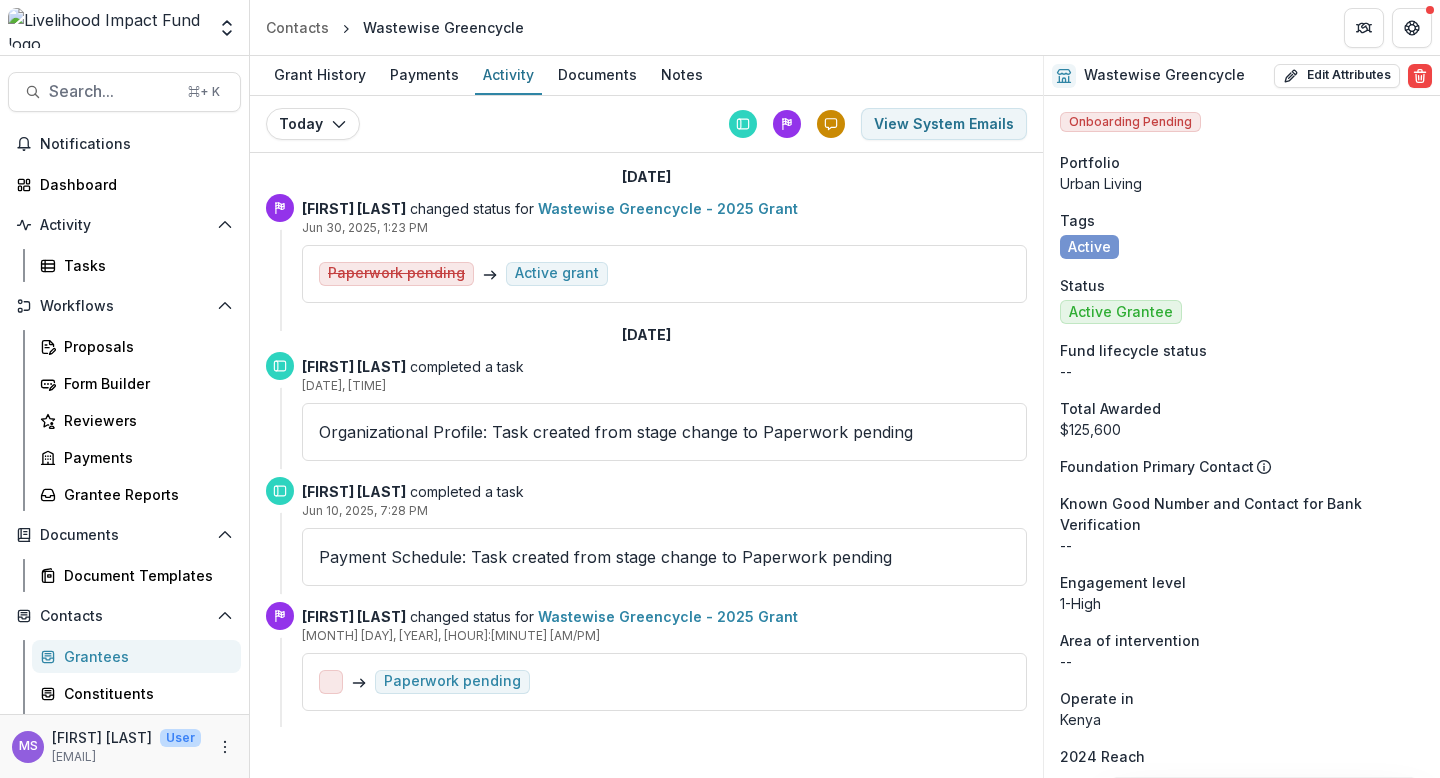 scroll, scrollTop: 12, scrollLeft: 0, axis: vertical 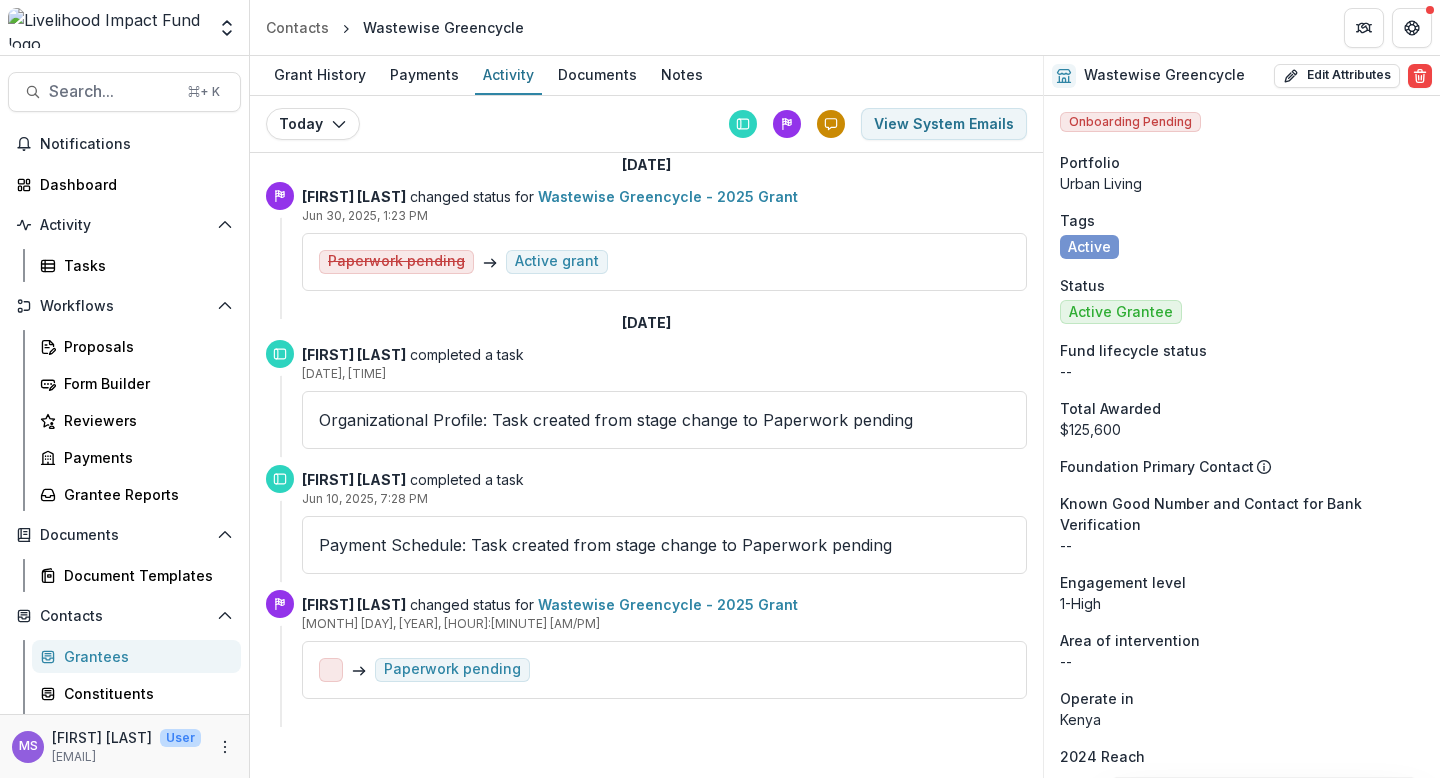 click on "Grantees" at bounding box center (144, 656) 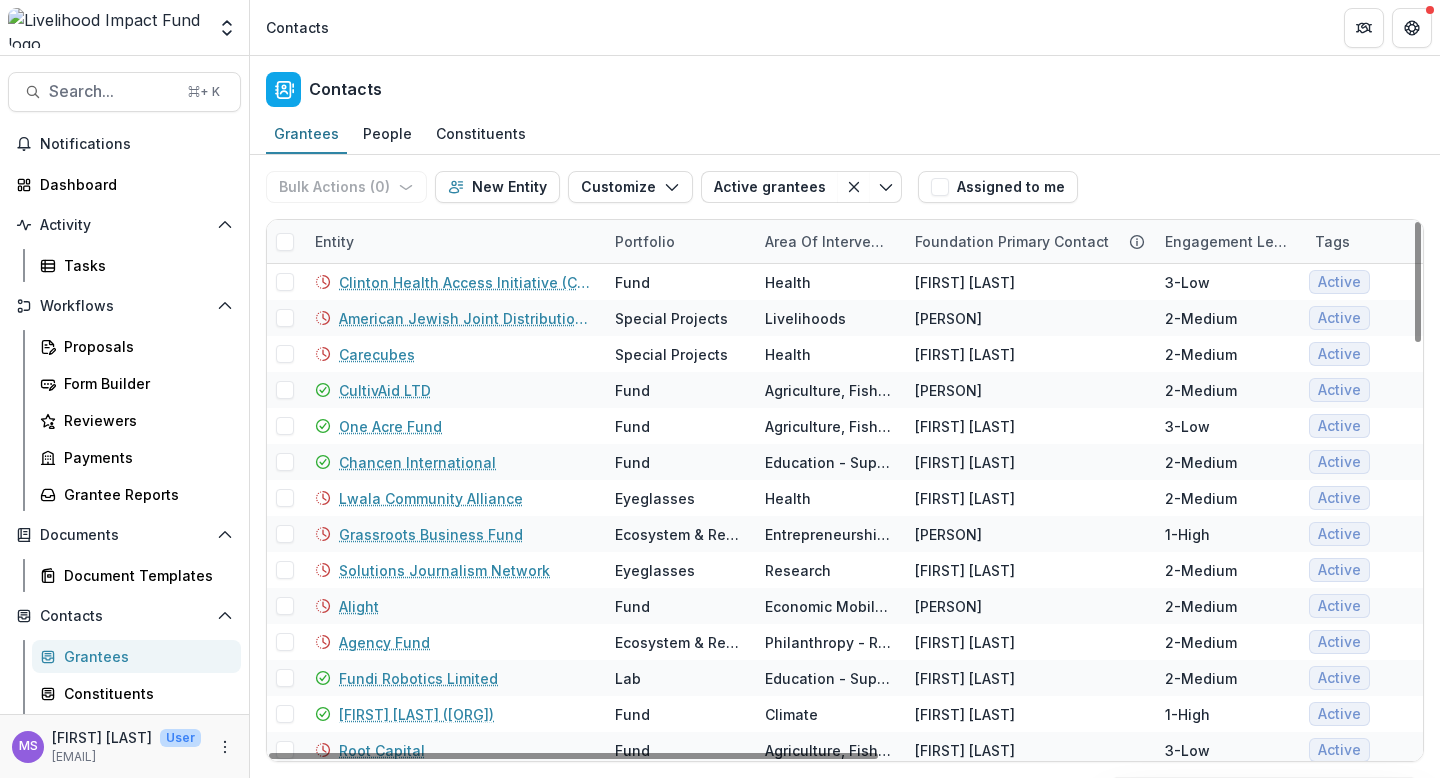 click on "Entity" at bounding box center [453, 241] 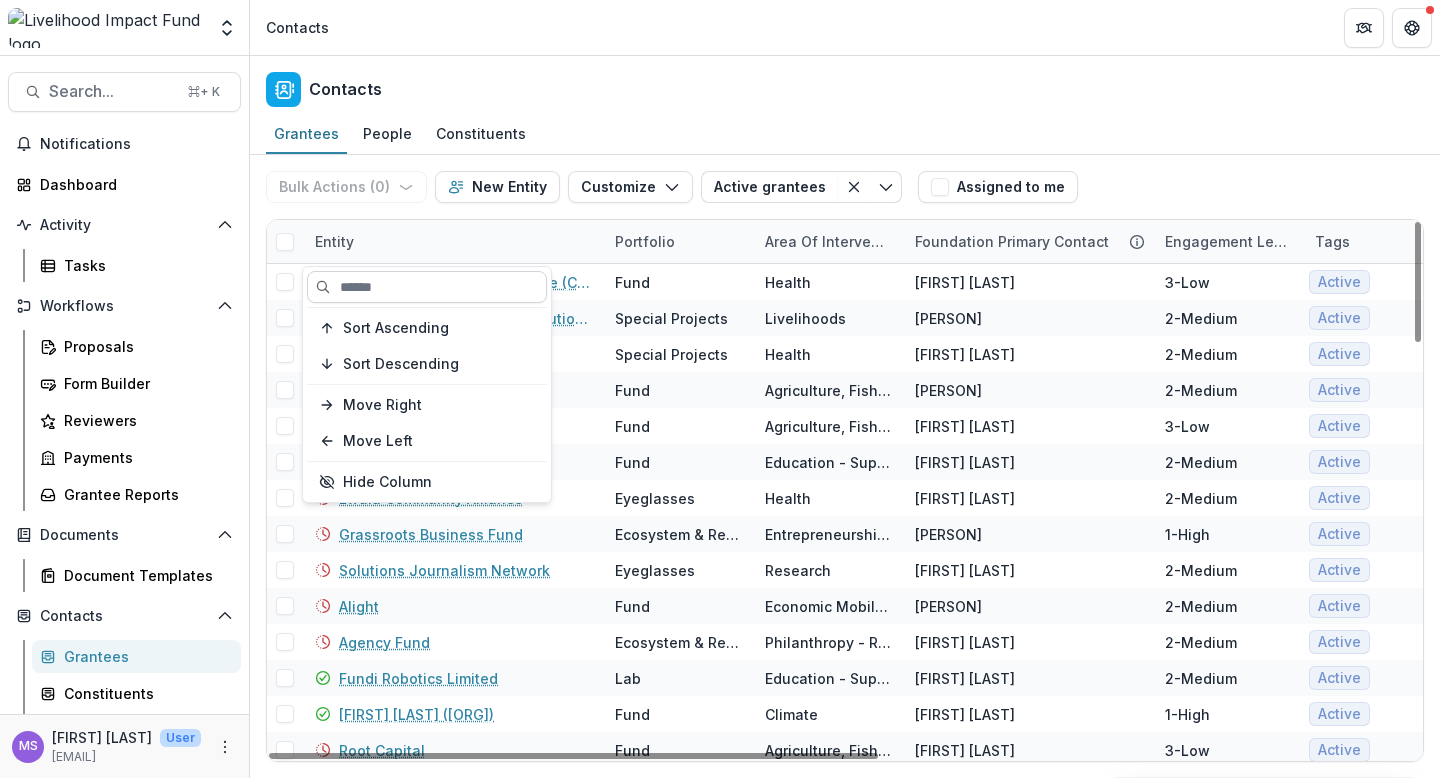 click at bounding box center (427, 287) 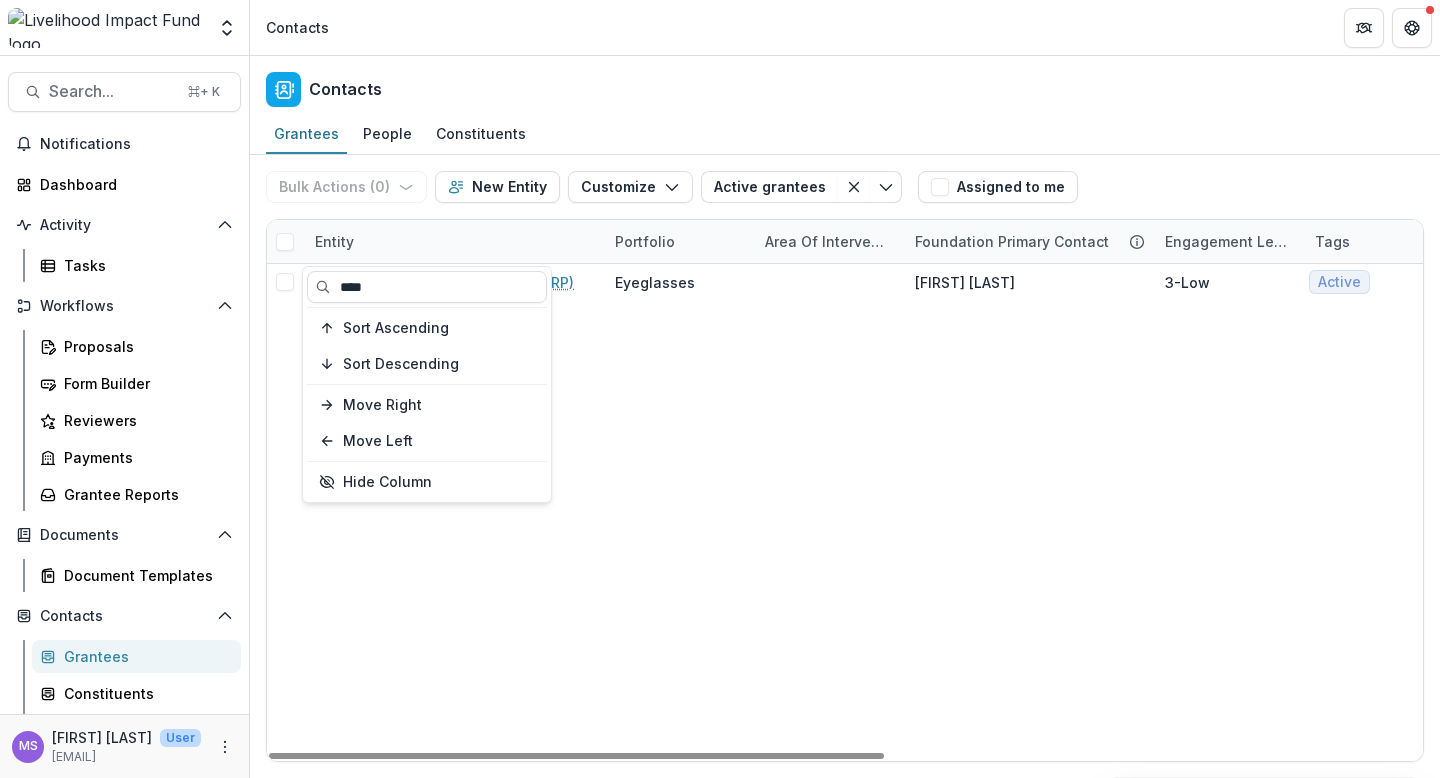 type on "****" 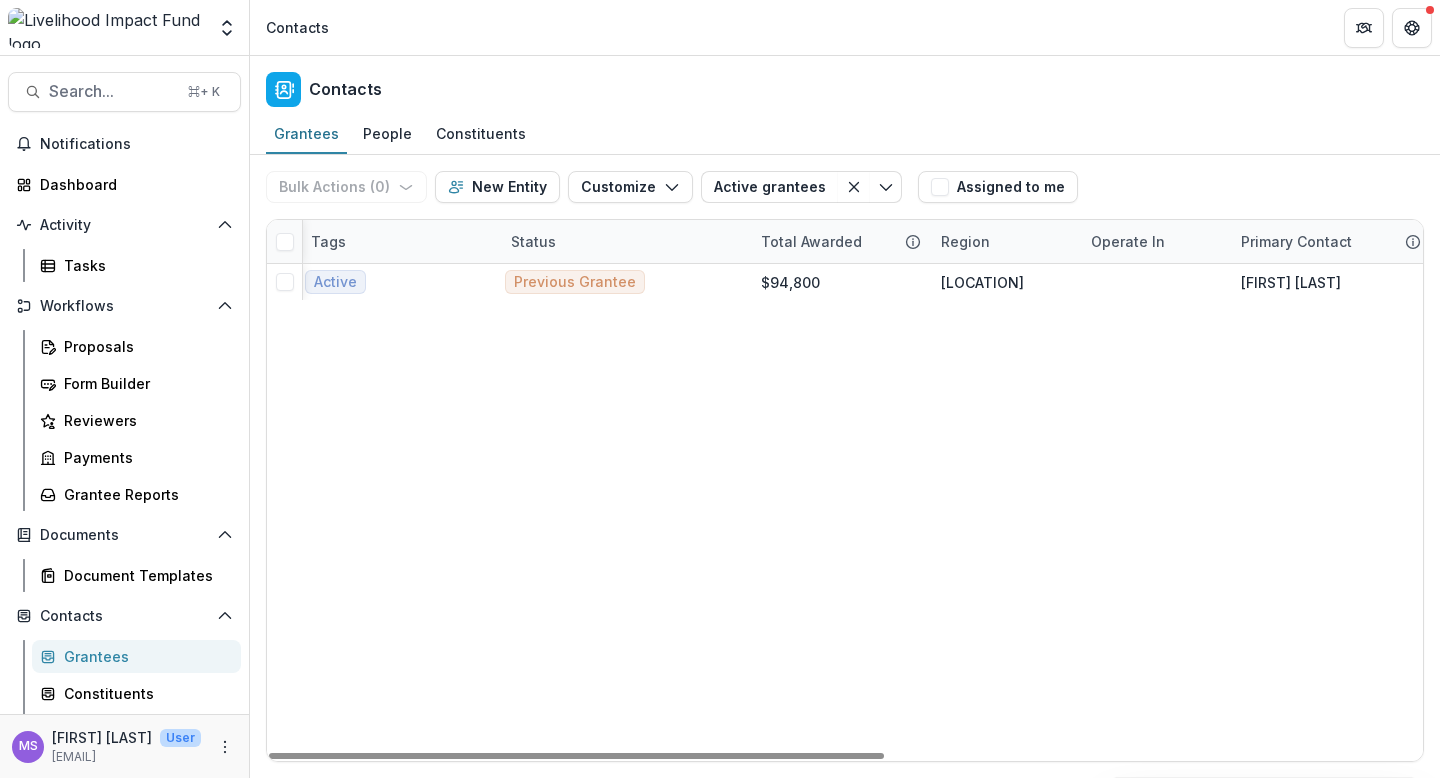 scroll, scrollTop: 0, scrollLeft: 1010, axis: horizontal 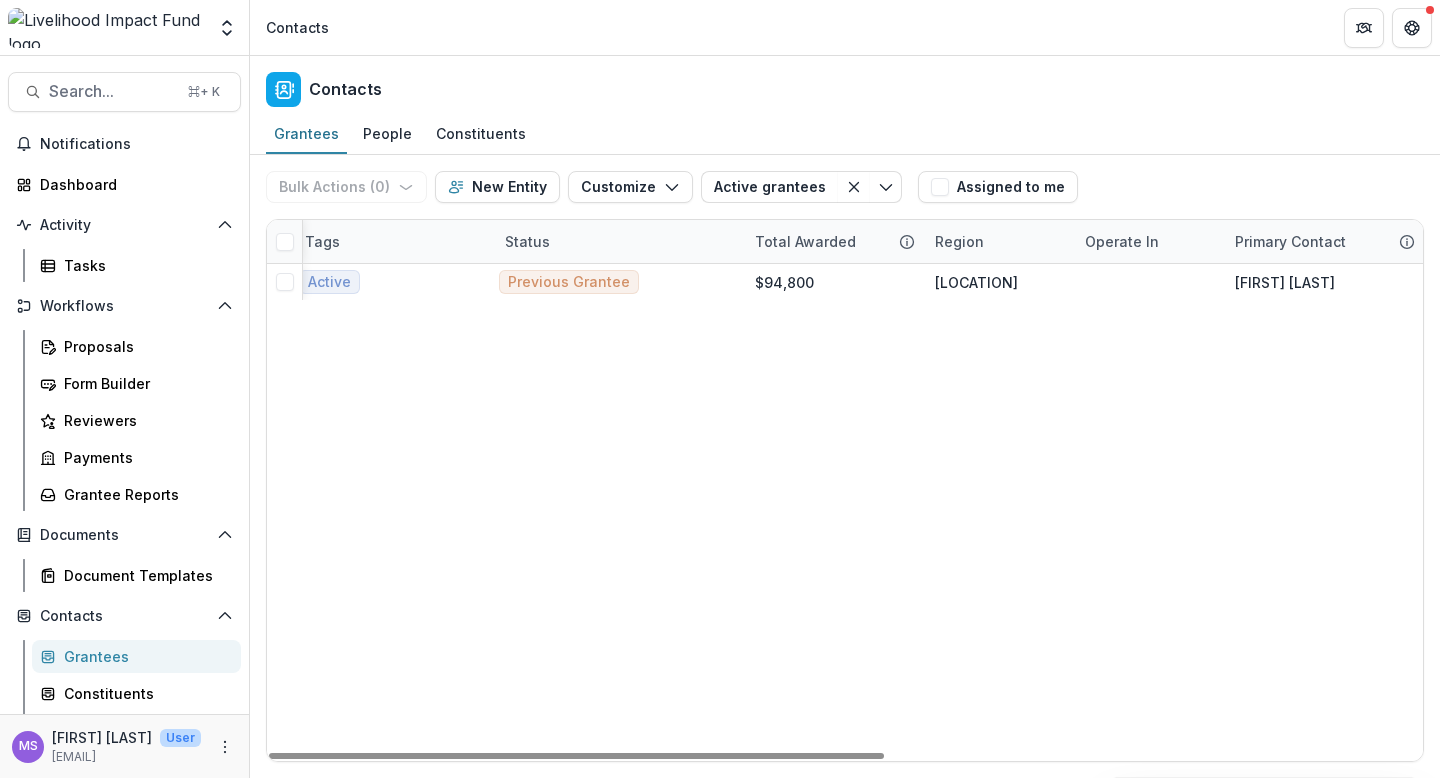click on "Grantees" at bounding box center [144, 656] 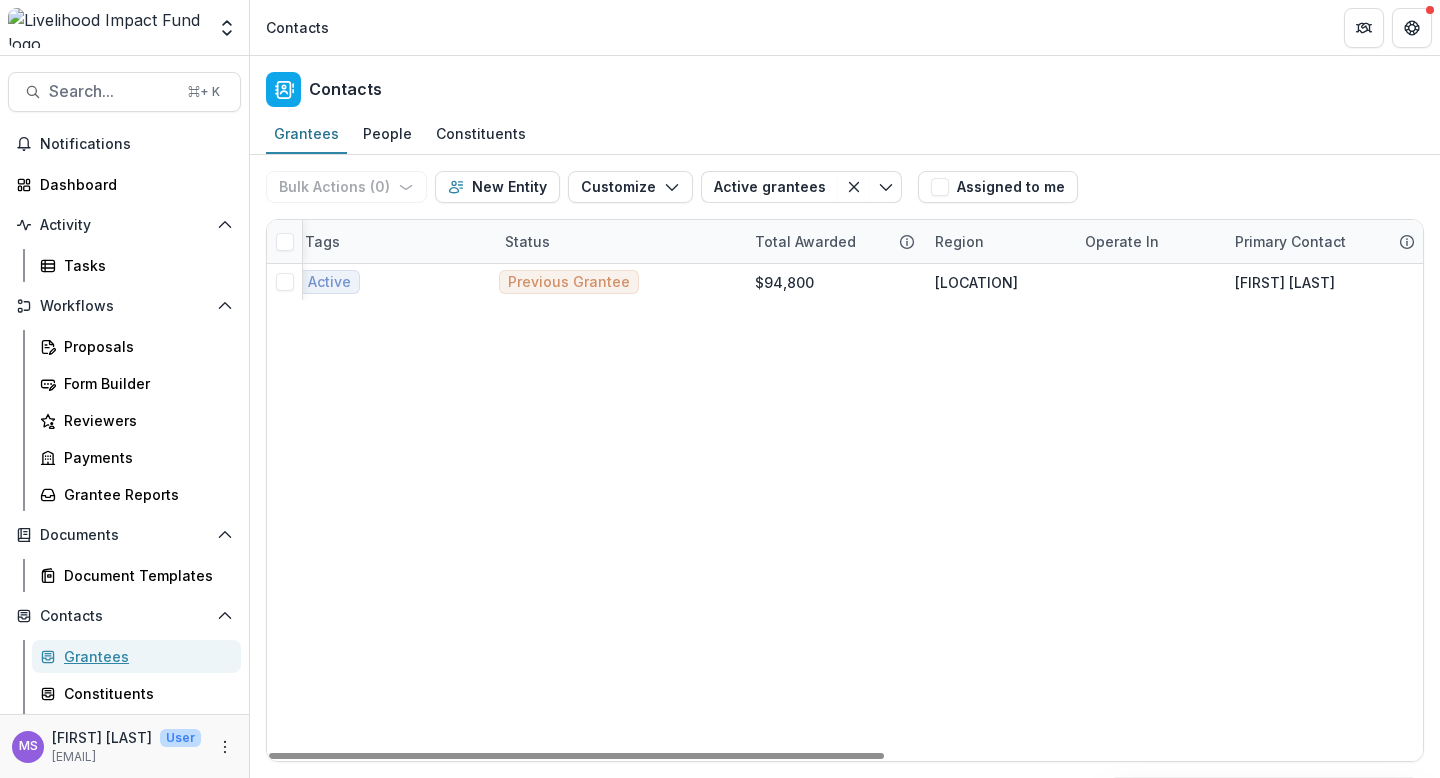 scroll, scrollTop: 0, scrollLeft: 0, axis: both 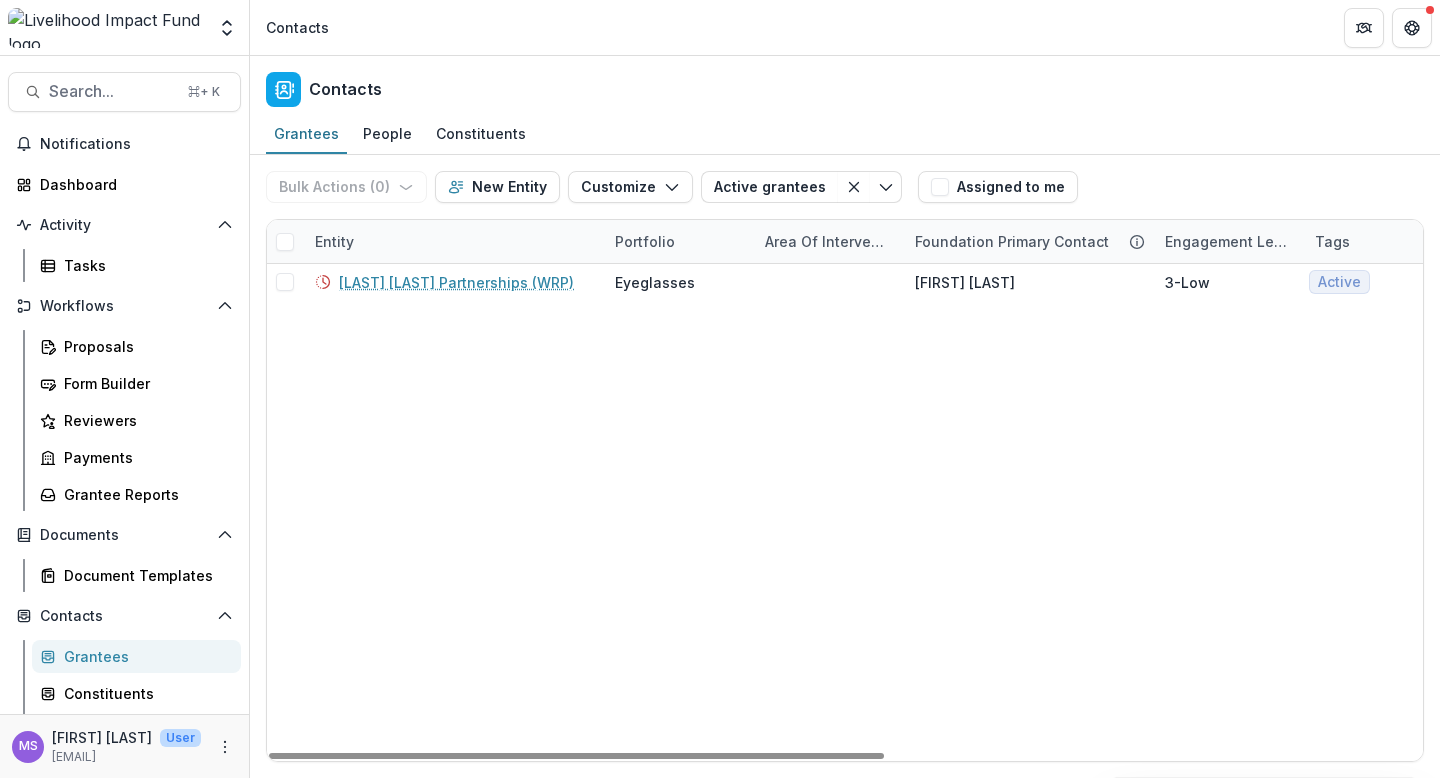click on "Entity" at bounding box center (453, 241) 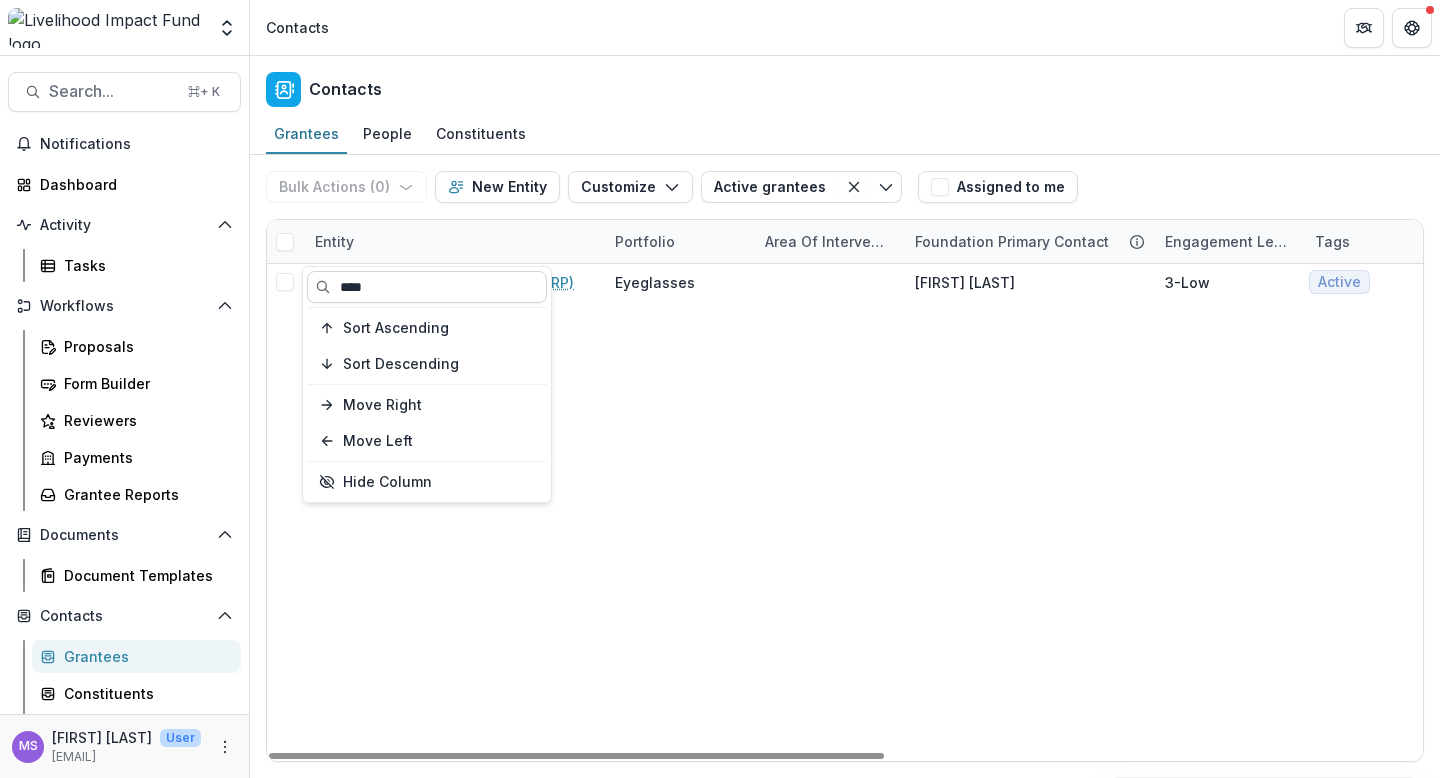 click on "****" at bounding box center (427, 287) 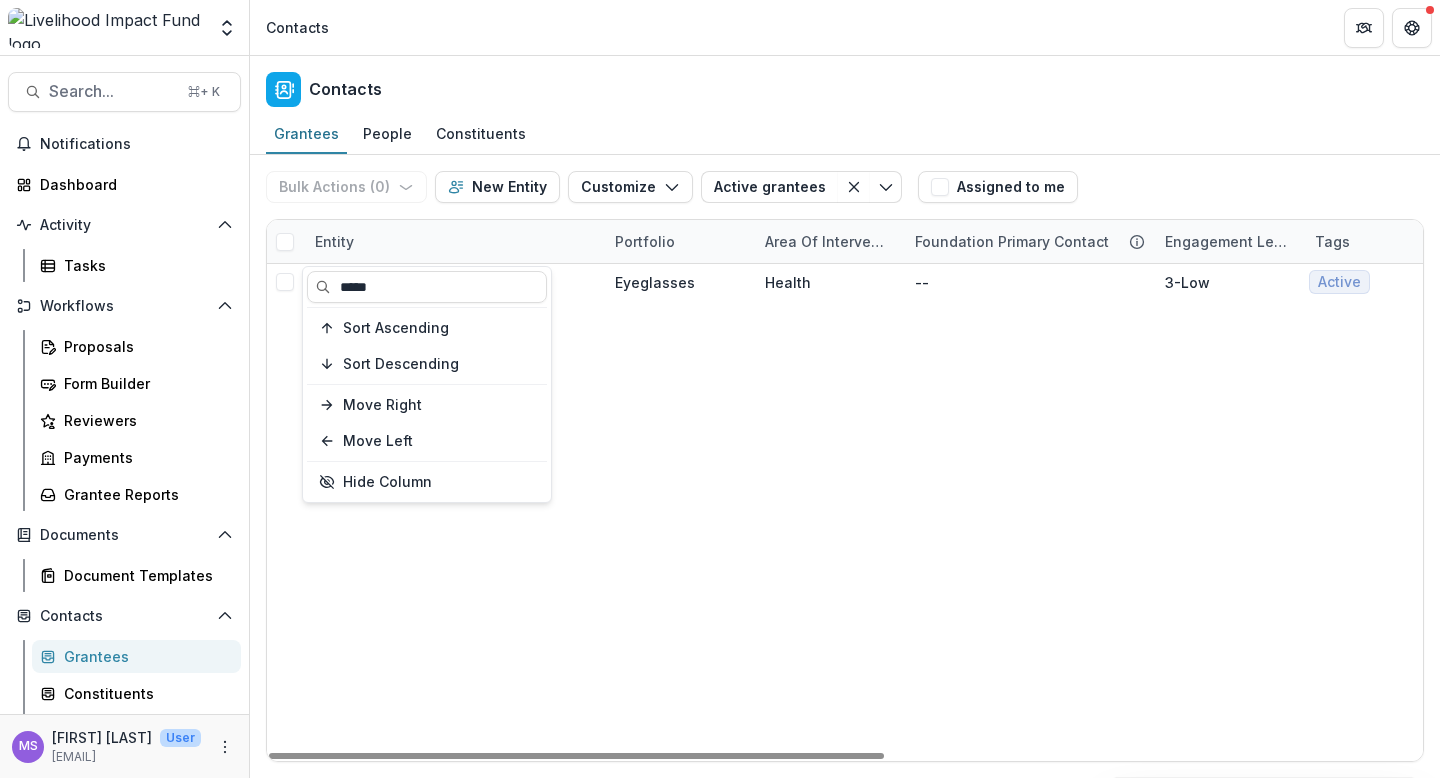 type on "*****" 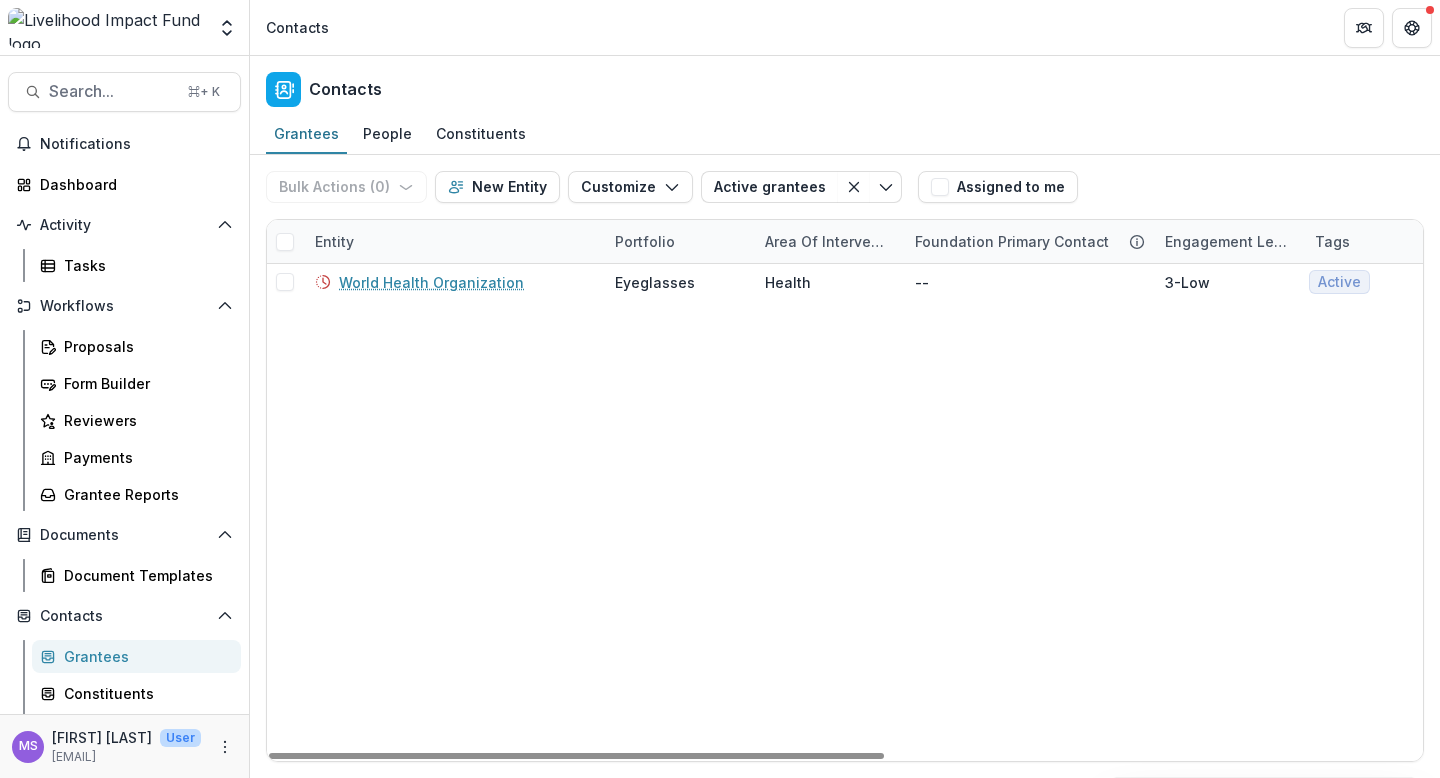 click on "World Health Organization Eyeglasses Health -- 3-Low Active Active Grantee [CURRENCY][AMOUNT] Global --" at bounding box center (1350, 512) 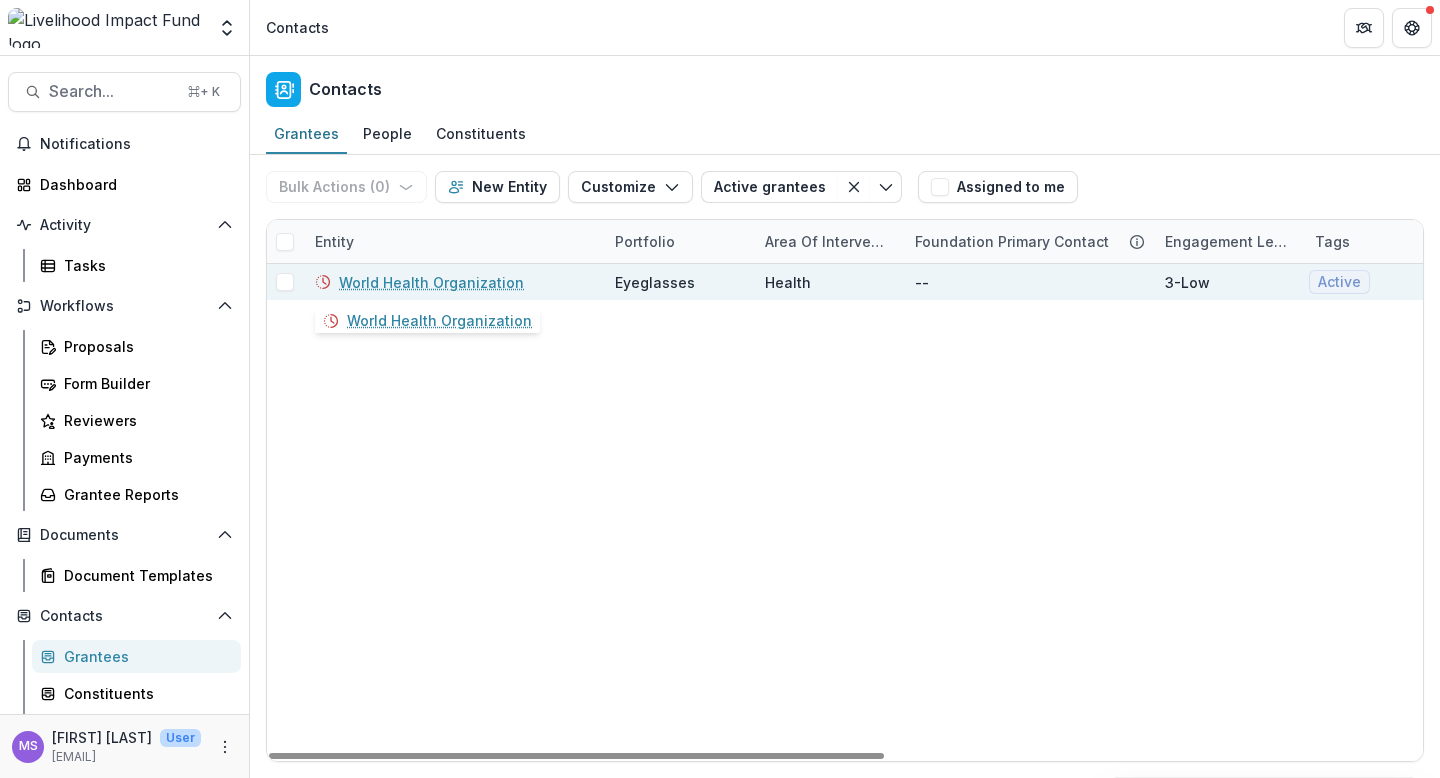 click on "World Health Organization" at bounding box center (431, 282) 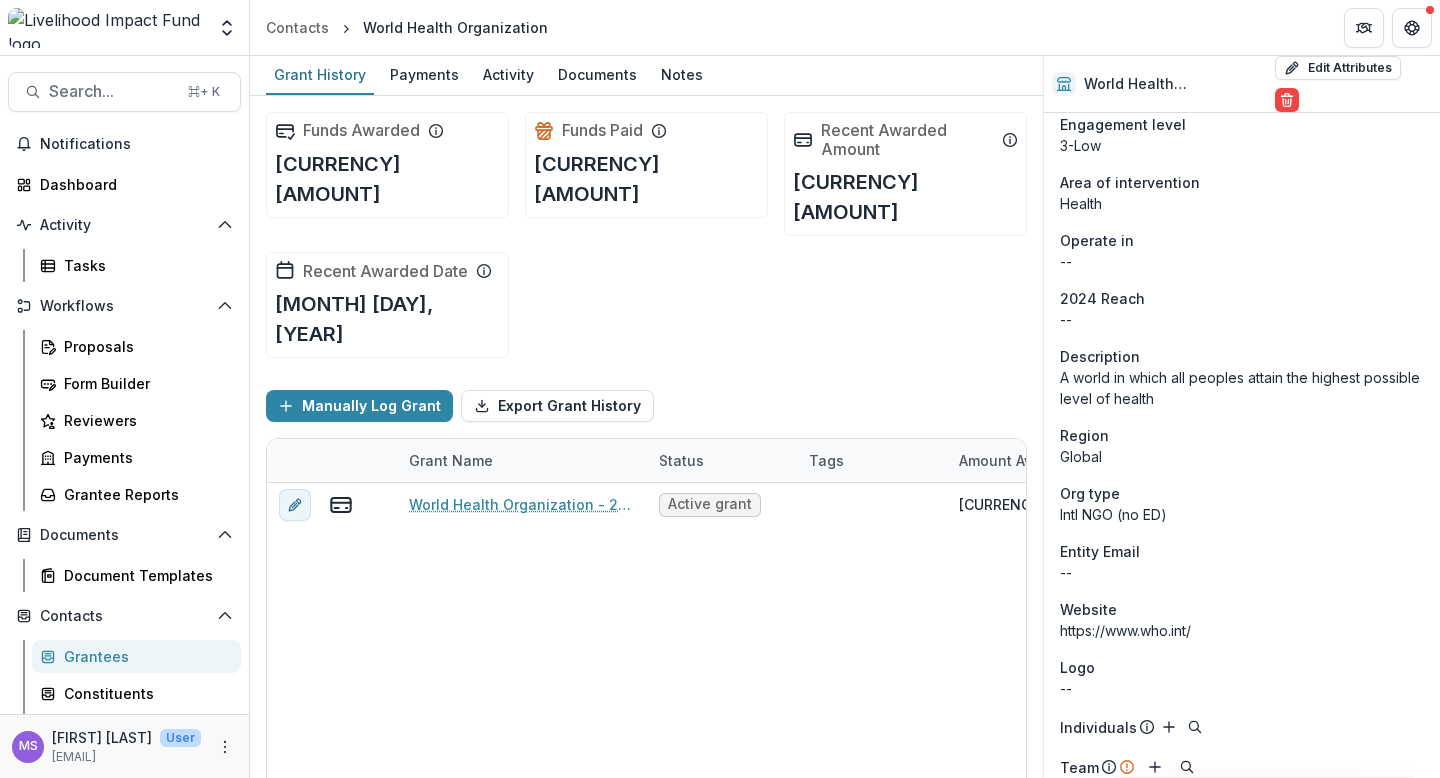 scroll, scrollTop: 0, scrollLeft: 0, axis: both 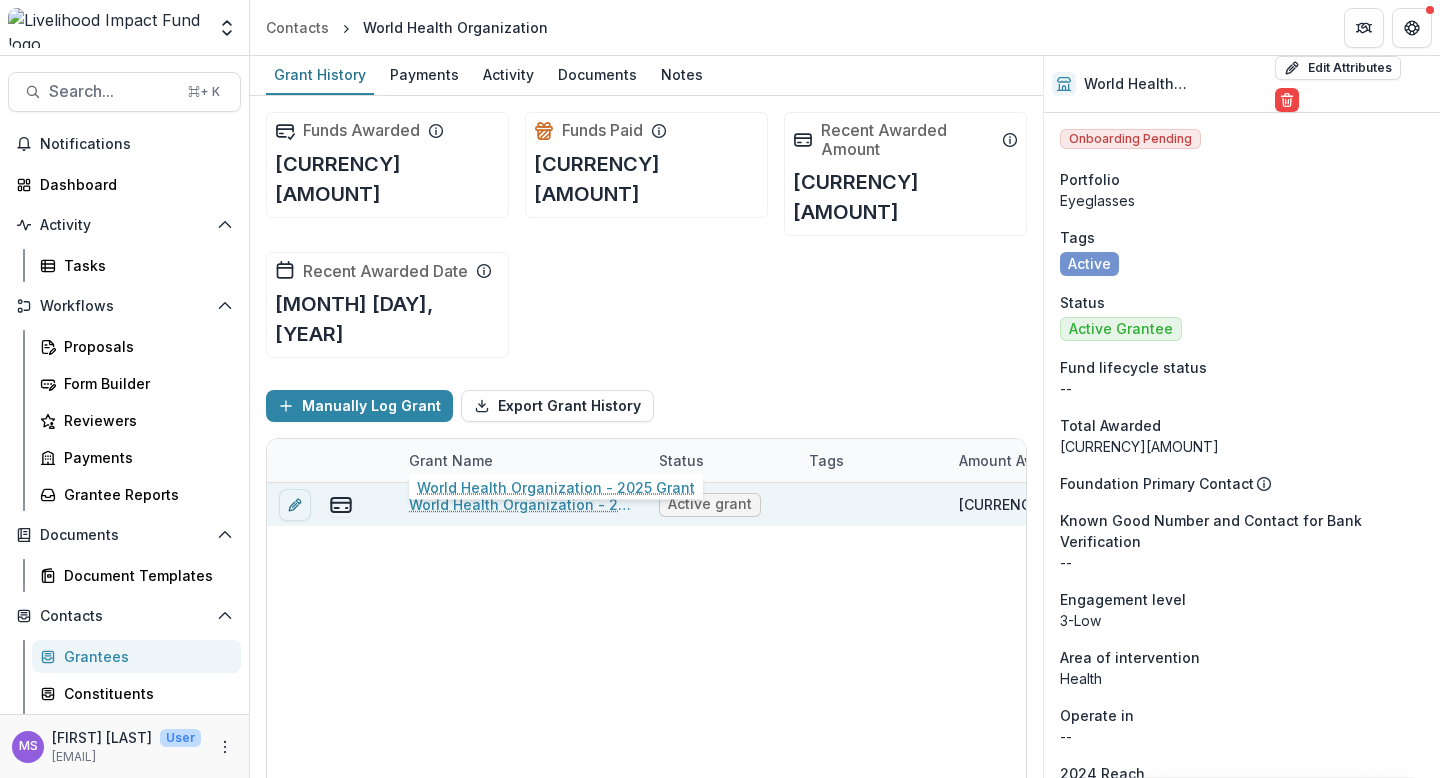 click on "World Health Organization - 2025 Grant" at bounding box center (522, 504) 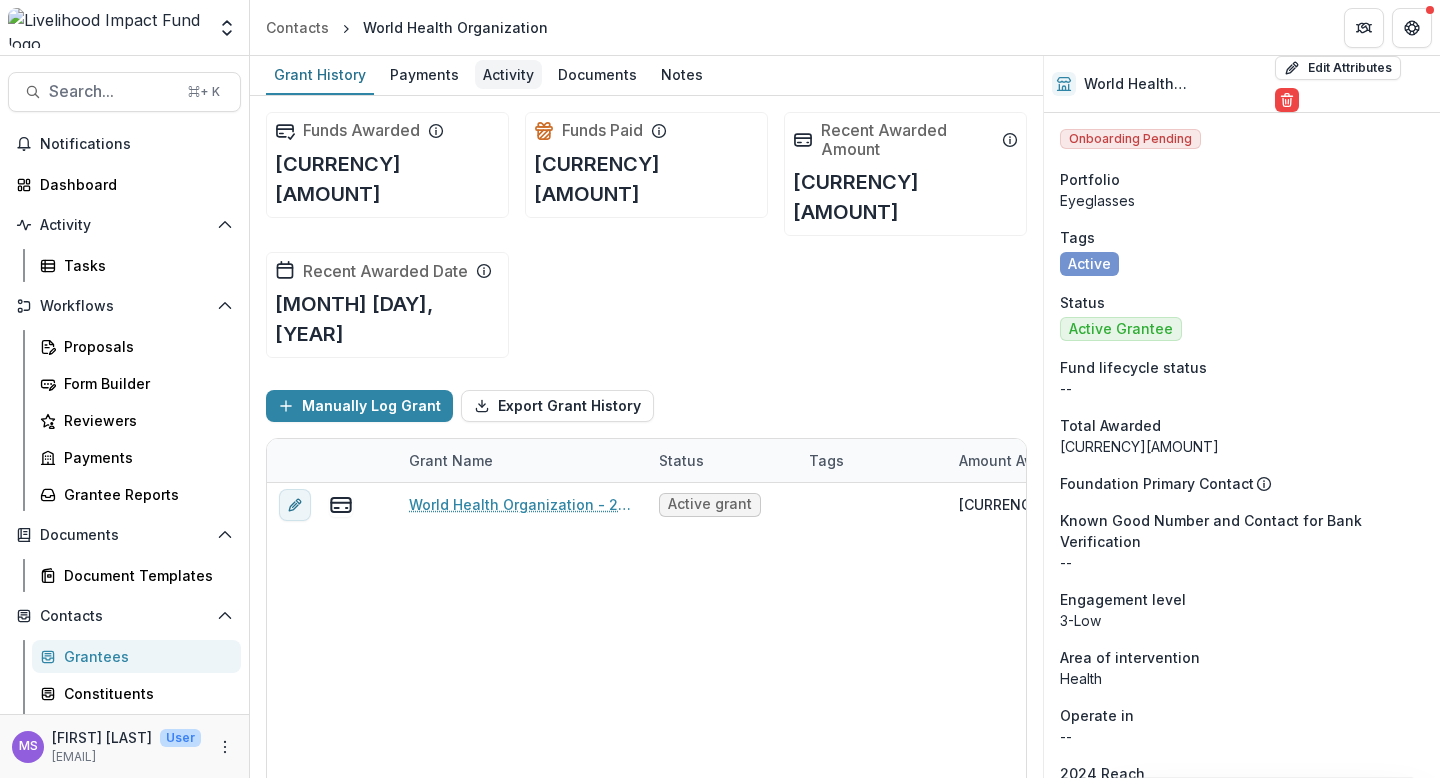 click on "Activity" at bounding box center (508, 74) 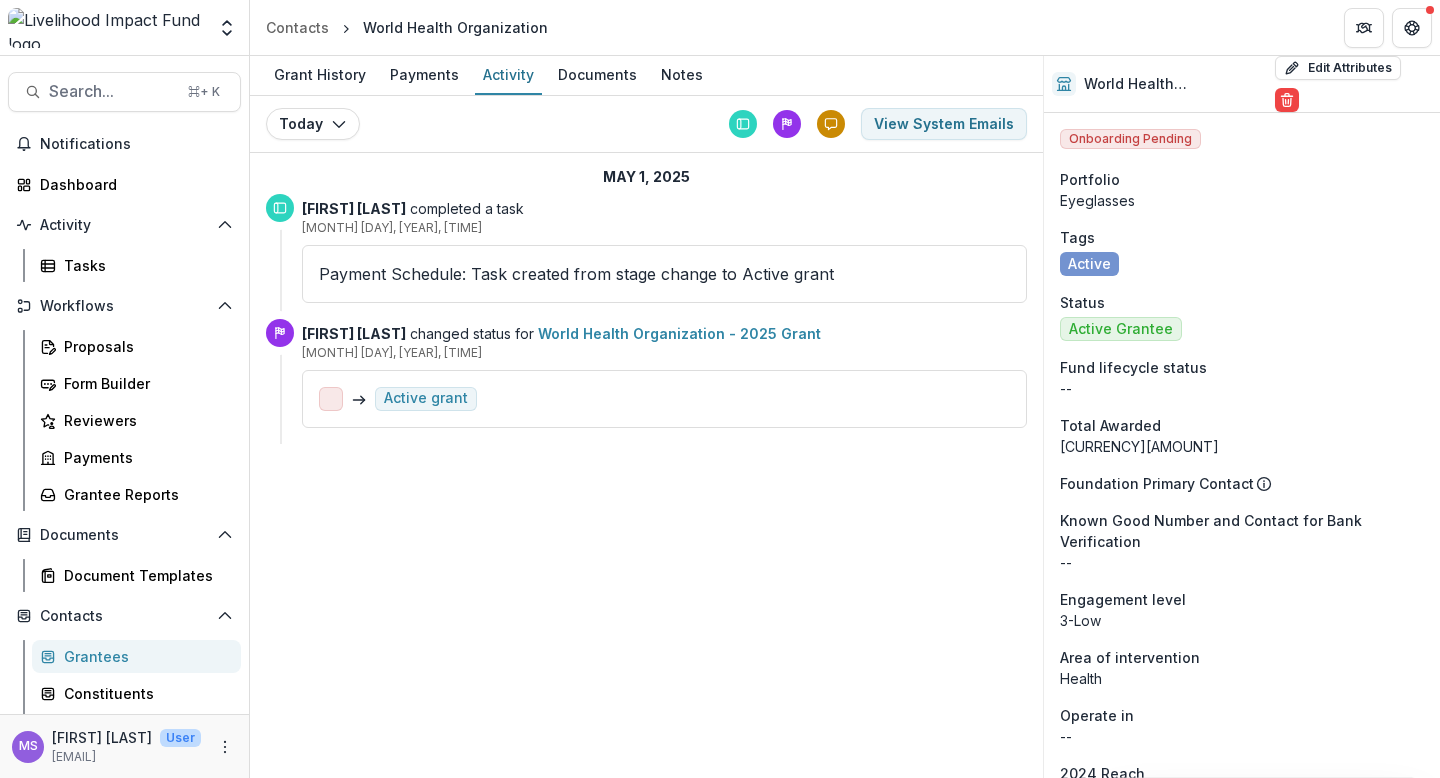 click on "Grant History Payments Activity Documents Notes Today Today [DATE] View System Emails [DATE] [FIRST] [LAST] completed a task [DATE], [TIME] Payment Schedule: Task created from stage change to Active grant [FIRST] [LAST] changed status for [BRAND] - [DATE] Grant [DATE], [TIME] Active grant" at bounding box center (646, 417) 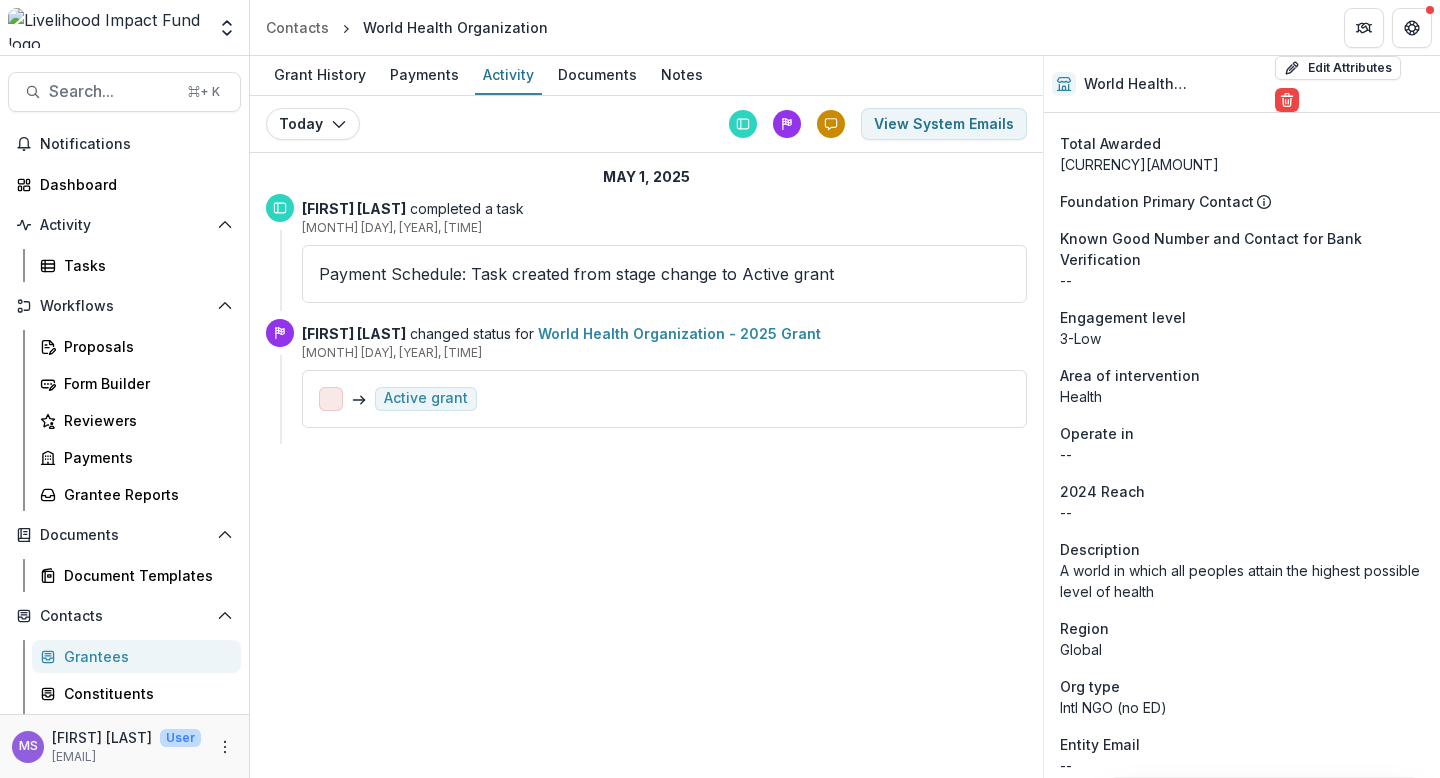 scroll, scrollTop: 0, scrollLeft: 0, axis: both 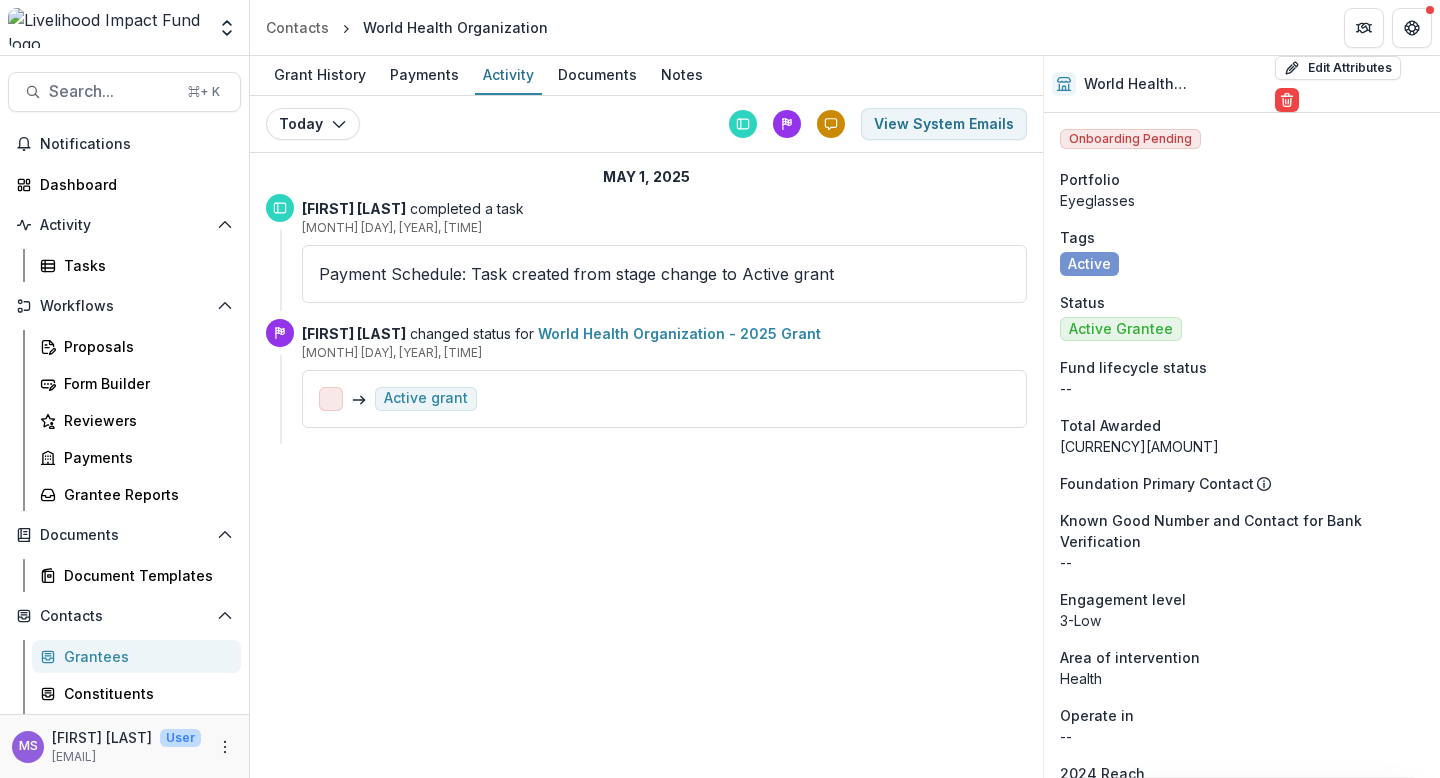 click on "Grantees" at bounding box center [144, 656] 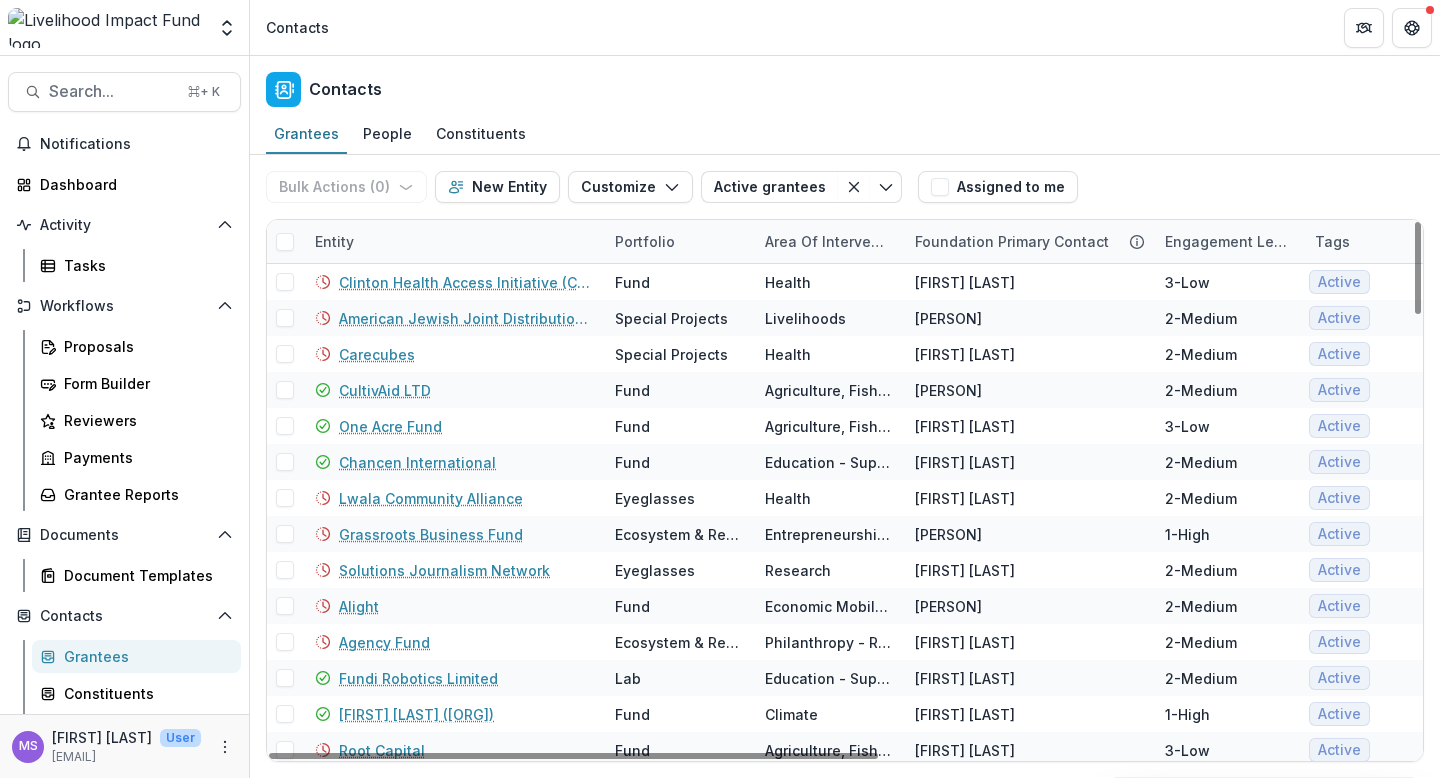 click on "Entity" at bounding box center [453, 241] 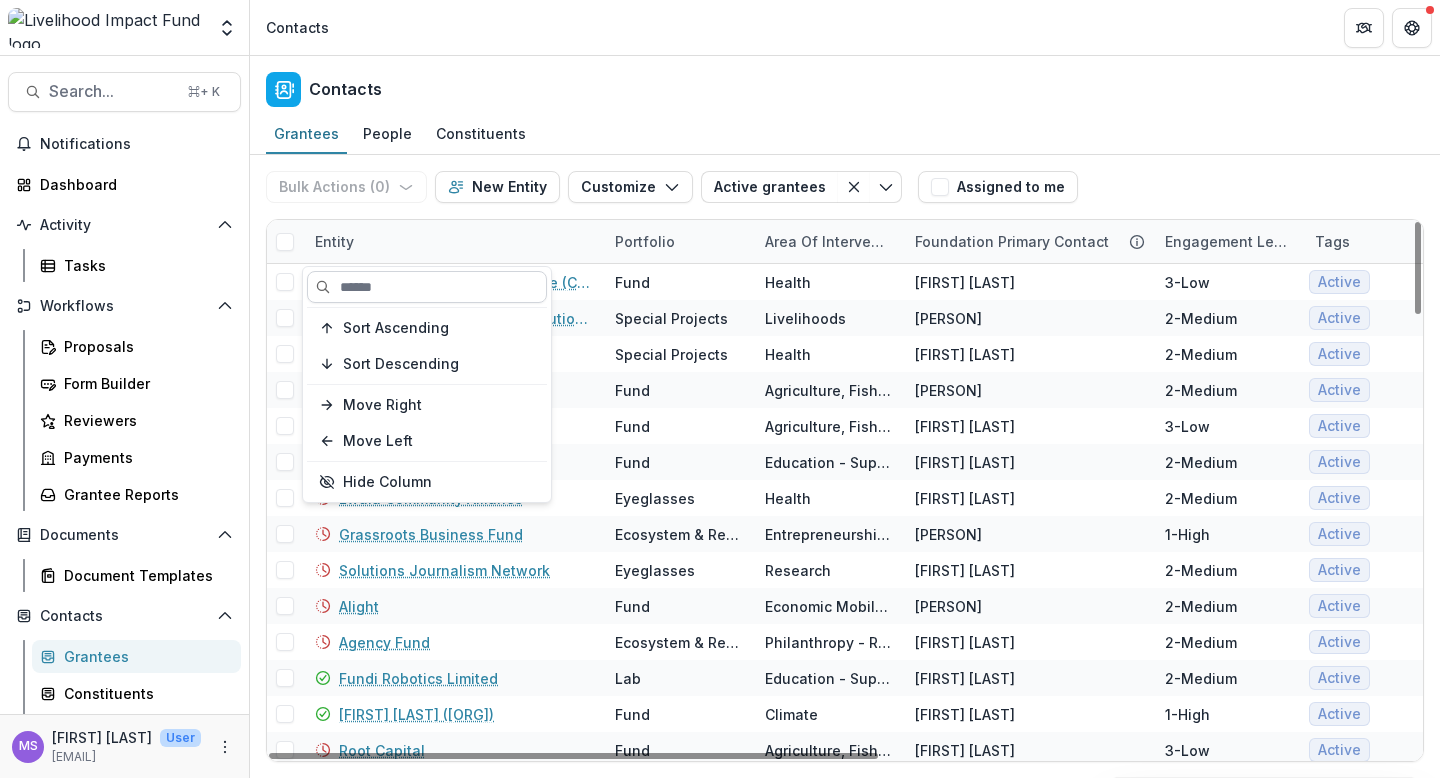 click at bounding box center (427, 287) 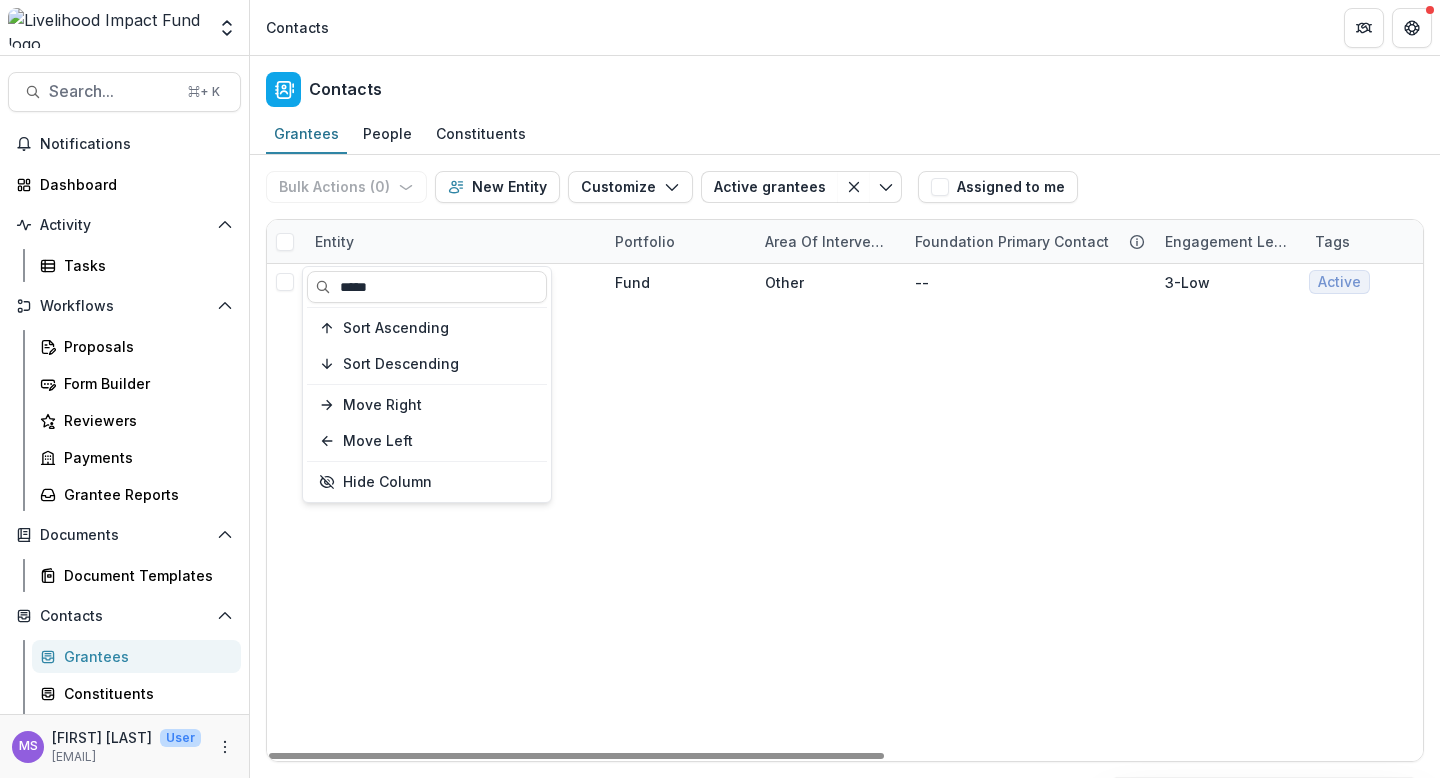 type on "*****" 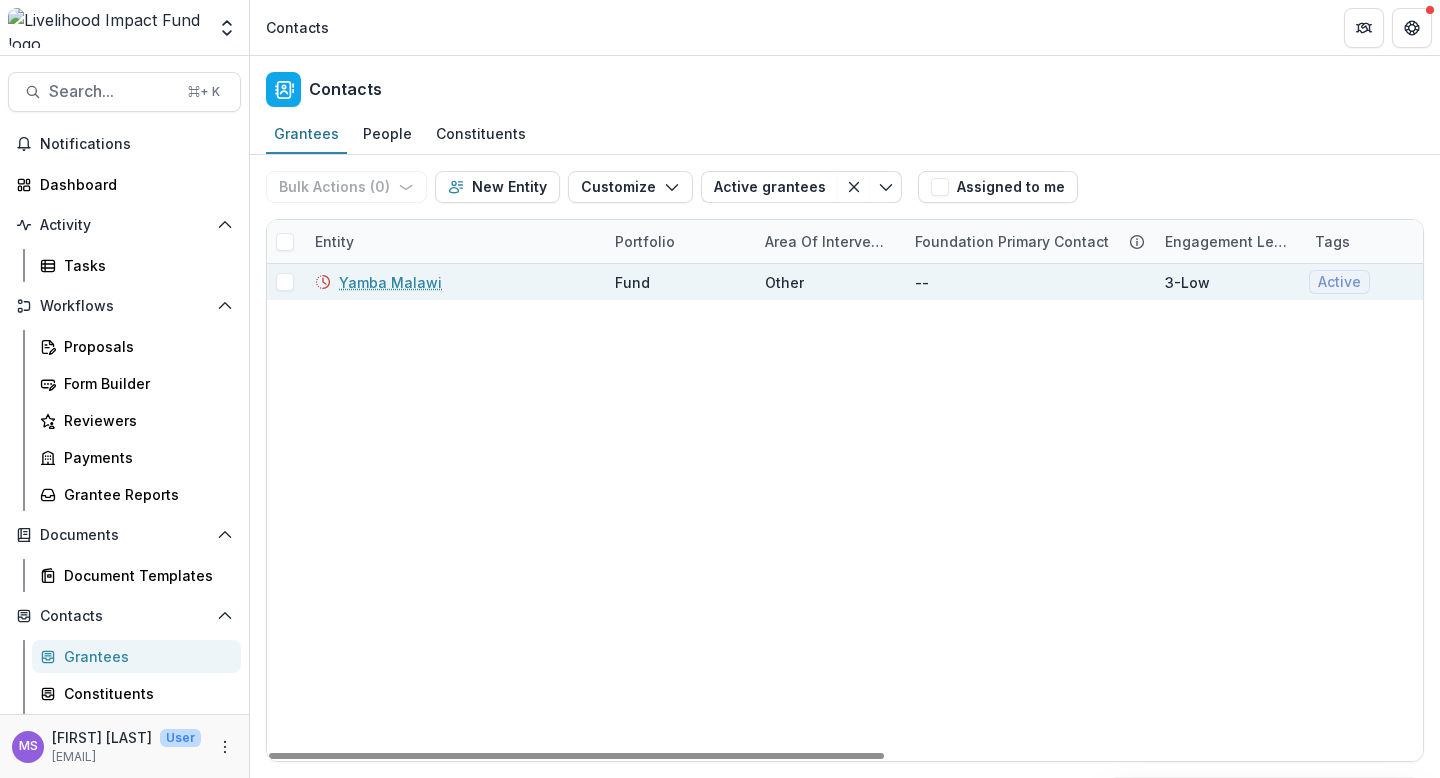click on "Yamba Malawi" at bounding box center [390, 282] 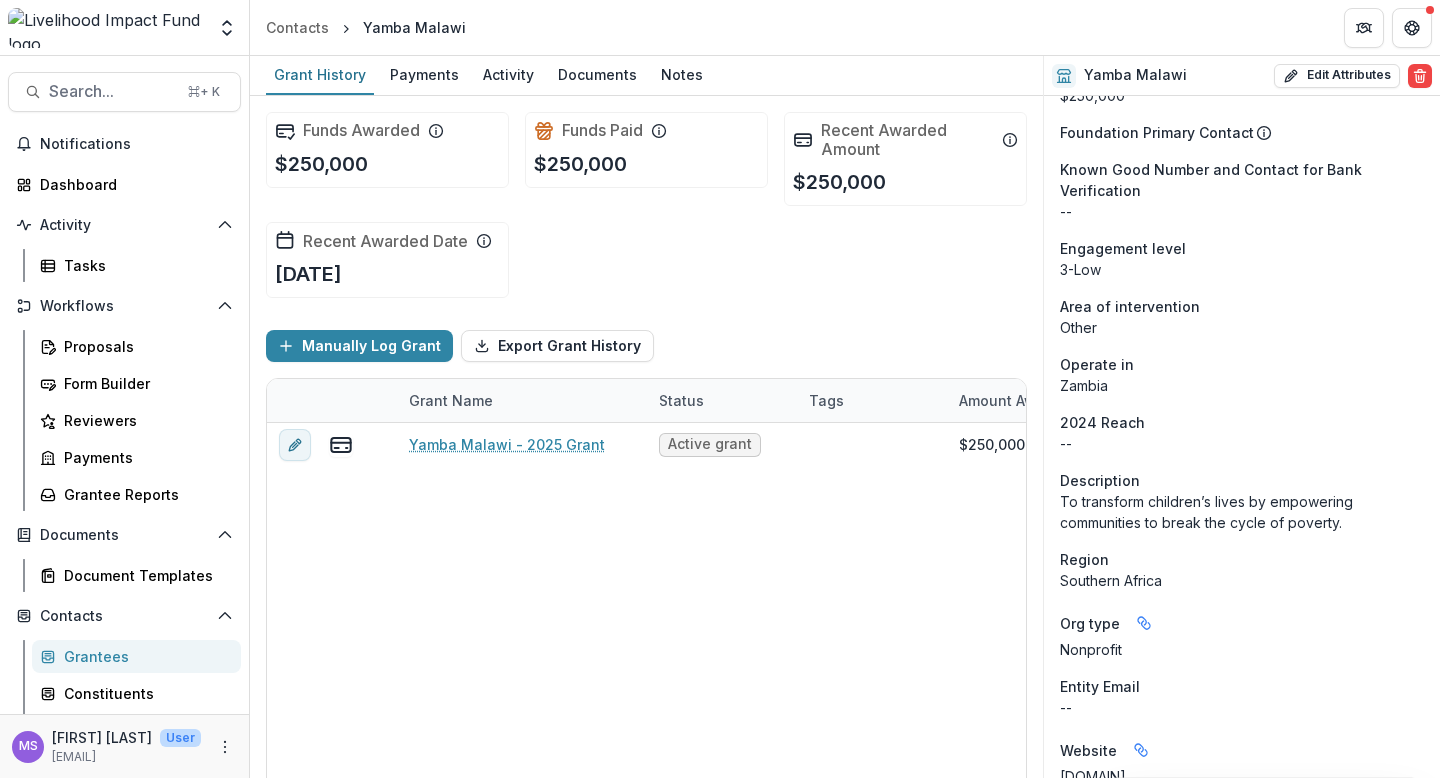 scroll, scrollTop: 0, scrollLeft: 0, axis: both 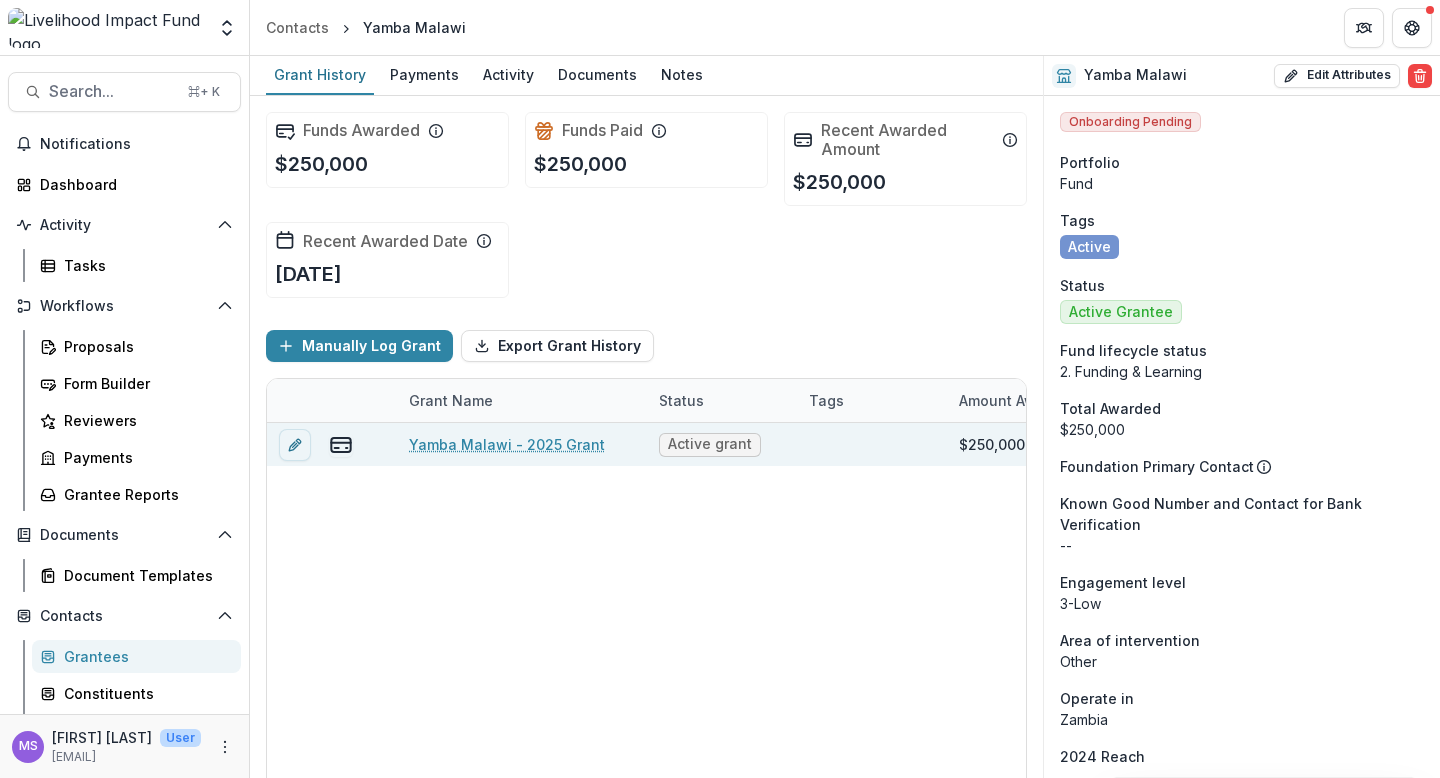 click on "Yamba Malawi - 2025 Grant" at bounding box center (507, 444) 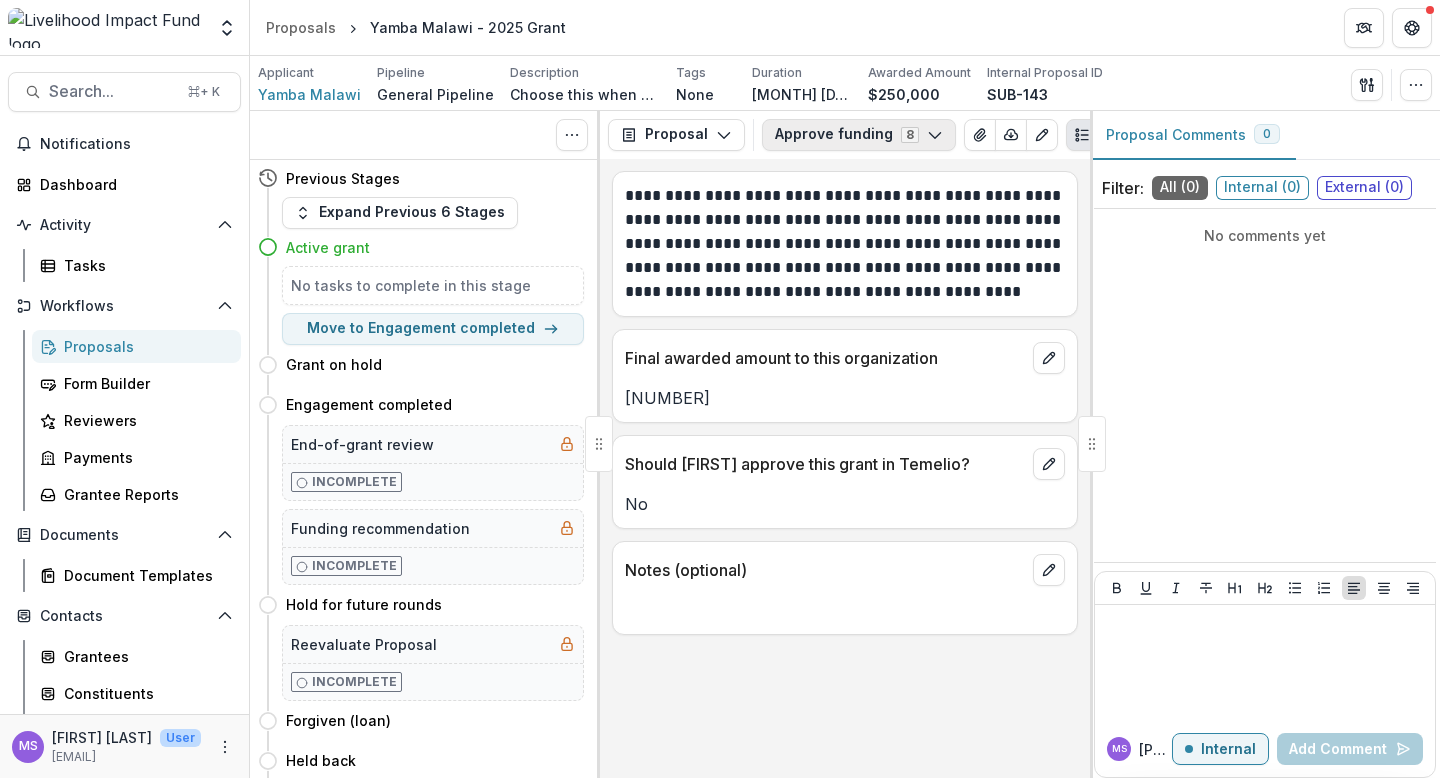 click 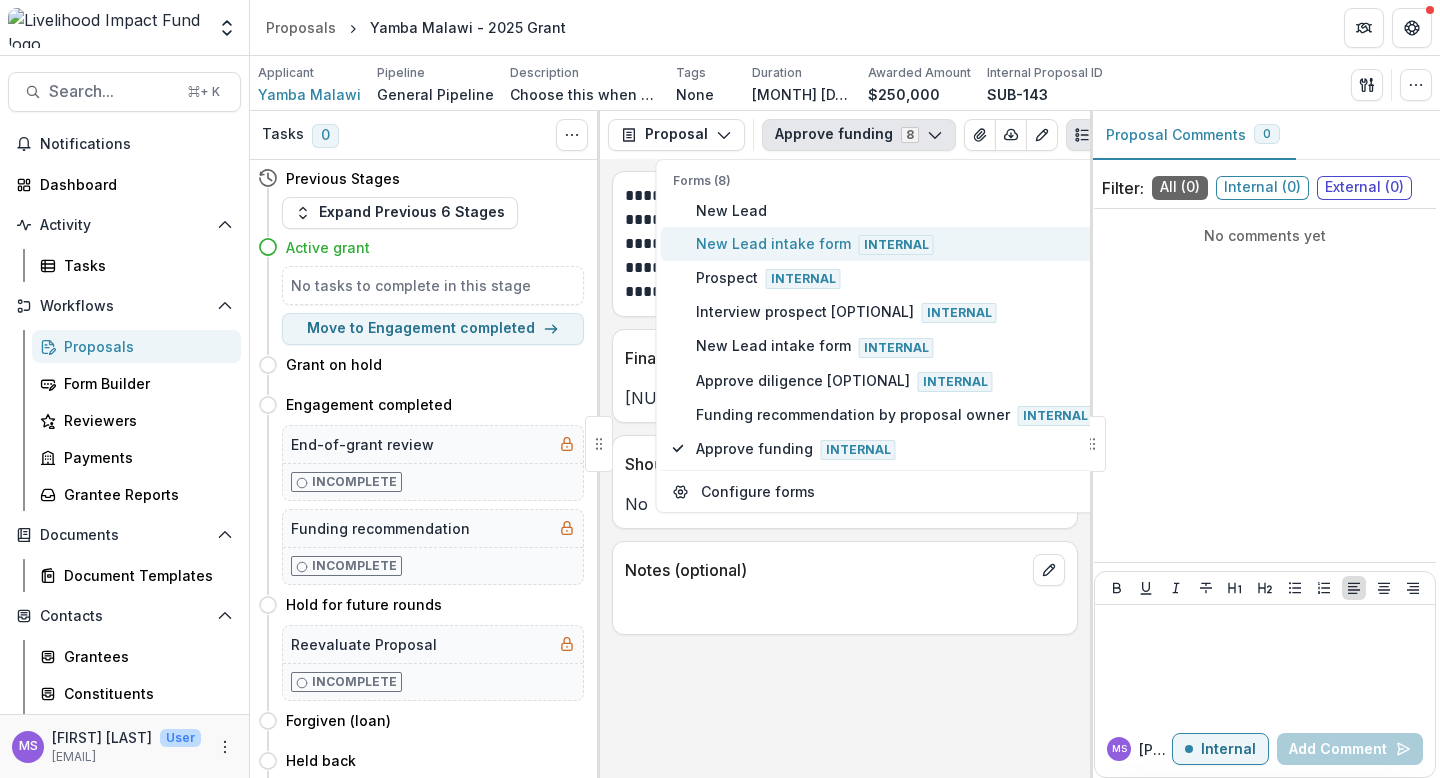 click on "New Lead intake form Internal" at bounding box center (894, 244) 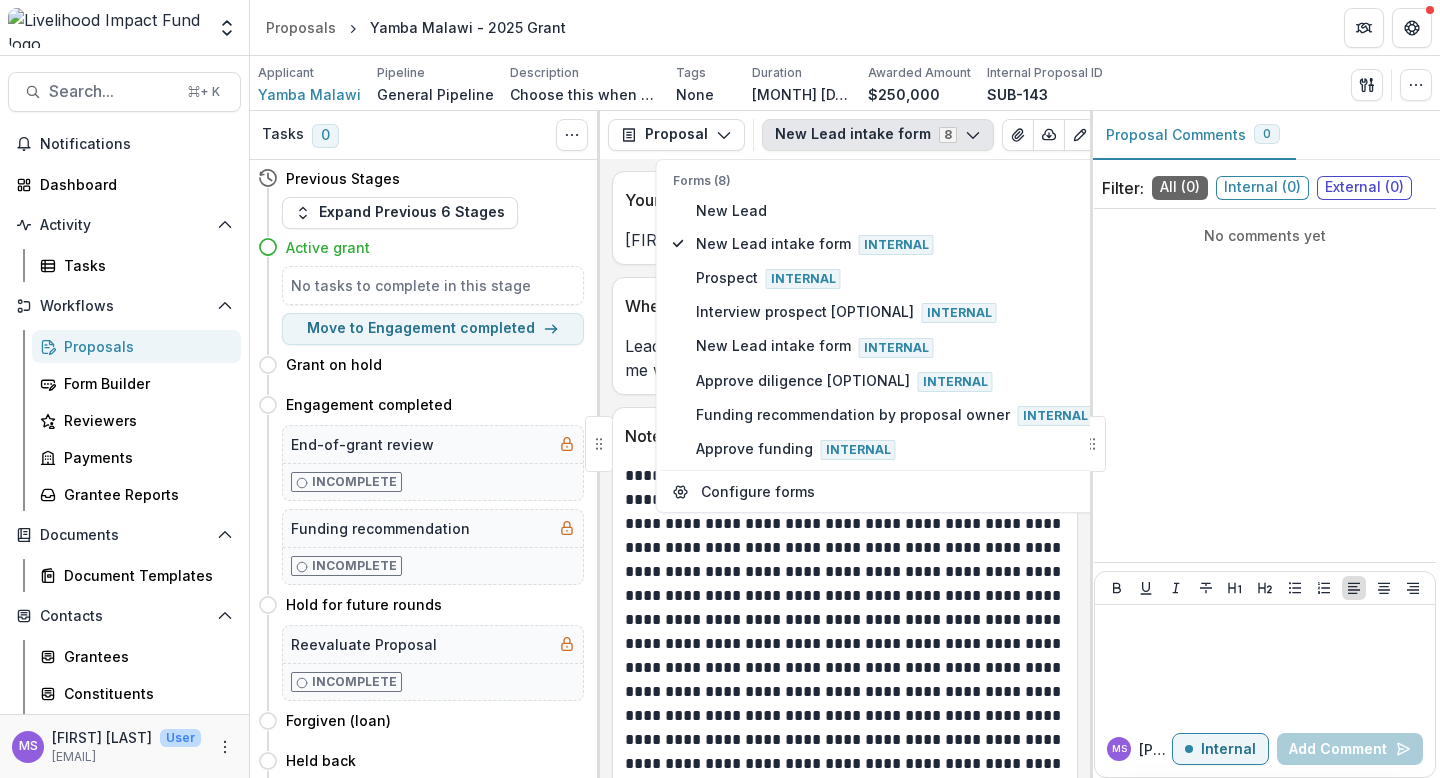 click on "Your name [FIRST] [LAST] Where did you hear about this organization? Lead researcher on their RCT, [FIRST] [LAST] reached out to me while I was still at [ORGANIZATION] Notes How much is the organization requesting (or, how much do you recommend that LIF consider granting?) [AMOUNT] Upload any useful documents. No files uploaded" at bounding box center [845, 676] 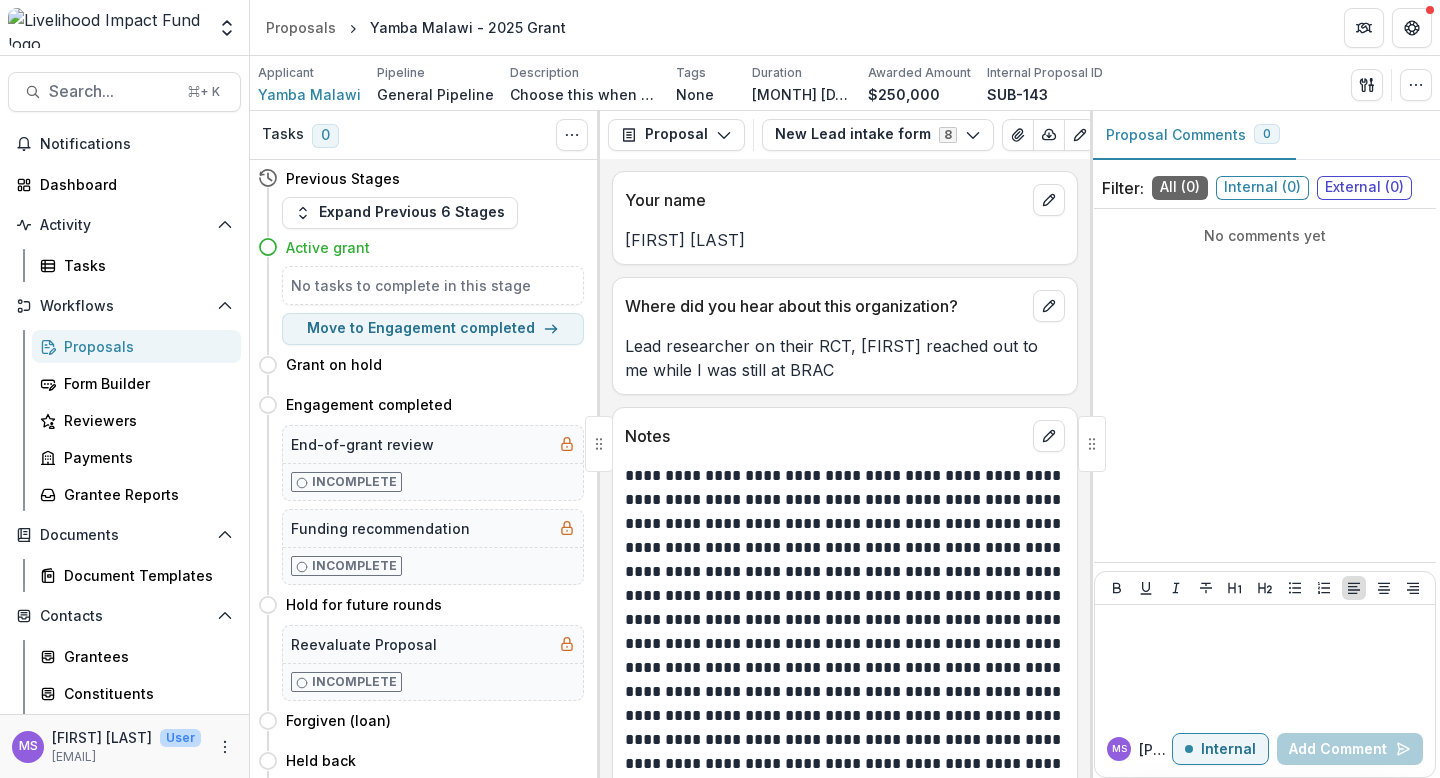 drag, startPoint x: 789, startPoint y: 242, endPoint x: 620, endPoint y: 241, distance: 169.00296 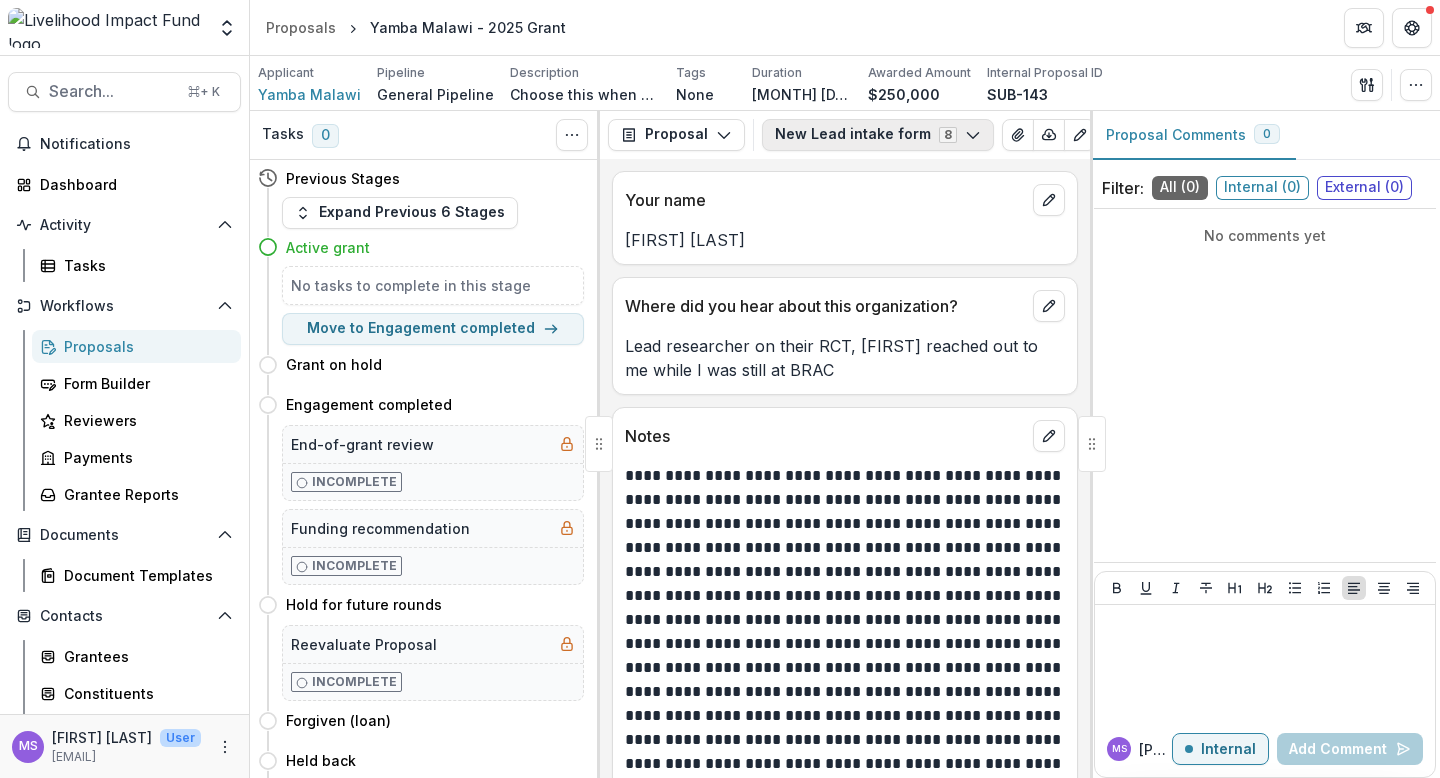 click 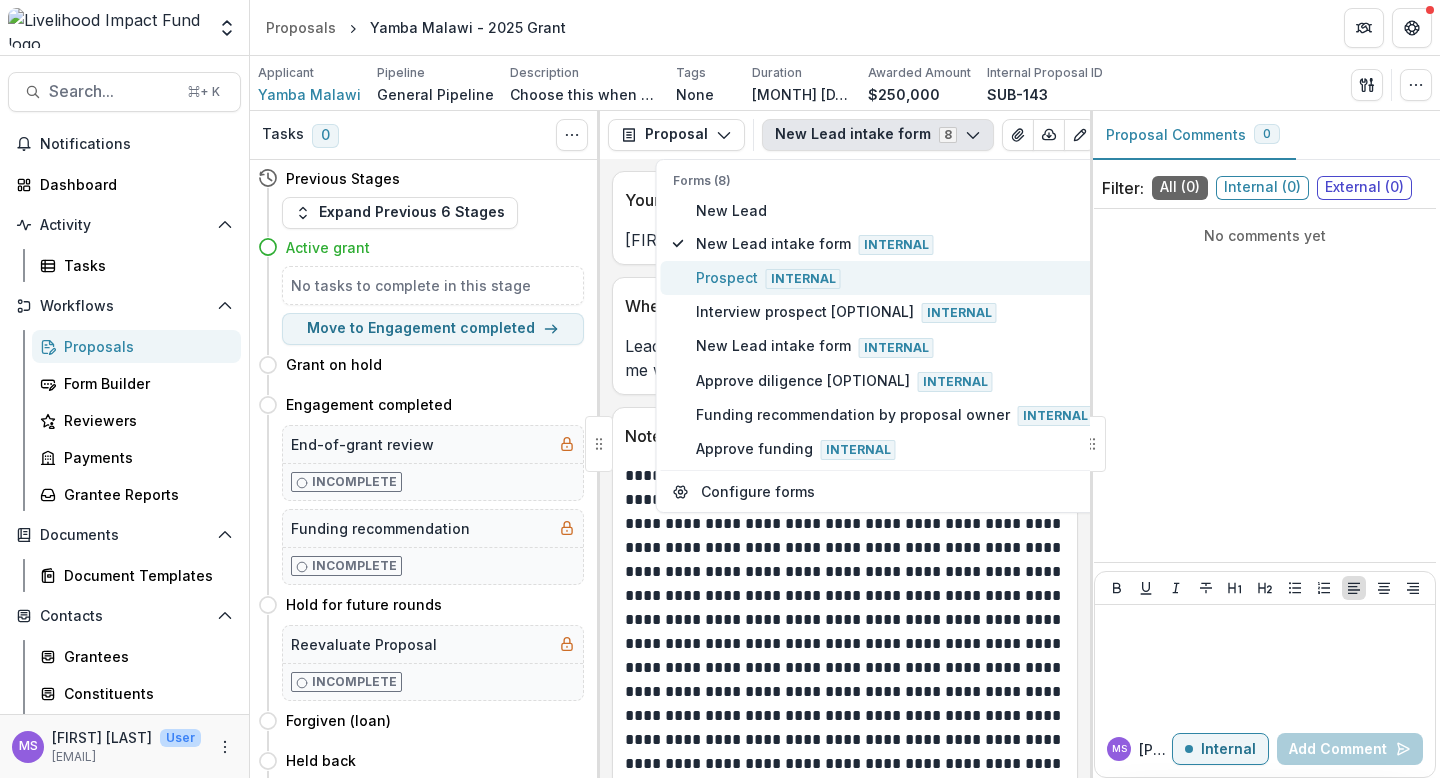 click on "Prospect Internal" at bounding box center [894, 278] 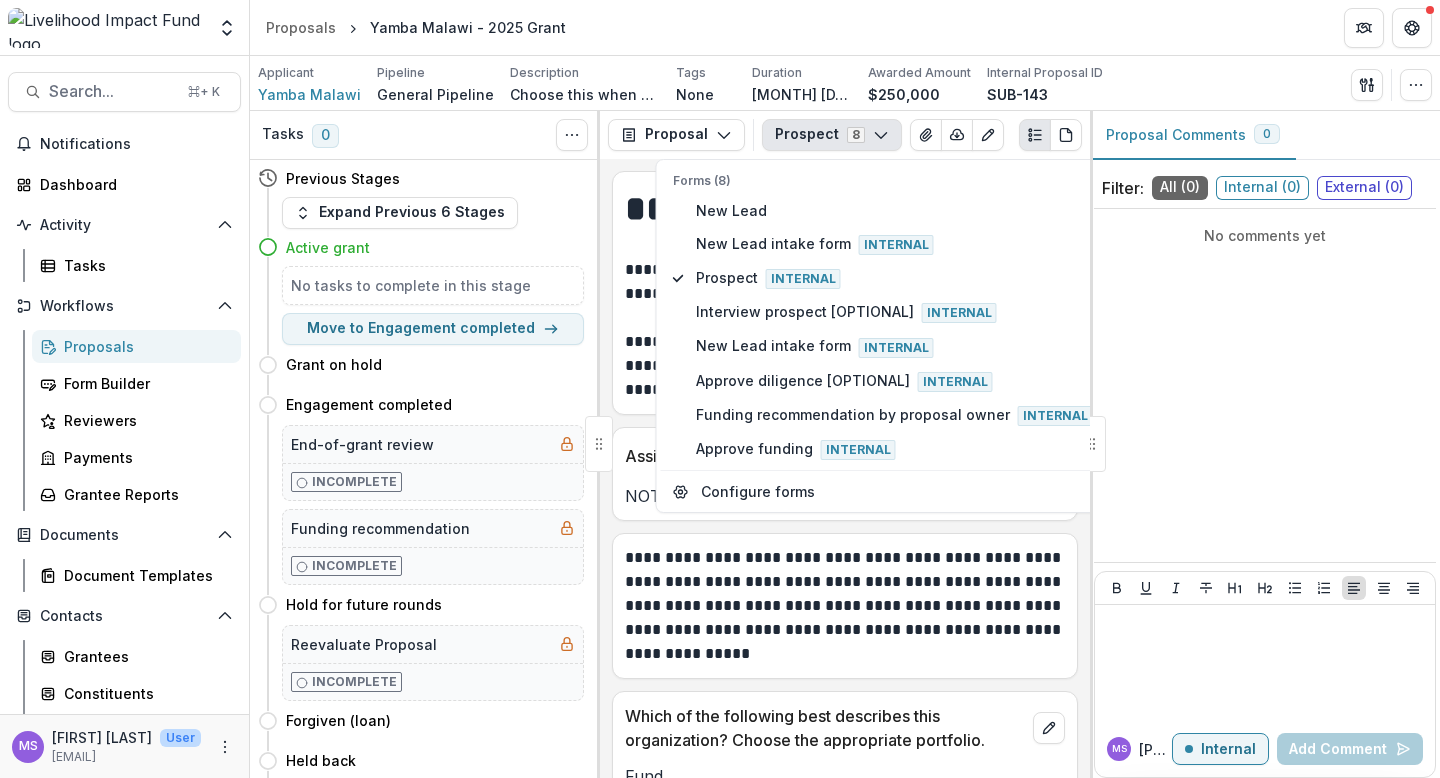 click at bounding box center (845, 246) 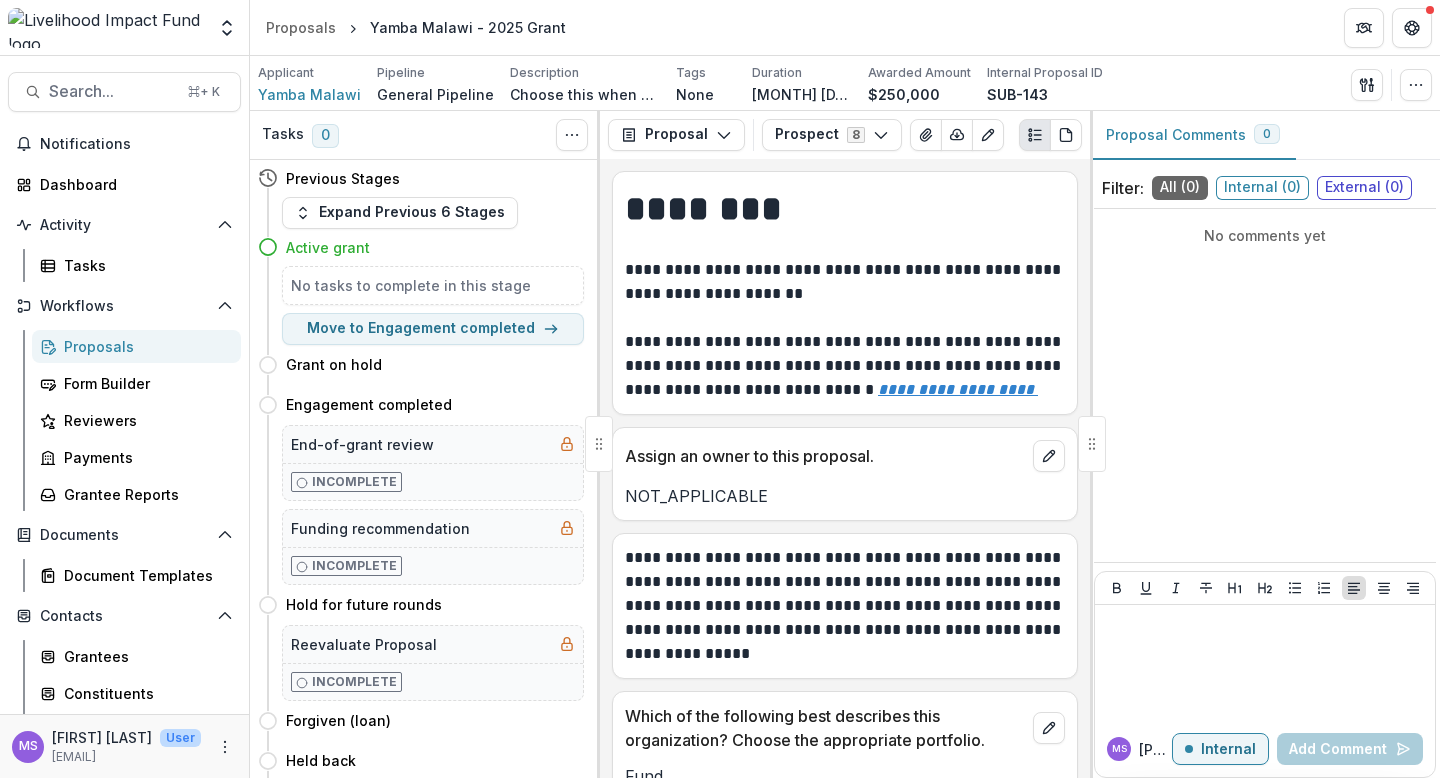 click on "No comments yet" at bounding box center [1265, 385] 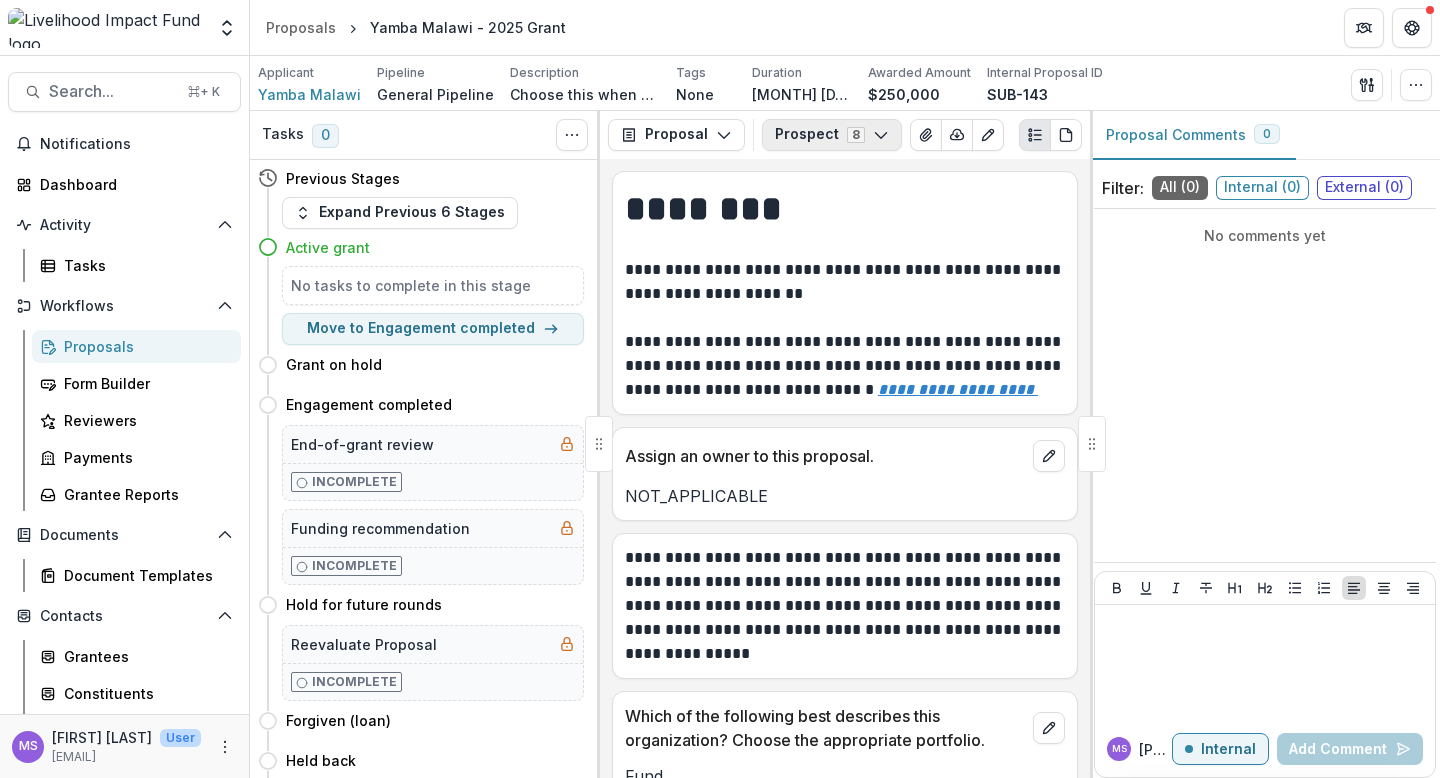 click 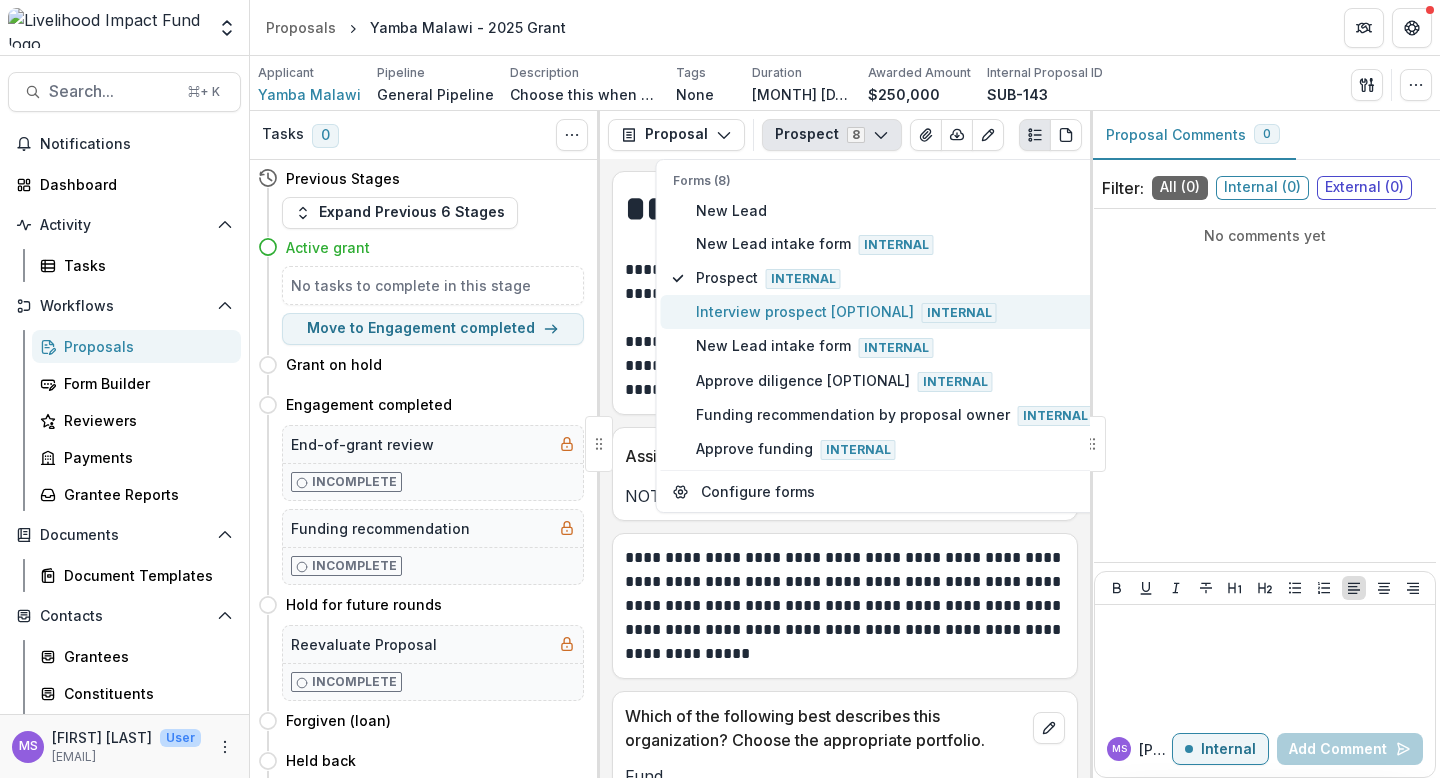 click on "Interview prospect [OPTIONAL] Internal" at bounding box center [894, 312] 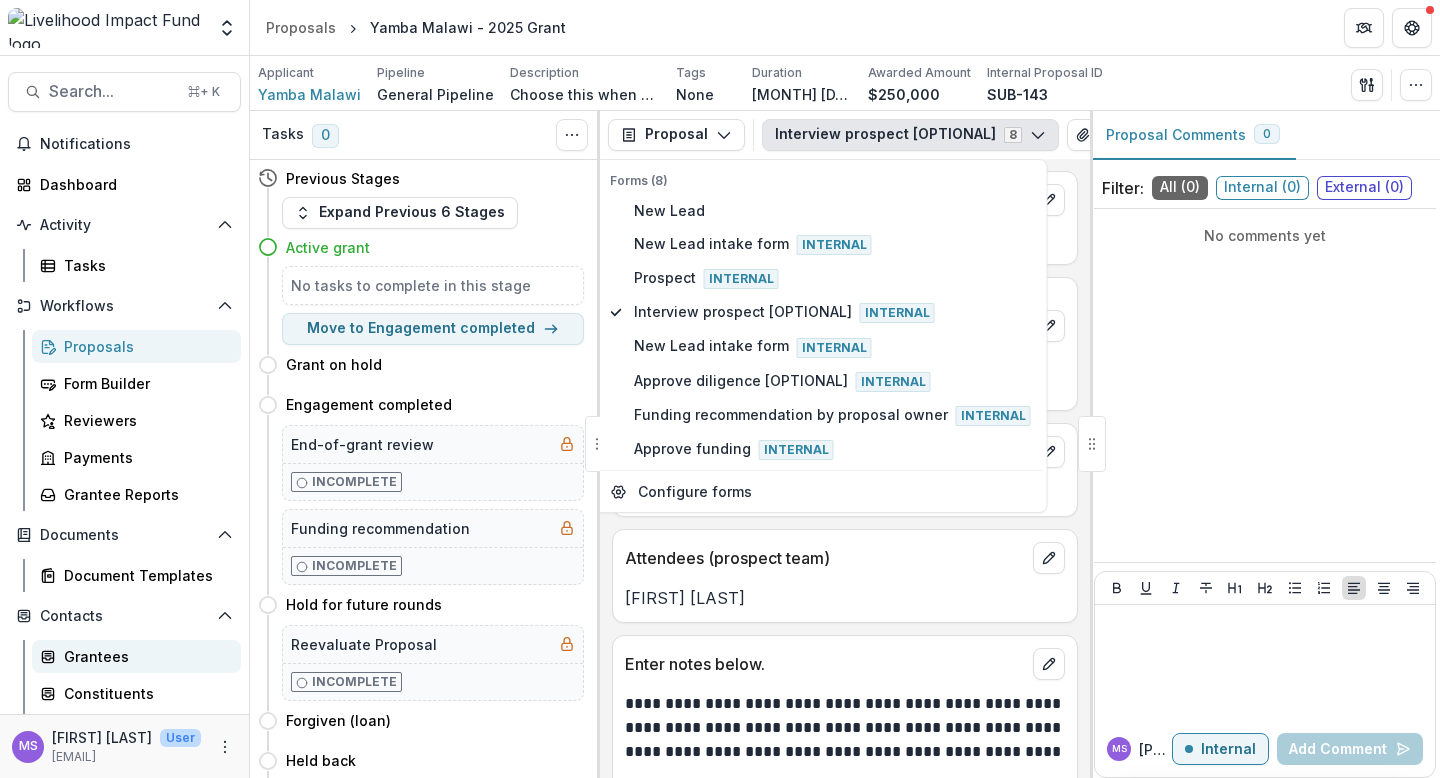 click on "Grantees" at bounding box center [144, 656] 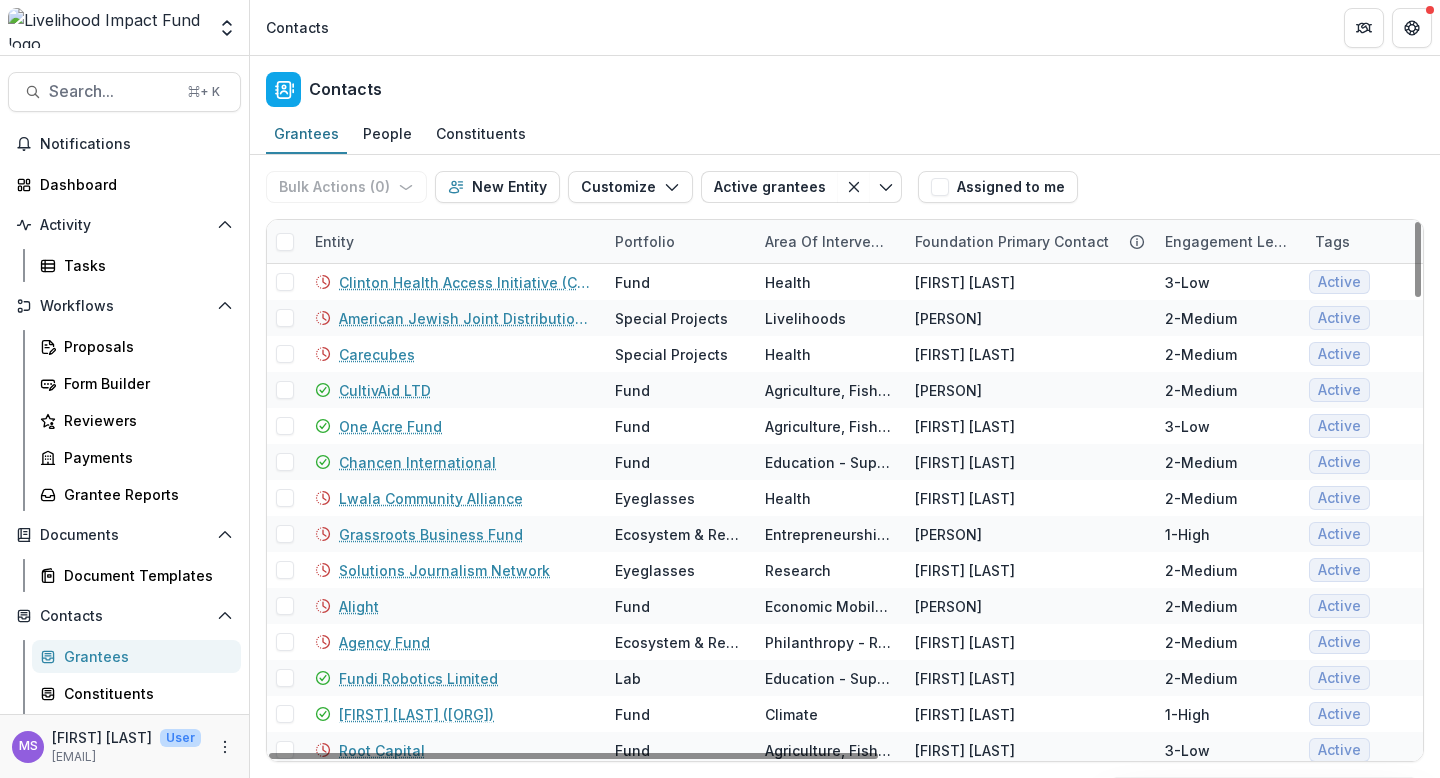 click on "Entity" at bounding box center (453, 241) 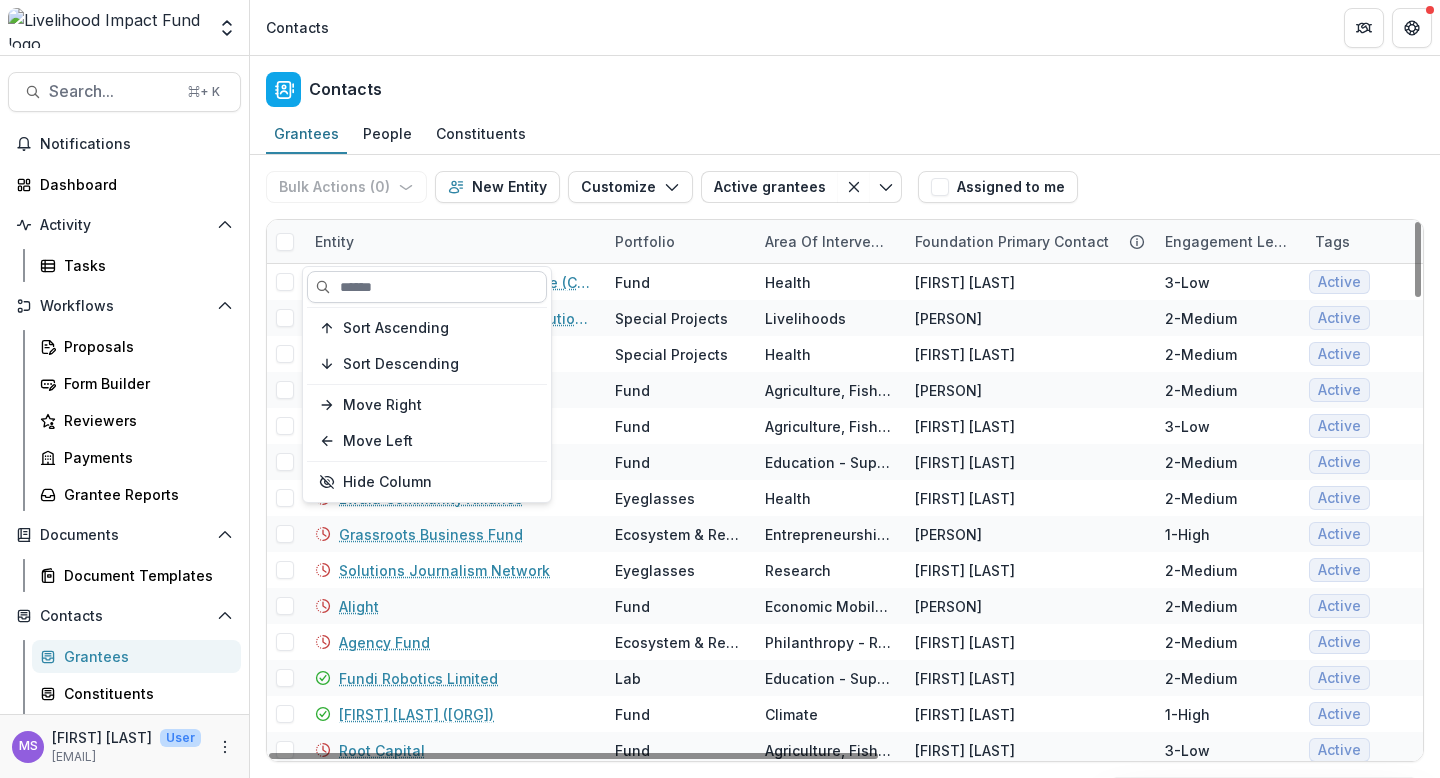 click at bounding box center [427, 287] 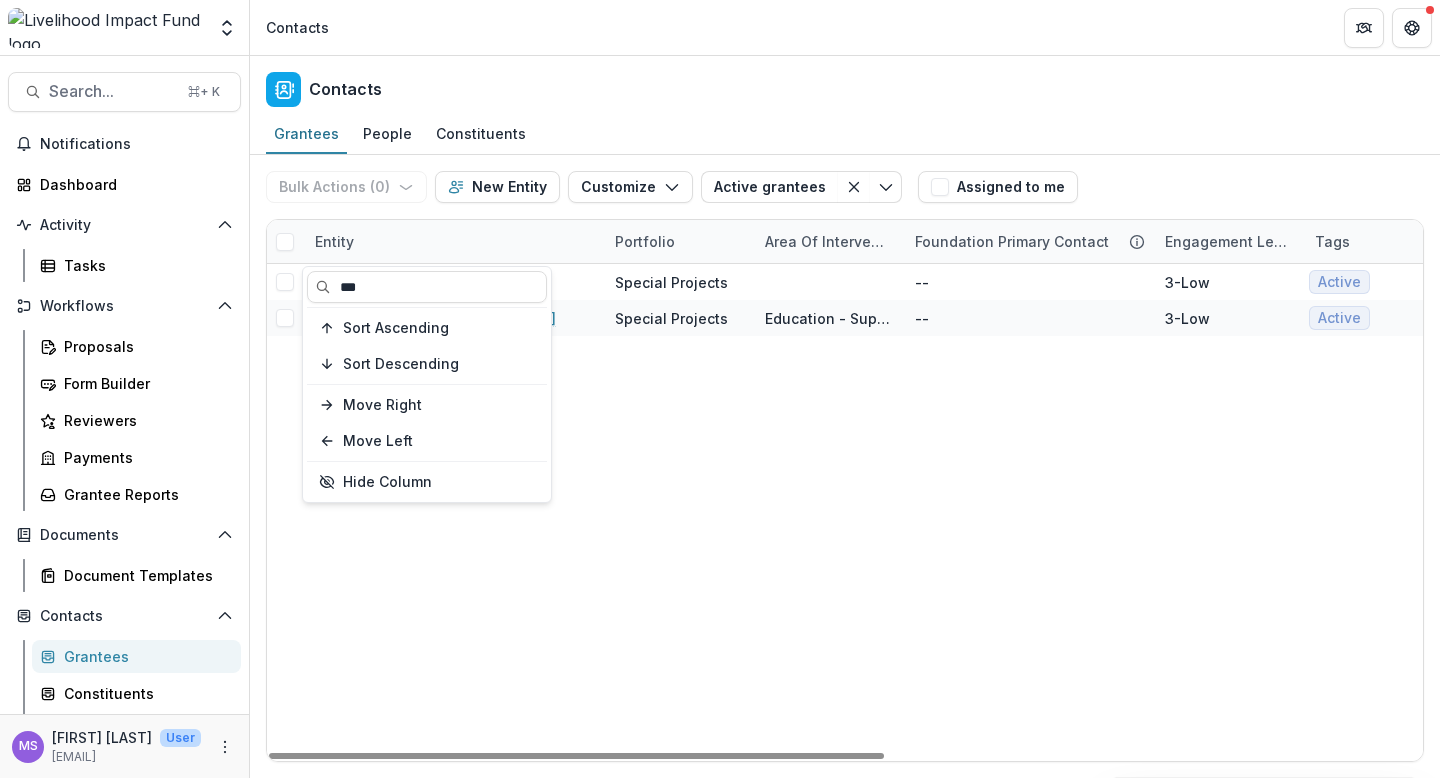 type on "***" 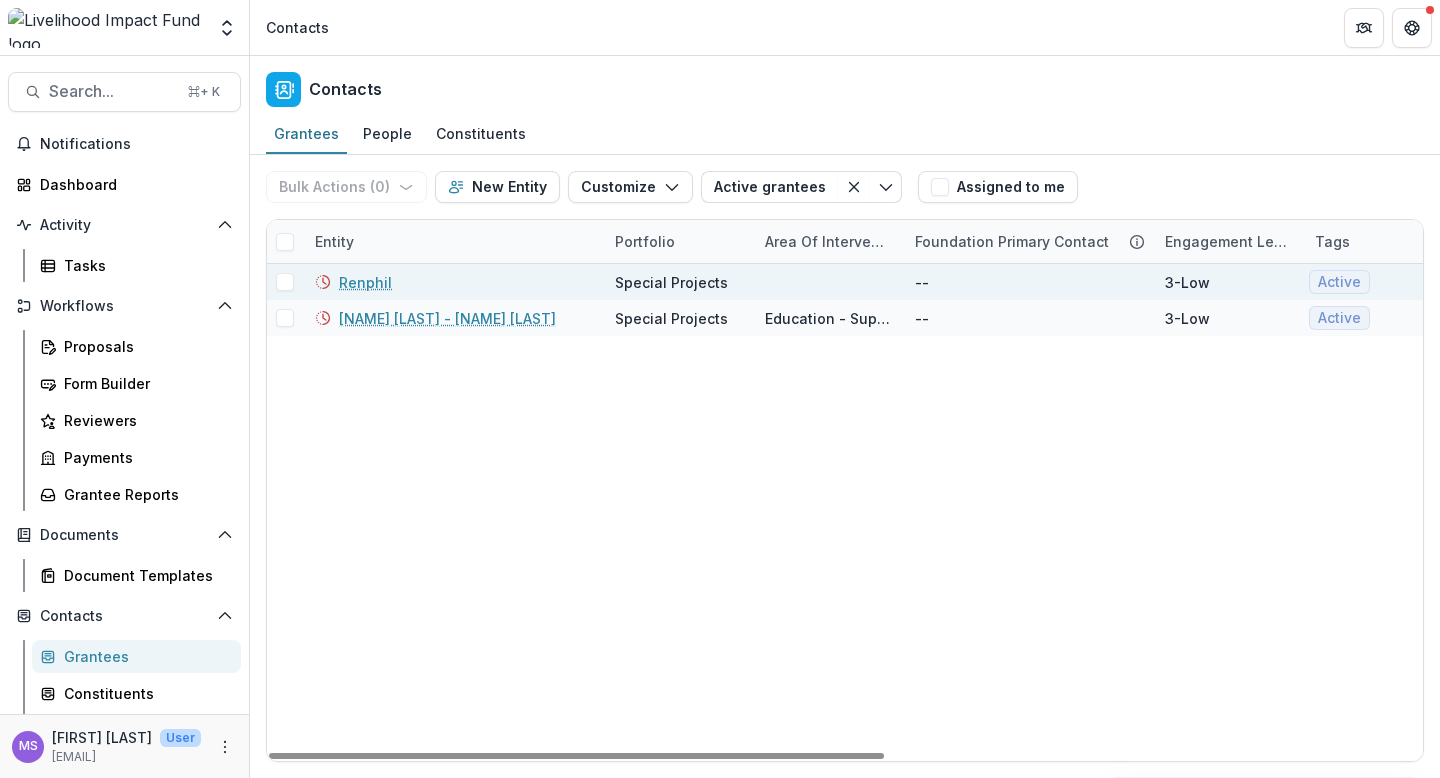 click on "Renphil" at bounding box center [365, 282] 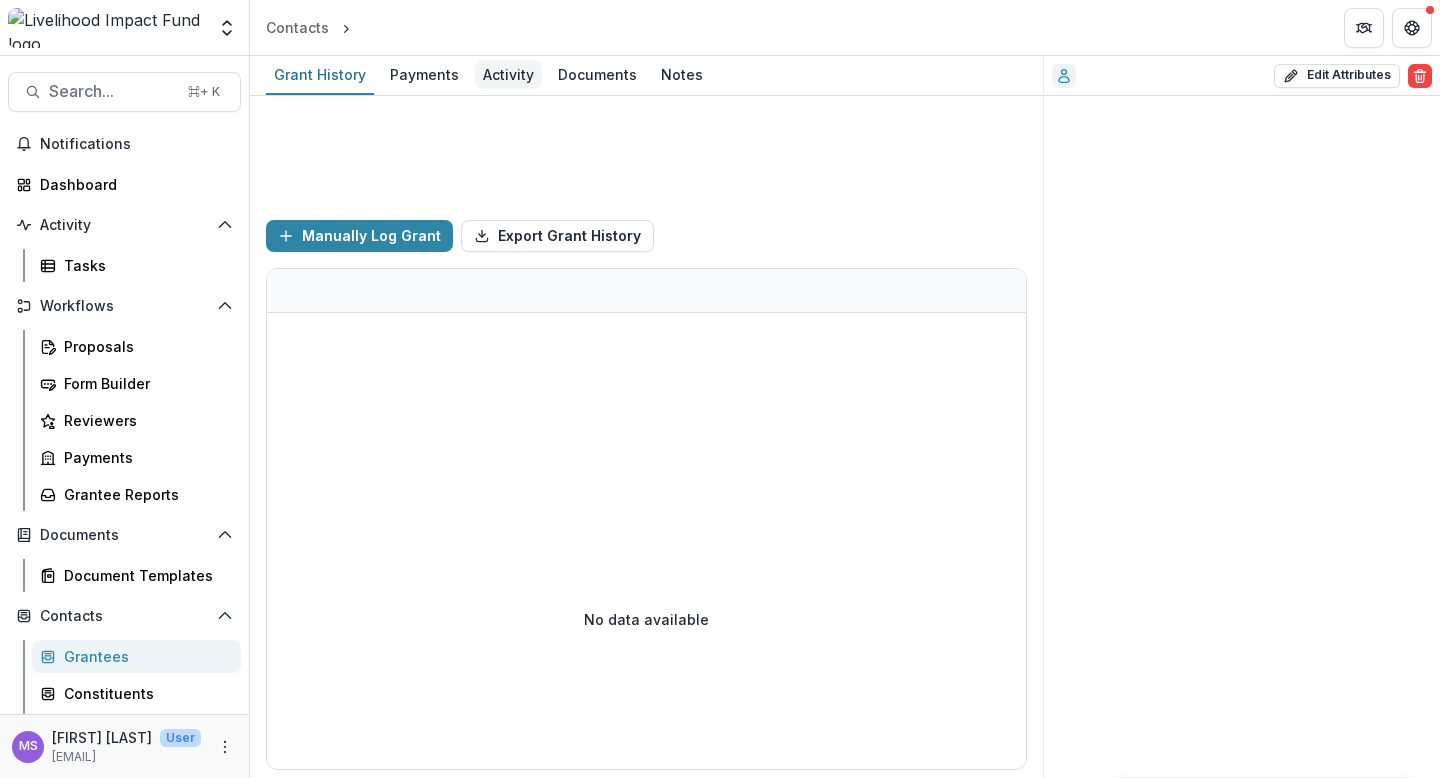 click on "Activity" at bounding box center (508, 74) 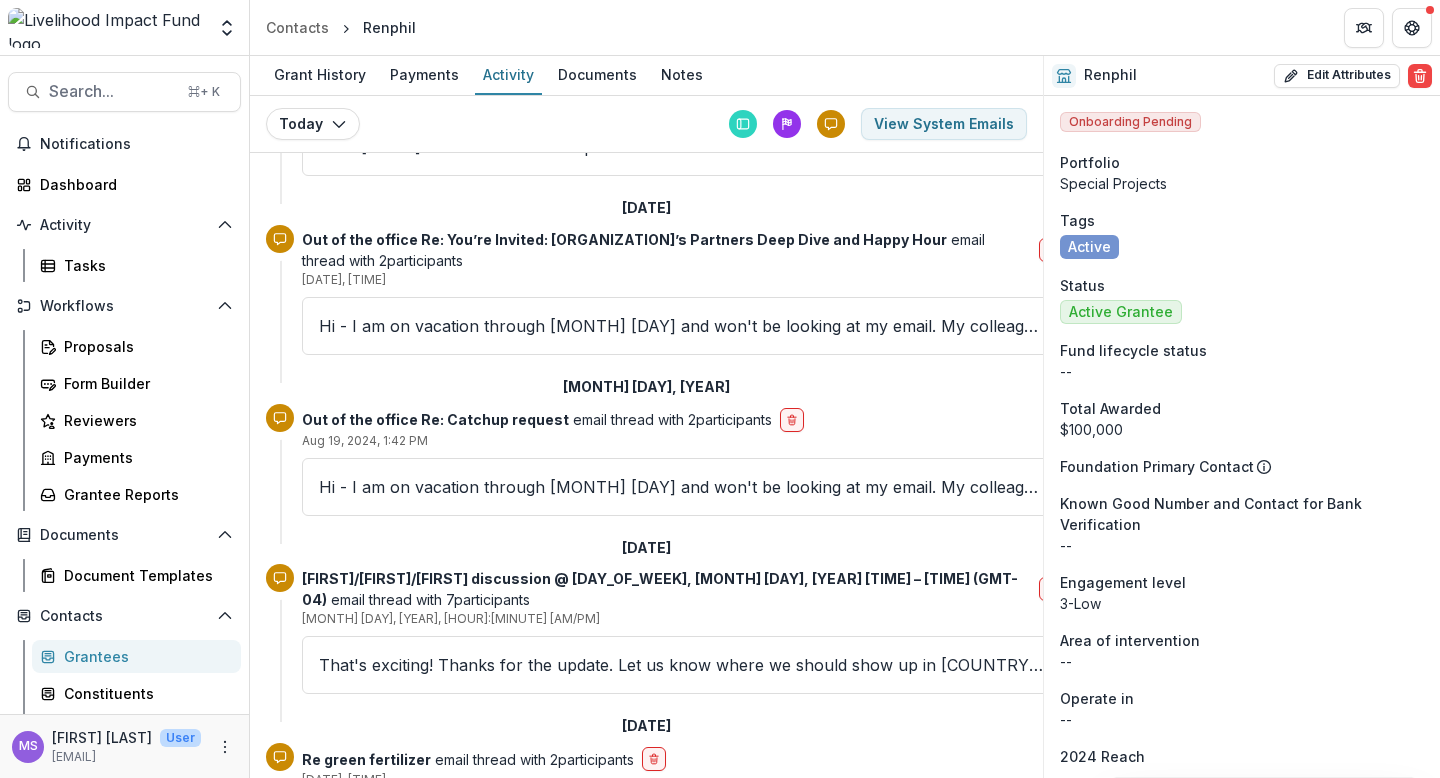 scroll, scrollTop: 7690, scrollLeft: 0, axis: vertical 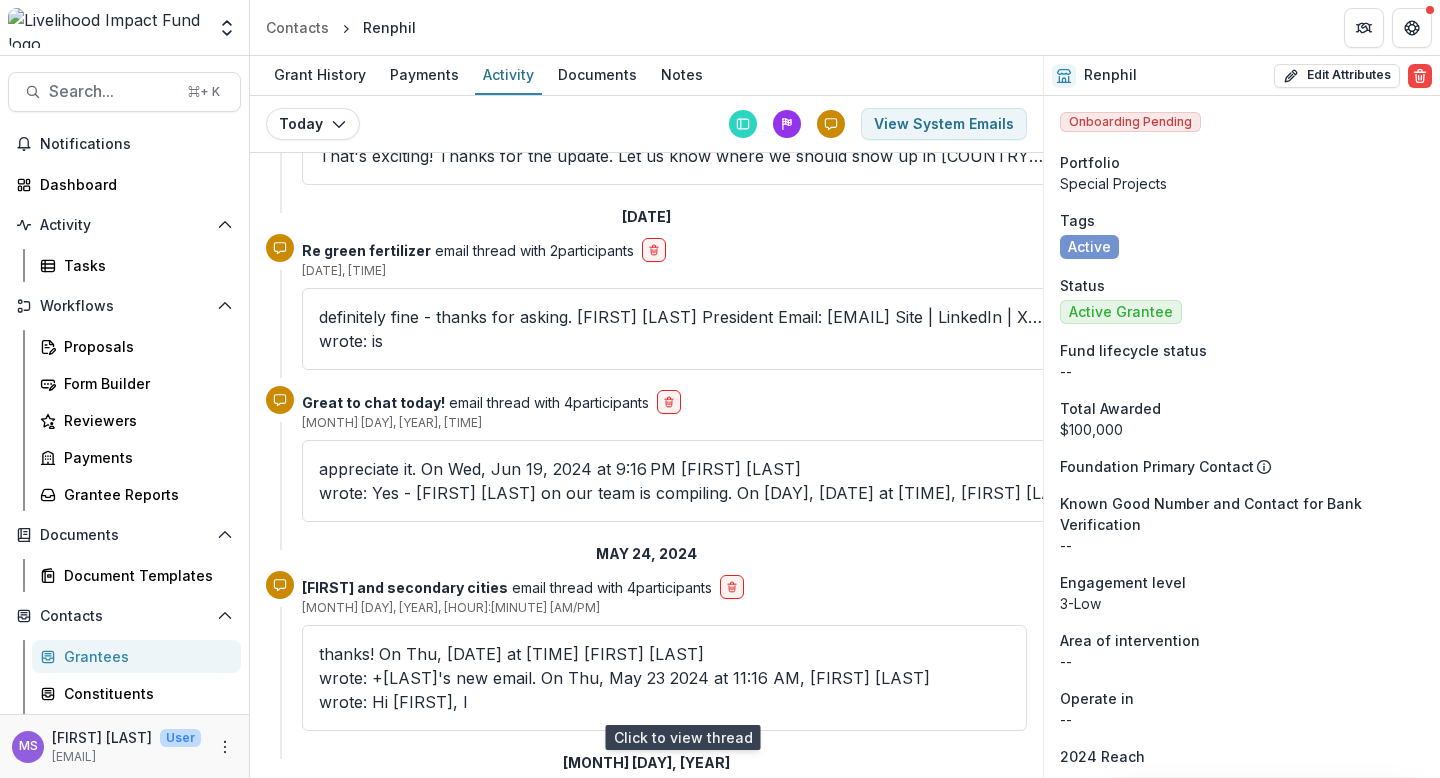 click on "Hi [FIRST] and [FIRST], I hope you are well. I know you've had great catch ups with [FIRST] and [FIRST] over the past few days. I wanted to share my email so that you'd have my new one/ [FIRST] - I" at bounding box center [682, 1048] 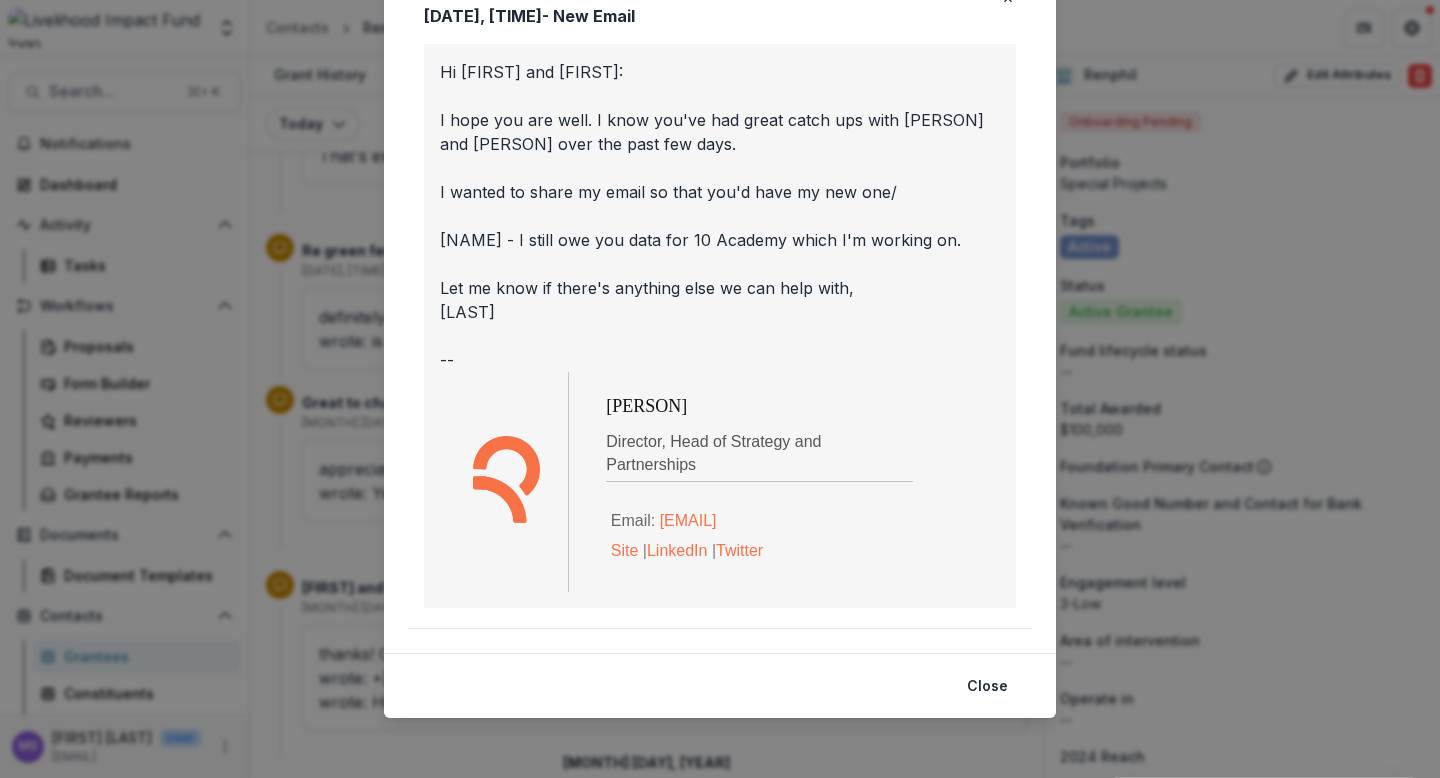 scroll, scrollTop: 180, scrollLeft: 0, axis: vertical 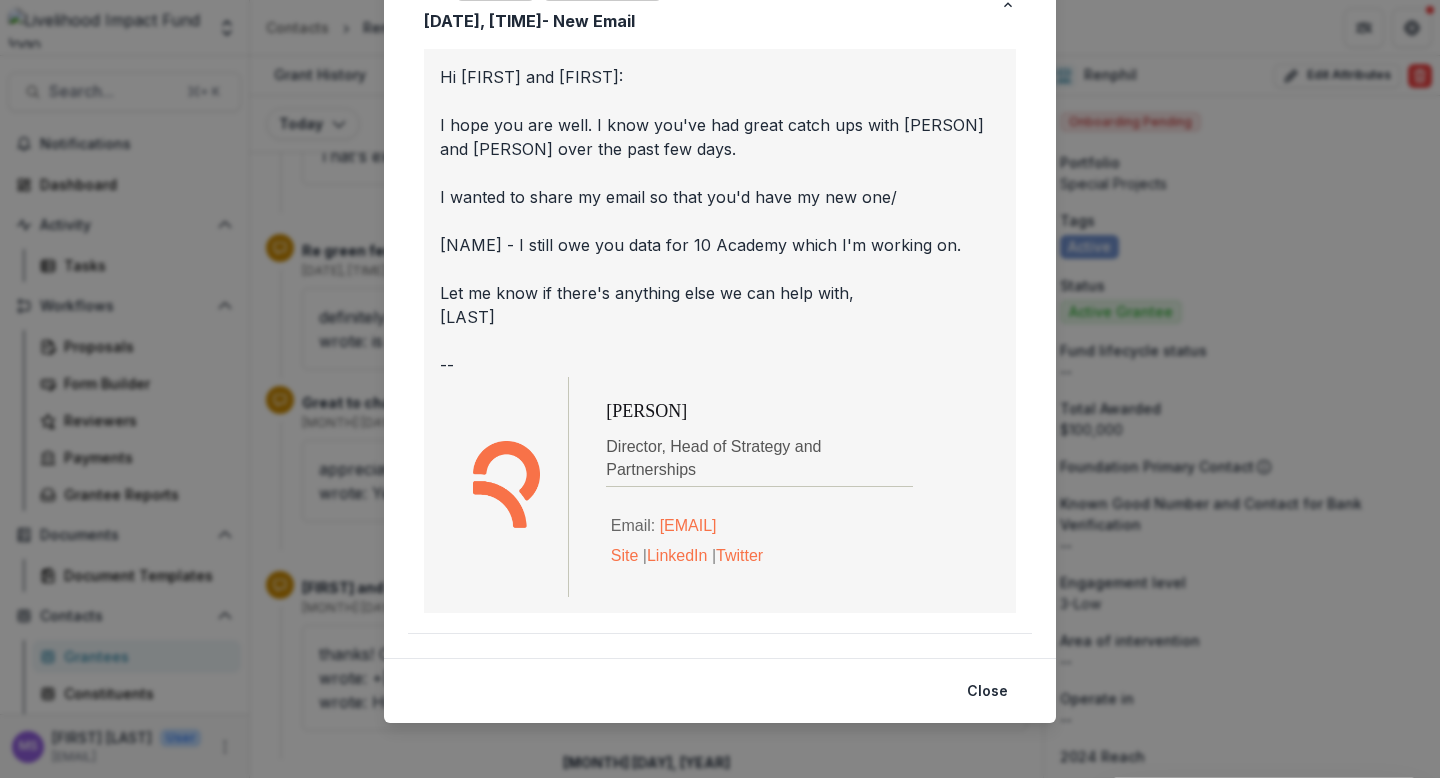 click on "Viewing Thread To:  [EMAIL] <[EMAIL]> null <[EMAIL]> [DATE], [TIME]  -   New Email Hi [NAME] and [NAME], I hope you are well. I know you've had great catch ups with [NAME] and [NAME] over the past few days.  I wanted to share my email so that you'd have my new one/ [NAME] - I still owe you data for 10 Academy which I'm working on. Let me know if there's anything else we can help with, [NAME] --           [NAME]   Director, Head of Strategy and Partnerships      Email:   [EMAIL]       Site   |  LinkedIn   |  Twitter
Close" at bounding box center [720, 389] 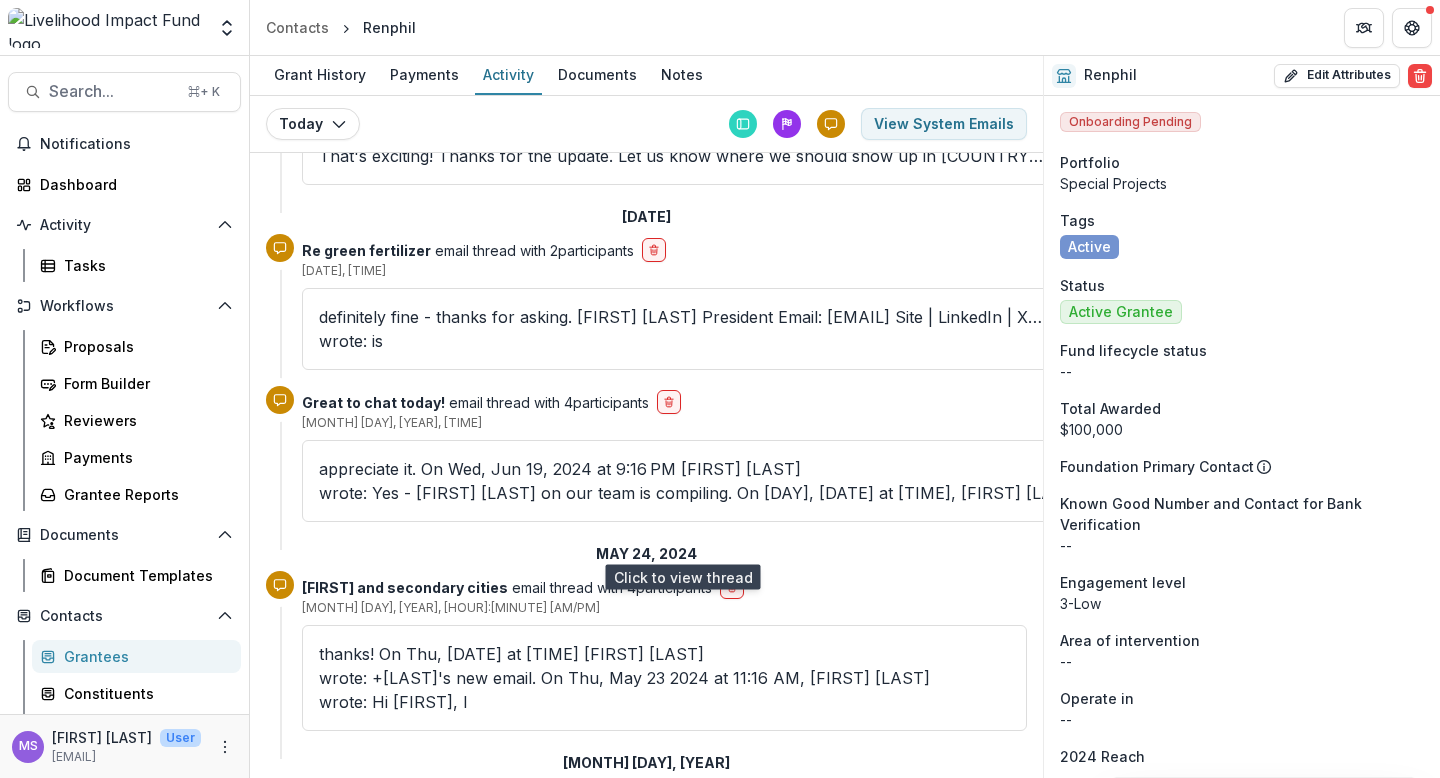 click on "[FIRST], Here's the 10 Academy data you asked for. Let me know what you think, [FIRST] On 9 May 2024, at 16:02, [FIRST] [LAST]   wrote: Hi [NAME] and [FIRST], I hope you are well. I" at bounding box center (682, 875) 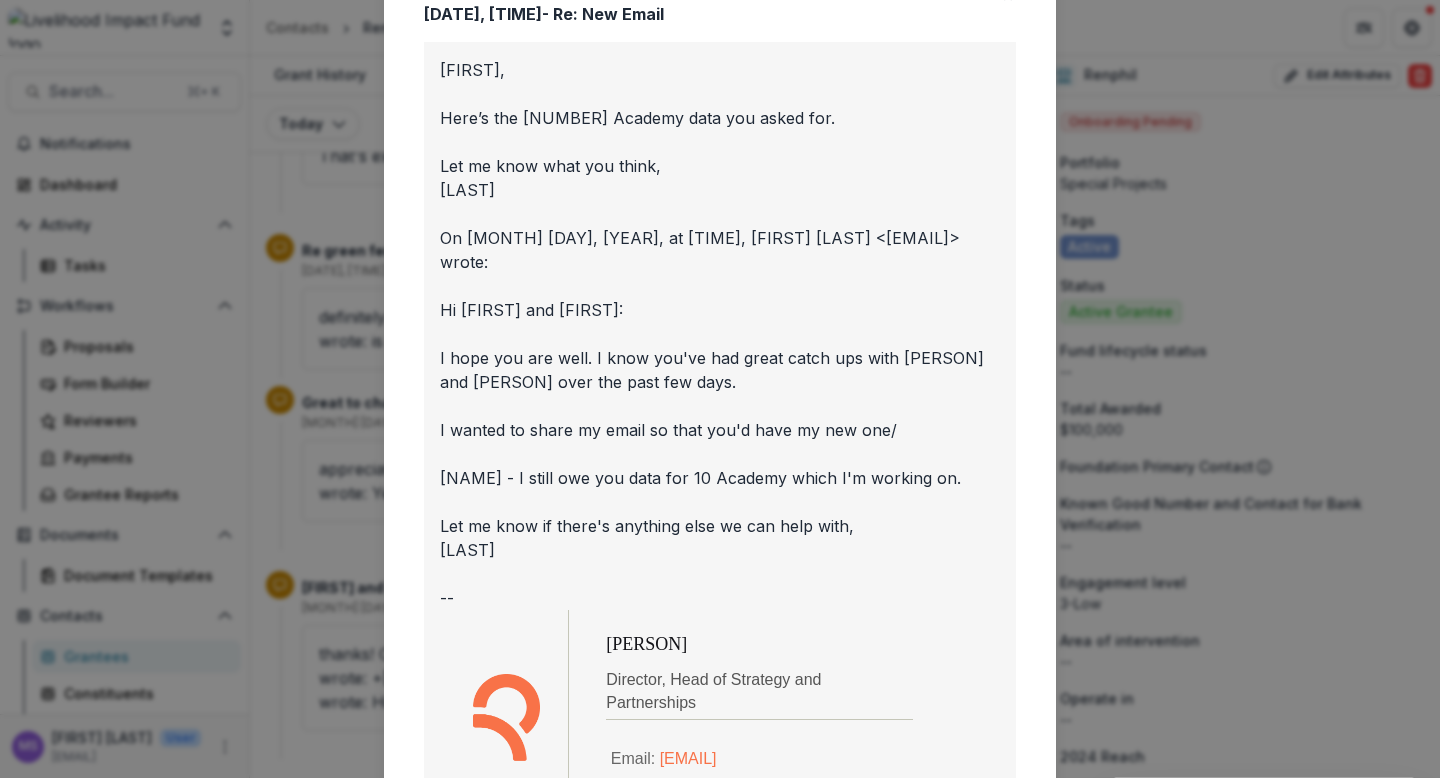 scroll, scrollTop: 0, scrollLeft: 0, axis: both 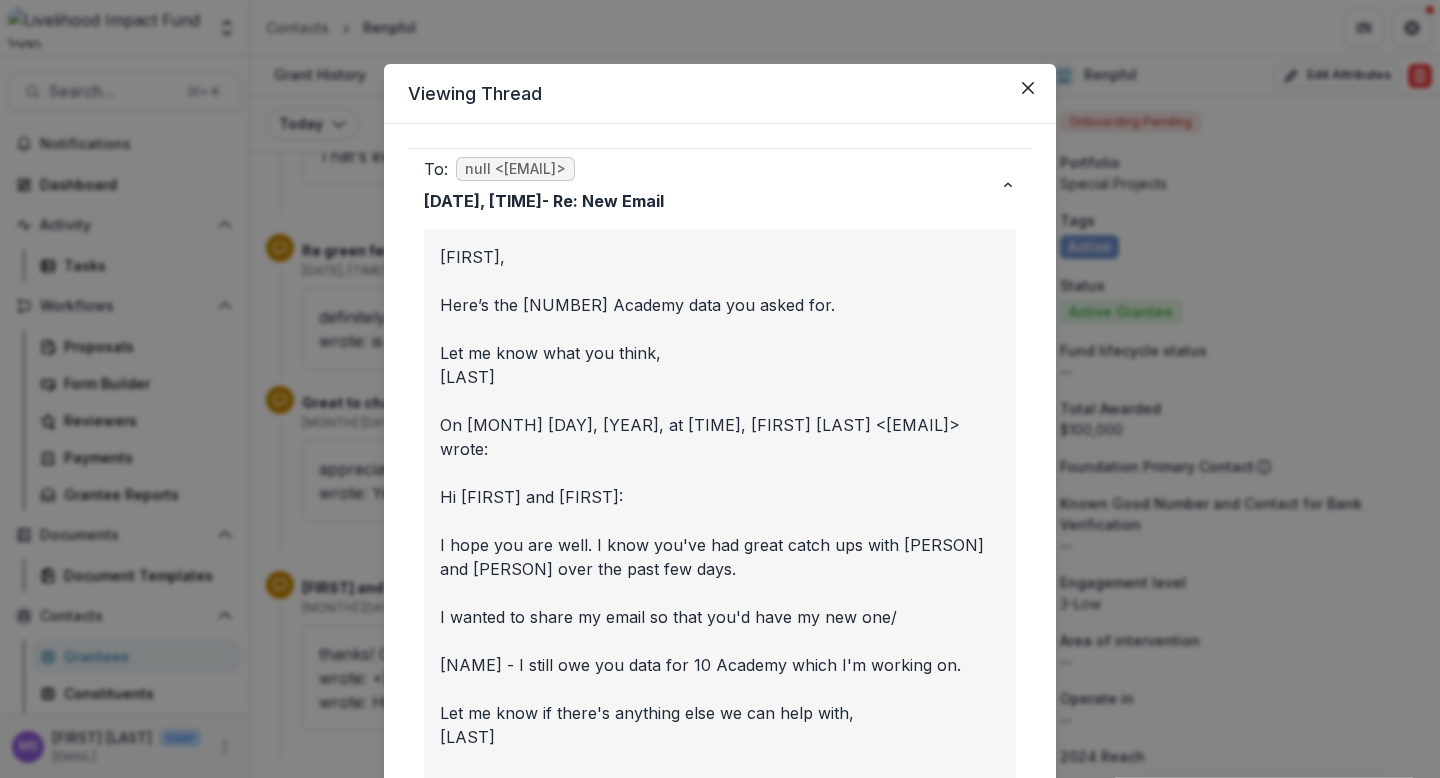 click on "Viewing Thread To:  null <[EMAIL]> [DATE], [TIME]  -   Re: New Email [NAME], Here’s the 10 Academy data you asked for.  Let me know what you think, [NAME] On [DATE], at [TIME], [NAME] <ronit@renphil.org> wrote: Hi [NAME] and [NAME], I hope you are well. I know you've had great catch ups with [NAME] and [NAME] over the past few days.  I wanted to share my email so that you'd have my new one/ [NAME] --           [NAME]   Director, Head of Strategy and Partnerships      Email:   [EMAIL]       Site   |  LinkedIn   |  Twitter
To:  [EMAIL] <[EMAIL]> null <[EMAIL]> [DATE], [TIME]  -   New Email Hi [NAME] and [NAME], I hope you are well. I know you've had great catch ups with [NAME] and [NAME] over the past few days.  I wanted to share my email so that you'd have my new one/ [NAME] --           [NAME]" at bounding box center [720, 389] 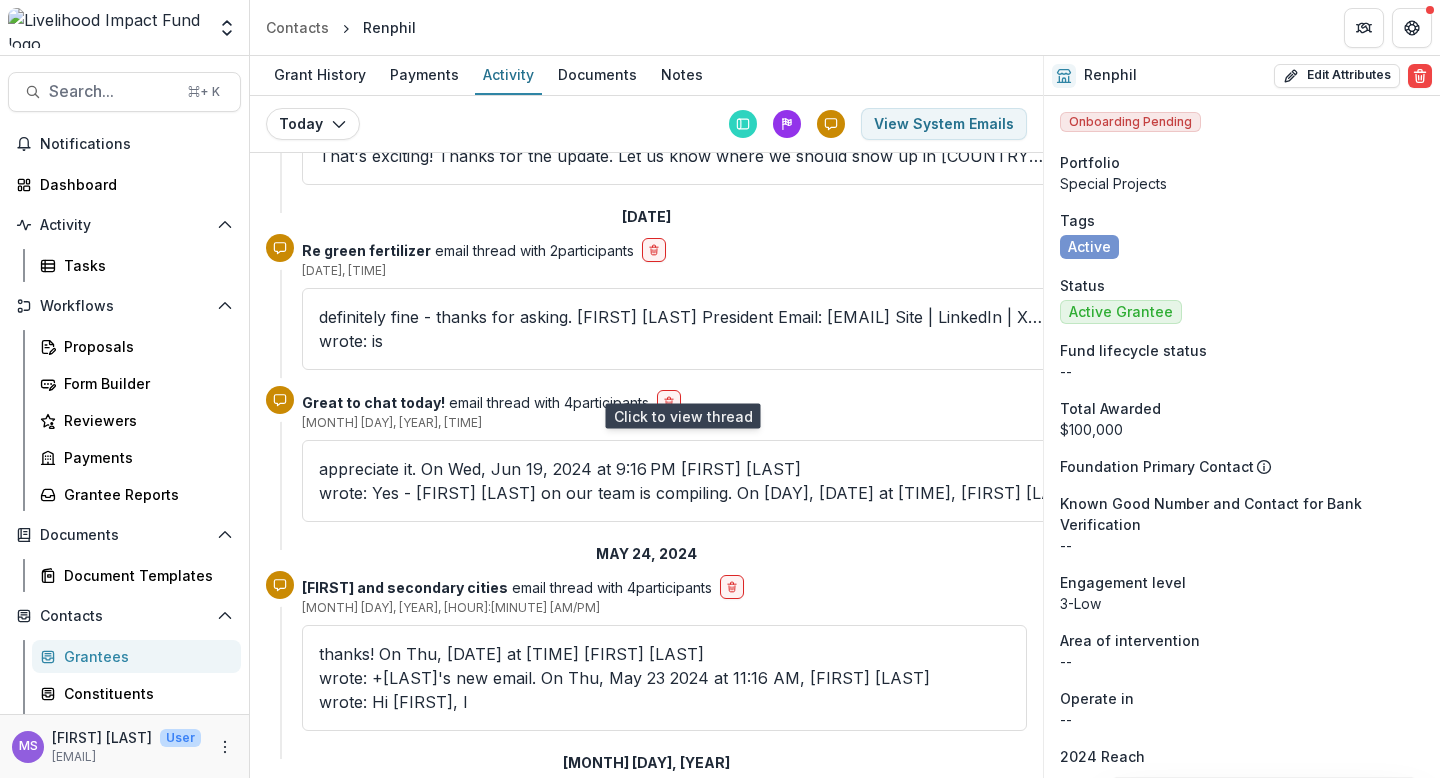 click on "thanks! On [DAY_OF_WEEK], [MONTH] [DAY], [YEAR] at [TIME] [FIRST] [LAST] wrote: +[FIRST]'s new email. On [DAY_OF_WEEK], [MONTH] [DAY] [YEAR] at [TIME], [FIRST] [LAST] wrote: Hi [FIRST], I" at bounding box center [664, 678] 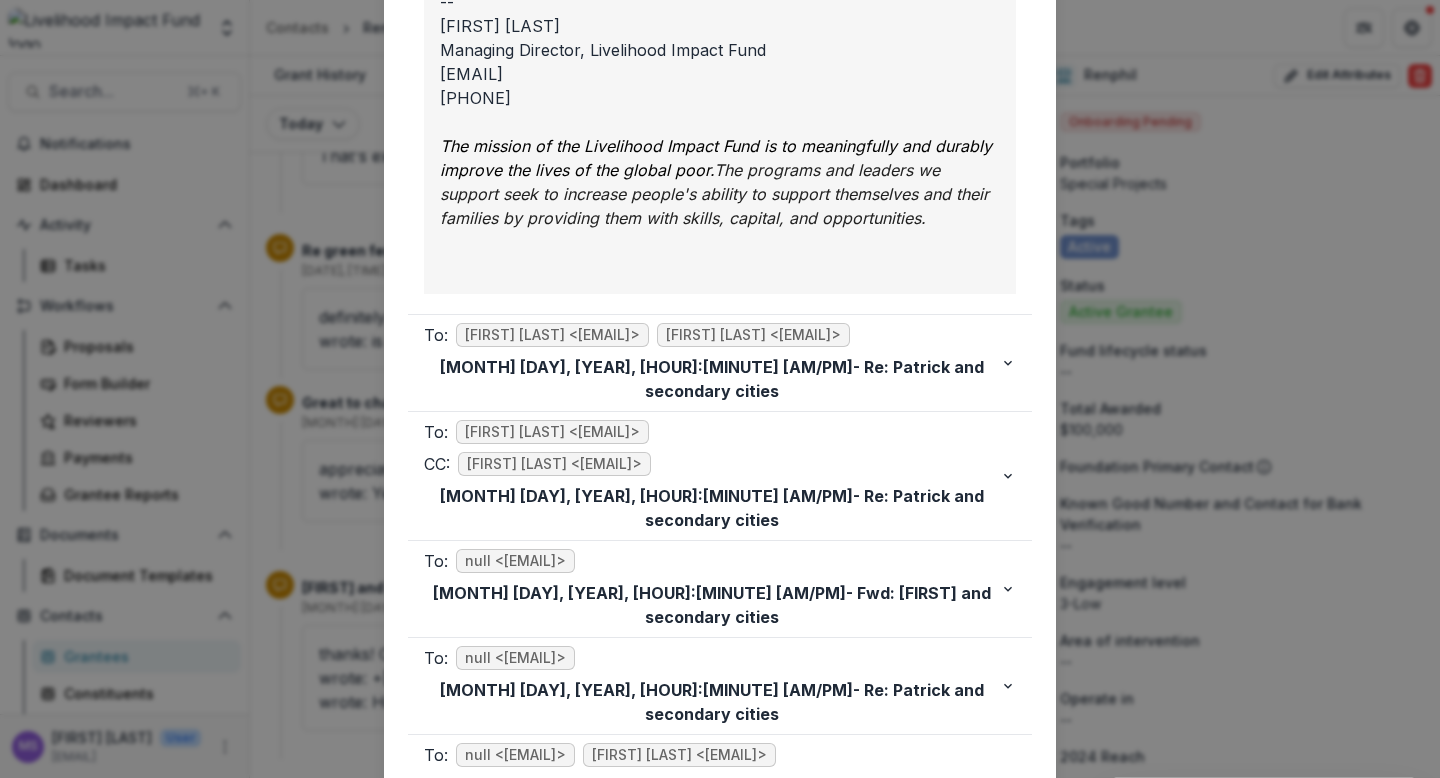 scroll, scrollTop: 1751, scrollLeft: 0, axis: vertical 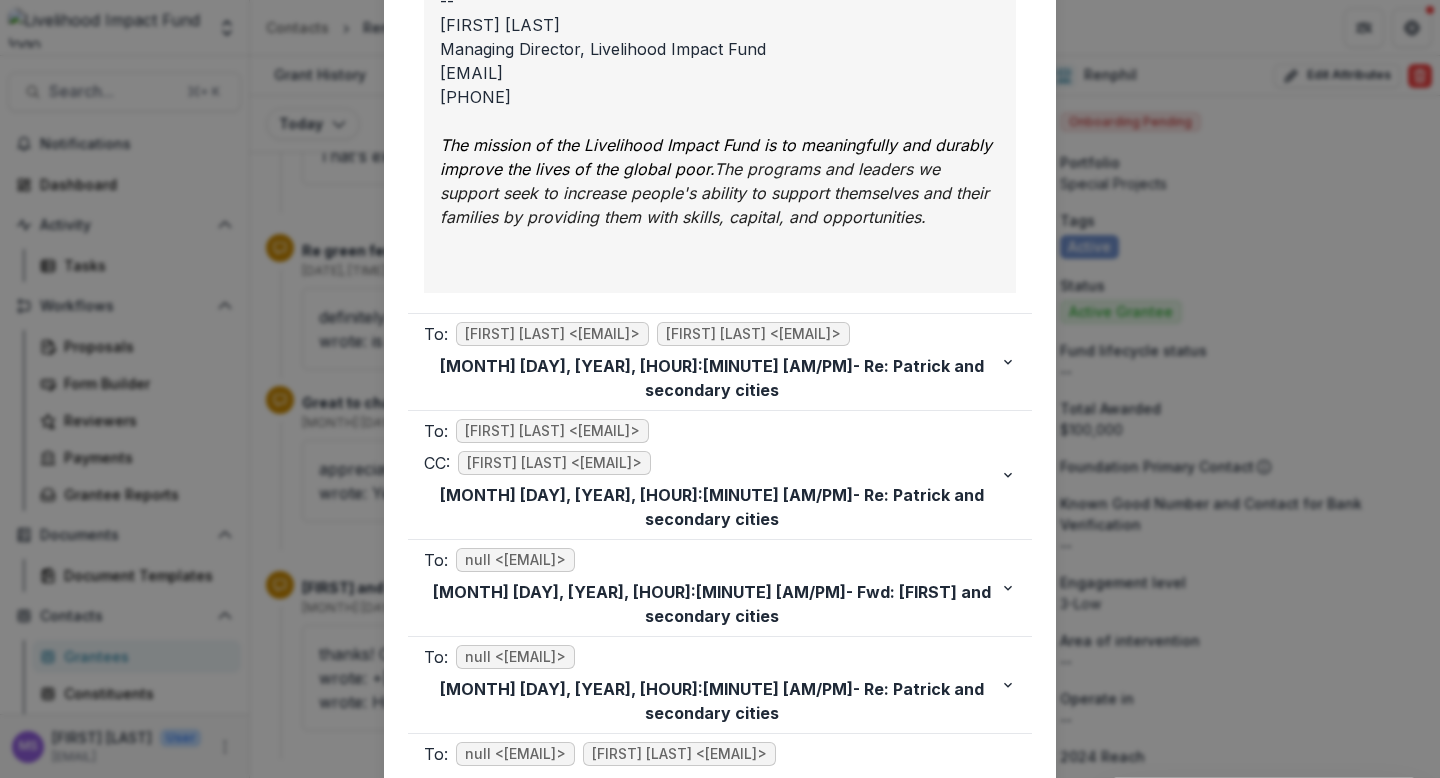 click on "Viewing Thread To:  [NAME] <[EMAIL]> [DATE], [TIME]  -   Re: Patrick and secondary cities thanks! On [DATE], at [TIME] [NAME] < [EMAIL] > wrote:
+[NAME]’s new email.
On [DATE] at [TIME], [NAME]
< [EMAIL] >
wrote:
Hi [NAME],  I’m sorry for the delayed response — I have been on vacation and largely without internet.  I’m really glad to hear you’re likely to support this work! I agree with your suggested structure for support: (a) multi-year support to give him predictability as he initiates work with cities, but (b) some co-funding required to unlock Y2 and Y3 to incentivize him to go out and pitch others (e.g. developing a compelling mitigation story for climate funders).  Best, [NAME] On [DATE], at [TIME], [NAME] < [EMAIL] > wrote: ﻿ [NAME] --  [PHONE]" at bounding box center [720, 389] 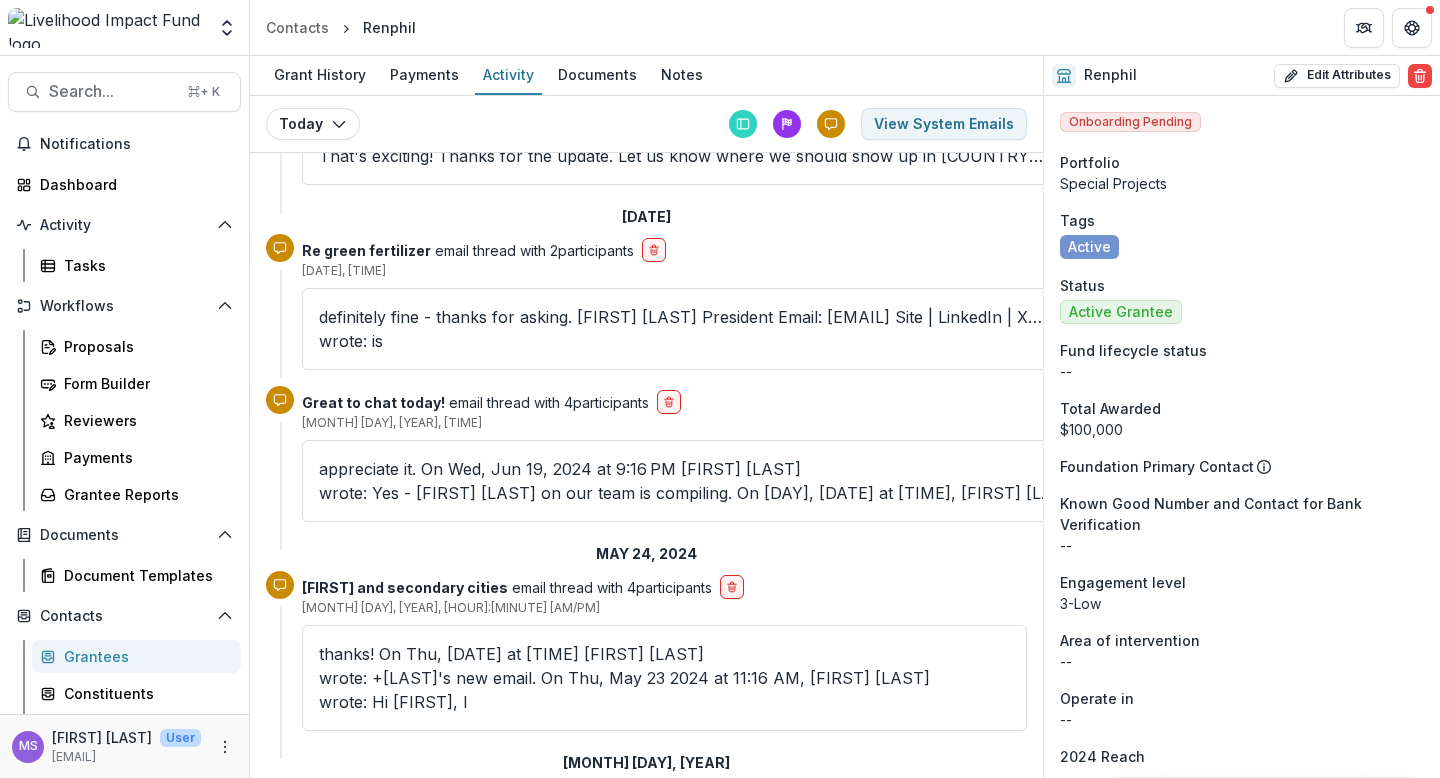click on "Grantees" at bounding box center [144, 656] 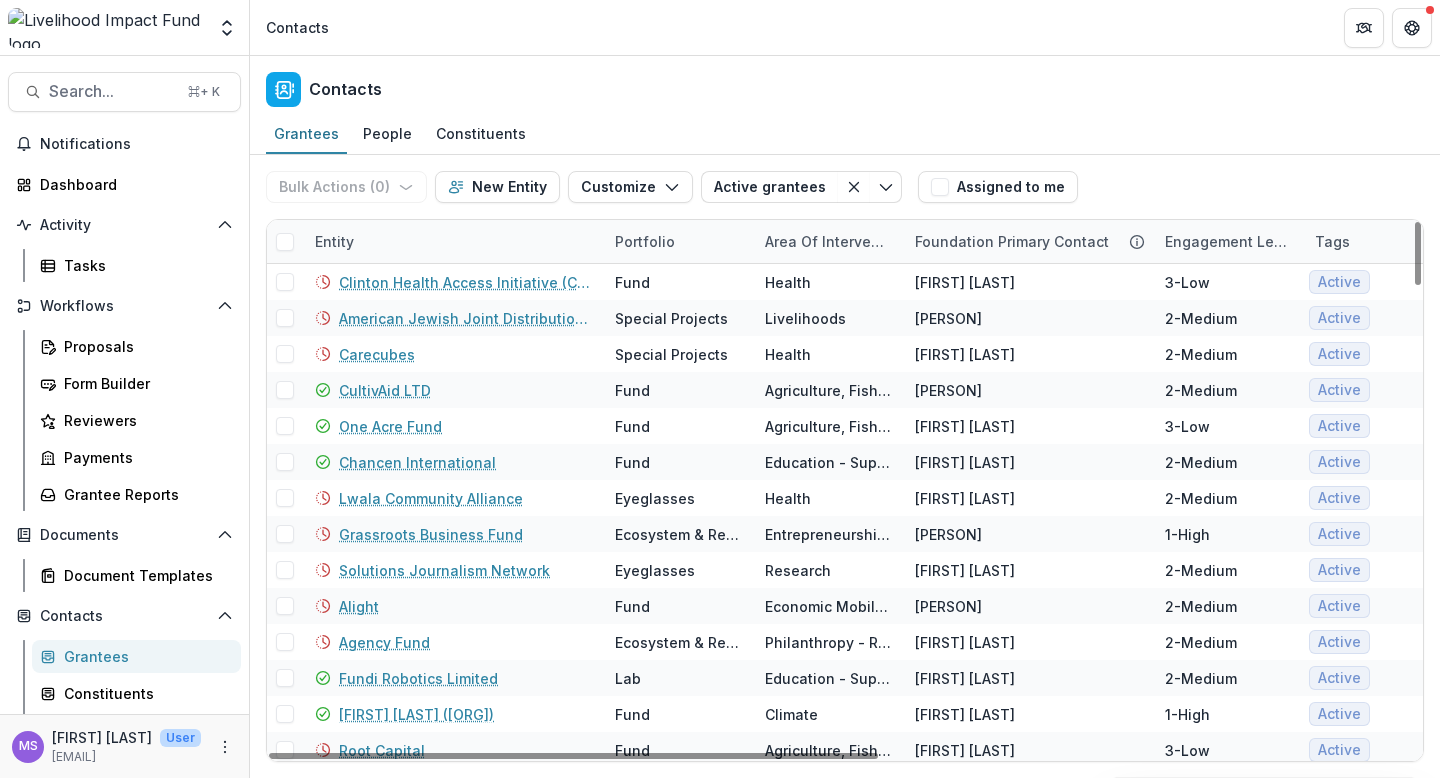 click on "Entity" at bounding box center (453, 241) 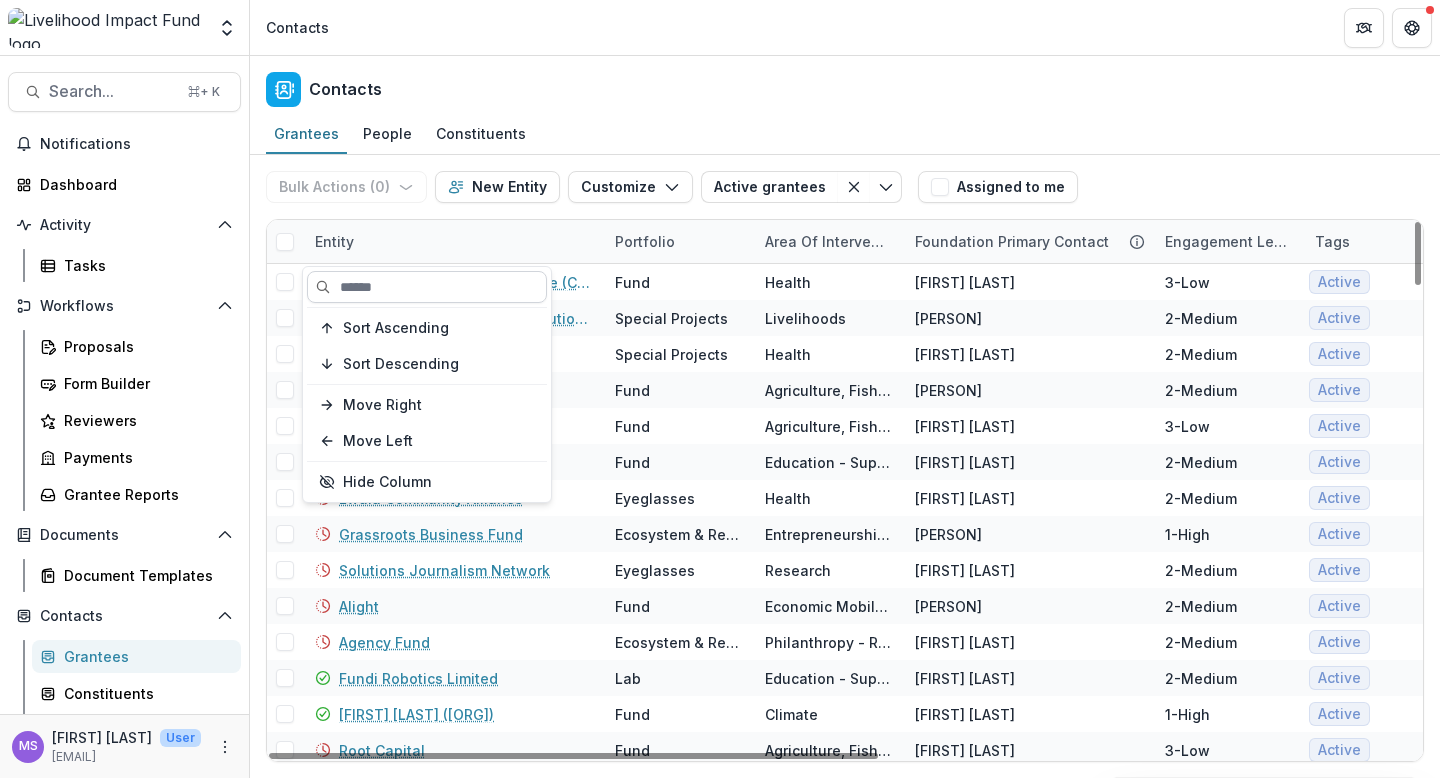 click at bounding box center [427, 287] 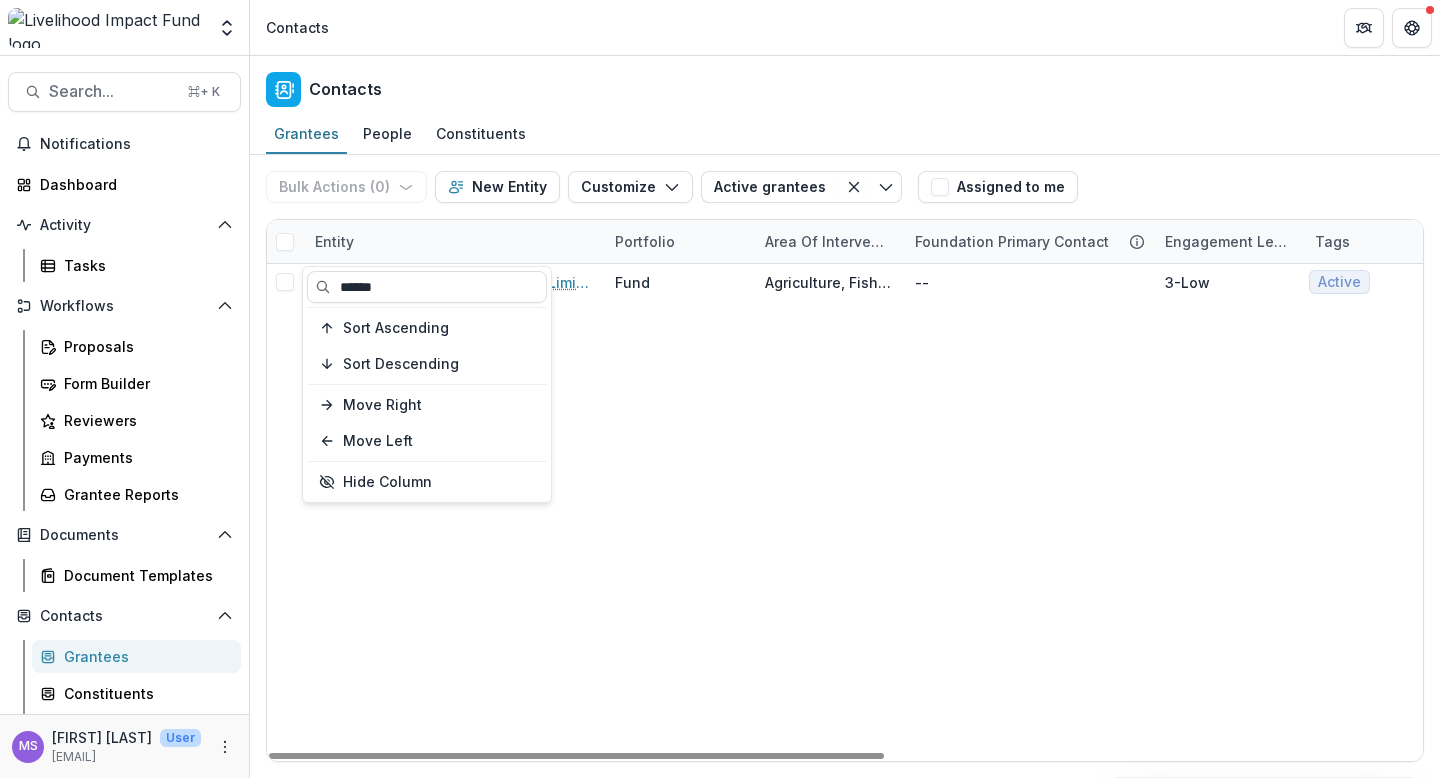 type on "******" 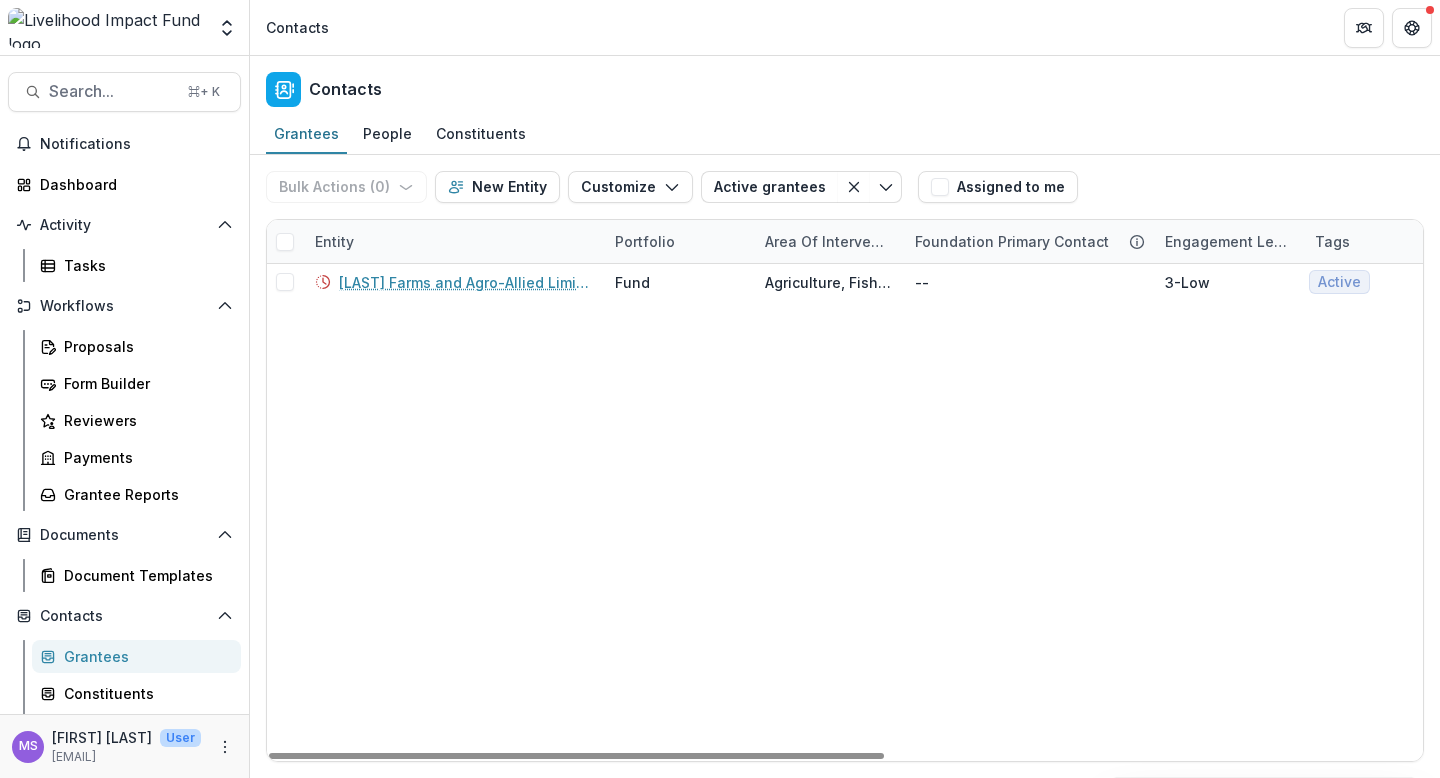 click on "[BRAND] and Agro-Allied Limited Fund Agriculture, Fishing & Conservation -- 3-Low Active Previous Grantee $[NUMBER] Western Africa Nigeria [BRAND] A" at bounding box center [1350, 512] 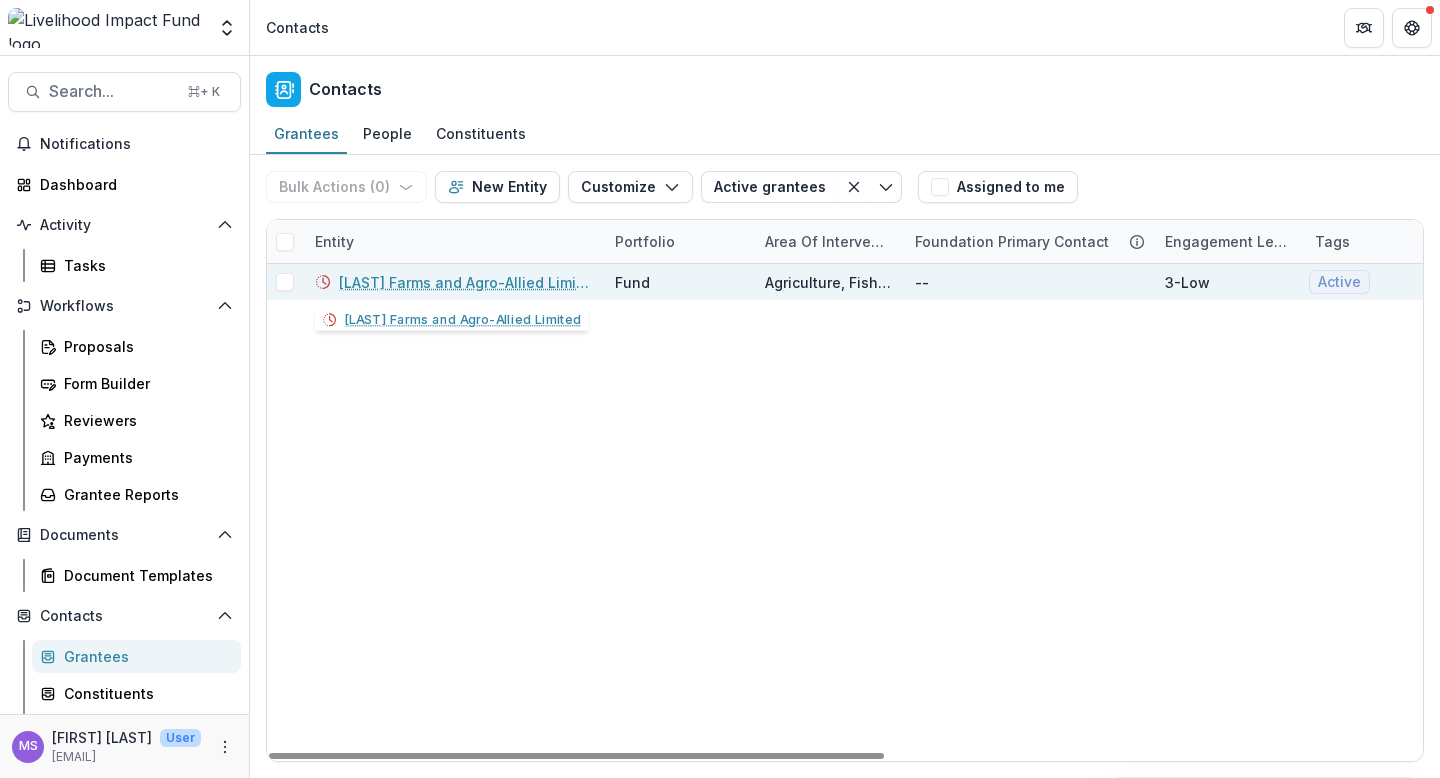 click on "[LAST] Farms and Agro-Allied Limited" at bounding box center [465, 282] 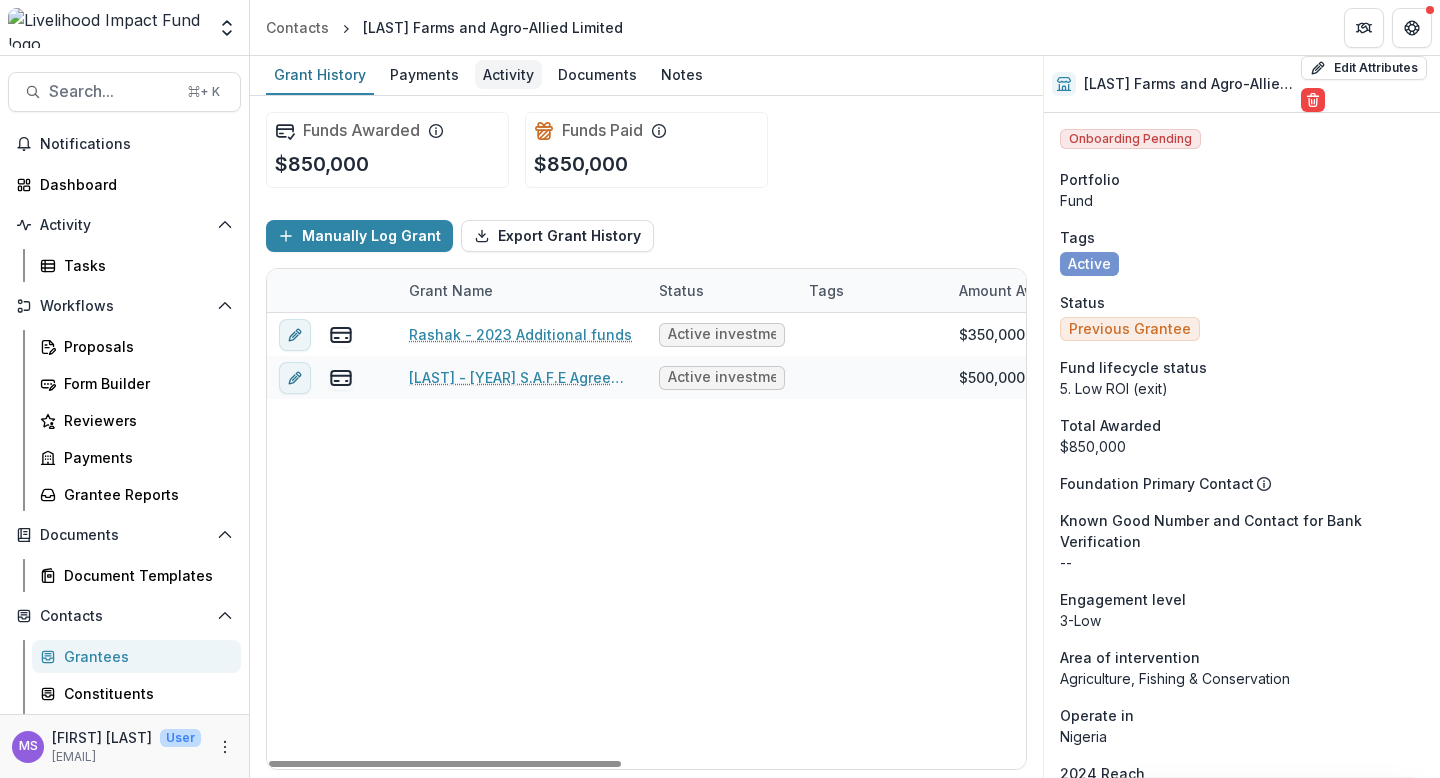 click on "Activity" at bounding box center [508, 74] 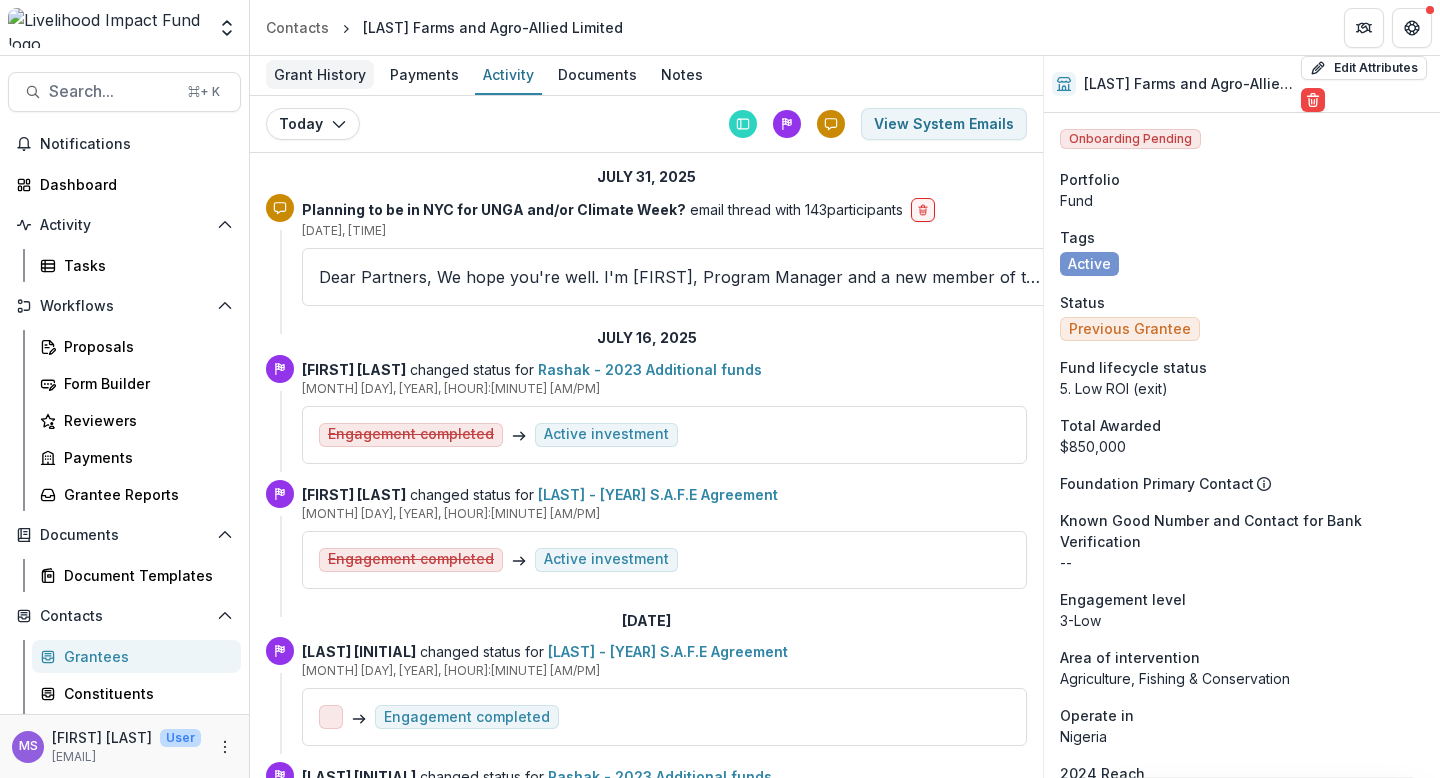 click on "Grant History" at bounding box center (320, 74) 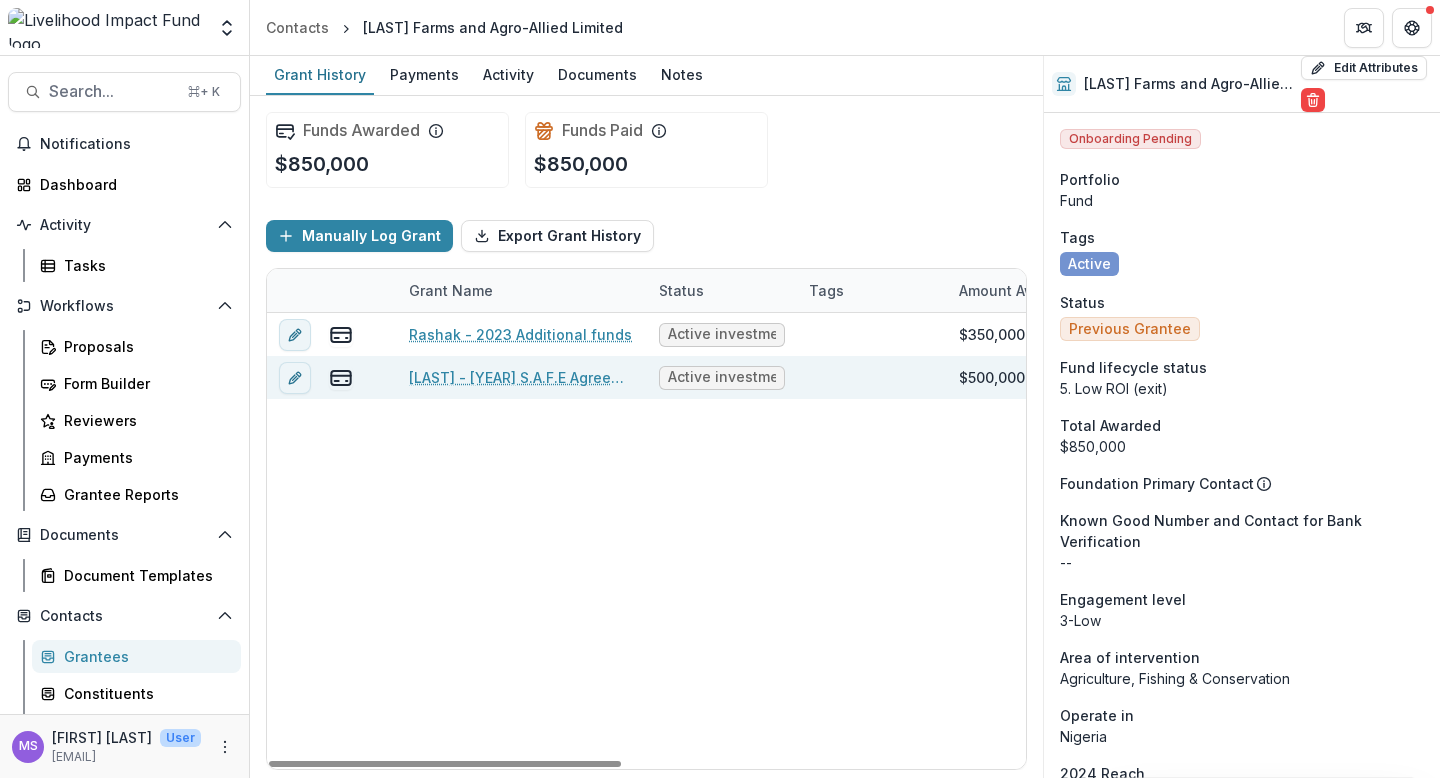 click on "[LAST] - [YEAR] S.A.F.E Agreement" at bounding box center (522, 377) 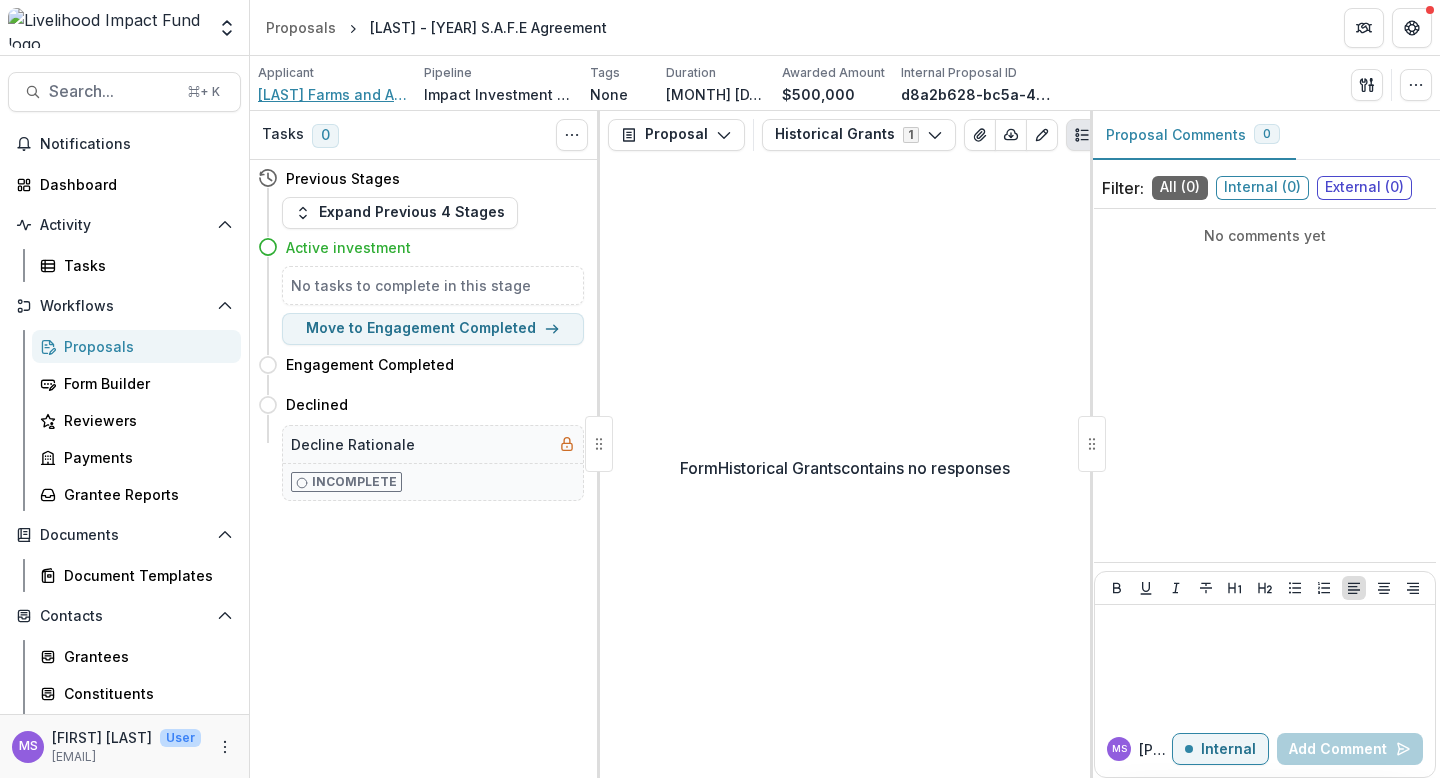 click on "[LAST] Farms and Agro-Allied Limited" at bounding box center (333, 94) 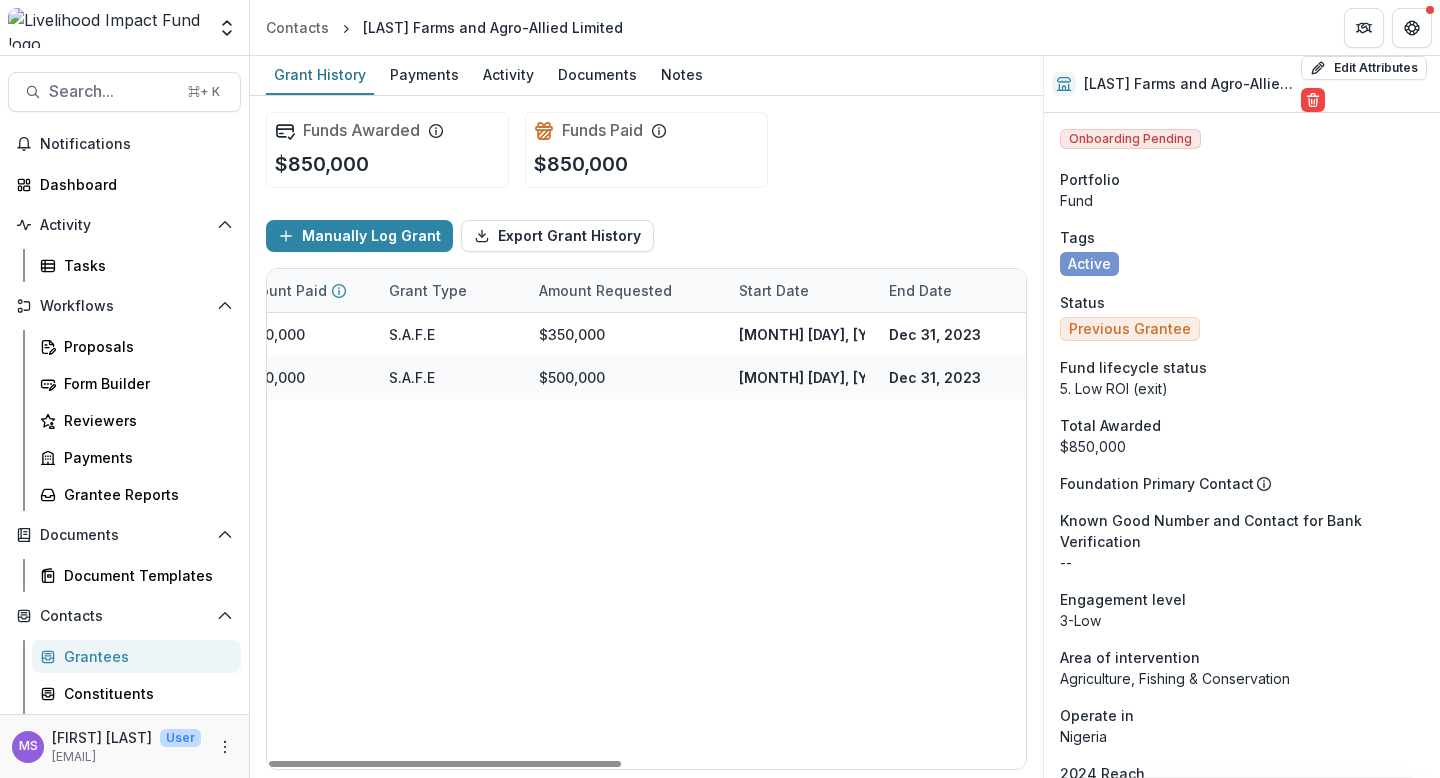 scroll, scrollTop: 0, scrollLeft: 0, axis: both 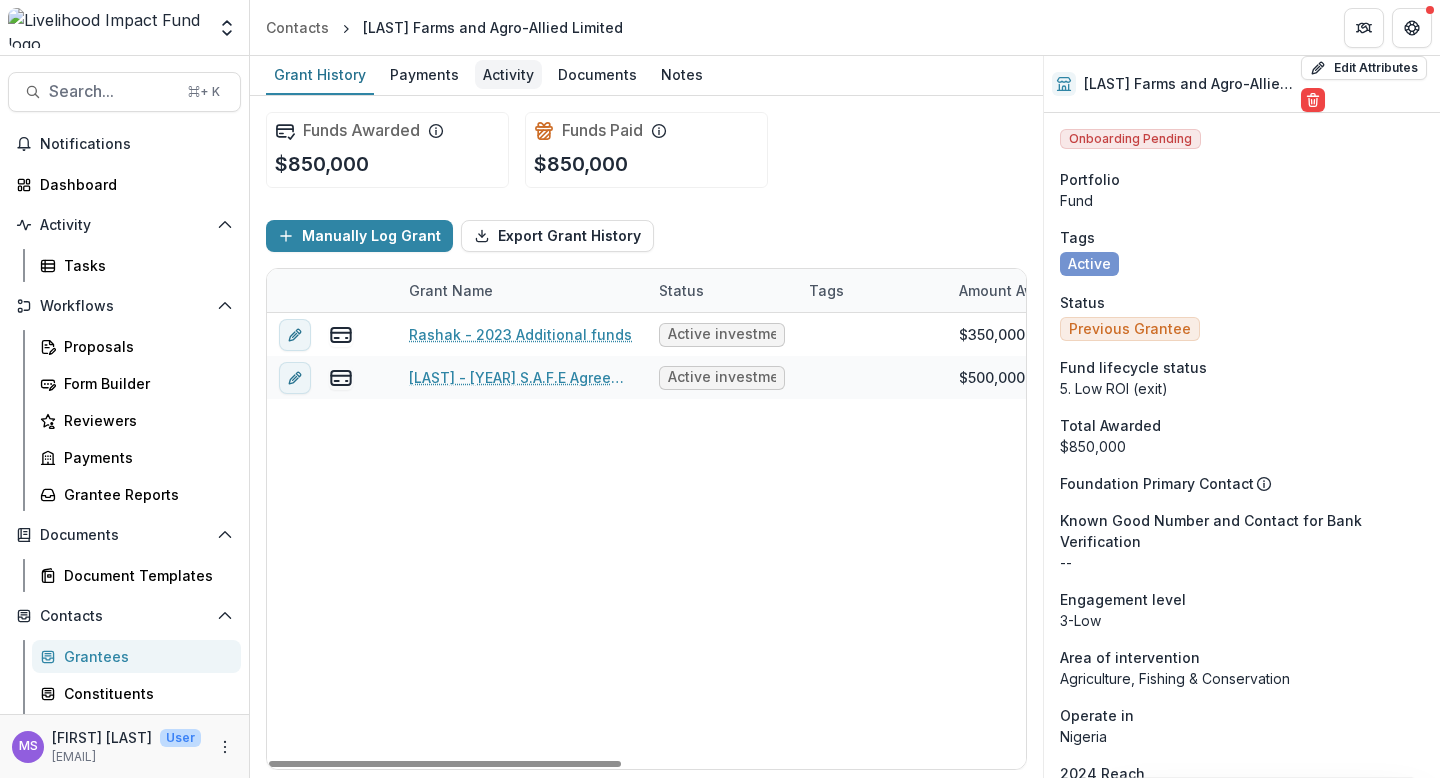 click on "Activity" at bounding box center [508, 74] 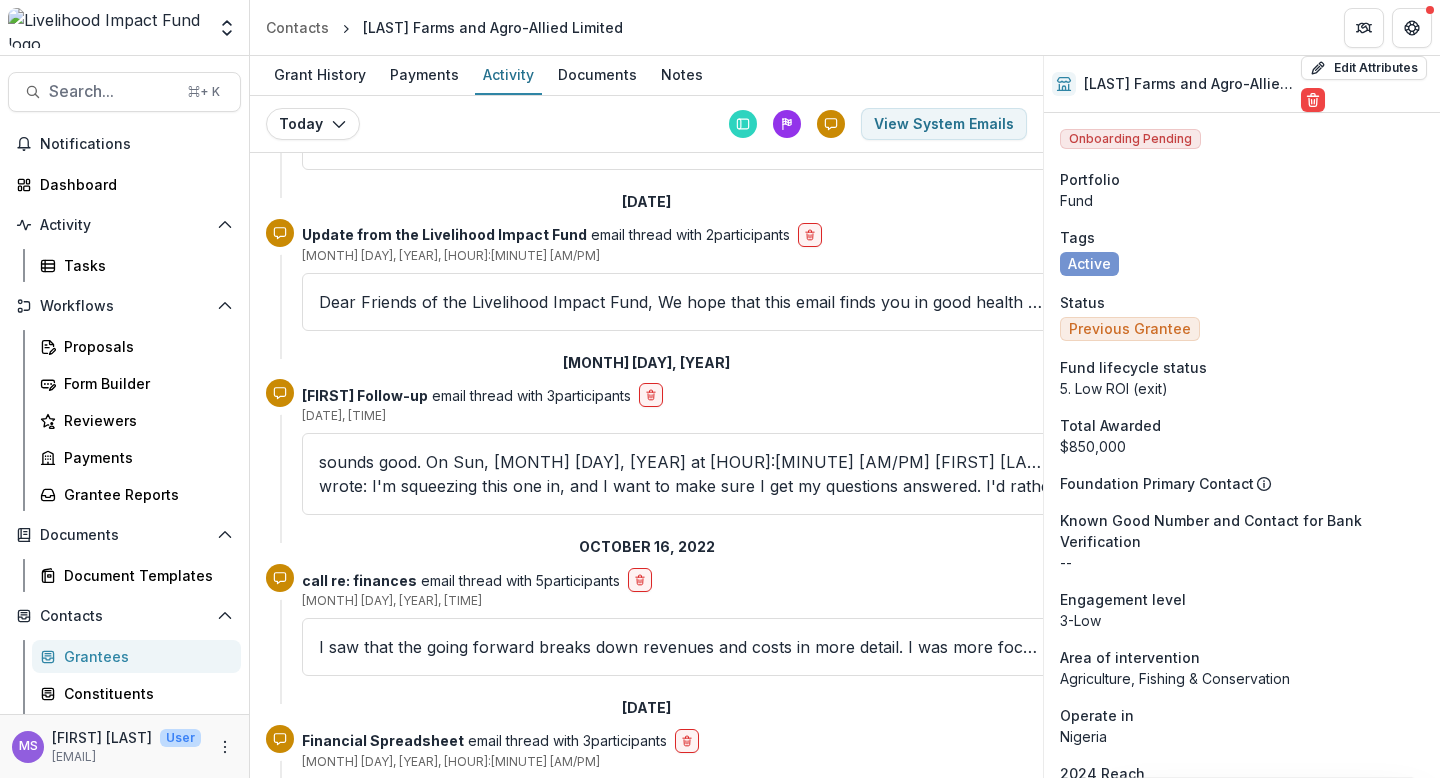 scroll, scrollTop: 1653, scrollLeft: 0, axis: vertical 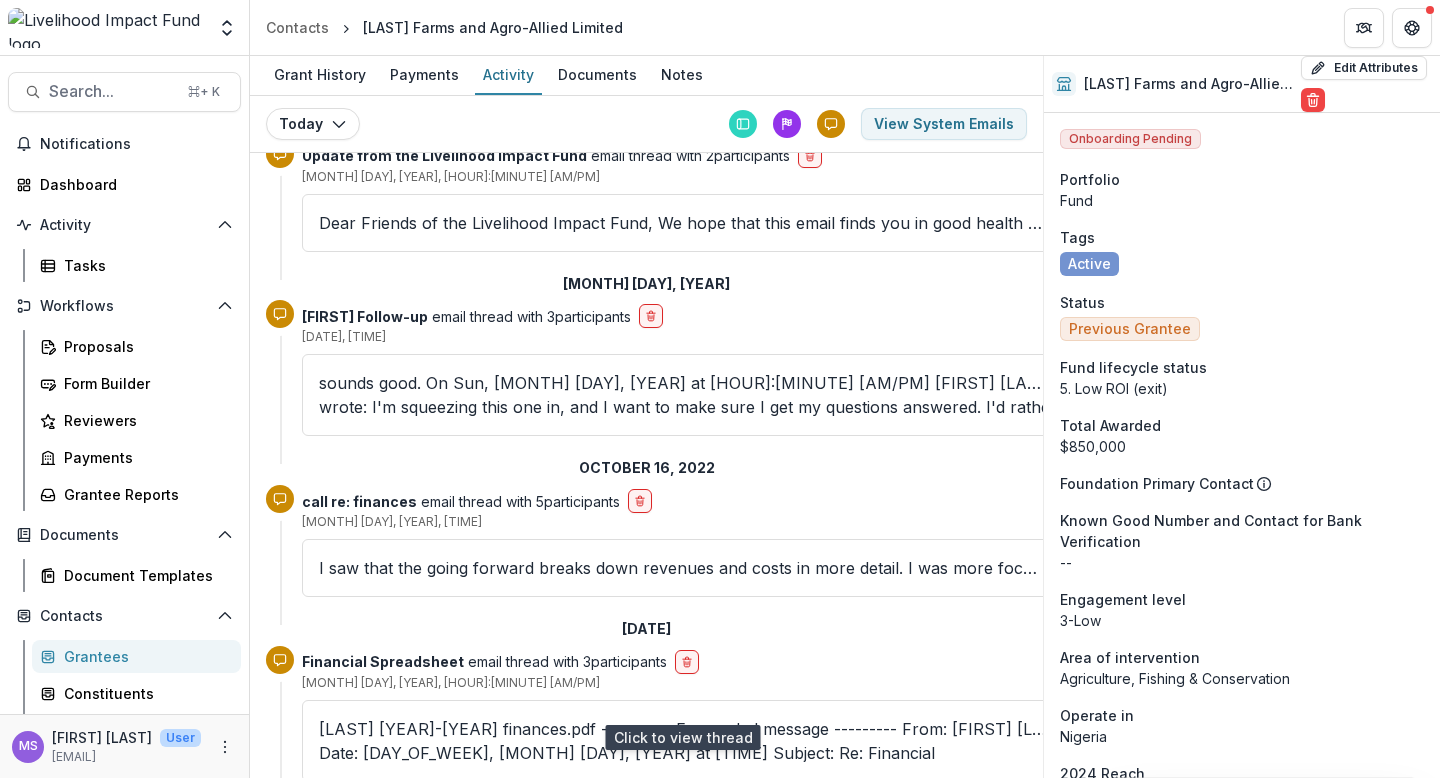 click on "[LAST] [YEAR]-[YEAR] finances.pdf ---------- Forwarded message --------- From: [FIRST] [LAST]  Date: Sun, [MONTH], [YEAR] at [HOUR]:[MINUTE] [AM/PM] Subject: Re: Financial" at bounding box center (682, 741) 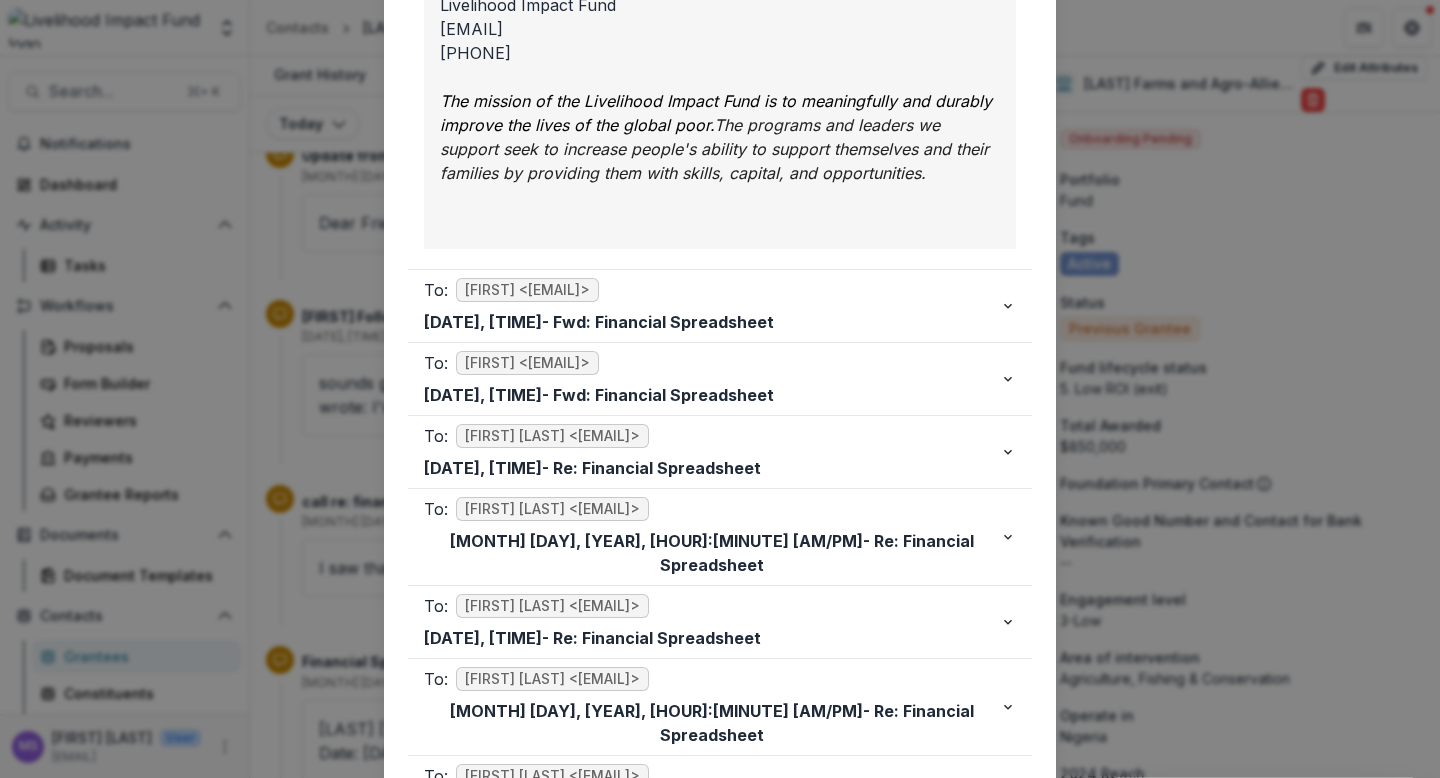 scroll, scrollTop: 5083, scrollLeft: 0, axis: vertical 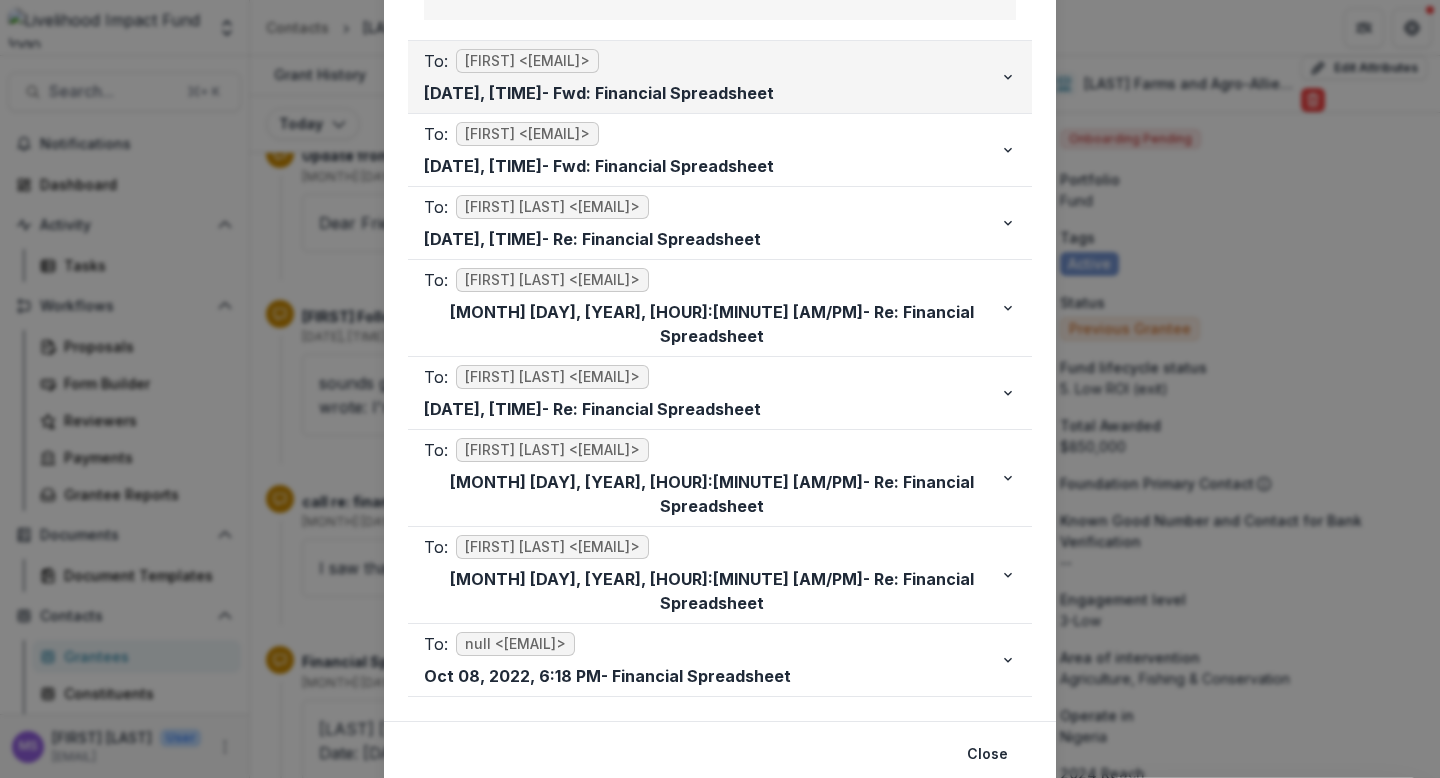 click on "To: [FIRST] <[EMAIL]>" at bounding box center (712, 61) 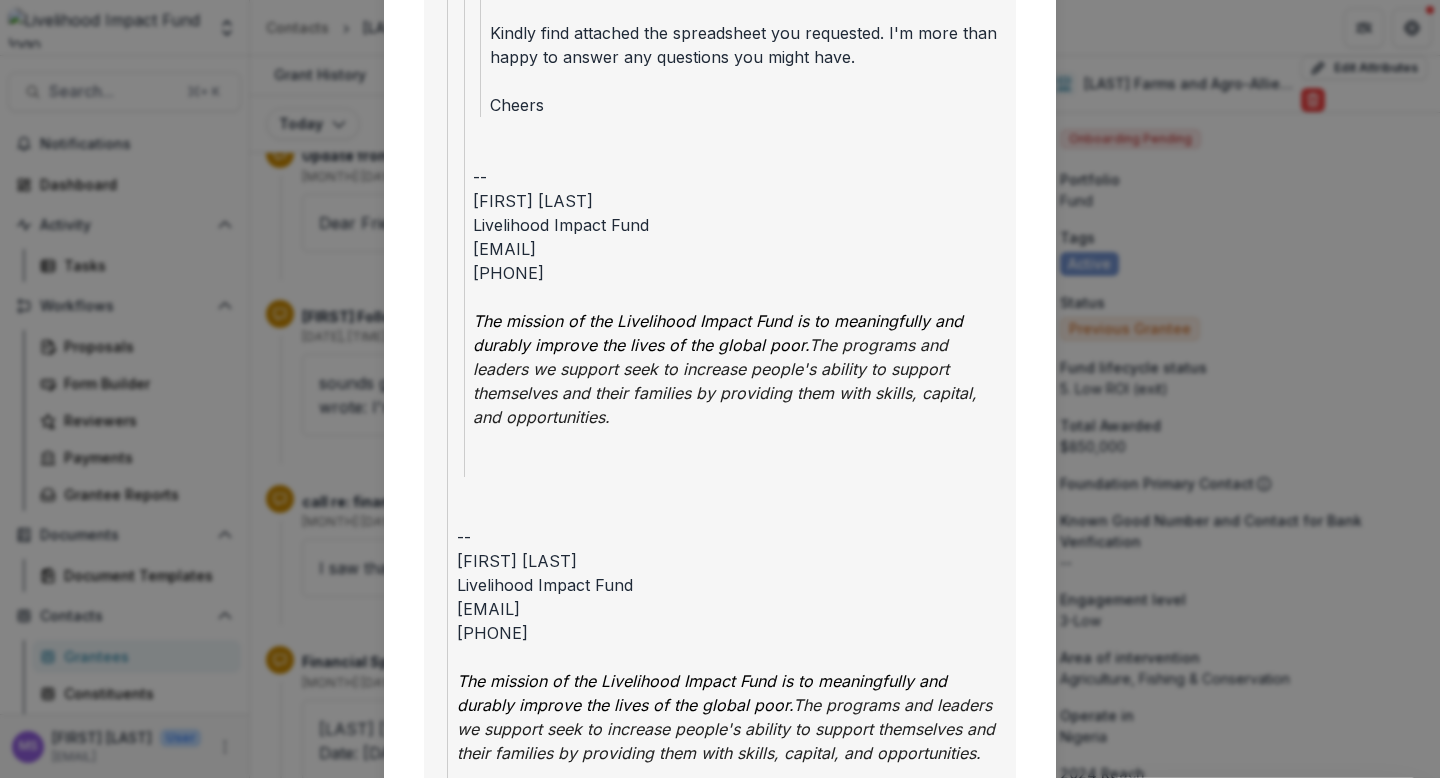 scroll, scrollTop: 8081, scrollLeft: 0, axis: vertical 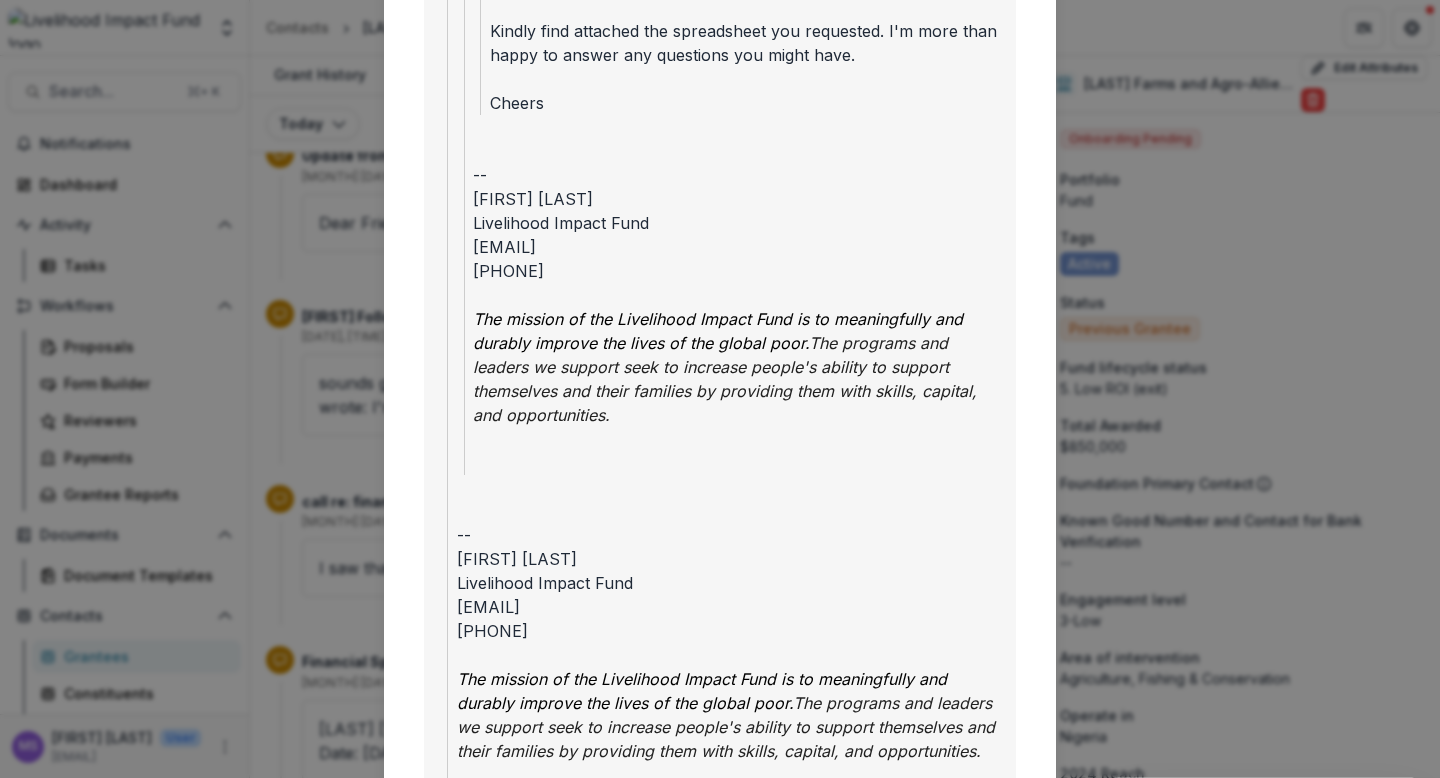 click on "**********" at bounding box center (720, 389) 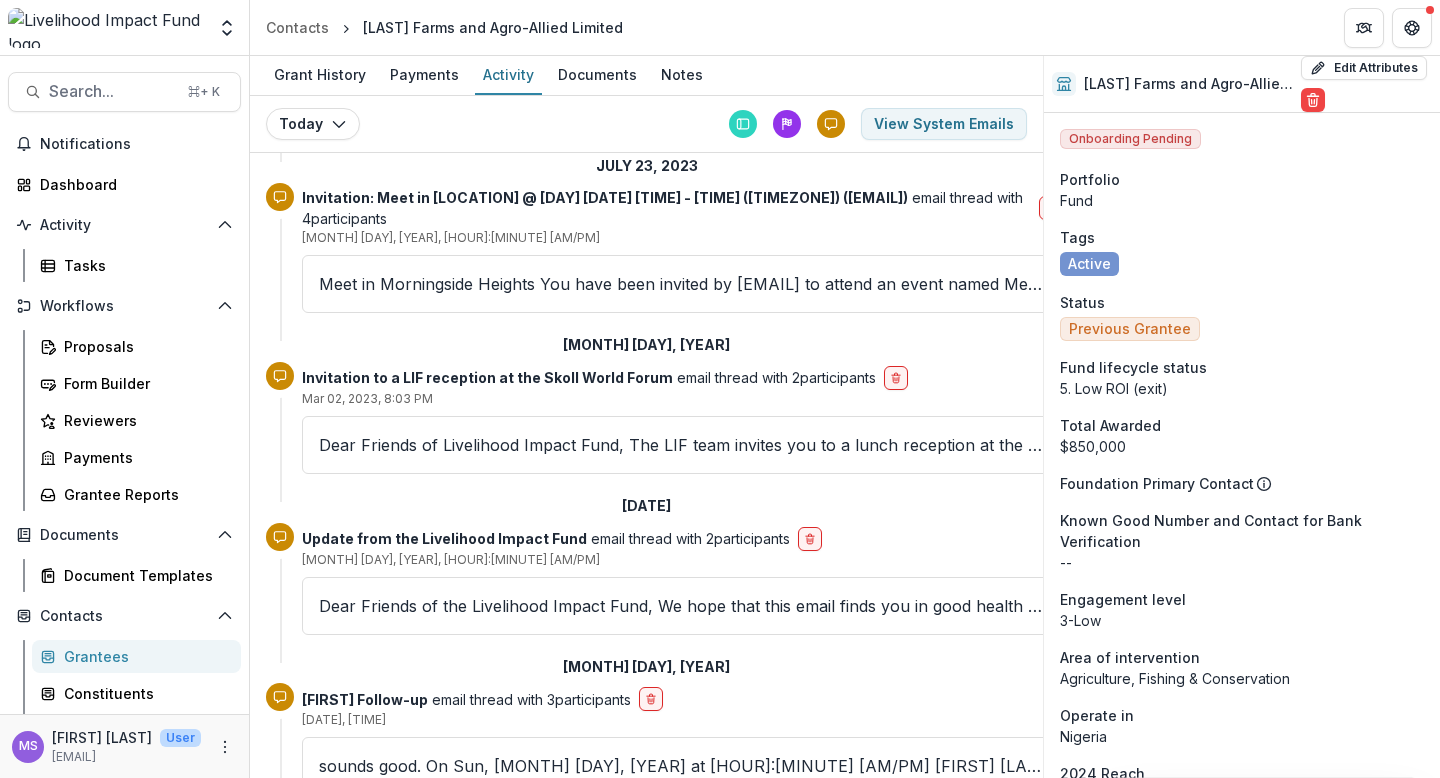 scroll, scrollTop: 1291, scrollLeft: 0, axis: vertical 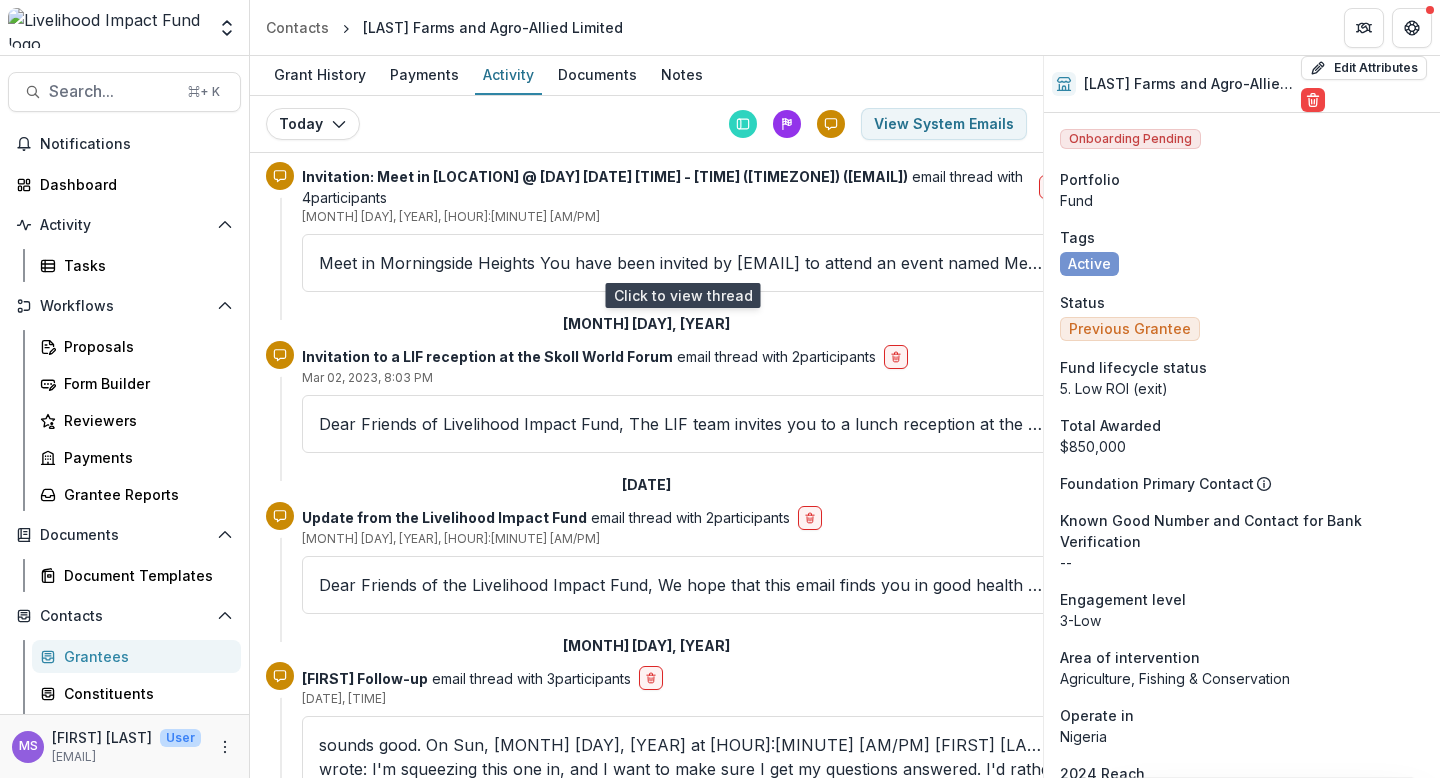 click on "Meet in Morningside Heights You have been invited by [EMAIL] to attend an event named Meet in Morningside Heights on [DAY] [MONTH] [DAY], [YEAR] ∙ [HOUR]pm – [HOUR]pm ([TIMEZONE] - [CITY]). When [DAY]" at bounding box center (682, 263) 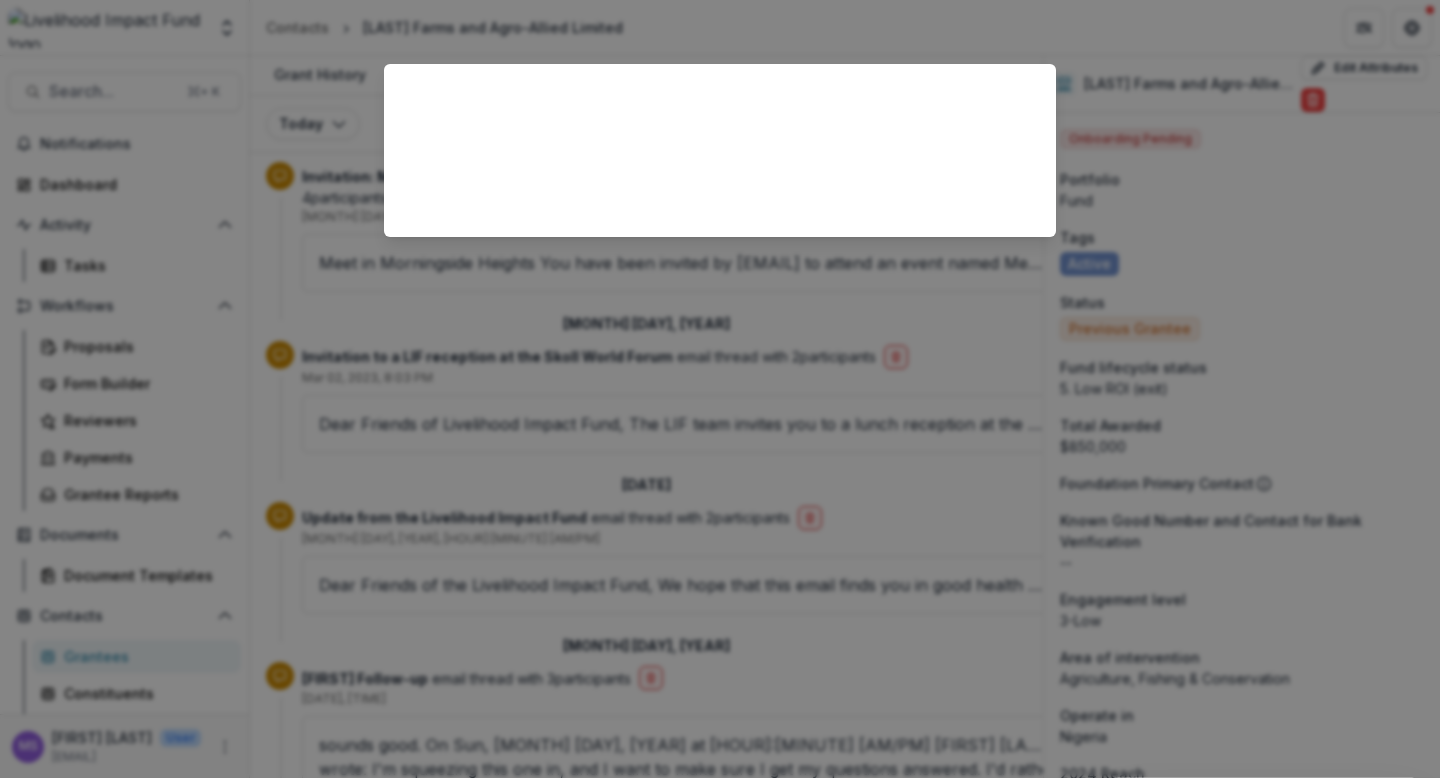 scroll, scrollTop: 1730, scrollLeft: 0, axis: vertical 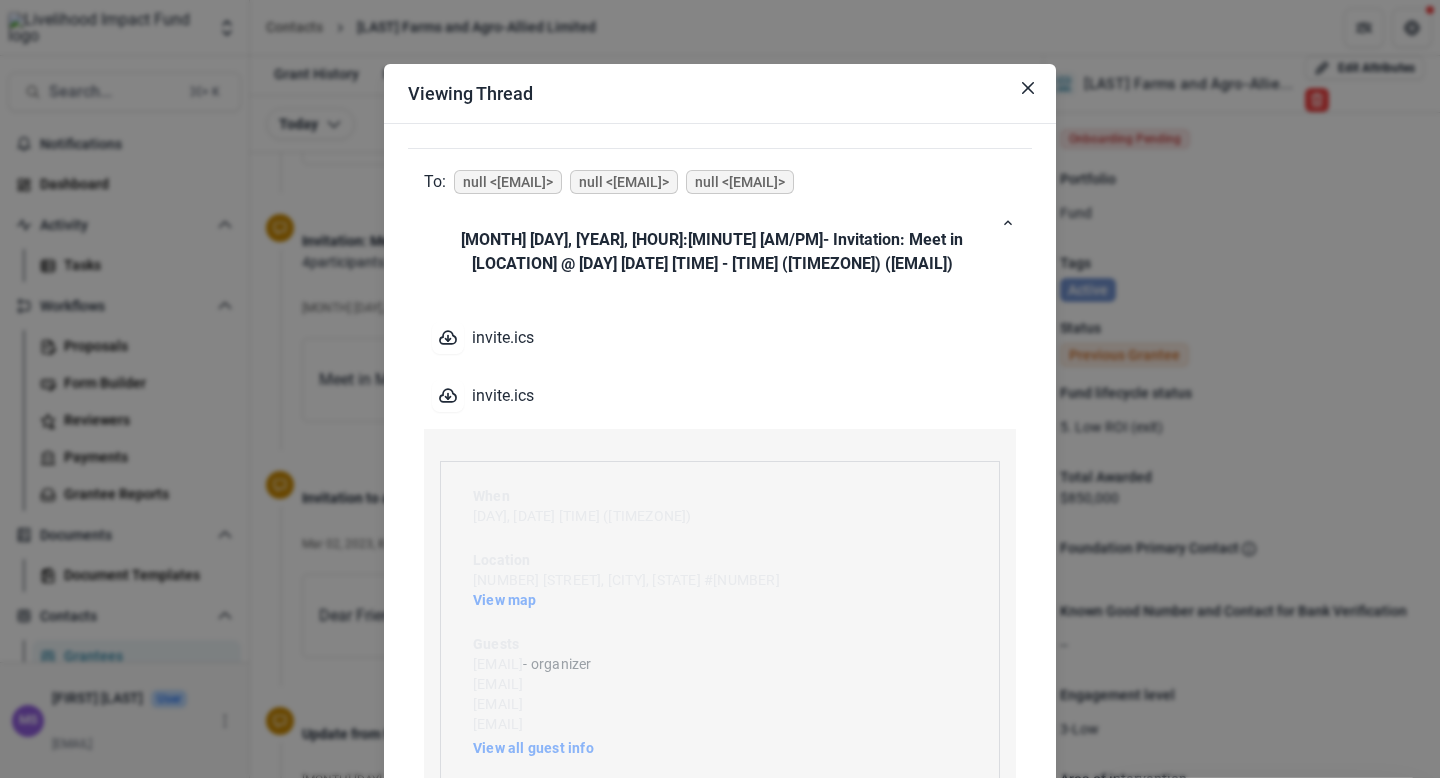 click on "To: null <[EMAIL]> null <[EMAIL]> null <[EMAIL]> Jul 23, 2023, 2:31 AM - Invitation: Meet in [LOCATION] @ Tue Aug 1, 2023 3pm - 4pm (EDT) ([EMAIL]) invite.ics invite.ics
Meet in [LOCATION] You have been invited by [EMAIL] to attend an event named Meet in [LOCATION] on Tuesday Aug 1, 2023 ⋅ 3pm – 4pm (Eastern Time - New York).     When Tuesday Aug 1, 2023 ⋅ 3pm – 4pm (Eastern Time - New York) Location [NUMBER] [STREET], [CITY], [STATE] #22G View map Guests [EMAIL]  - organizer [EMAIL] [EMAIL] [EMAIL] View all guest info Reply  for  [EMAIL] Yes No Maybe More options Invitation from  Google Calendar You are receiving this email because you are subscribed to calendar notifications. To stop receiving these emails, go to" at bounding box center [720, 614] 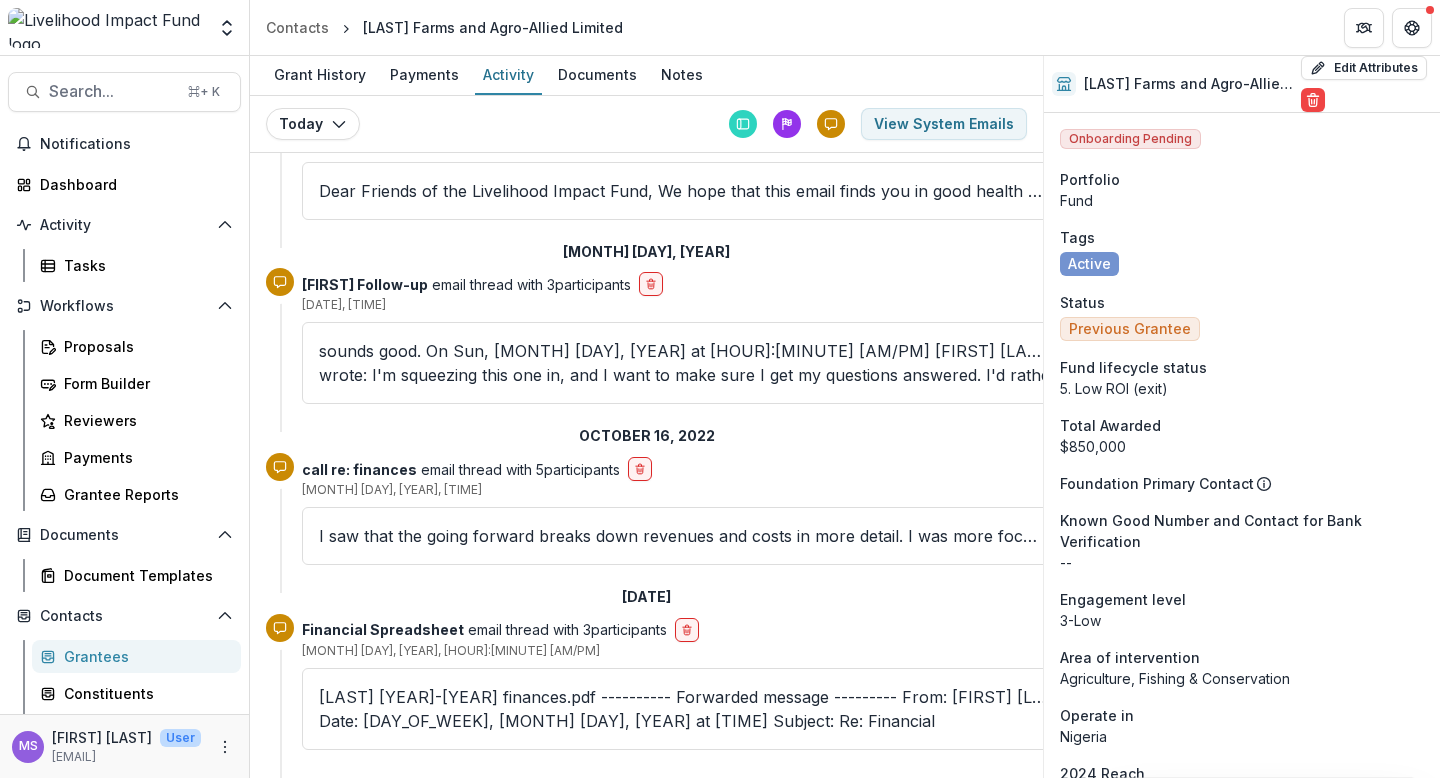 scroll, scrollTop: 1291, scrollLeft: 0, axis: vertical 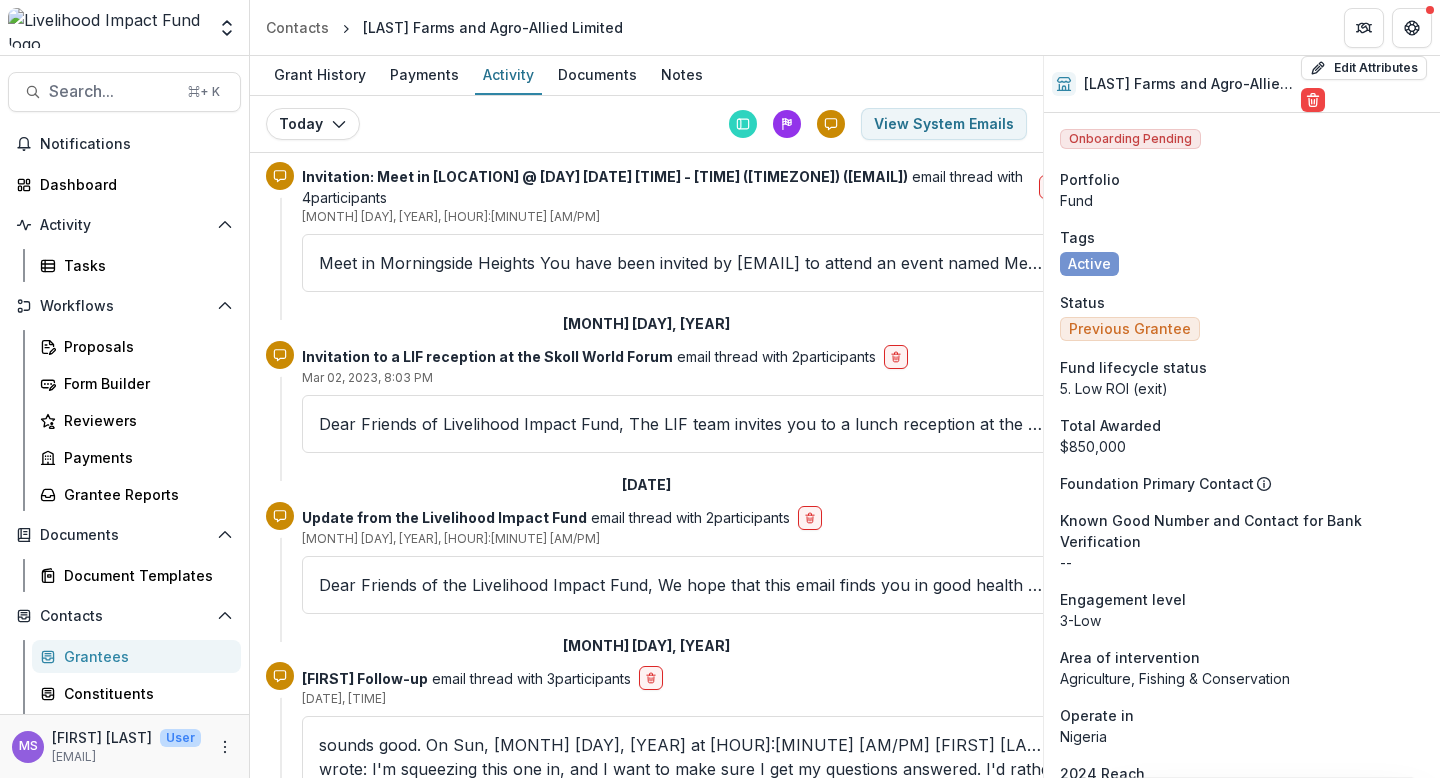 click on "Grantees" at bounding box center [144, 656] 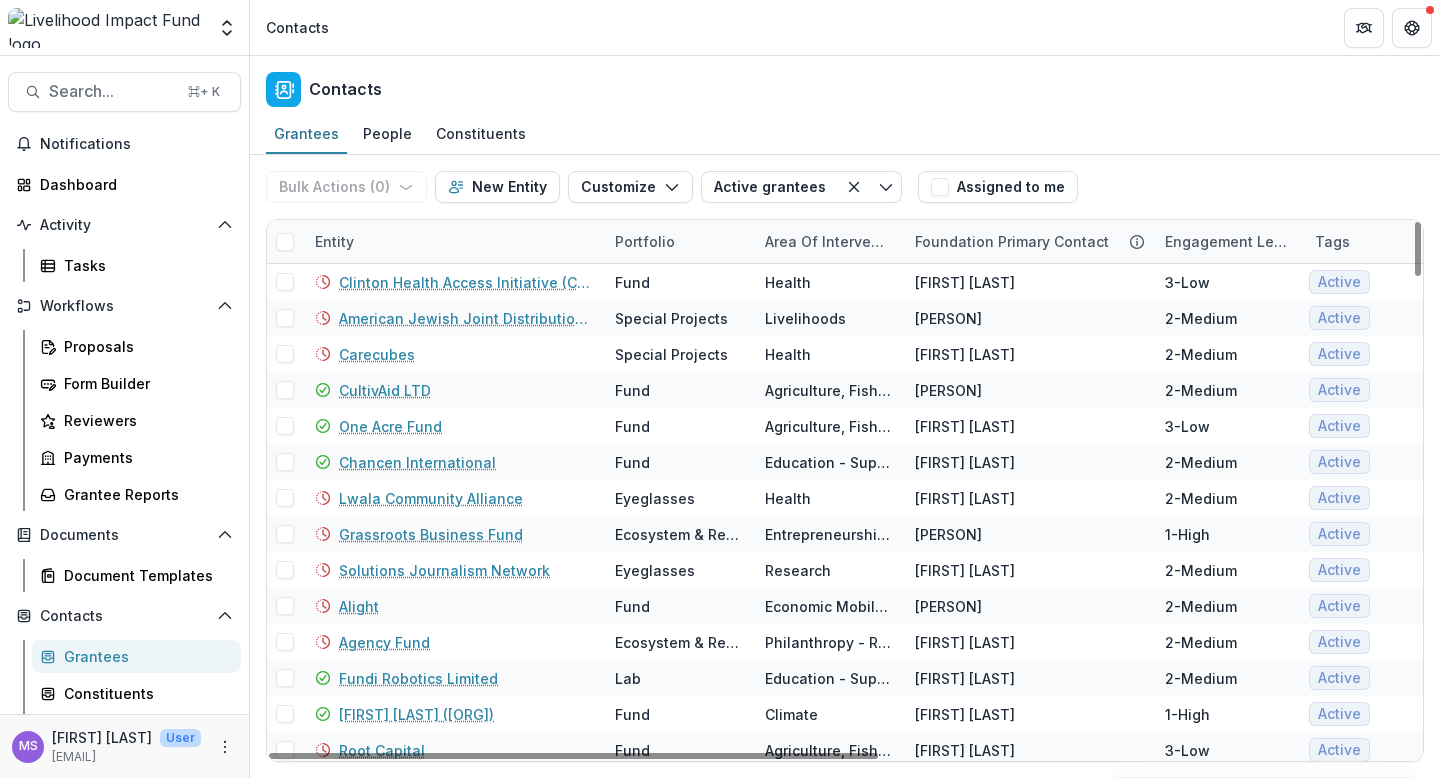 click on "Bulk Actions ( 0 ) Send Email Create Proposals Create Tasks New Entity Customize New Custom Field Manage Custom Fields Manage Grantee Status Active grantees Exited post DD Alumni ALL TIME (Tag) Active Fund grants (Tag) Spotting new grantees Lab grantees Active (Tag) Peer funders Active grantees Save changes New Filter" at bounding box center (588, 187) 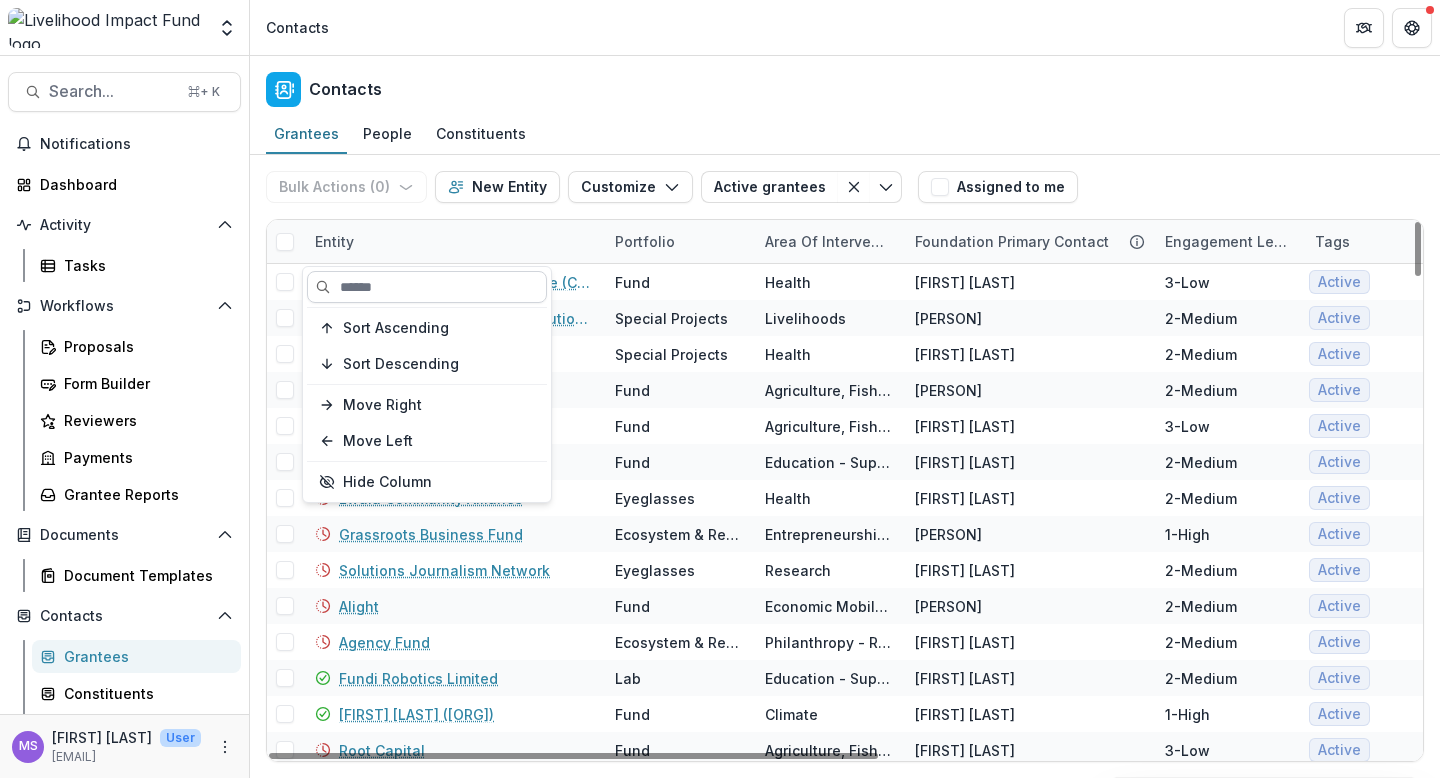 click at bounding box center (427, 287) 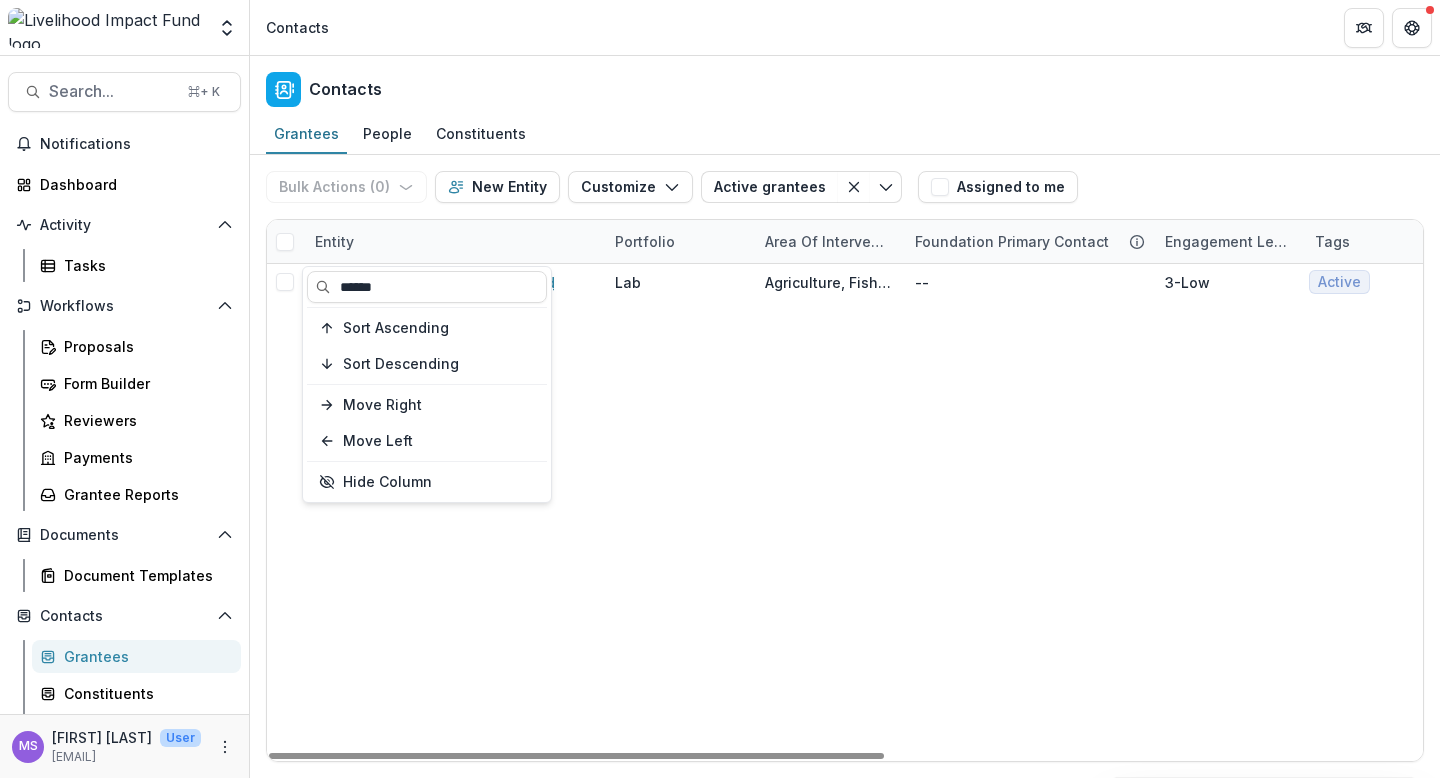 type on "******" 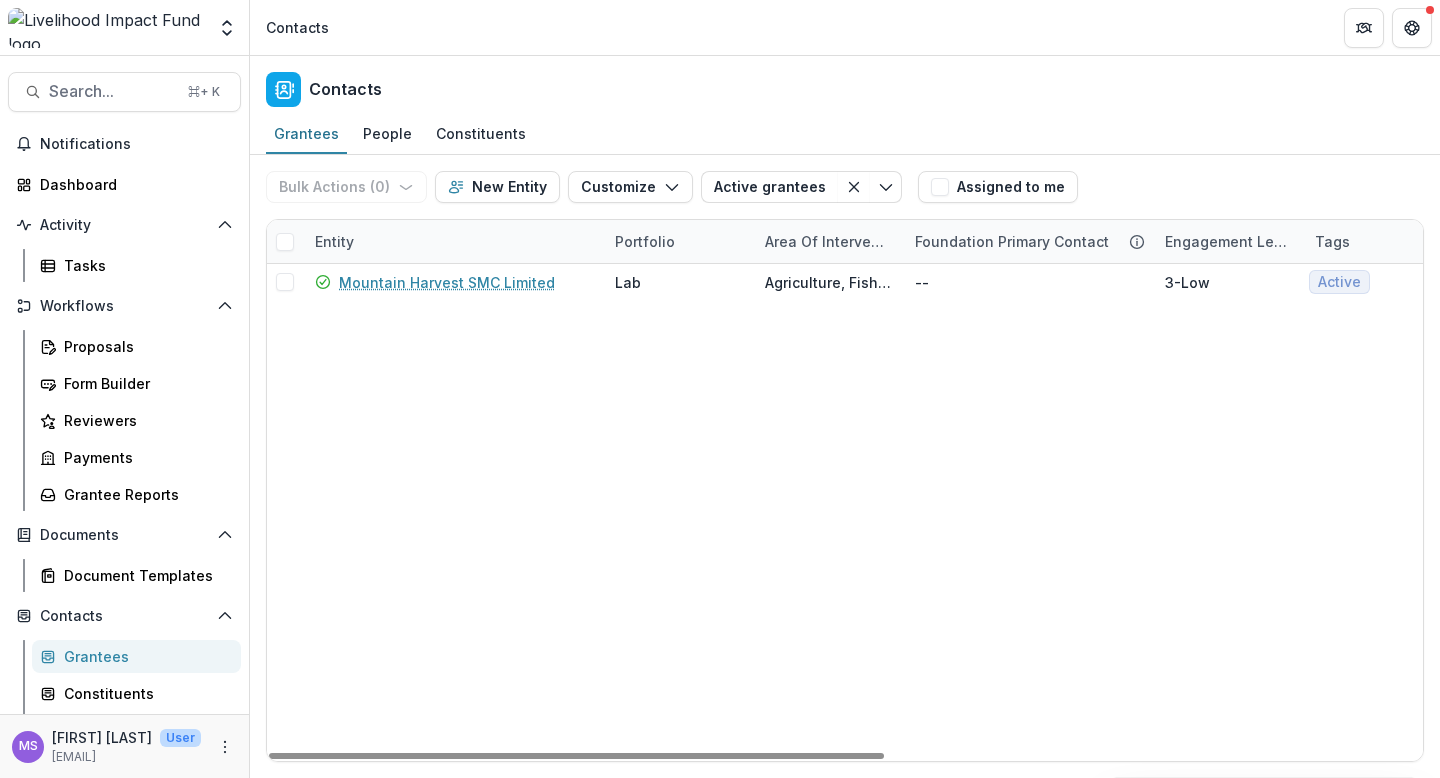 click on "[ORGANIZATION] [ORGANIZATION] Lab [CATEGORY], [CATEGORY] & [CATEGORY] -- 3-Low Active Active Grantee $[AMOUNT] [REGION] [COUNTRY] [FIRST] [LAST]" at bounding box center [1350, 512] 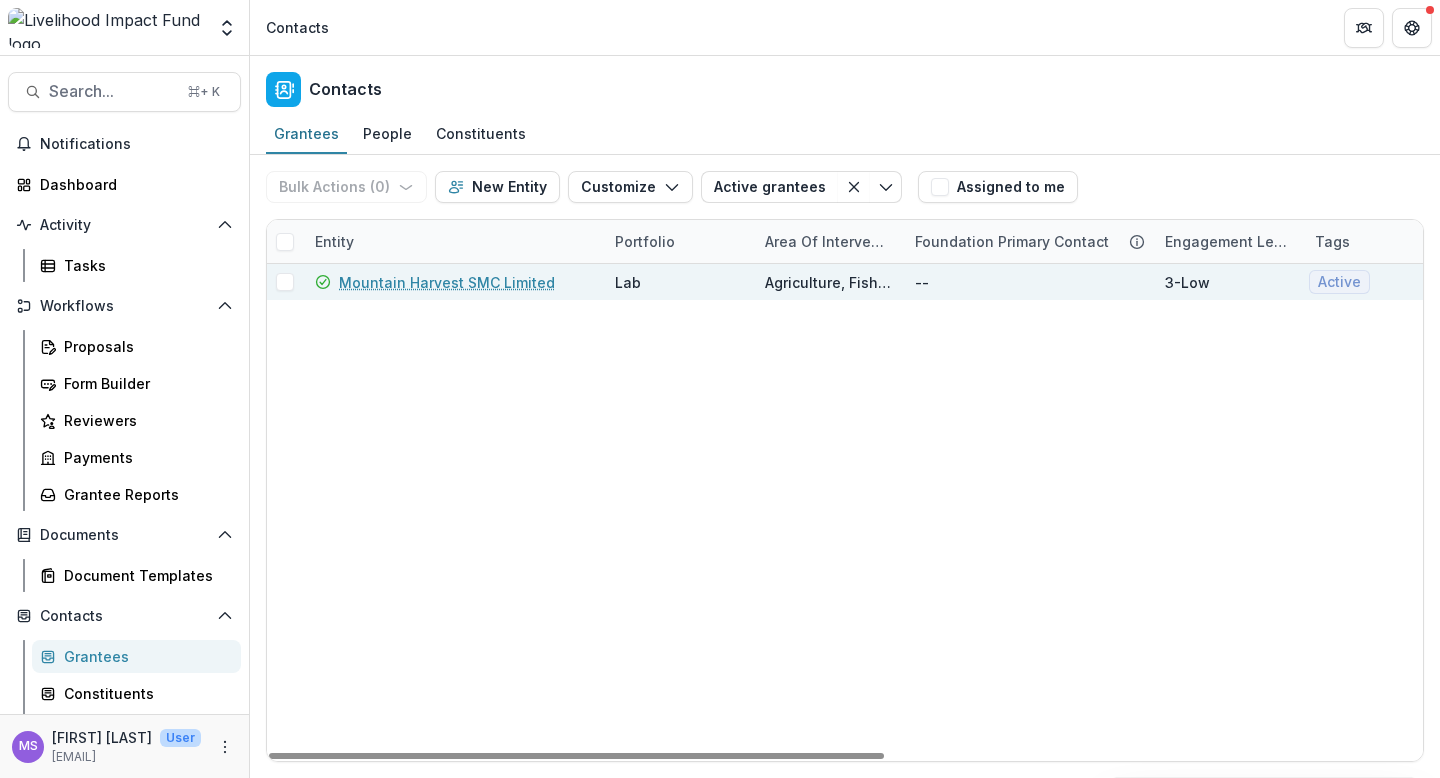 click on "Mountain Harvest SMC Limited" at bounding box center (447, 282) 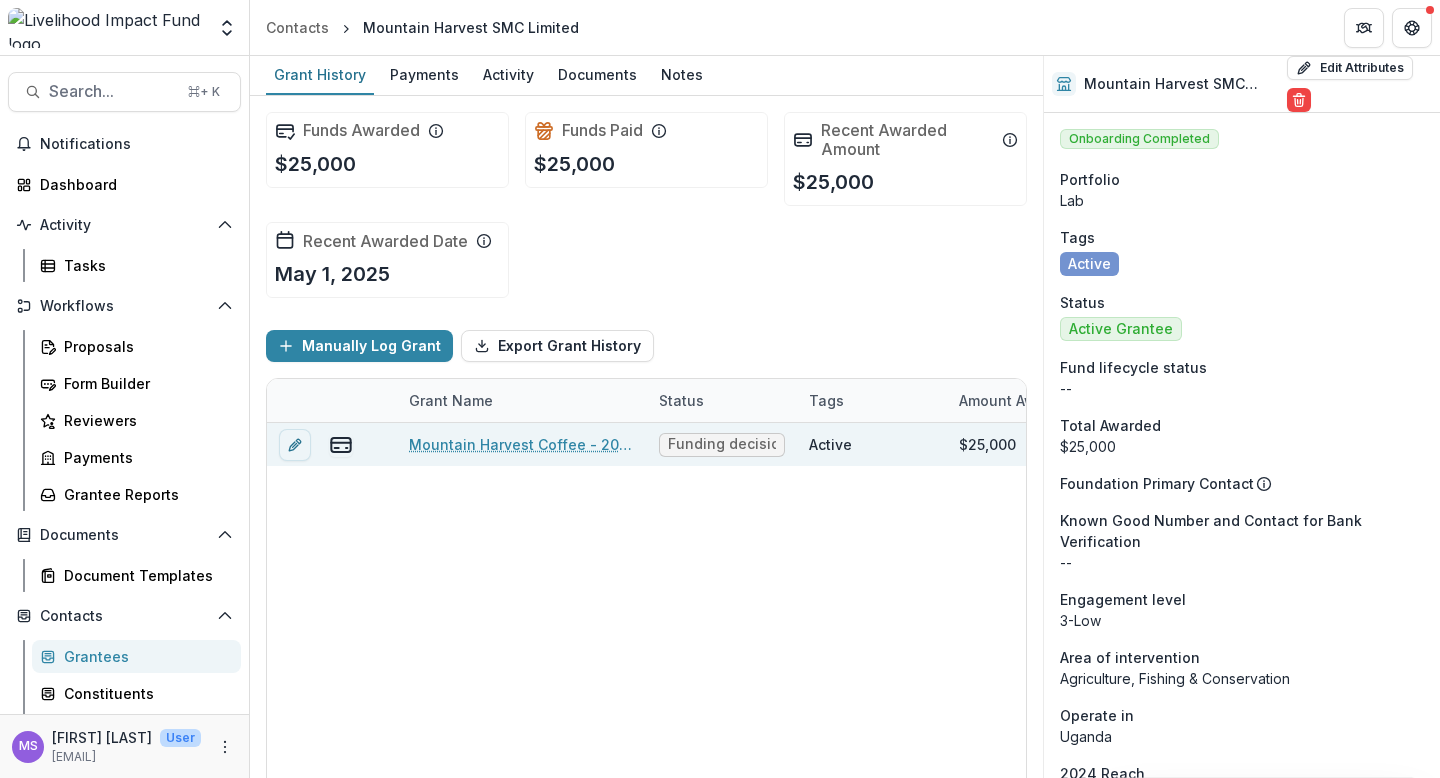click on "Mountain Harvest Coffee - 2025 GTKY" at bounding box center [522, 444] 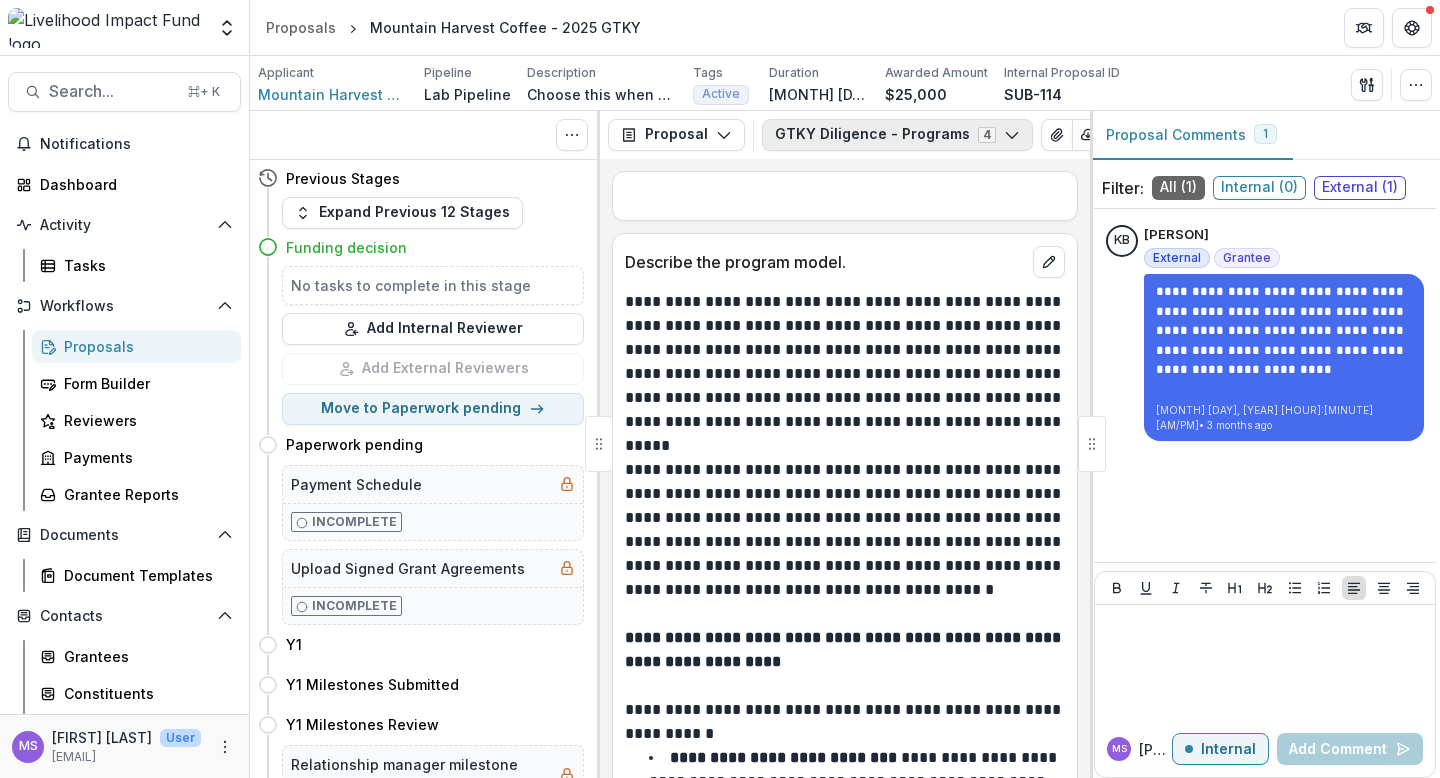 click 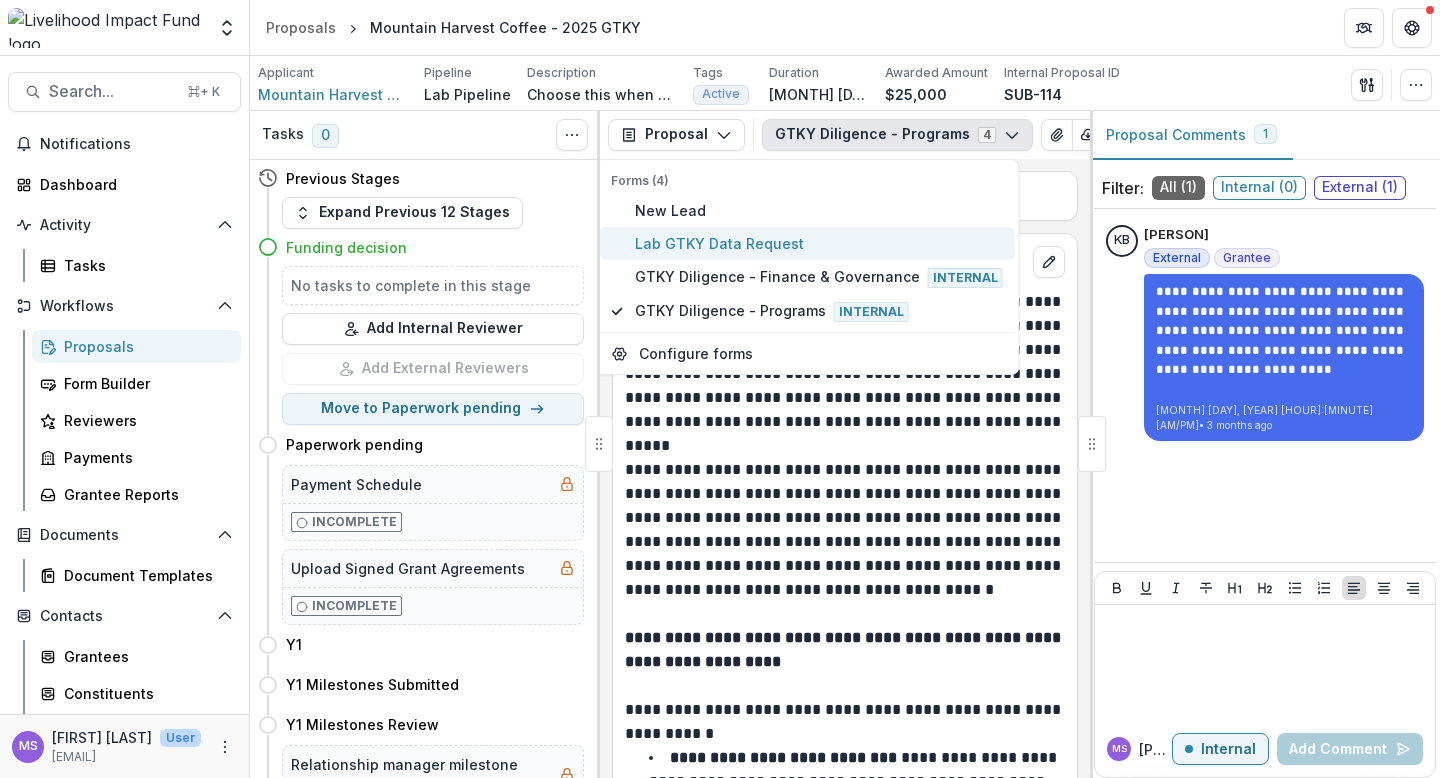 click on "Lab GTKY Data Request" at bounding box center [819, 243] 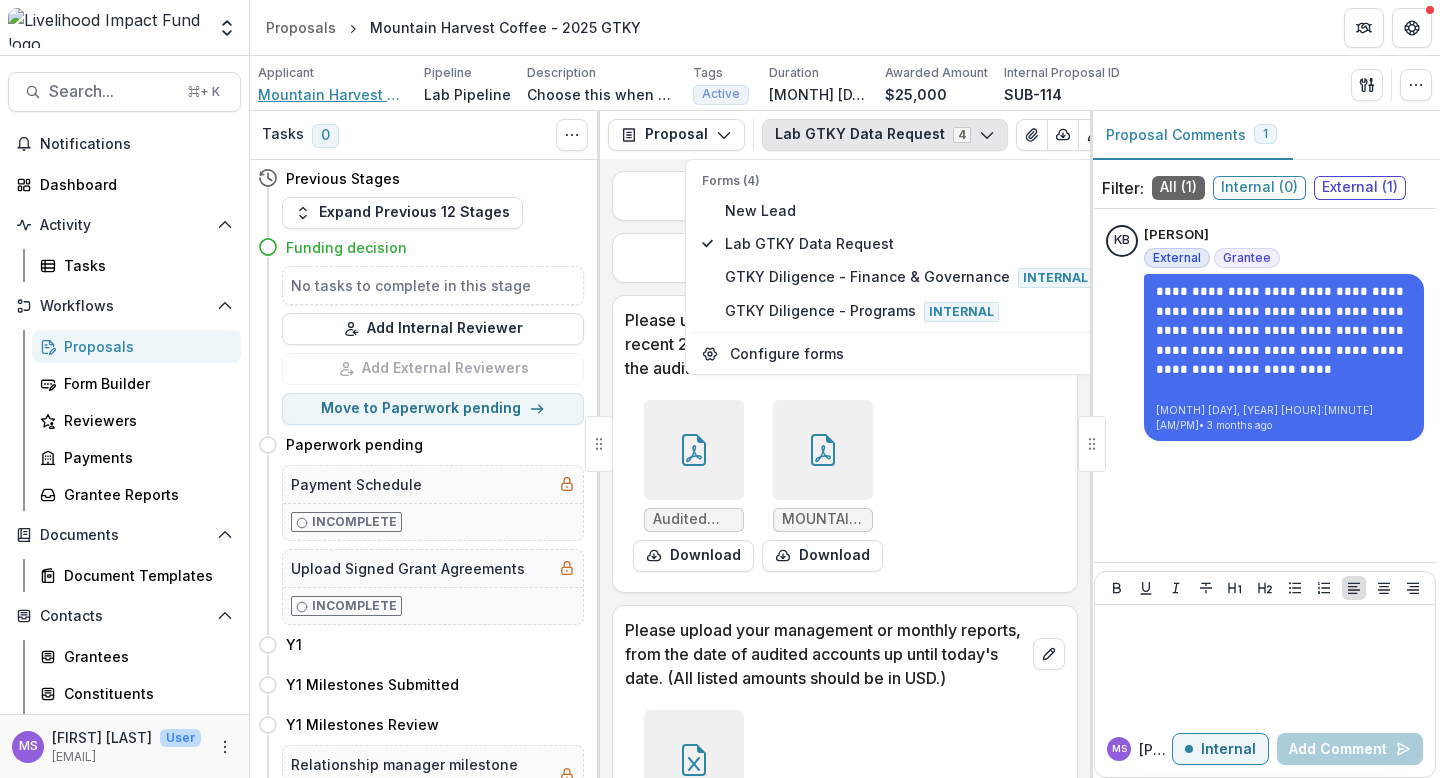 click on "Mountain Harvest SMC Limited" at bounding box center (333, 94) 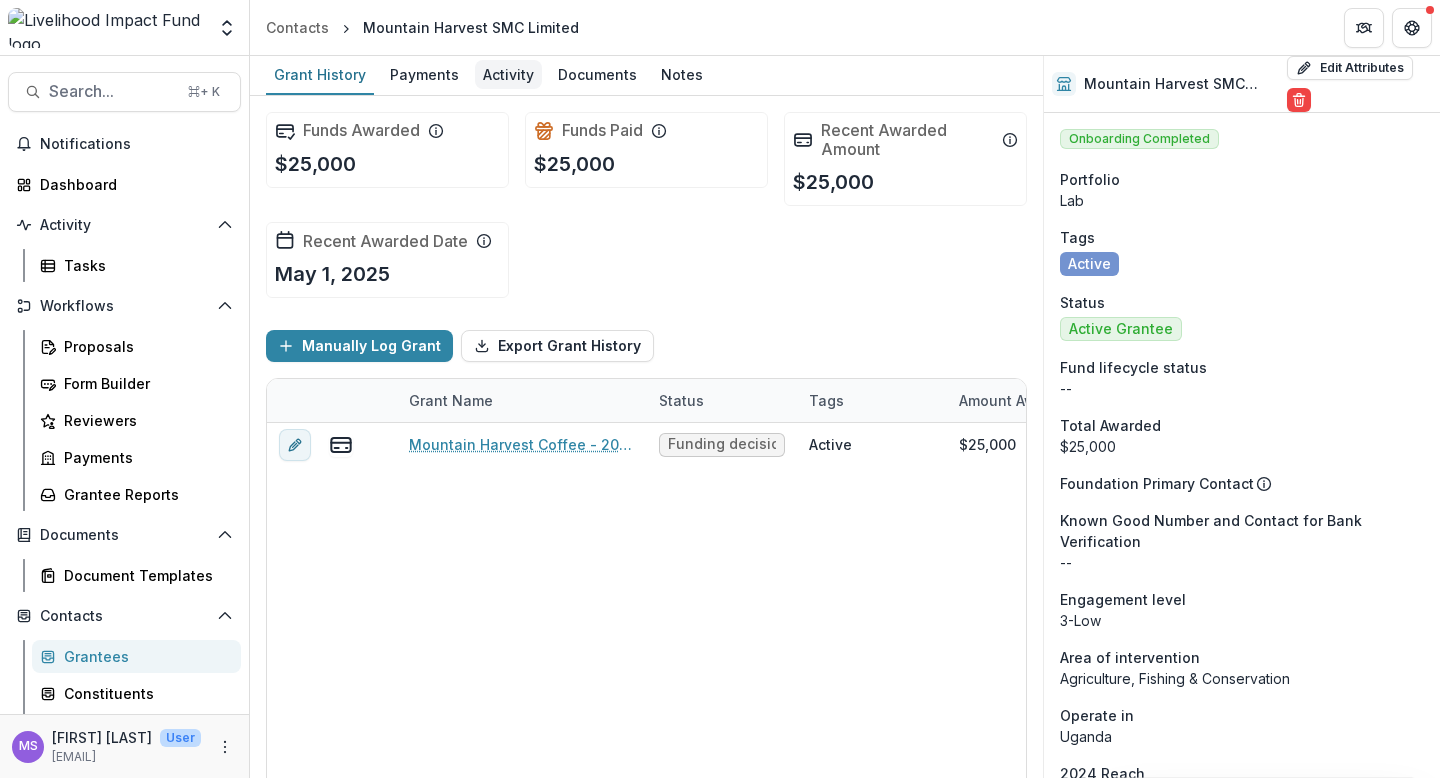 click on "Activity" at bounding box center [508, 74] 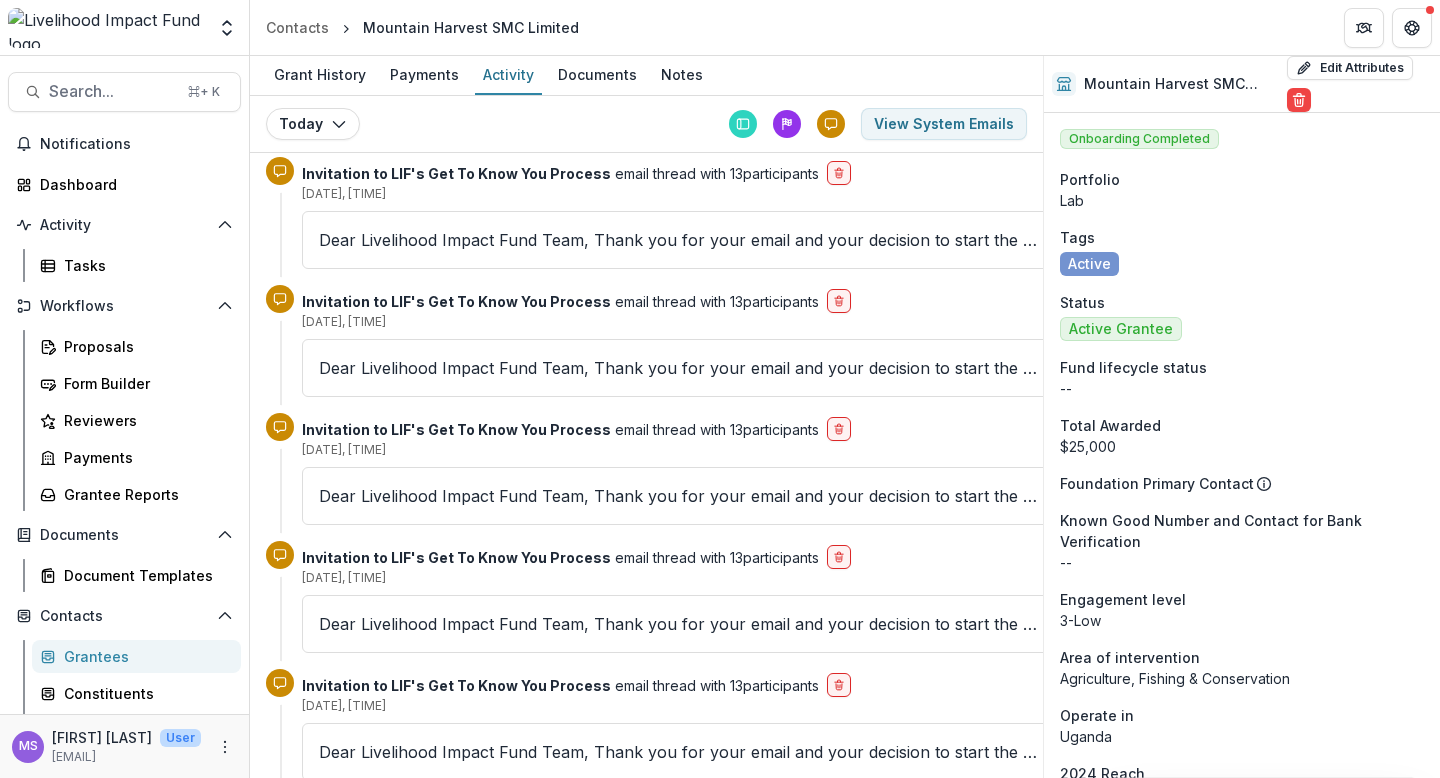 scroll, scrollTop: 6588, scrollLeft: 0, axis: vertical 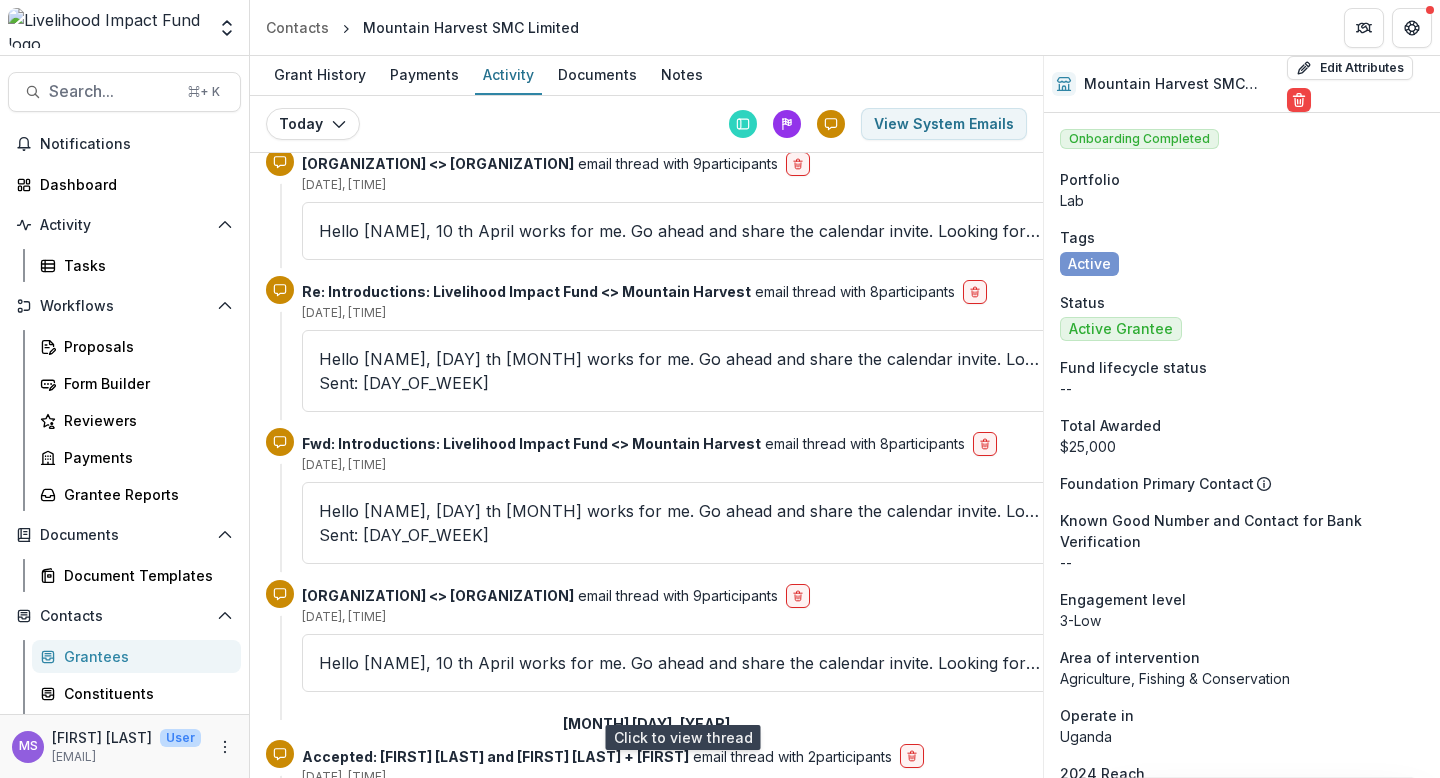 click on "[FIRST] [LAST] and [FIRST] [LAST] + [FIRST] [LAST] Event Name: [FIRST] & [FIRST] Location: This is a Zoom web conference. You can join this meeting from your computer, tablet, or smartphone. [URL]" at bounding box center (682, 945) 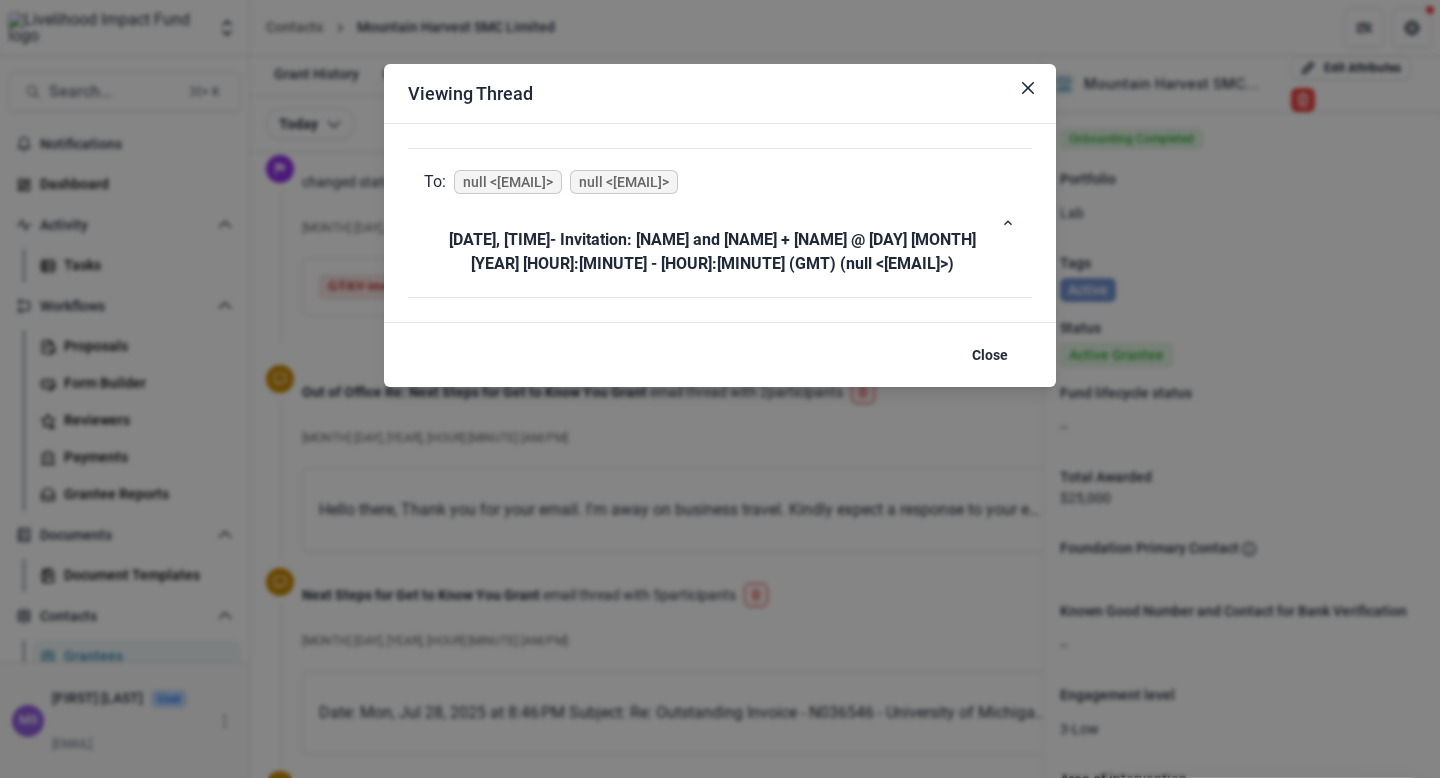 scroll, scrollTop: 9897, scrollLeft: 0, axis: vertical 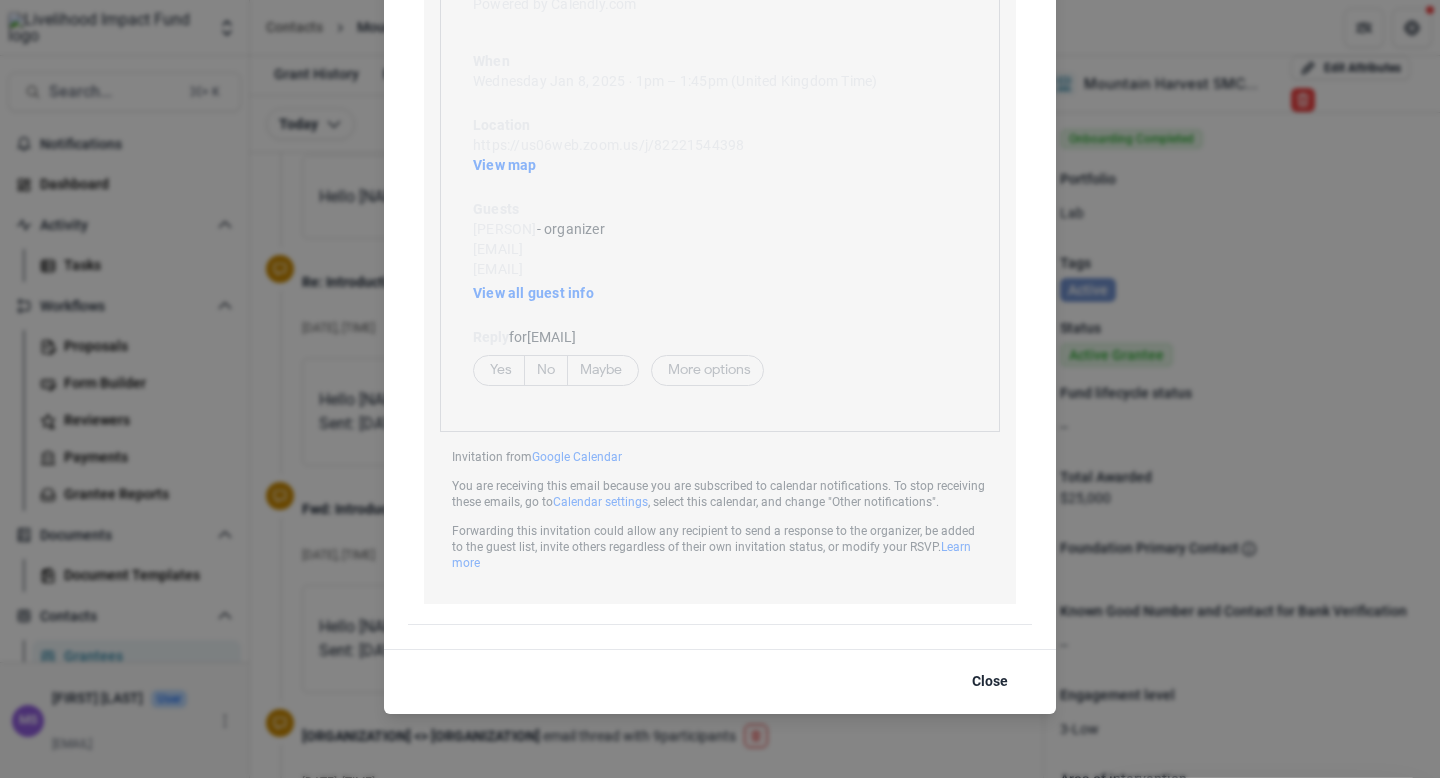click on "Viewing Thread To:  null <[EMAIL]> null <[EMAIL]> [MONTH] [DAY], [YEAR], [HOUR]:[MINUTE] [AM/PM]  -   Invitation: [NAME] and [NAME] + [NAME] @ [DAY] [MONTH] [YEAR] [HOUR]:[MINUTE] - [HOUR]:[MINUTE] (GMT) (null <[EMAIL]>) invite.ics invite.ics
[NAME] and [NAME] + [NAME] Event Name: [NAME] & [NAME] Location: This is a Zoom web conference. You can join this meeting from your computer, tablet, or smartphone. [URL]
One tap mobile: [PHONE]  Event Name: [NAME] & [NAME] Location: This is a Zoom web conference. You can join this meeting from your computer, tablet, or smartphone. [URL] [PHONE] You can also dial in using your phone. Meeting ID: 822-215-44398 Find your local number:  [URL] Cancel:  When" at bounding box center [720, 389] 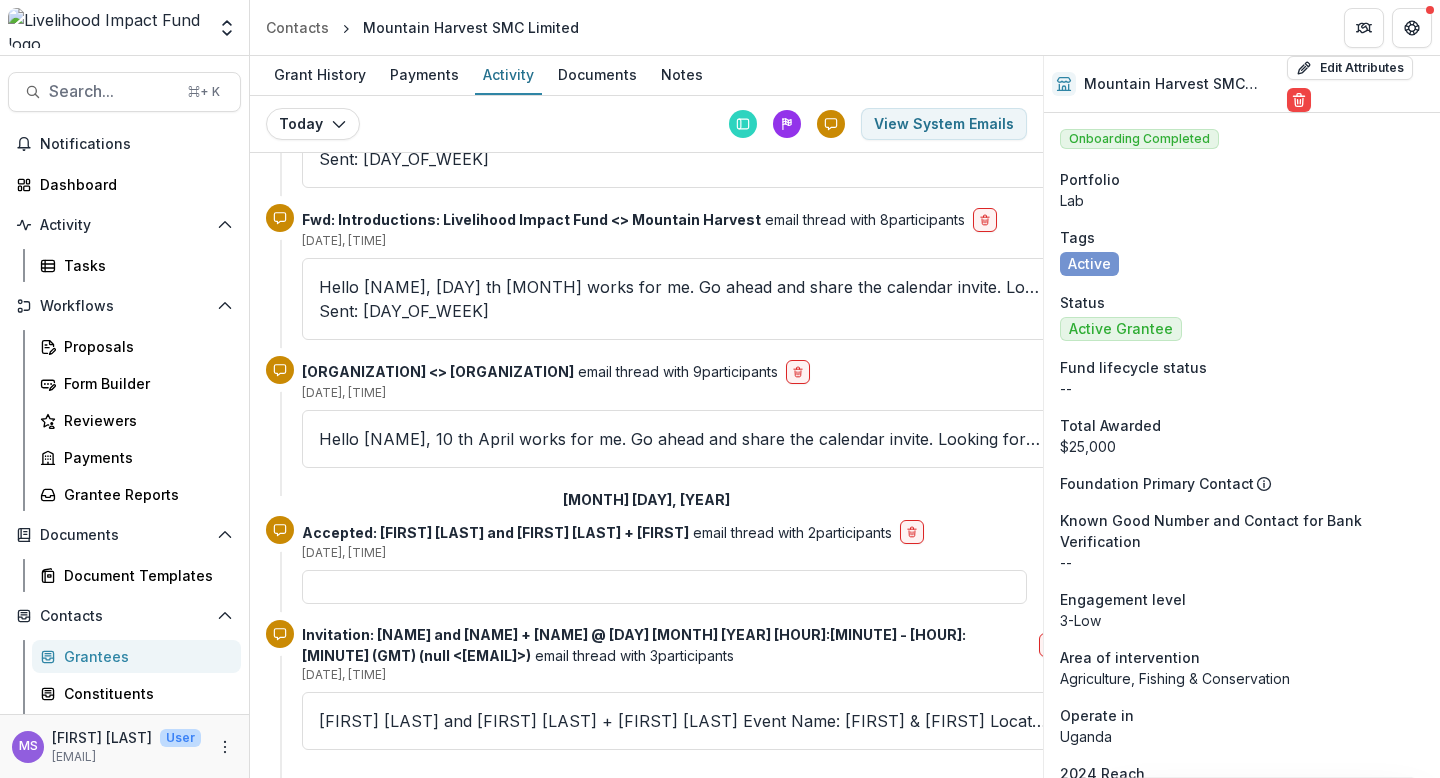 scroll, scrollTop: 6588, scrollLeft: 0, axis: vertical 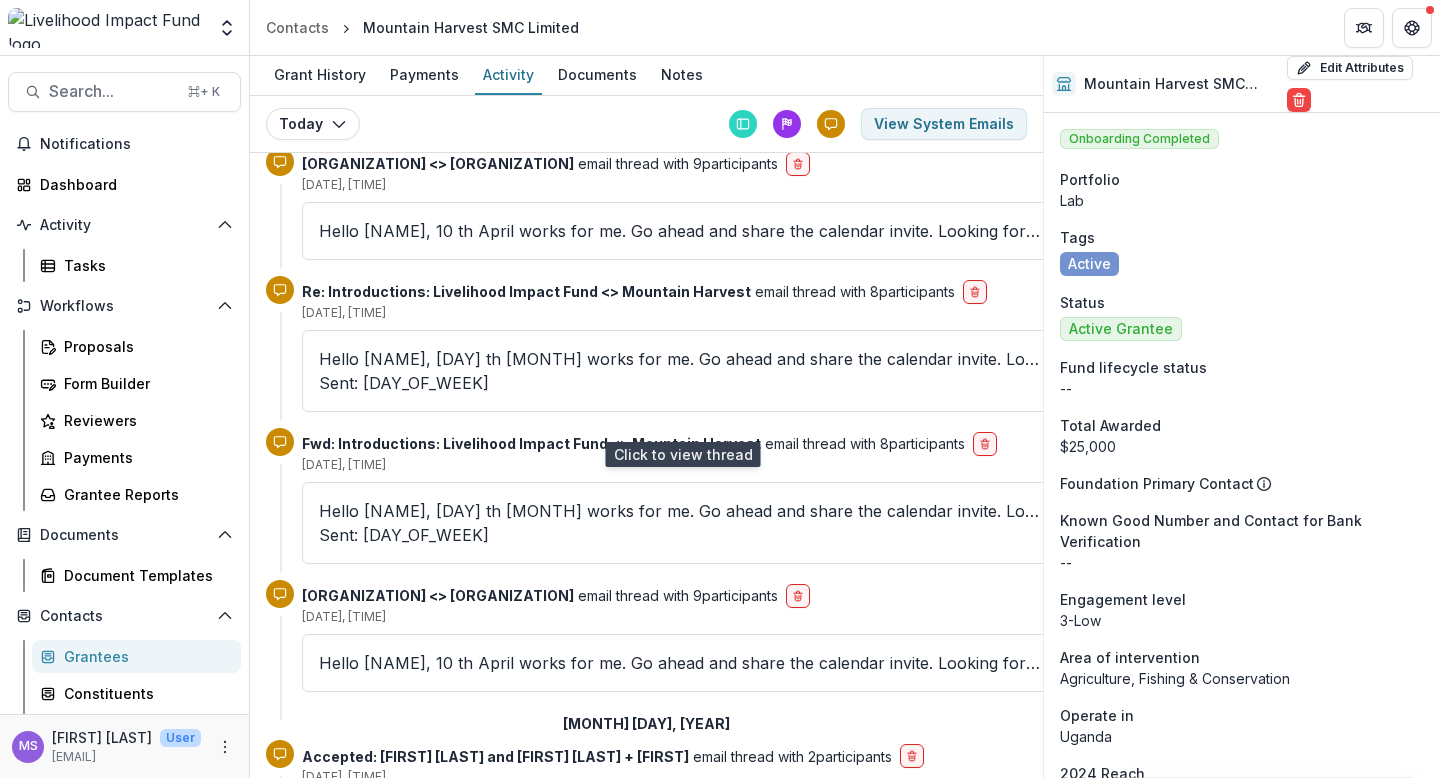 click on "Hello [NAME], 10 th April works for me. Go ahead and share the calendar invite. Looking forward to speaking with you. [FIRST] Get Outlook for iOS From: [NAME] <[EMAIL]> Sent: Friday" at bounding box center (682, 663) 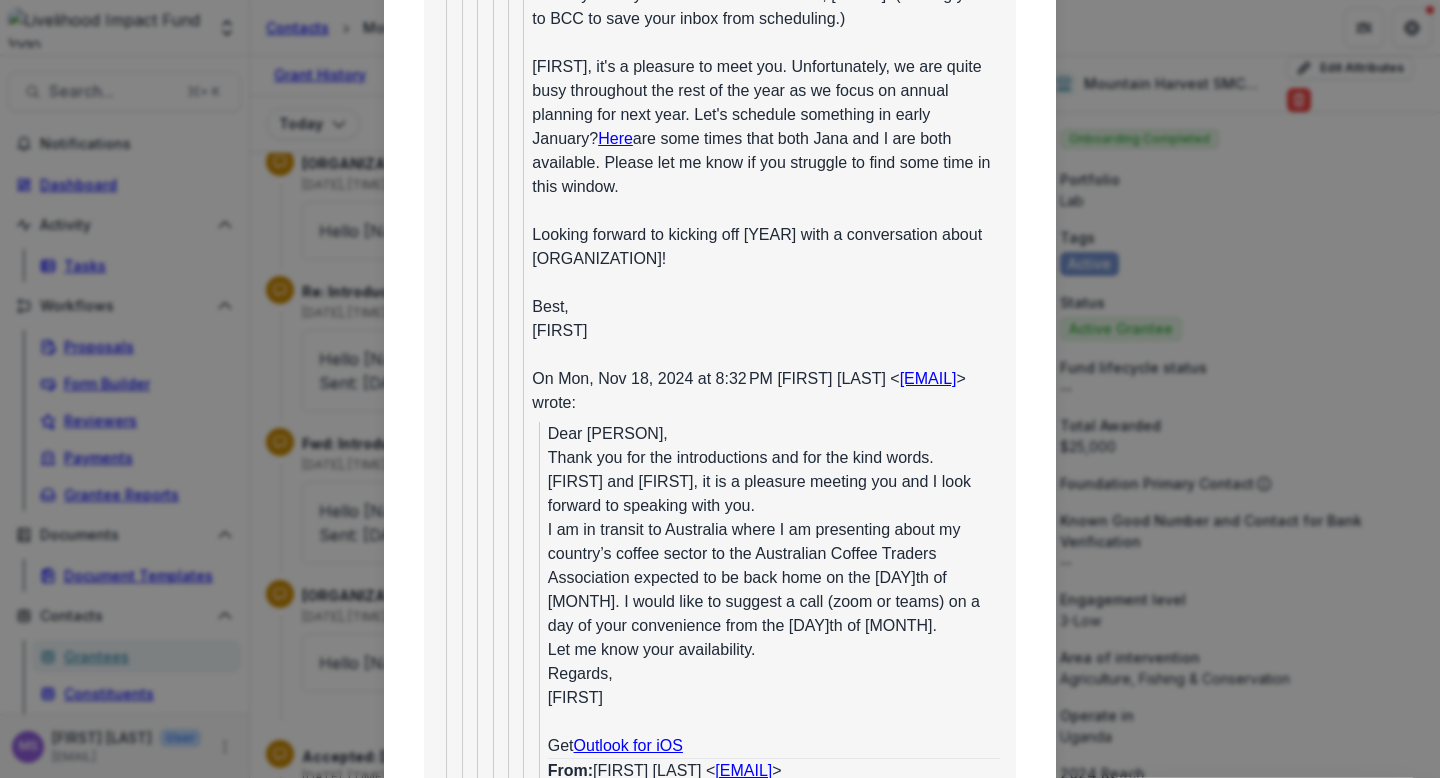 scroll, scrollTop: 4917, scrollLeft: 0, axis: vertical 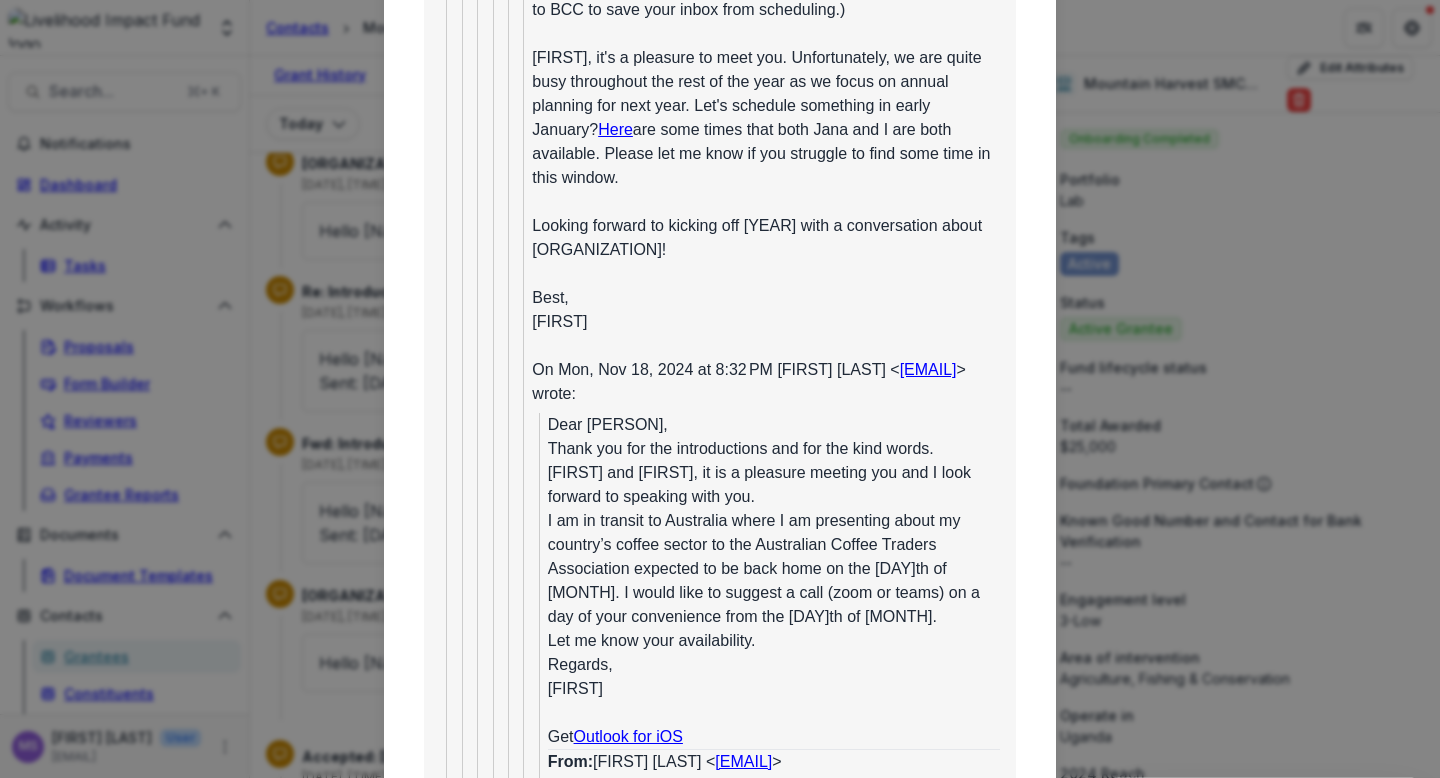 click on "Viewing Thread To:  null <[EMAIL]> null <[EMAIL]> [MONTH] [DAY], [YEAR], [HOUR]:[MINUTE] [AM/PM]  -   Re: Introductions: Livelihood Impact Fund <> Mountain Harvest
Hello [NAME],
[DAY] th  [MONTH] works for me.
Go ahead and share the calendar invite.
Looking forward to speaking with you.
[NAME]
Get  Outlook for iOS
From:  null <[EMAIL]>
Sent:  Friday, [MONTH], [YEAR] [HOUR]:[MINUTE]:[SECOND] [AM/PM]
To:  null <[EMAIL]>
Cc:  [NAME] <[EMAIL]>; null <[EMAIL]>; null <[EMAIL]>; null <[EMAIL]>; null <[EMAIL]>; null <[EMAIL]>
Subject:
Dear [NAME],
Date:" at bounding box center (720, 389) 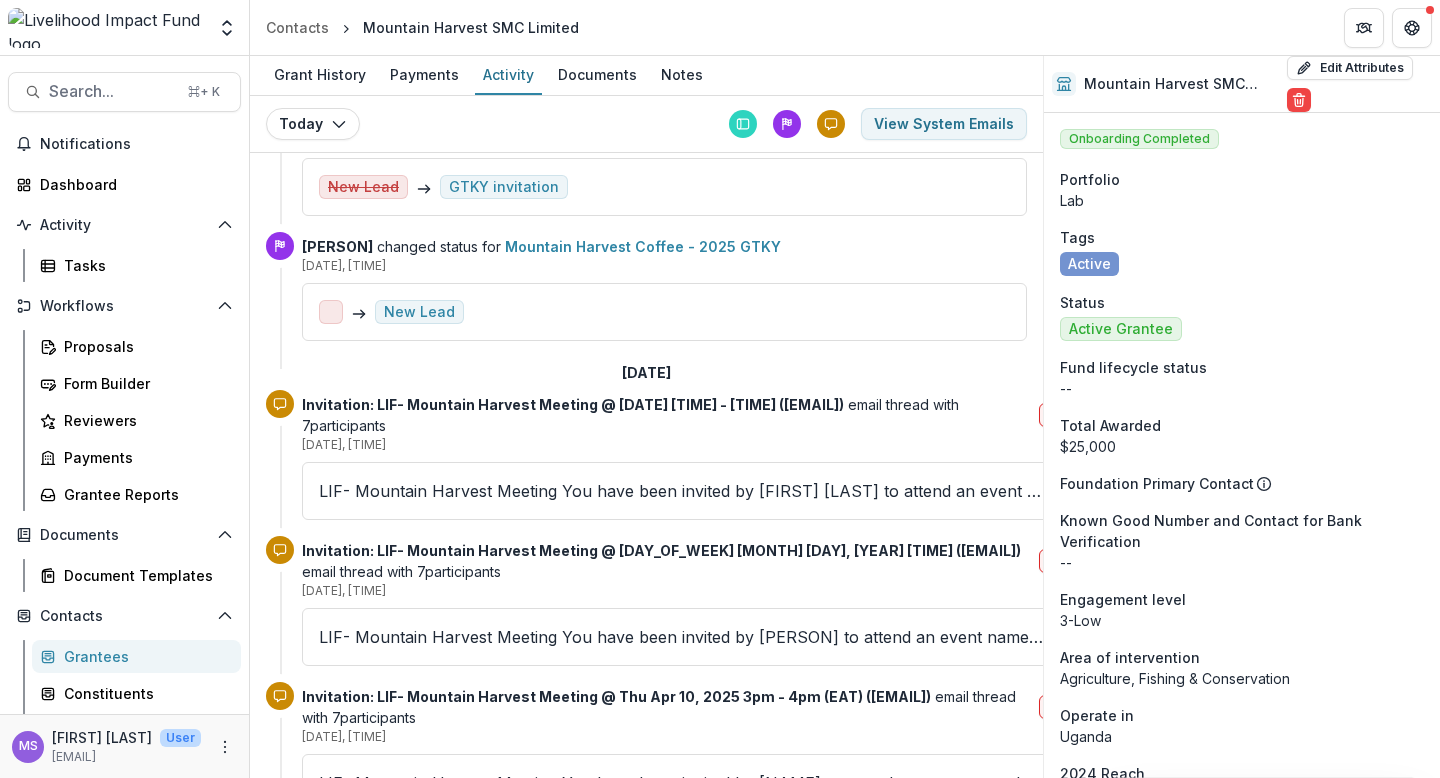 scroll, scrollTop: 5874, scrollLeft: 0, axis: vertical 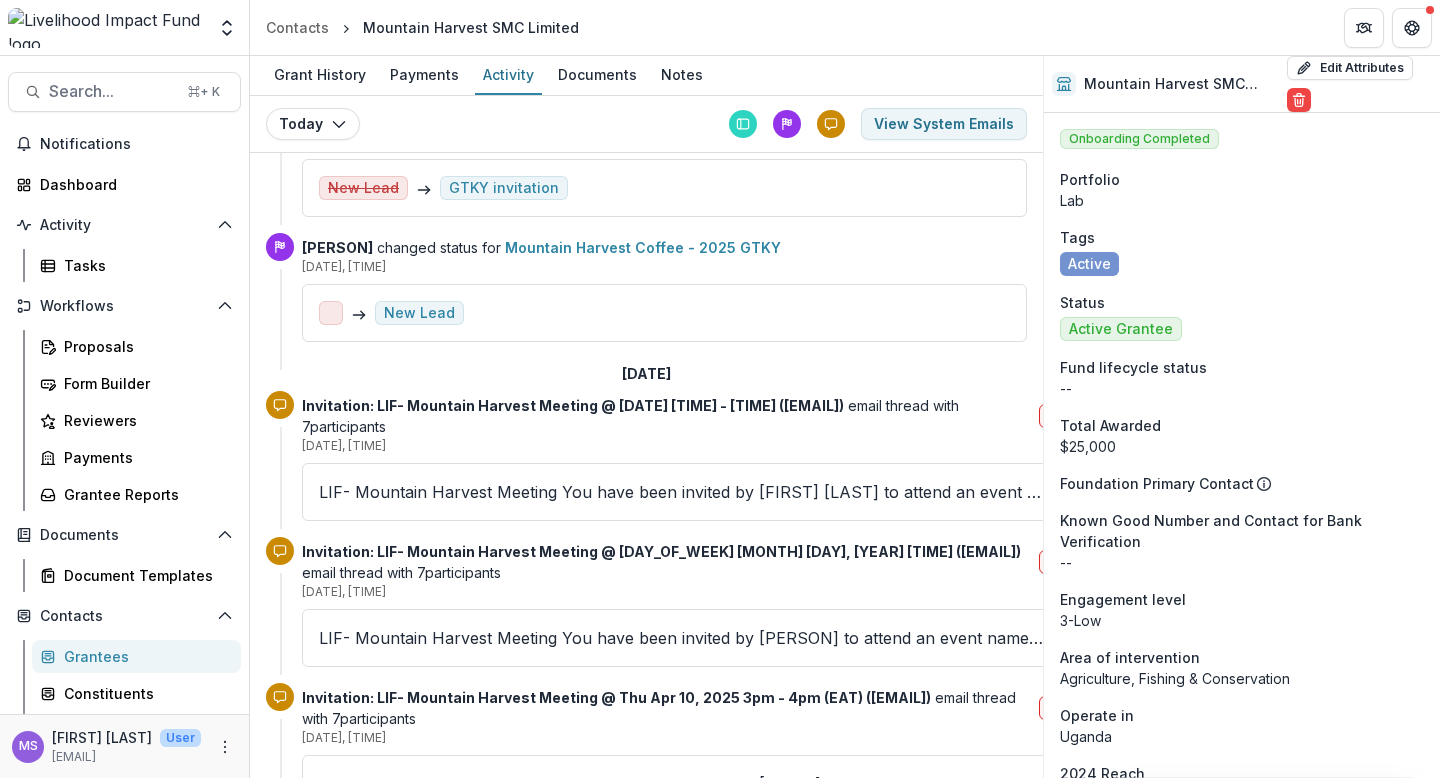 click on "LIF- Mountain Harvest Meeting You have been invited by [FIRST] [LAST] to attend an event named LIF- Mountain Harvest Meeting on Thursday [DATE] ⋅ [TIME] – [TIME] (Greenwich Mean Time - Abidjan). Join" at bounding box center [682, 492] 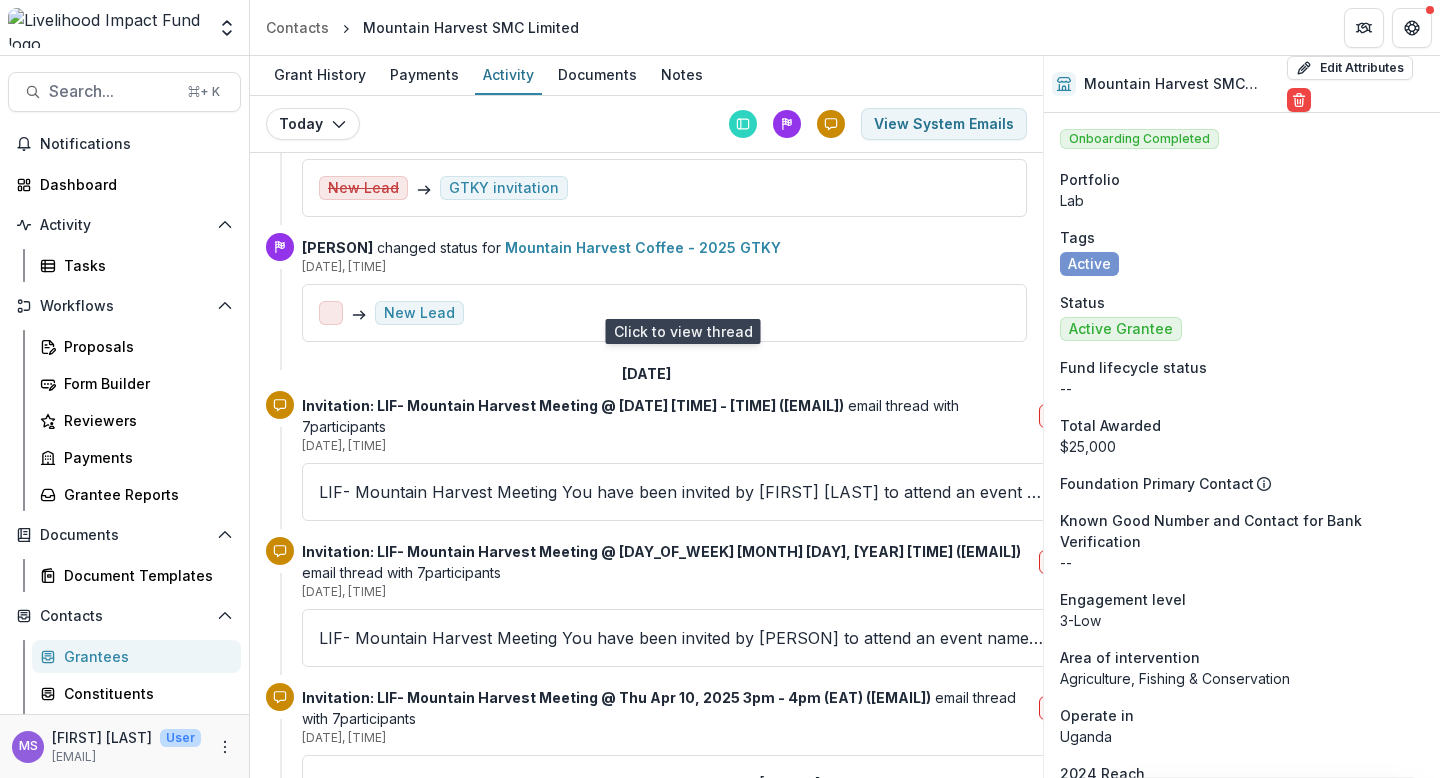 click on "LIF- Mountain Harvest Meeting You have been invited by [FIRST] [LAST] to attend an event named LIF- Mountain Harvest Meeting on Thursday [DATE] ⋅ [TIME] – [TIME] (Greenwich Mean Time - Abidjan). Join" at bounding box center (682, 492) 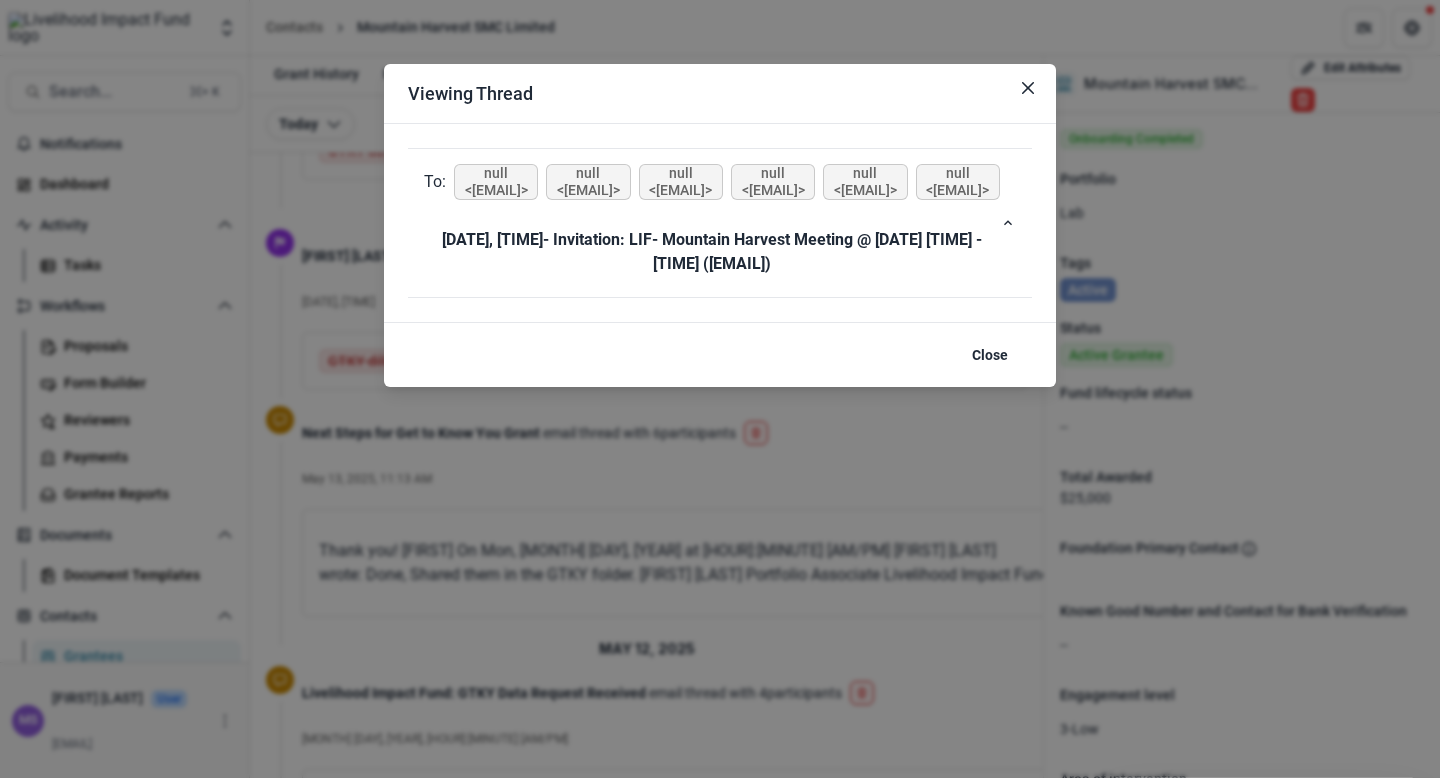 scroll, scrollTop: 8822, scrollLeft: 0, axis: vertical 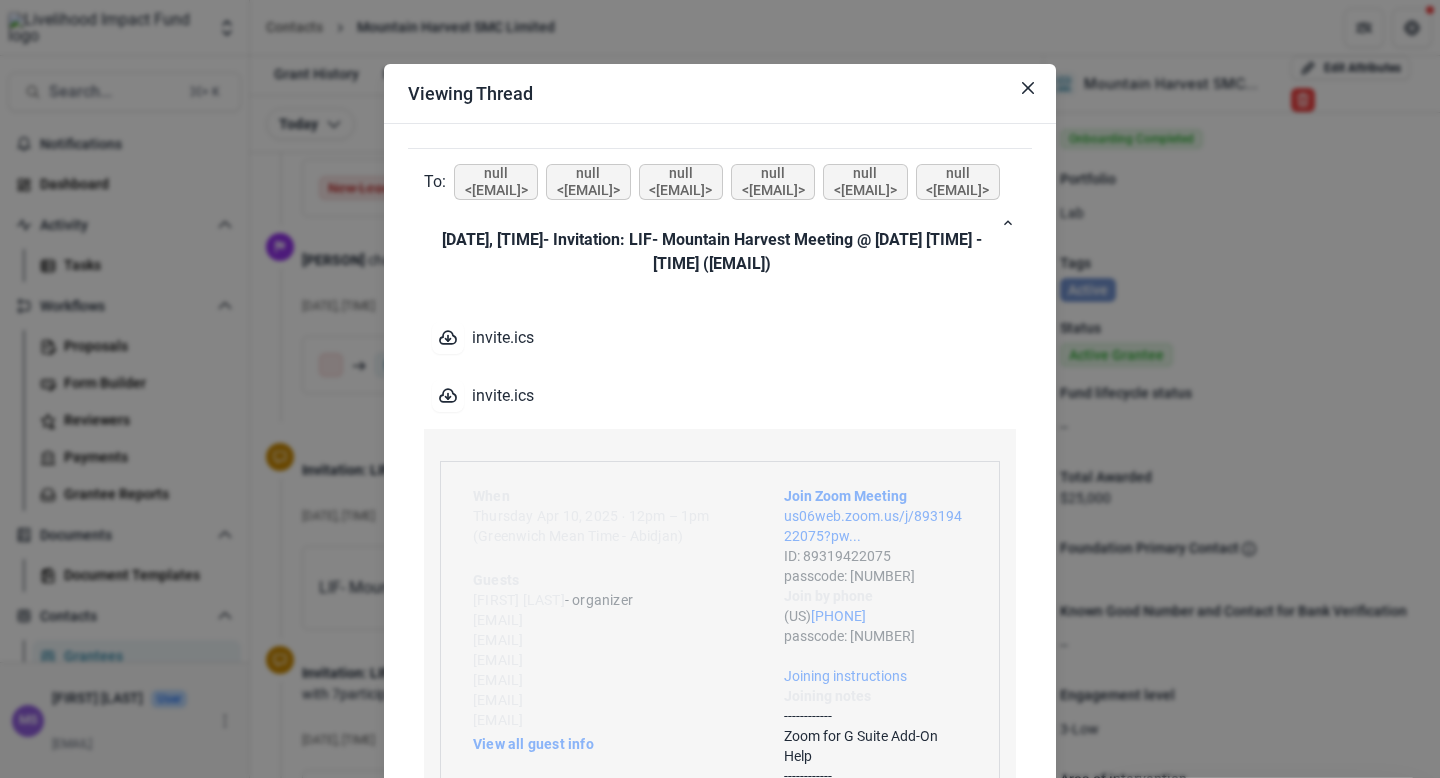 click on "To:  null <[EMAIL]> null <[EMAIL]> null <[EMAIL]> null <[EMAIL]> null <[EMAIL]> null <[EMAIL]> Mar [DAY], [YEAR], [HOUR]:[MINUTE] [AM/PM]  -   Invitation: LIF- Mountain Harvest Meeting @ Thu [MONTH] [DAY], [YEAR] [HOUR]pm - [HOUR]pm ([TIMEZONE]) ([EMAIL]) invite.ics invite.ics
LIF- Mountain Harvest Meeting You have been invited by [FIRST] [LAST] to attend an event named LIF- Mountain Harvest Meeting on Thursday [MONTH] [DAY], [YEAR] ∙ [HOUR]pm – [HOUR]pm ([TIMEZONE] - [CITY]).     Join Zoom Meeting [URL]?pw...   ID: [NUMBER] passcode: [NUMBER] Join by phone (US)  +[COUNTRY] [PHONE_NUMBER]   passcode: [NUMBER] Joining instructions Joining notes ------------ Zoom for G Suite Add-On Help ------------ Meeting host:  [EMAIL] Join Zoom Meeting:  When Guests [FIRST] [LAST]  - organizer Reply No" at bounding box center [720, 389] 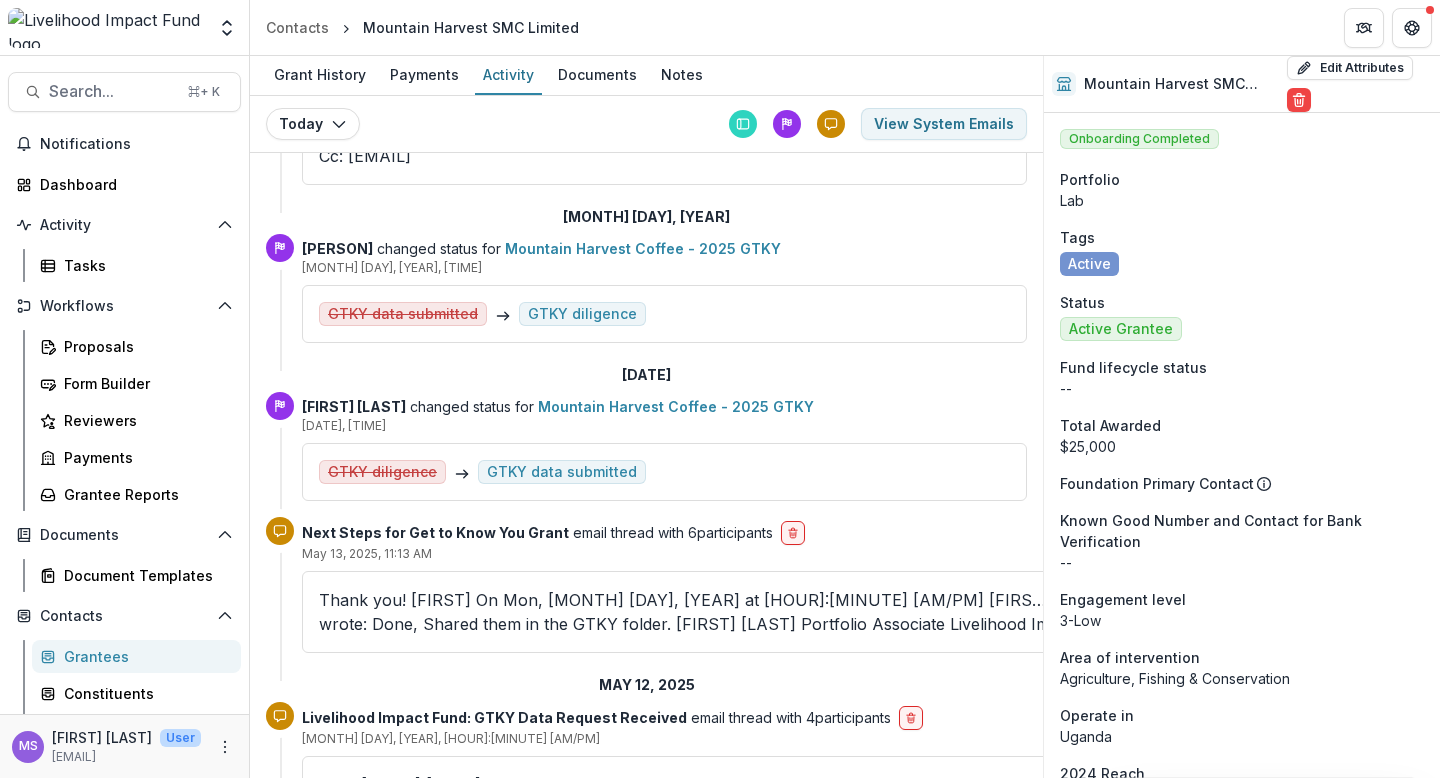 scroll, scrollTop: 3735, scrollLeft: 0, axis: vertical 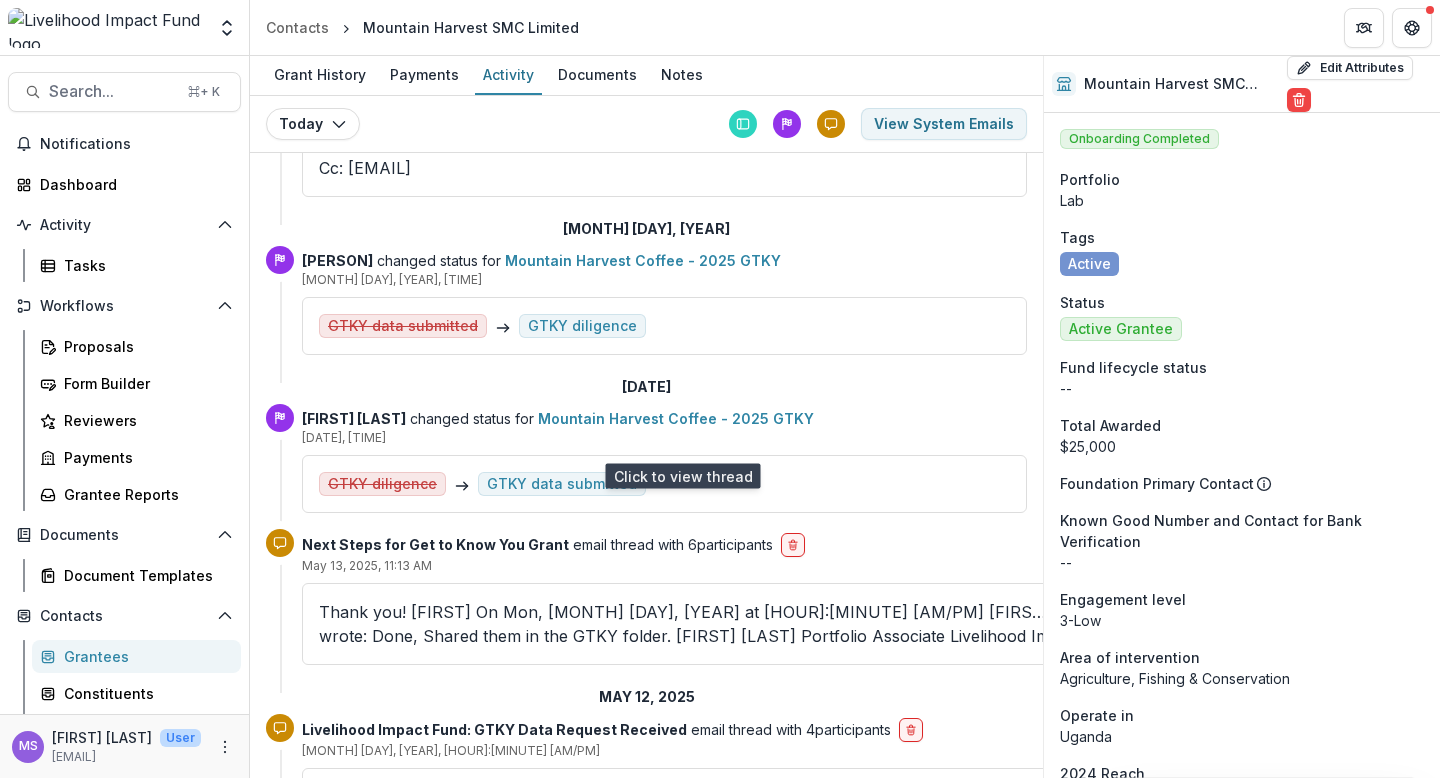 click on "Thank you! [PERSON] On Mon, May 12, 2025 at 7:41 PM [PERSON]   wrote: Done, Shared them in the GTKY folder. [PERSON] Portfolio Associate Livelihood Impact Fund M:+" at bounding box center (682, 624) 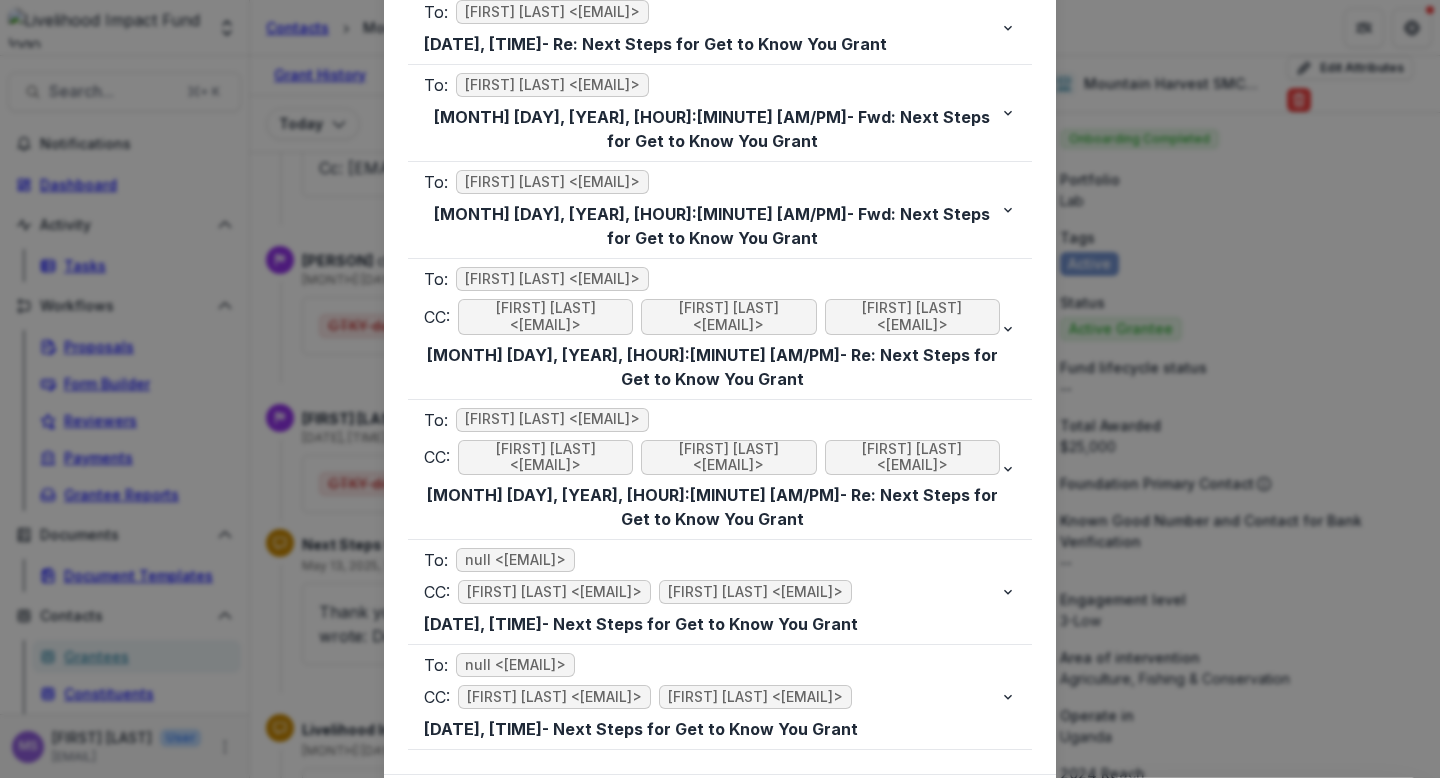 scroll, scrollTop: 2098, scrollLeft: 0, axis: vertical 